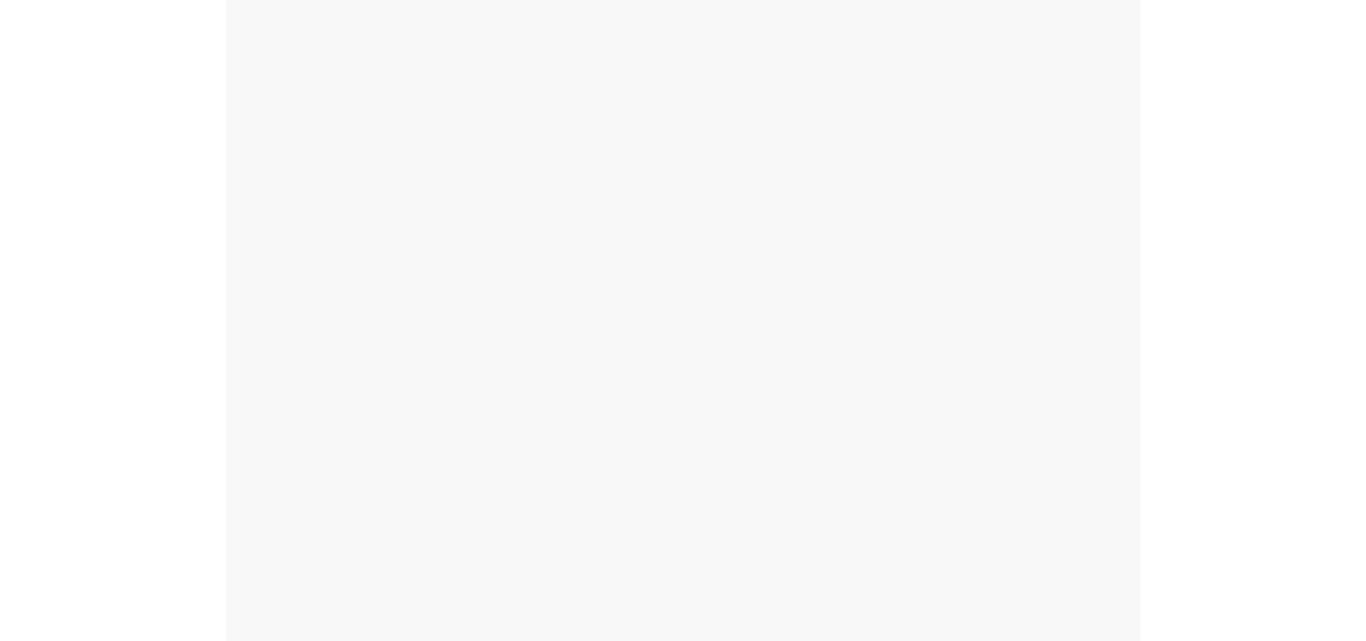 scroll, scrollTop: 0, scrollLeft: 0, axis: both 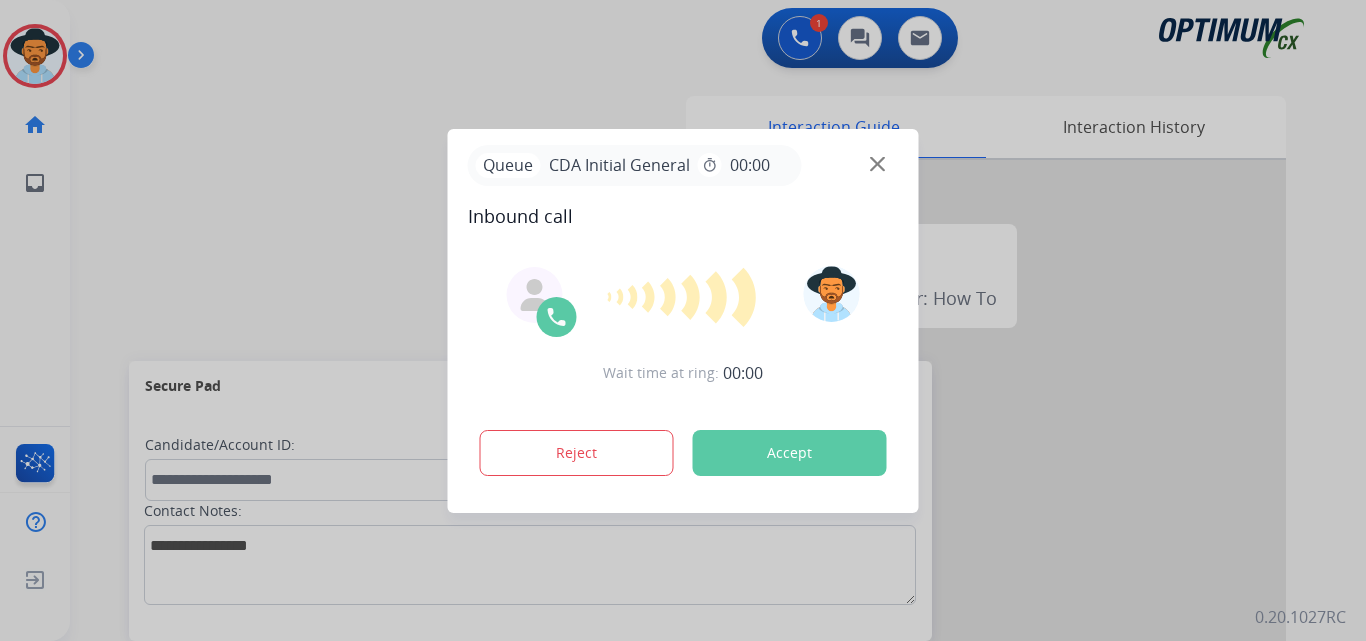 click on "Accept" at bounding box center (790, 453) 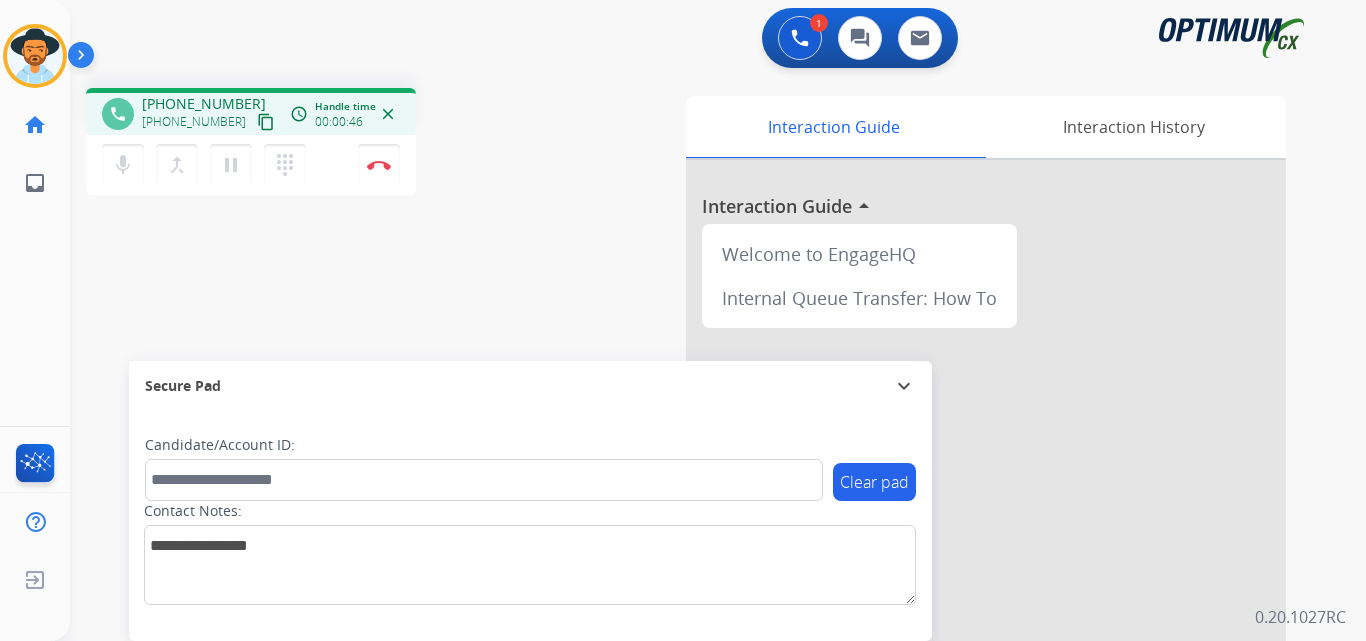 click on "+12674055486" at bounding box center [204, 104] 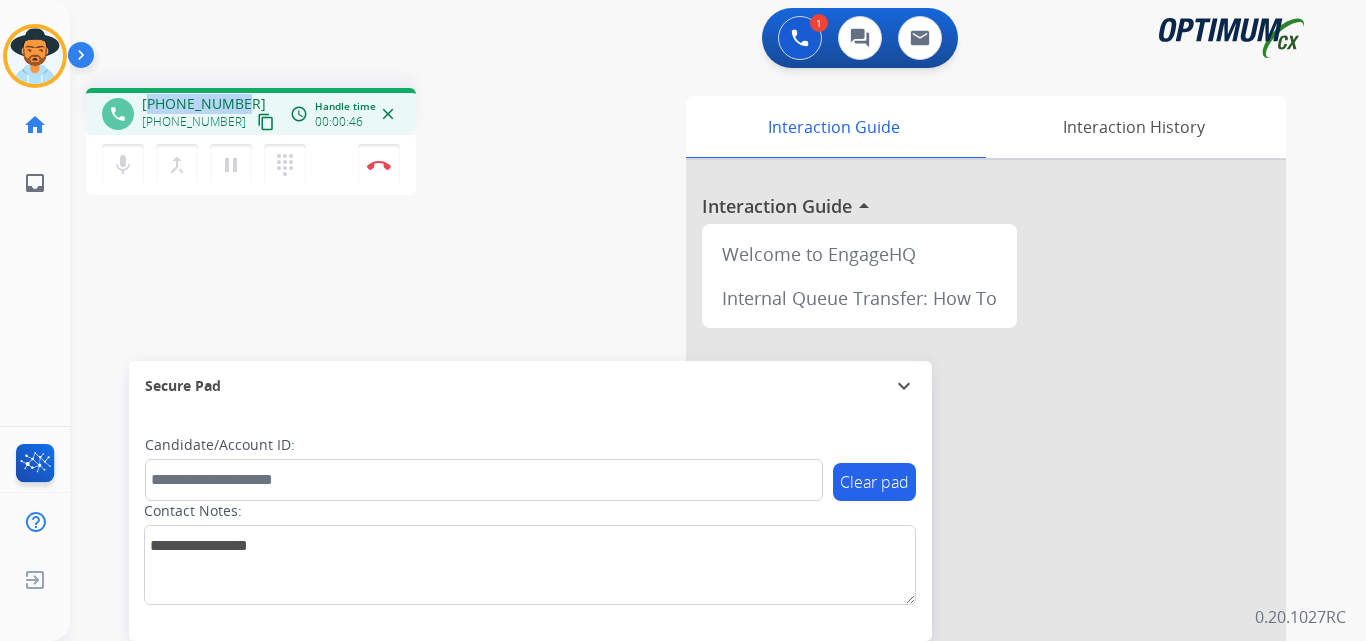 click on "+12674055486" at bounding box center (204, 104) 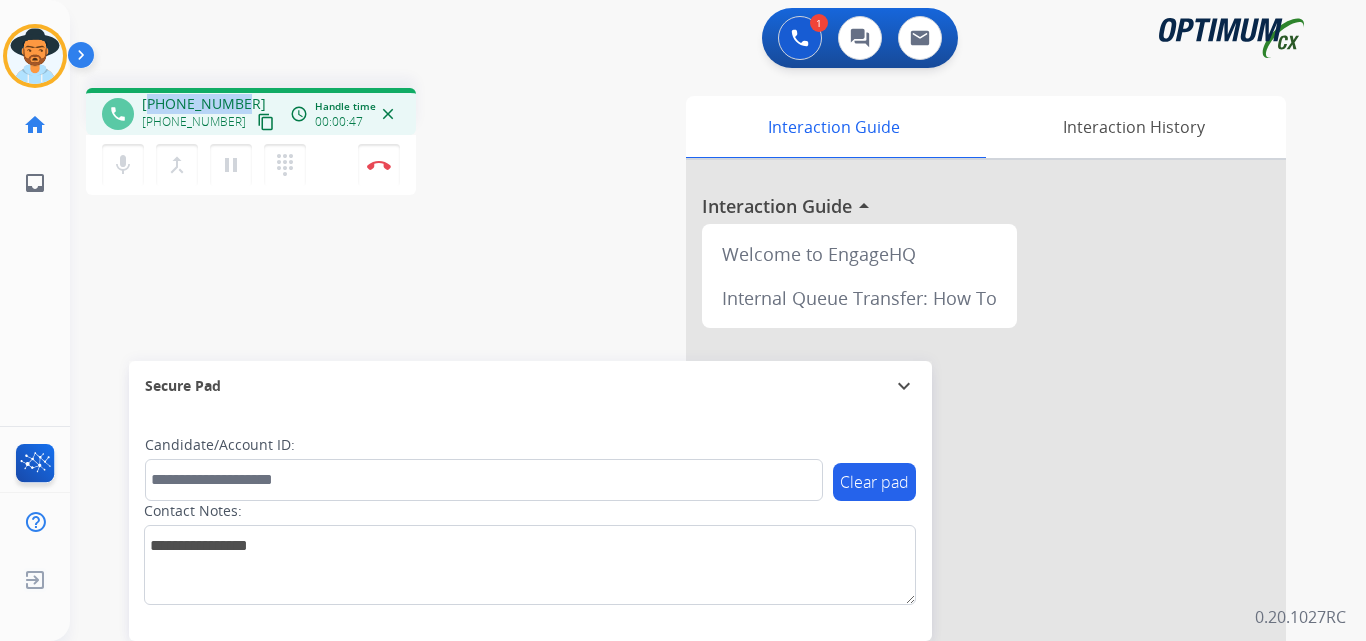 copy on "12674055486" 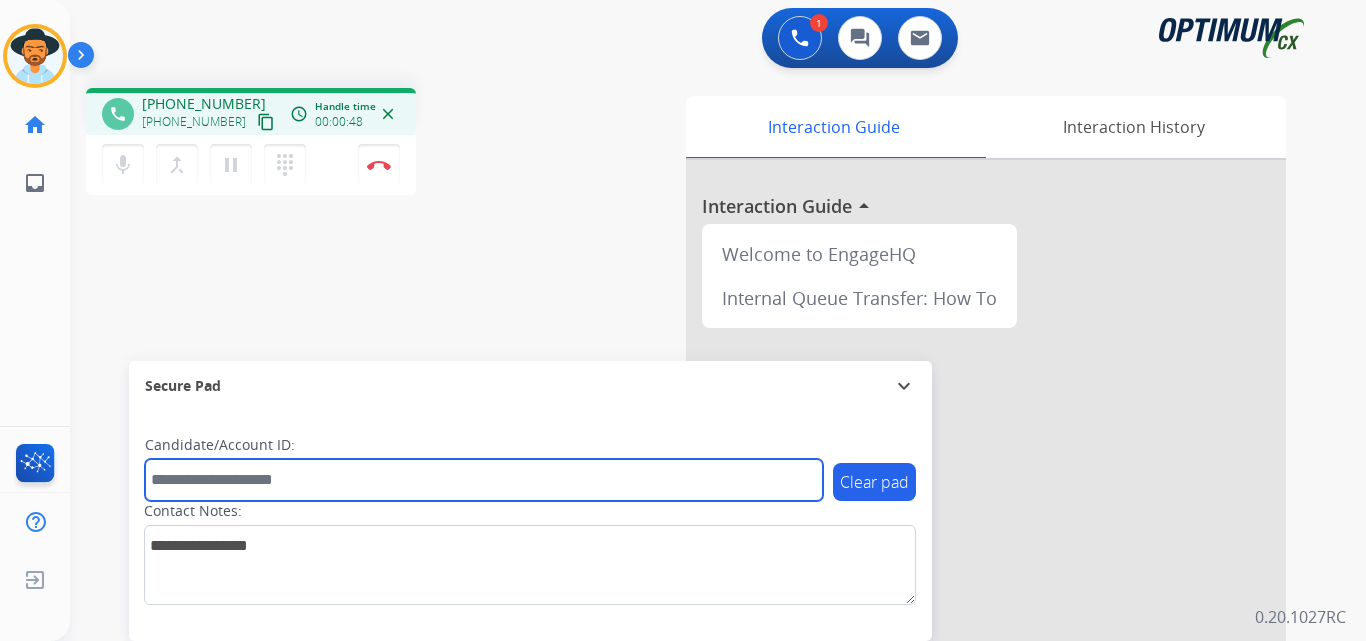 click at bounding box center (484, 480) 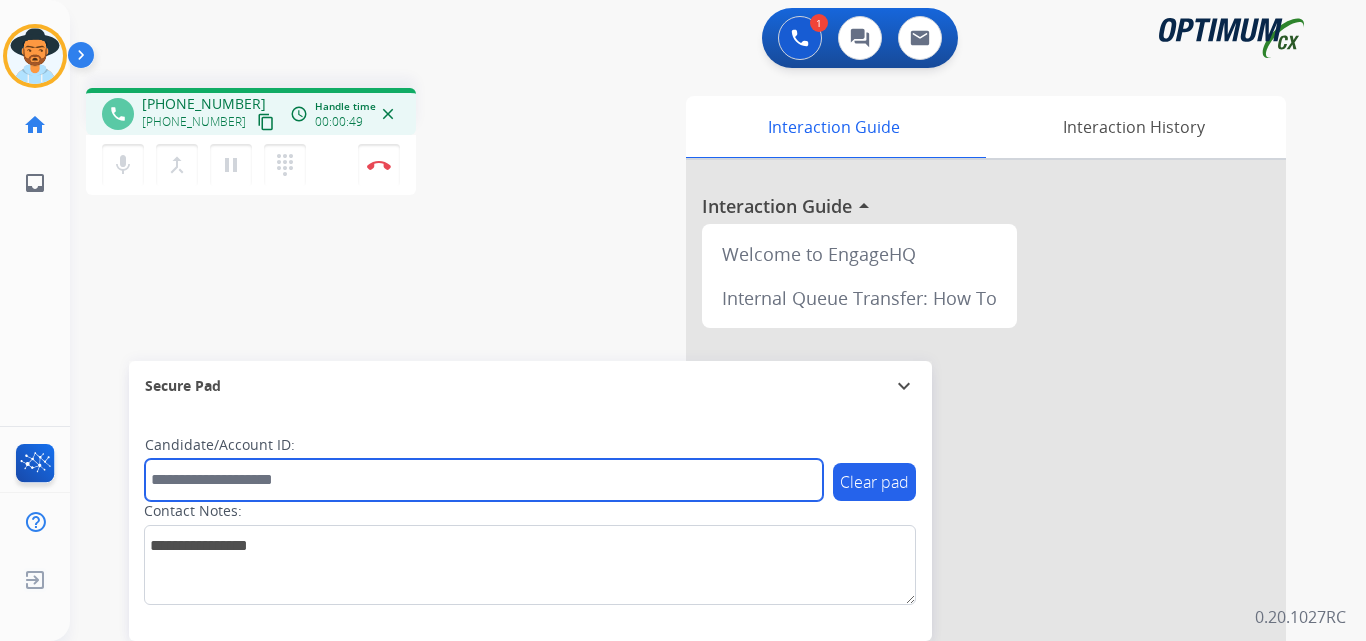paste on "**********" 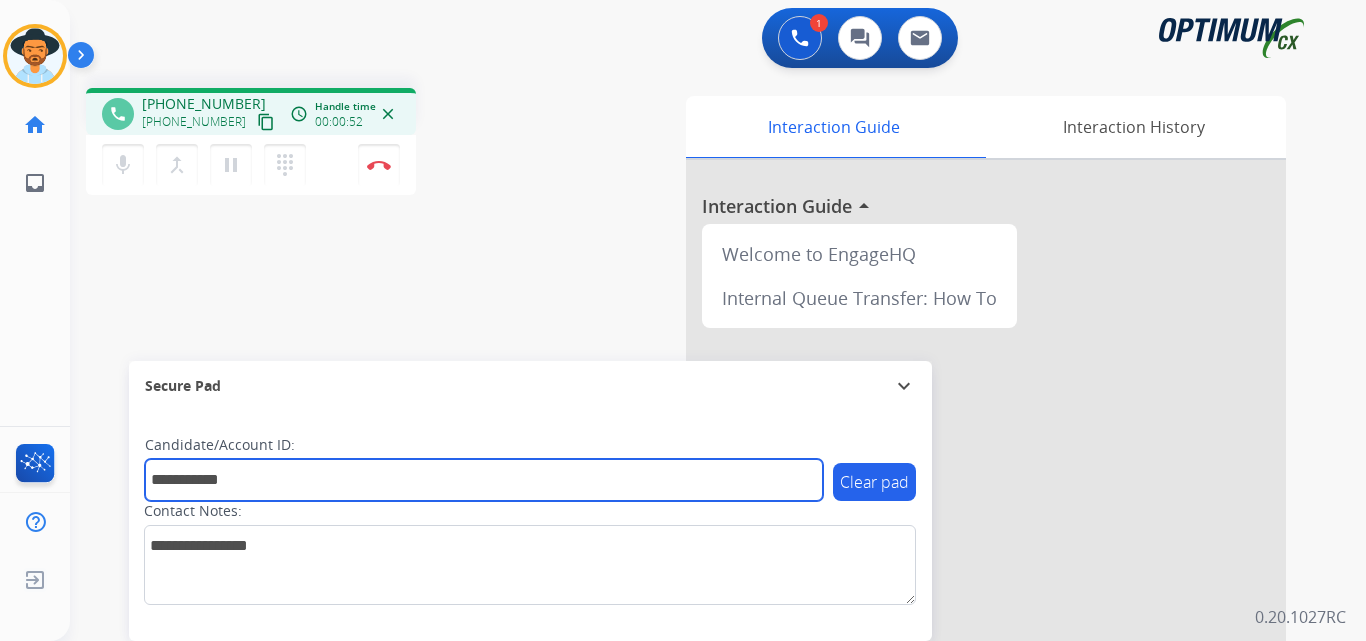 click on "**********" at bounding box center [484, 480] 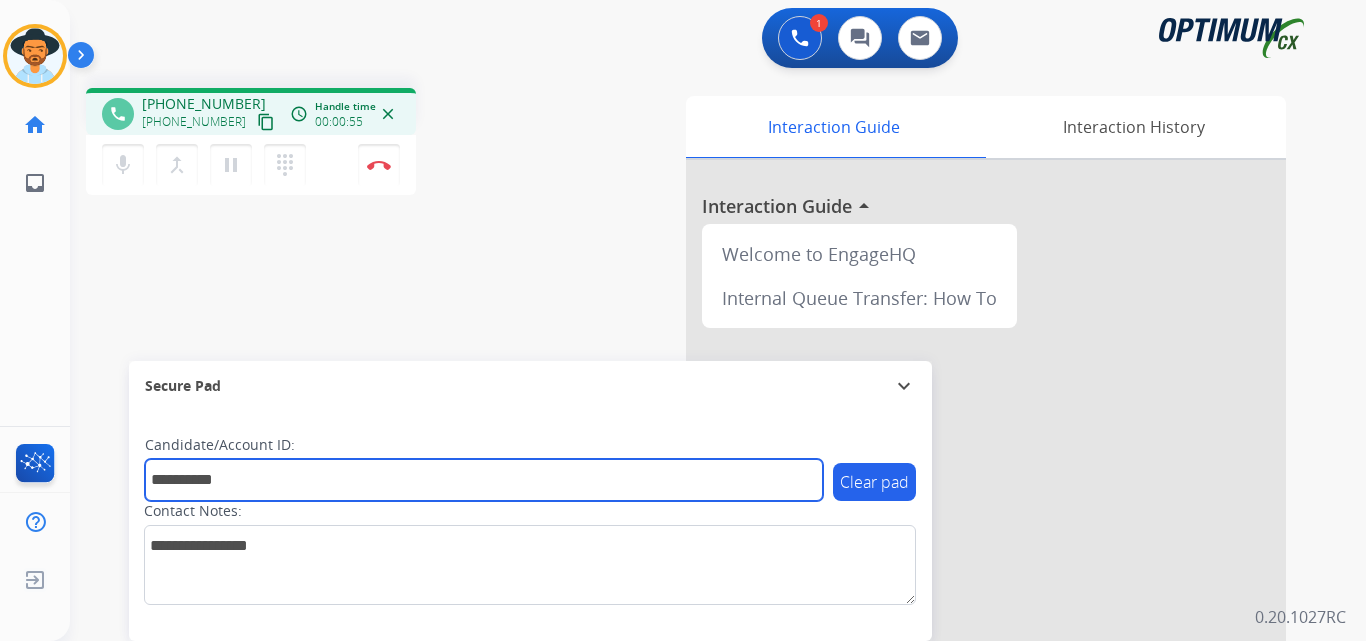 click on "**********" at bounding box center [484, 480] 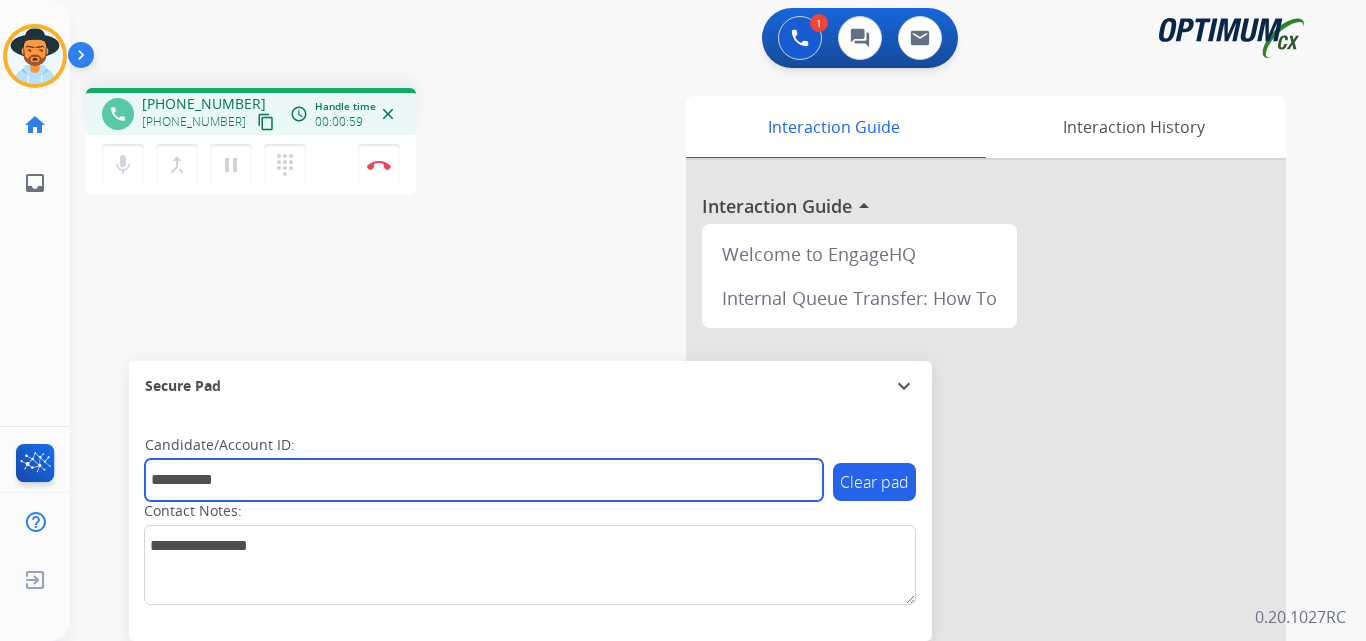 type on "**********" 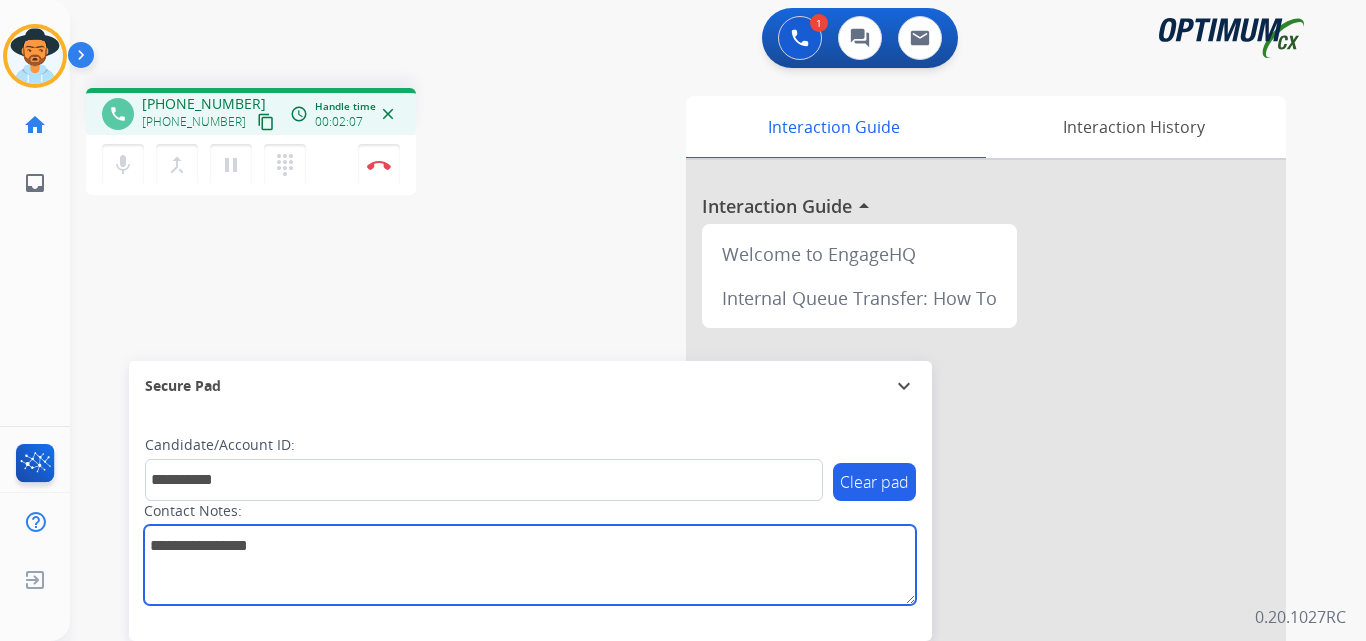 click at bounding box center [530, 565] 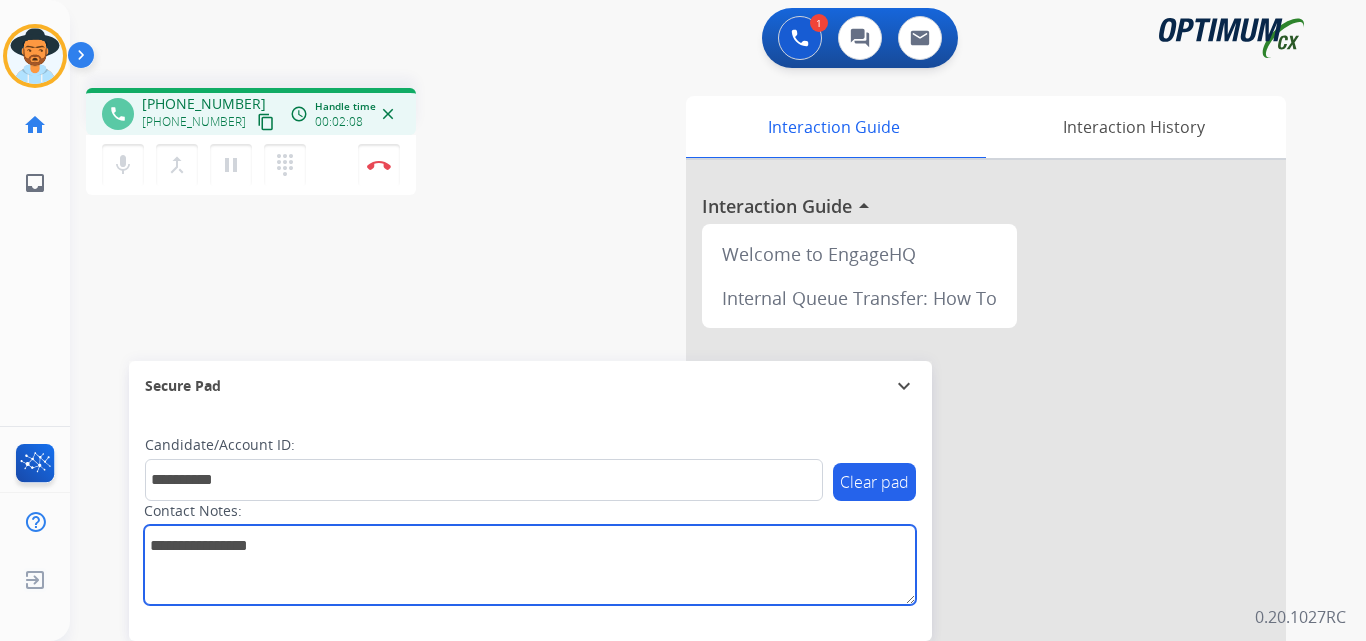 paste on "**********" 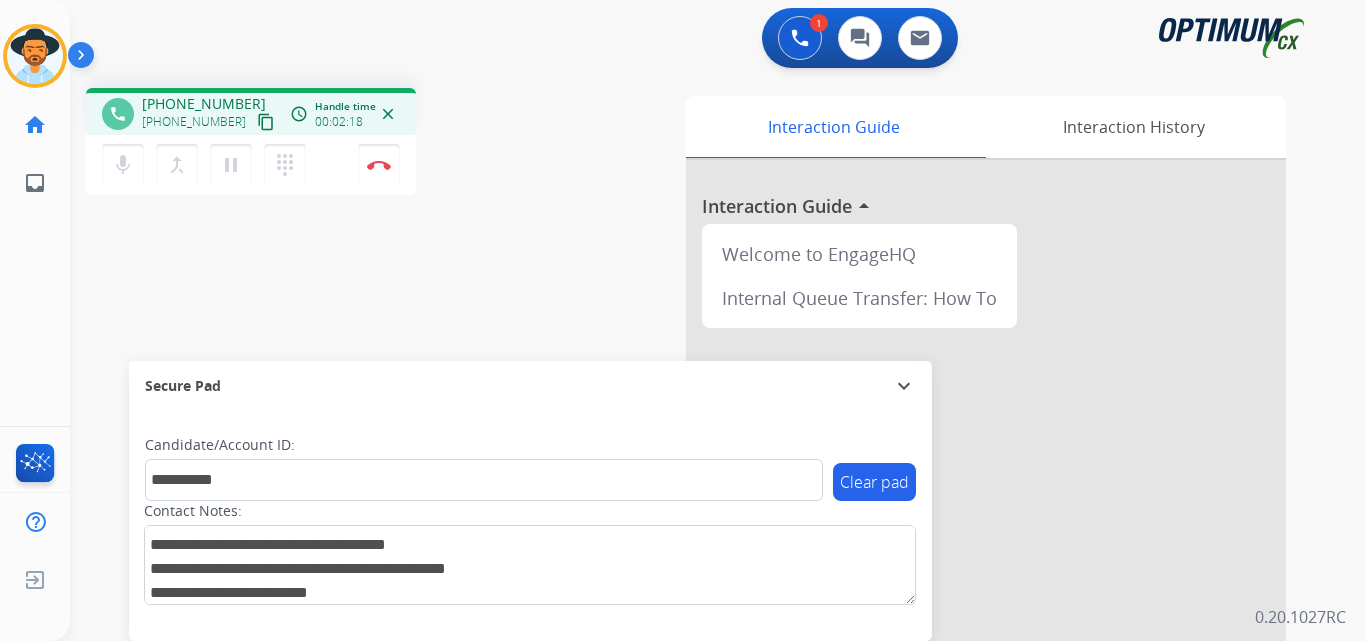 scroll, scrollTop: 0, scrollLeft: 0, axis: both 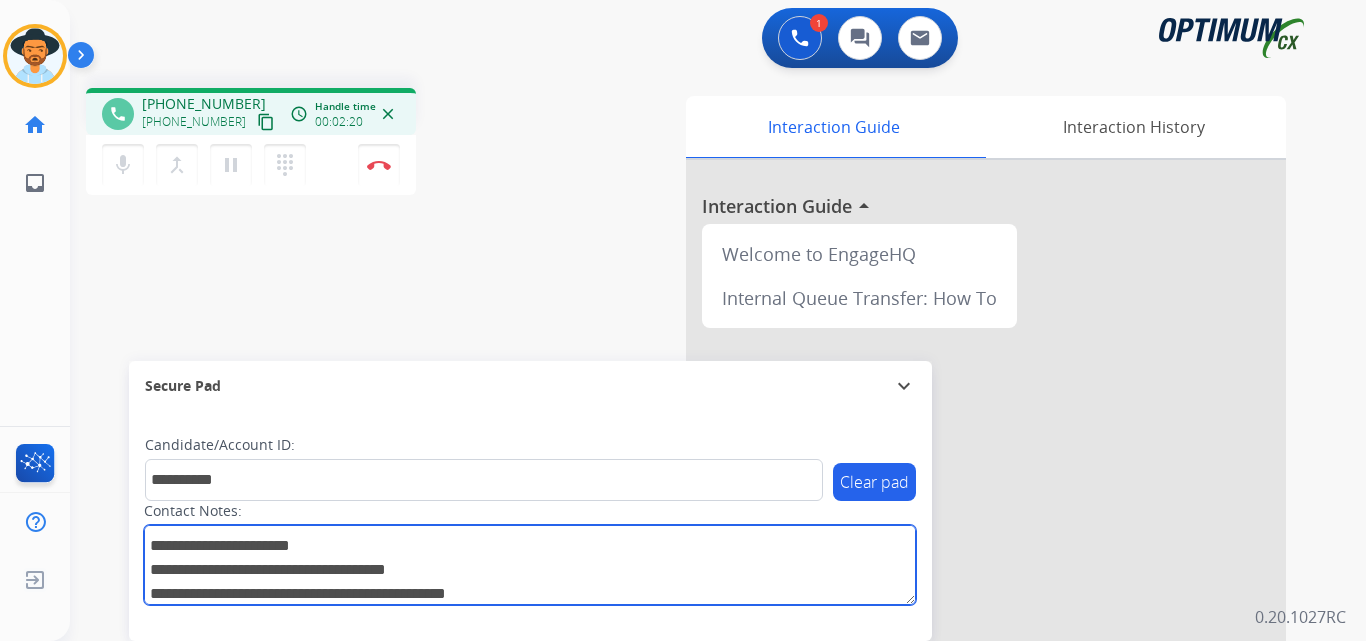 drag, startPoint x: 205, startPoint y: 550, endPoint x: 355, endPoint y: 546, distance: 150.05333 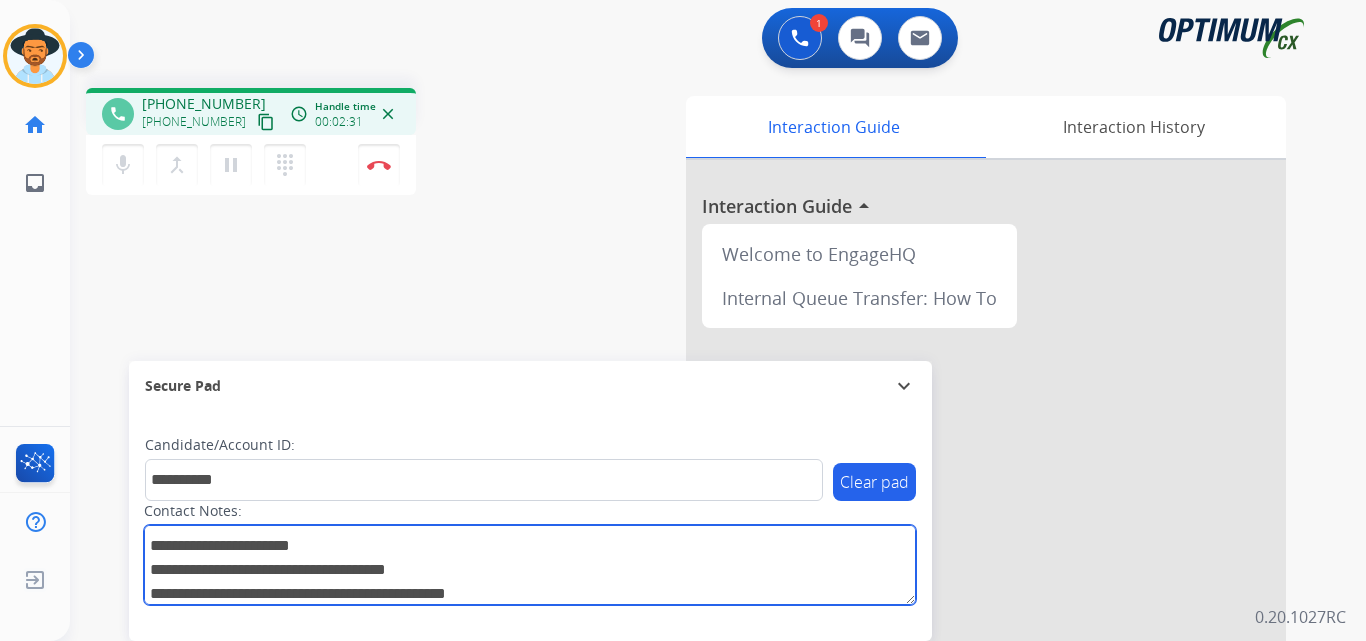 drag, startPoint x: 197, startPoint y: 546, endPoint x: 498, endPoint y: 553, distance: 301.0814 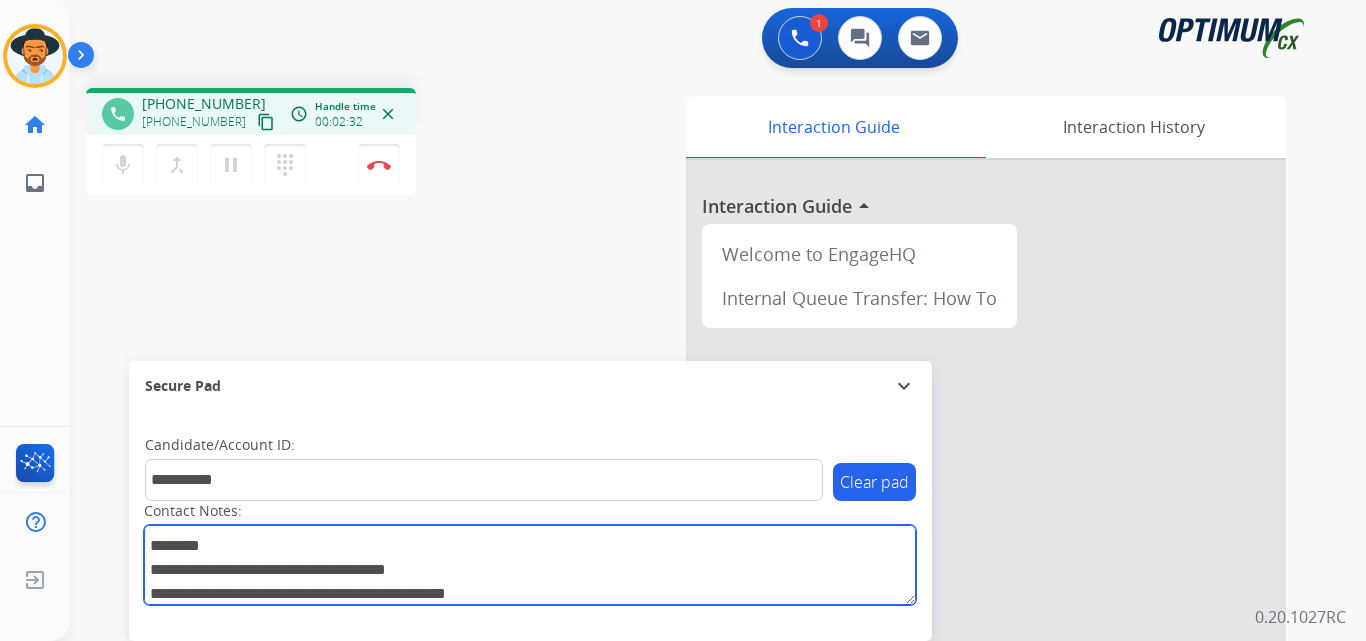 paste on "**********" 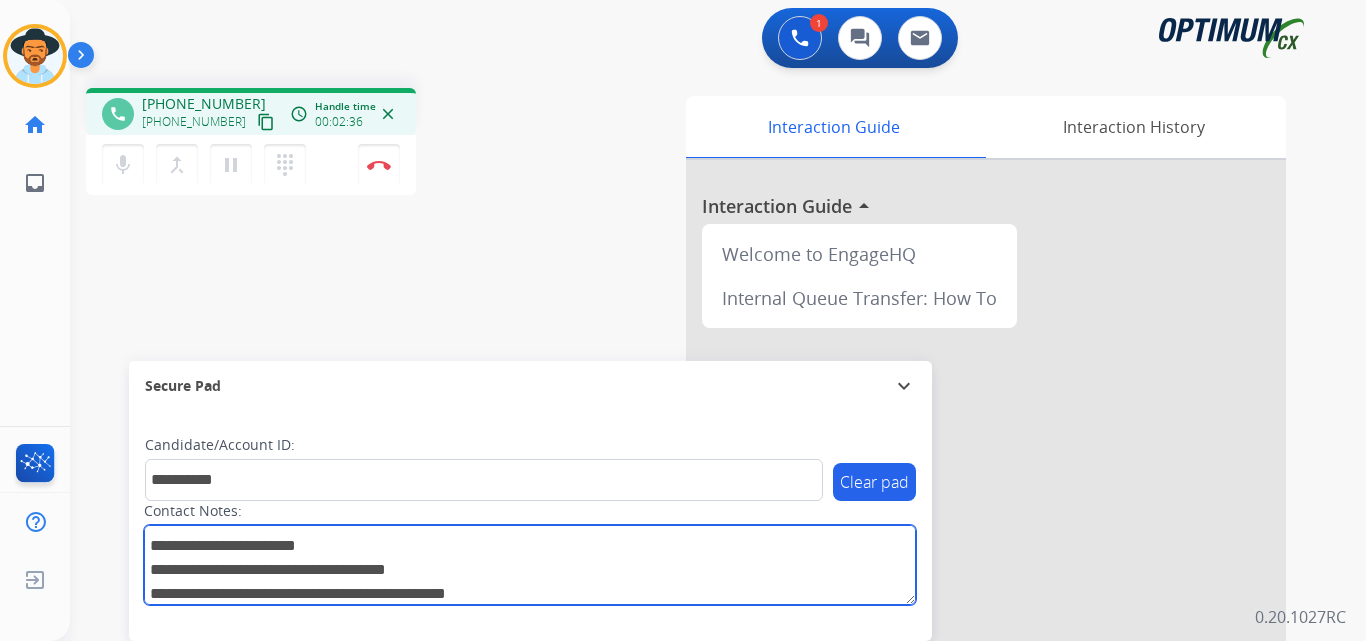 scroll, scrollTop: 34, scrollLeft: 0, axis: vertical 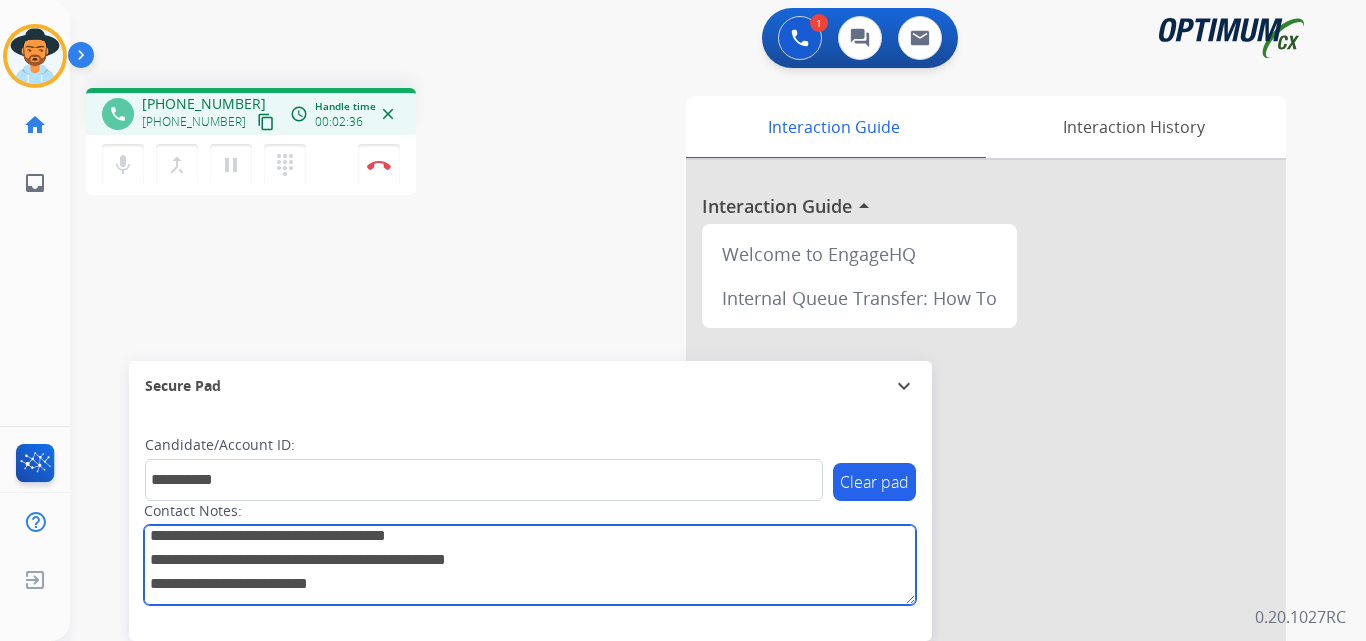 drag, startPoint x: 150, startPoint y: 543, endPoint x: 681, endPoint y: 680, distance: 548.38855 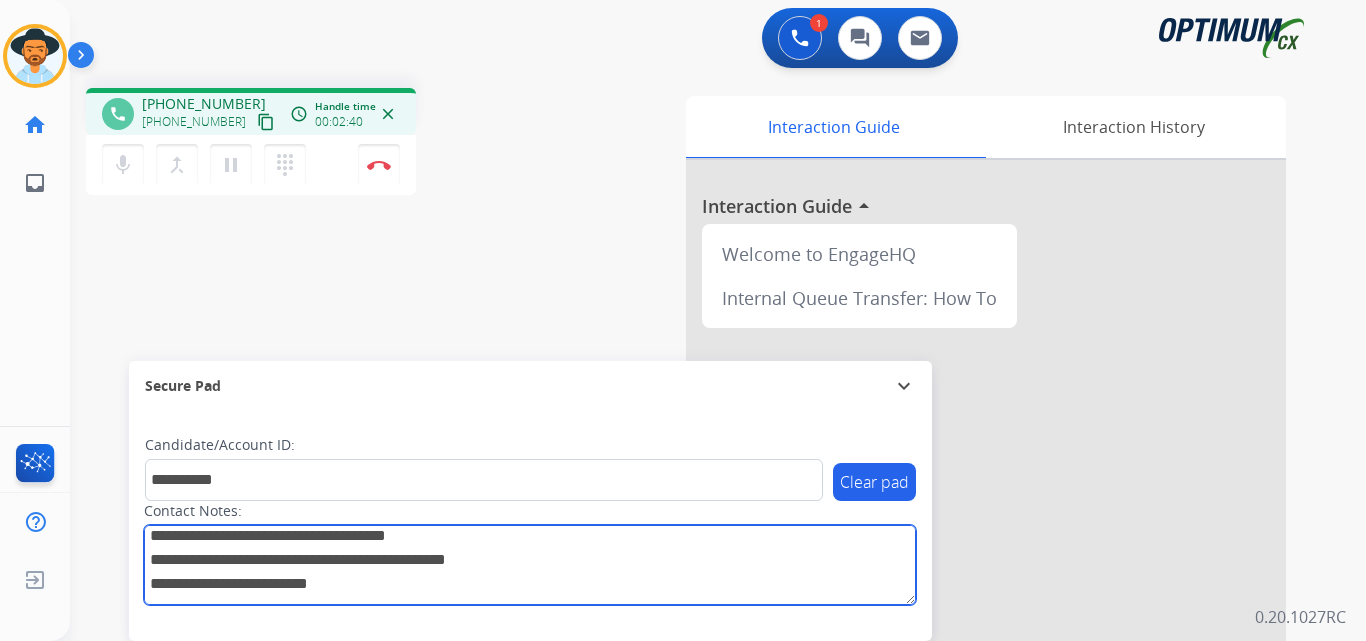 type on "**********" 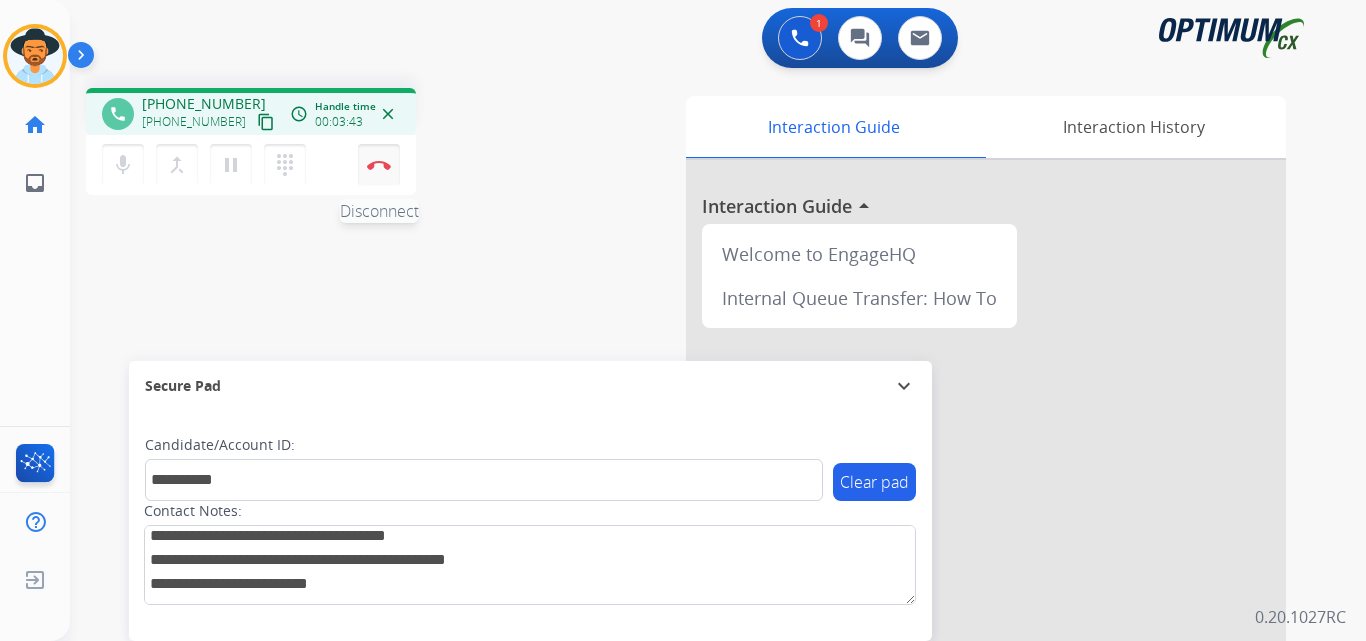 click at bounding box center (379, 165) 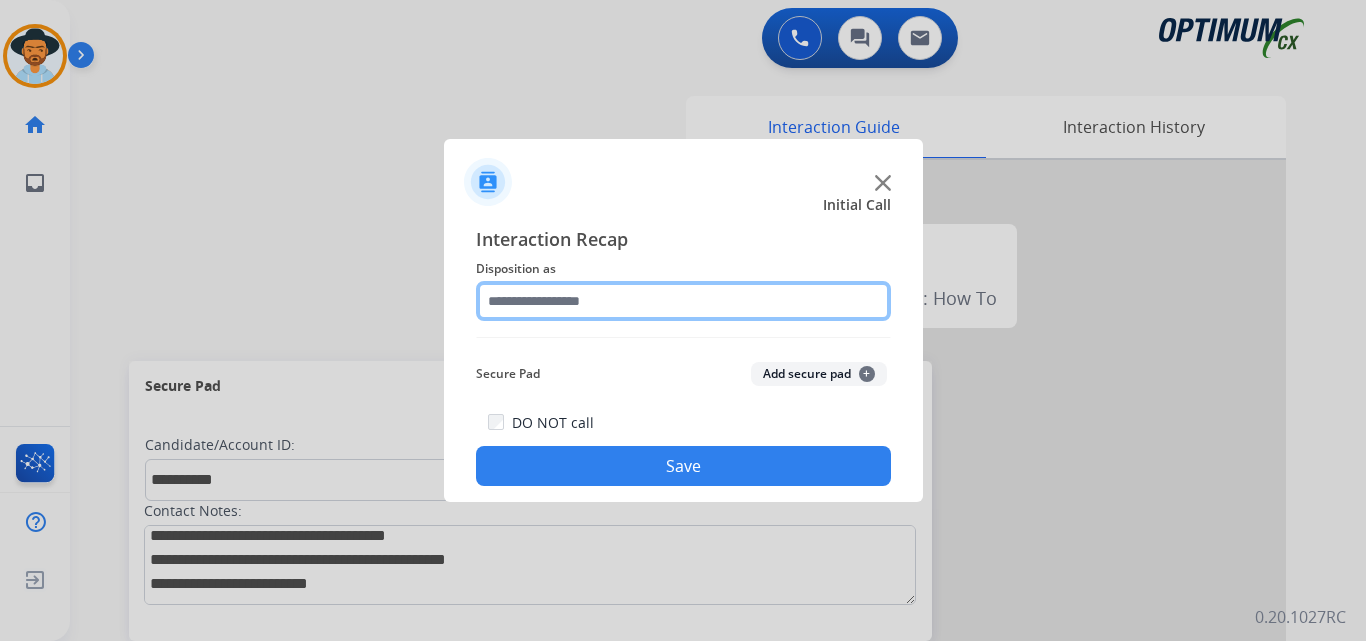 click 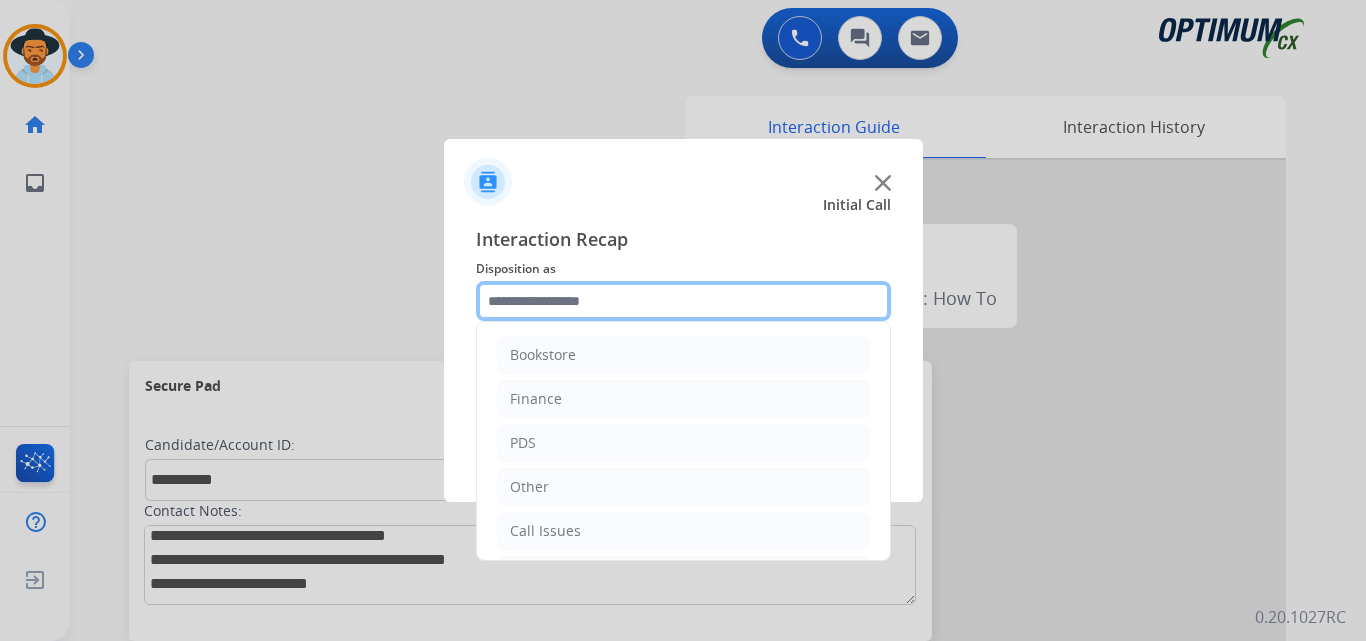 scroll, scrollTop: 136, scrollLeft: 0, axis: vertical 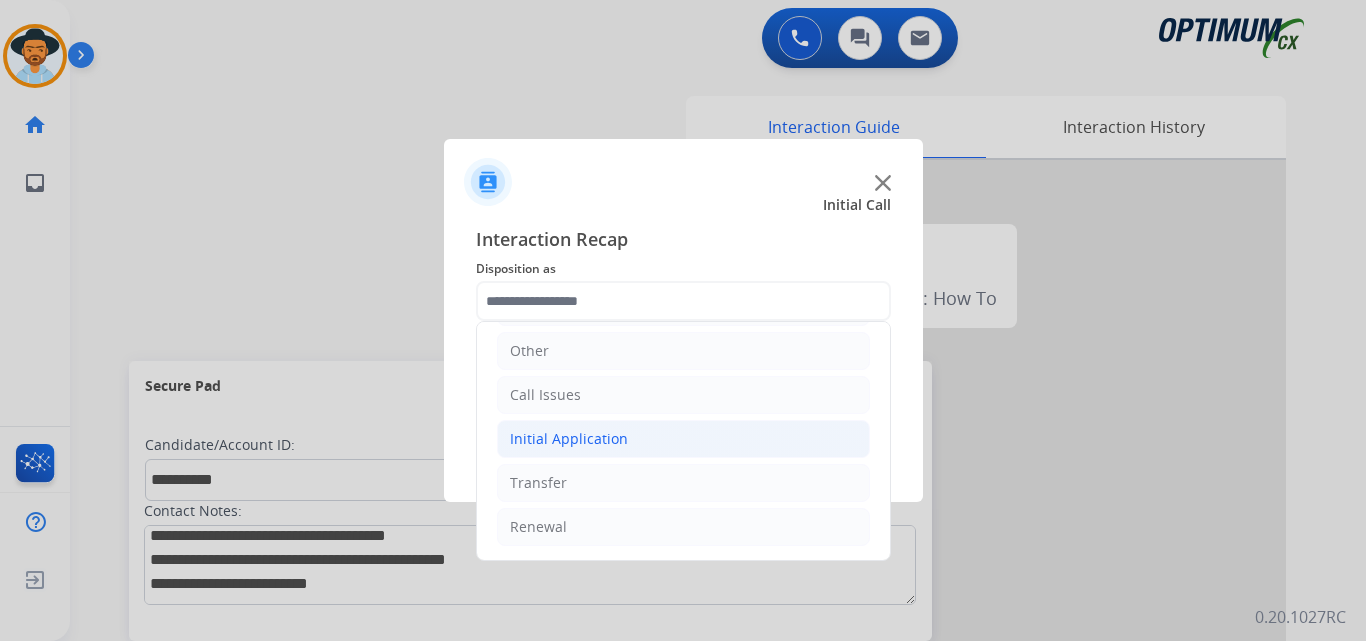 click on "Initial Application" 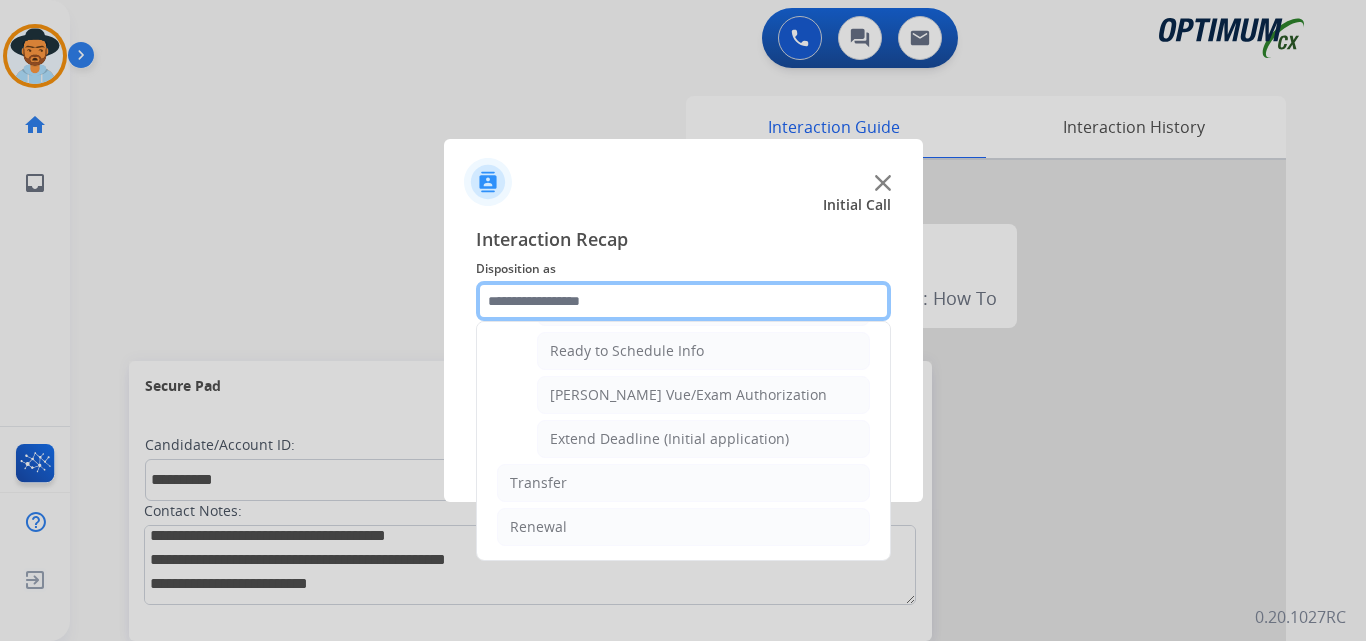 scroll, scrollTop: 1065, scrollLeft: 0, axis: vertical 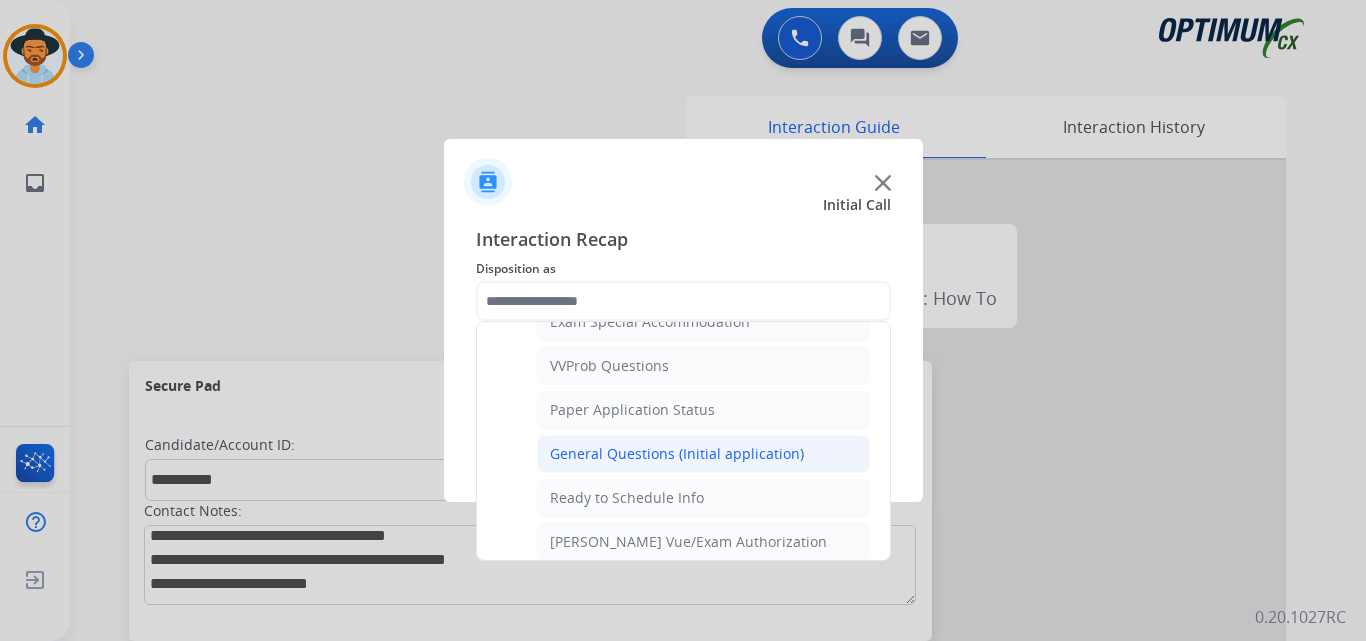 click on "General Questions (Initial application)" 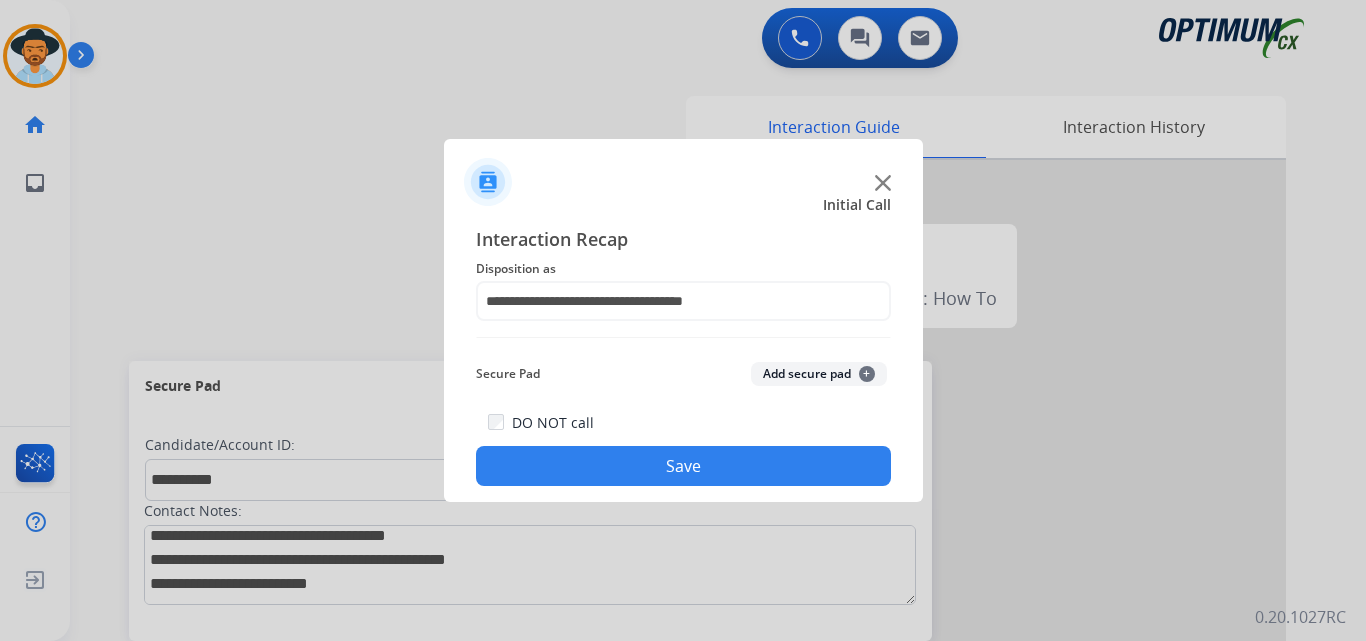 click on "Save" 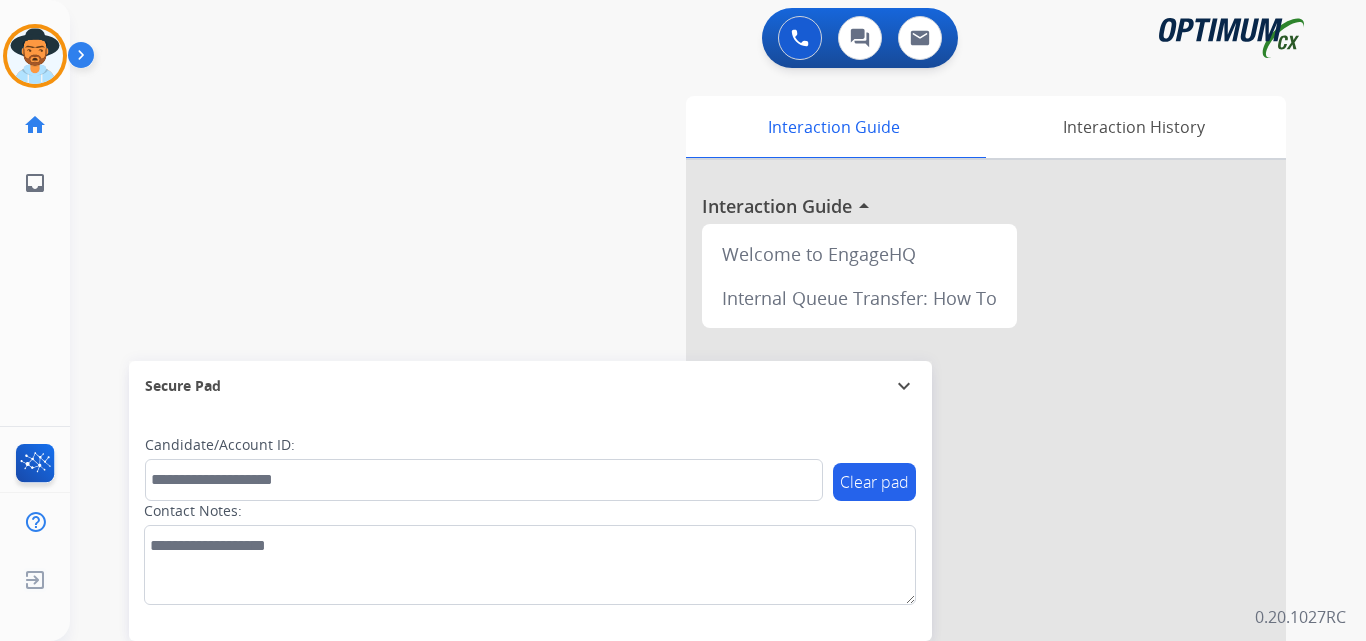 scroll, scrollTop: 0, scrollLeft: 0, axis: both 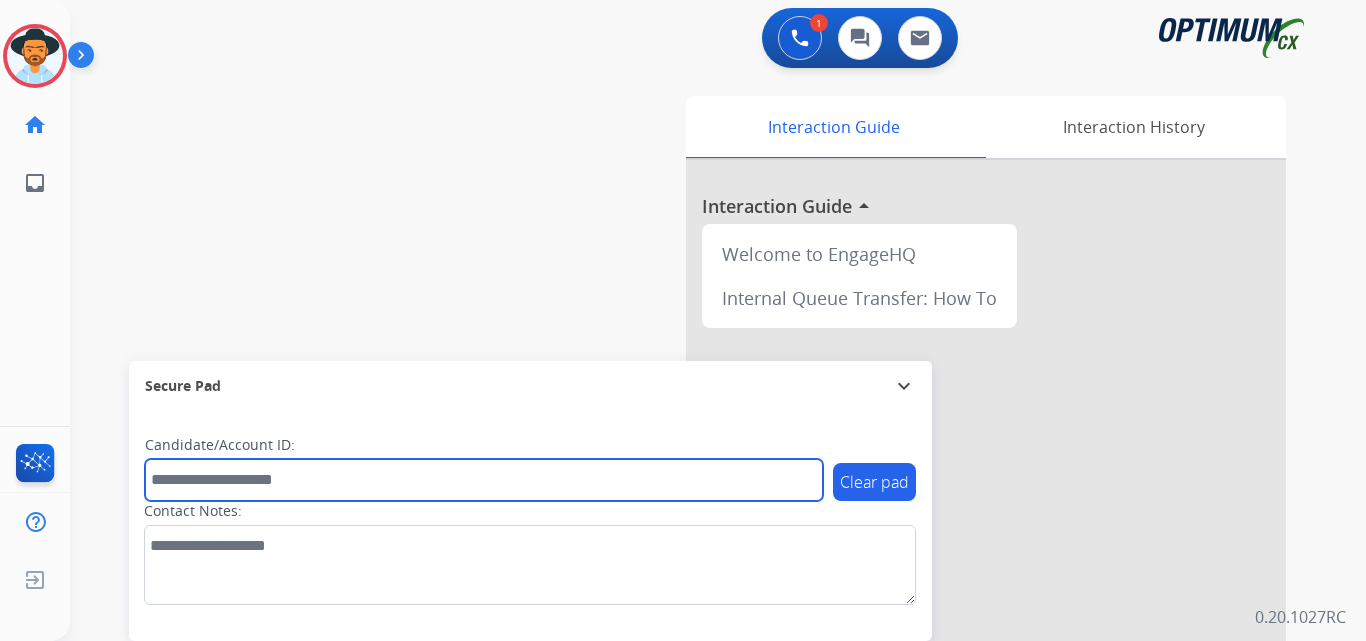 click on "Candidate/Account ID:" at bounding box center (484, 468) 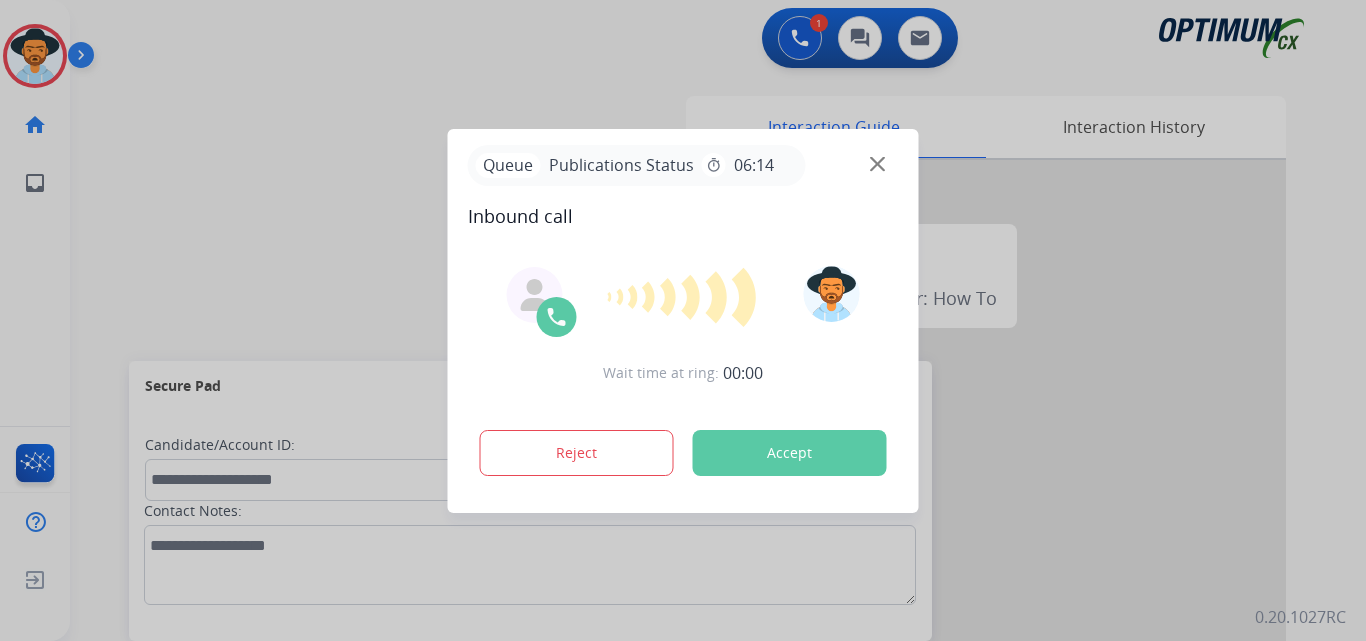 click on "Accept" at bounding box center (790, 453) 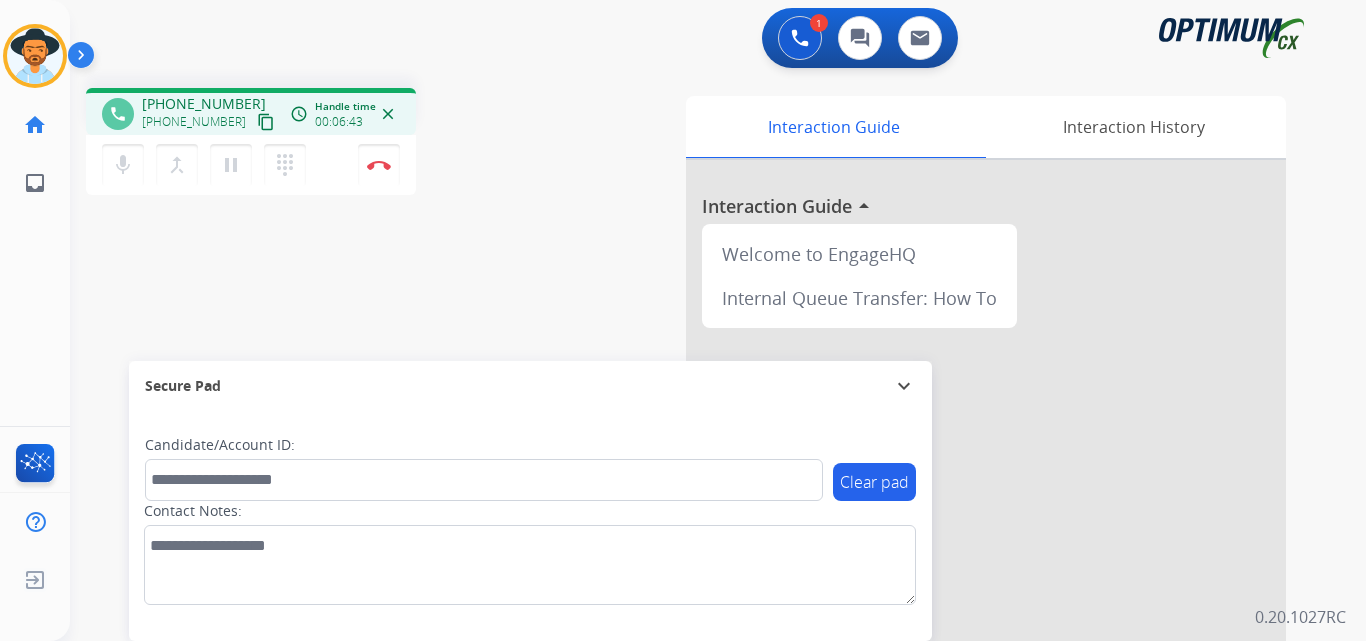click on "[PHONE_NUMBER]" at bounding box center [204, 104] 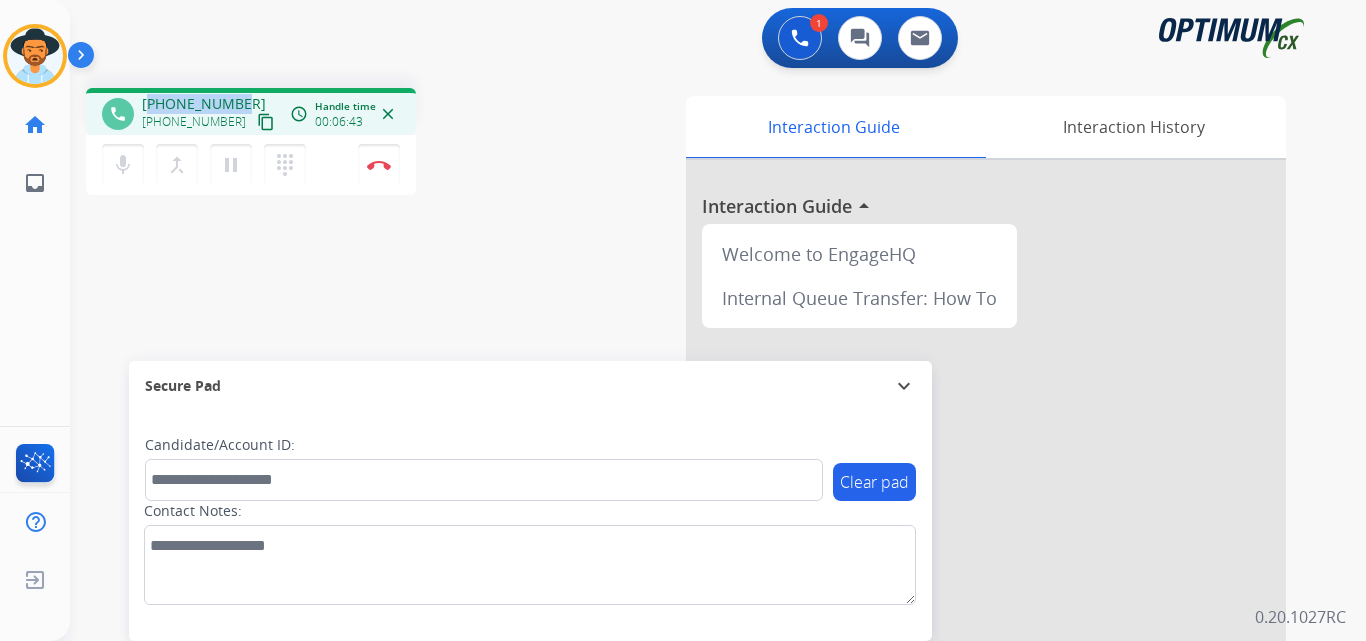 click on "[PHONE_NUMBER]" at bounding box center (204, 104) 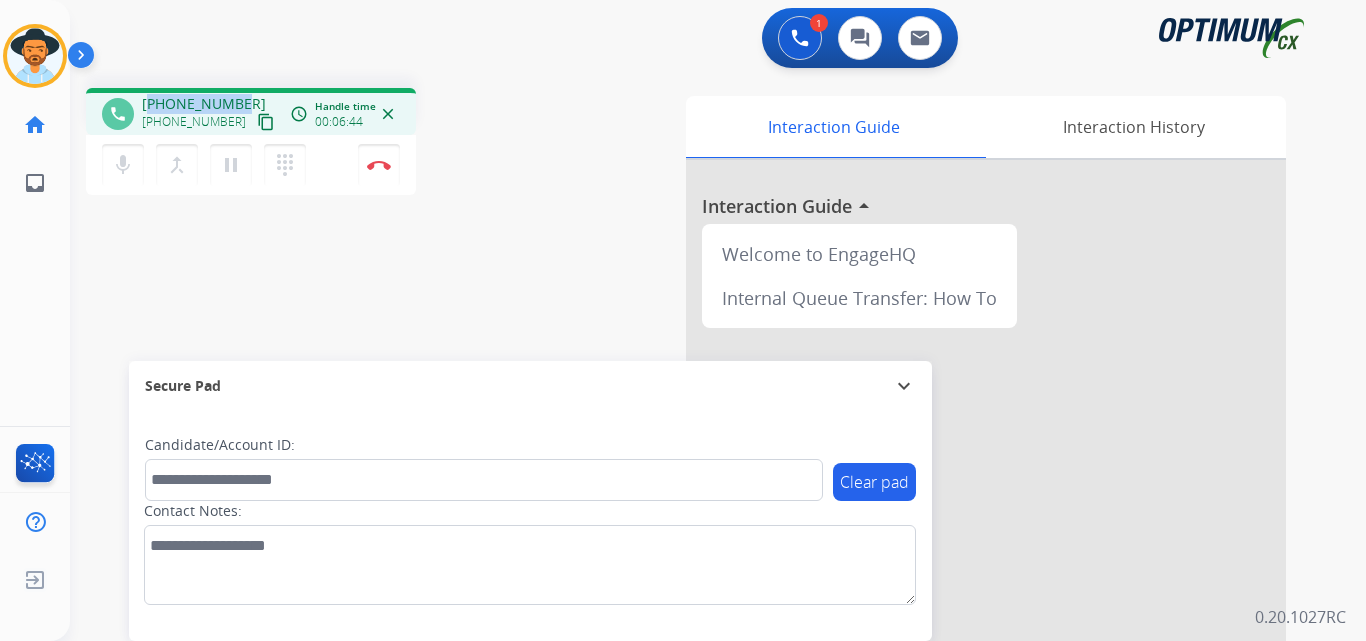 copy on "13027571571" 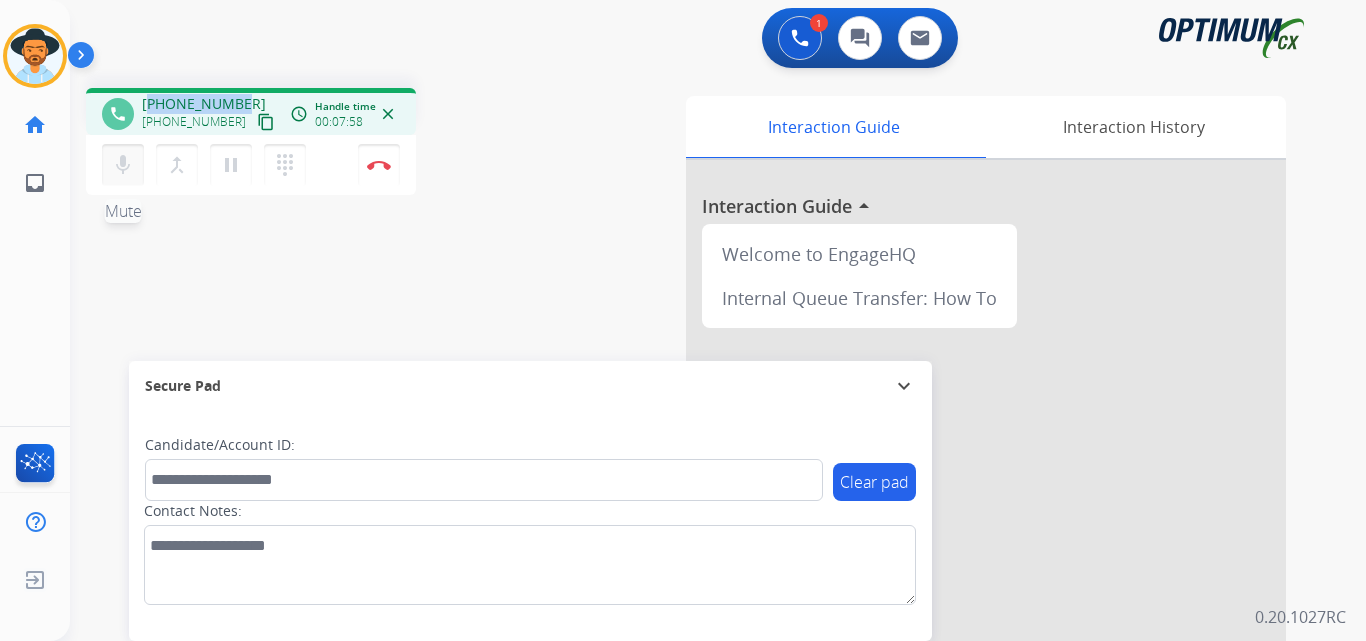click on "mic" at bounding box center [123, 165] 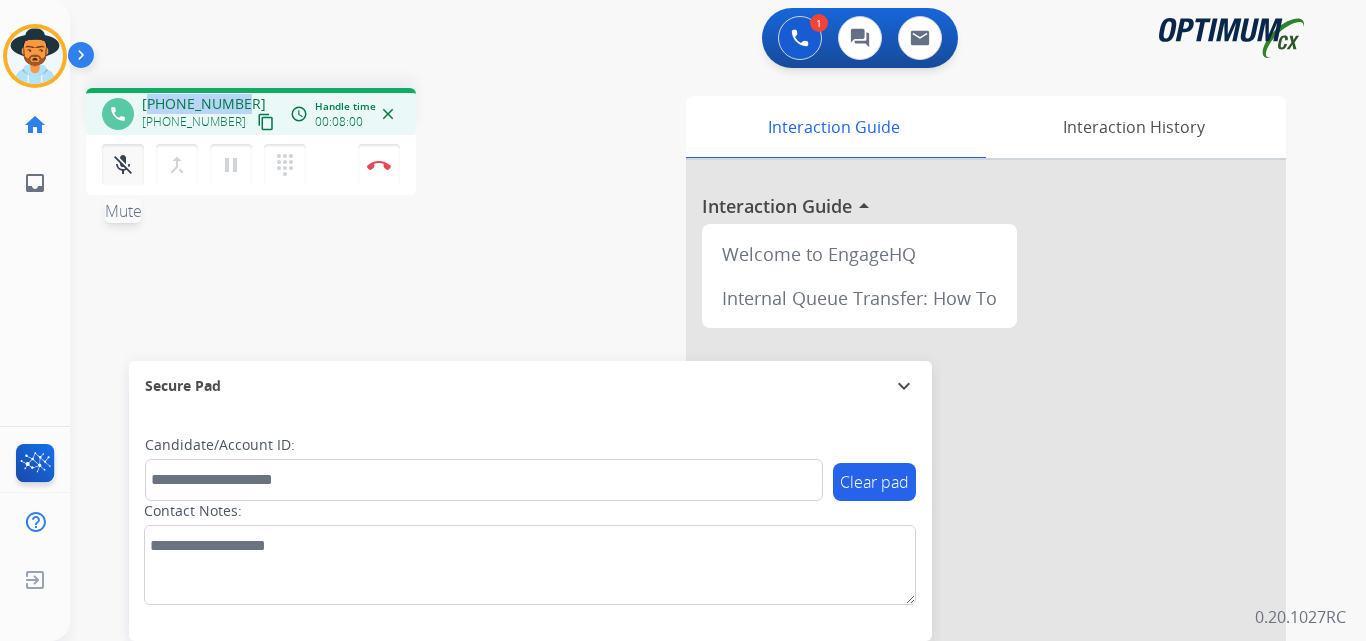 click on "mic_off" at bounding box center (123, 165) 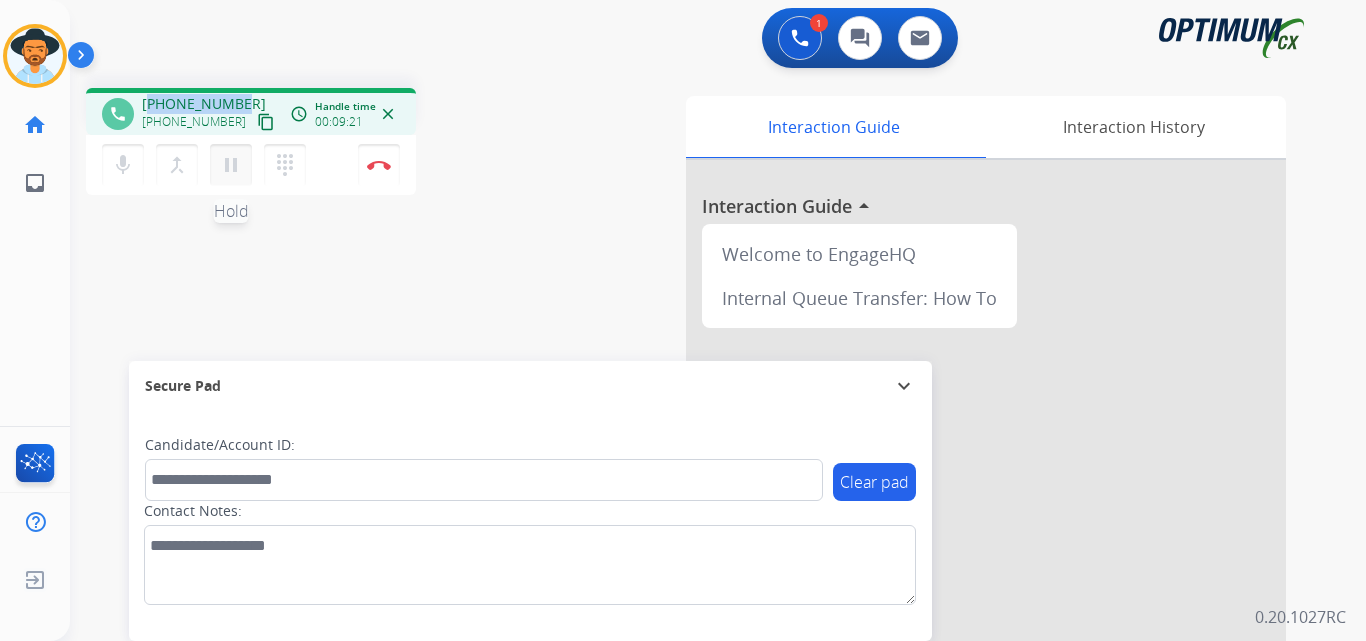 click on "pause" at bounding box center (231, 165) 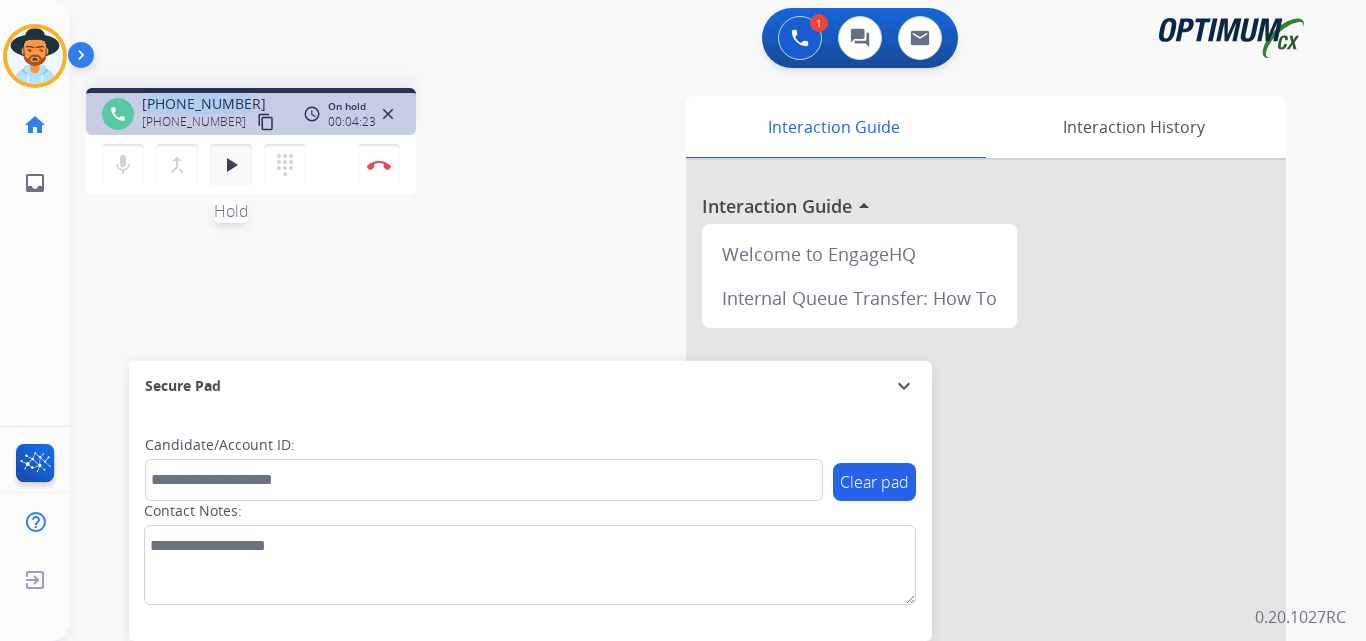 click on "play_arrow" at bounding box center [231, 165] 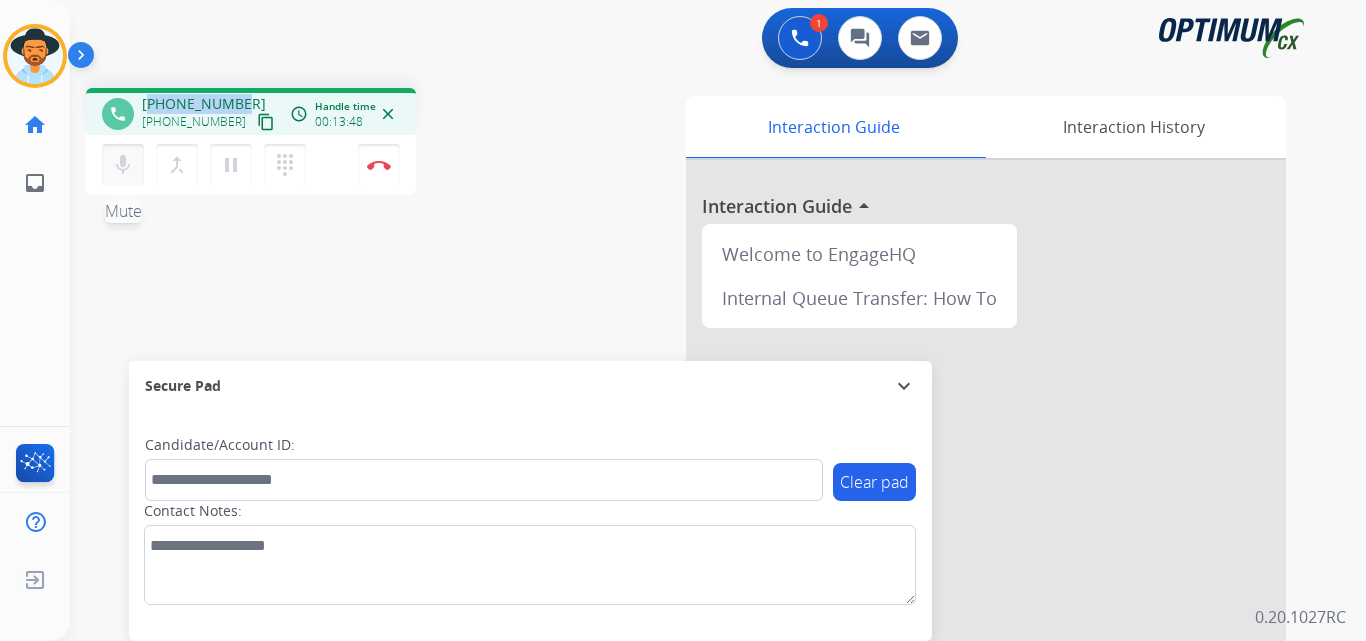 click on "mic" at bounding box center (123, 165) 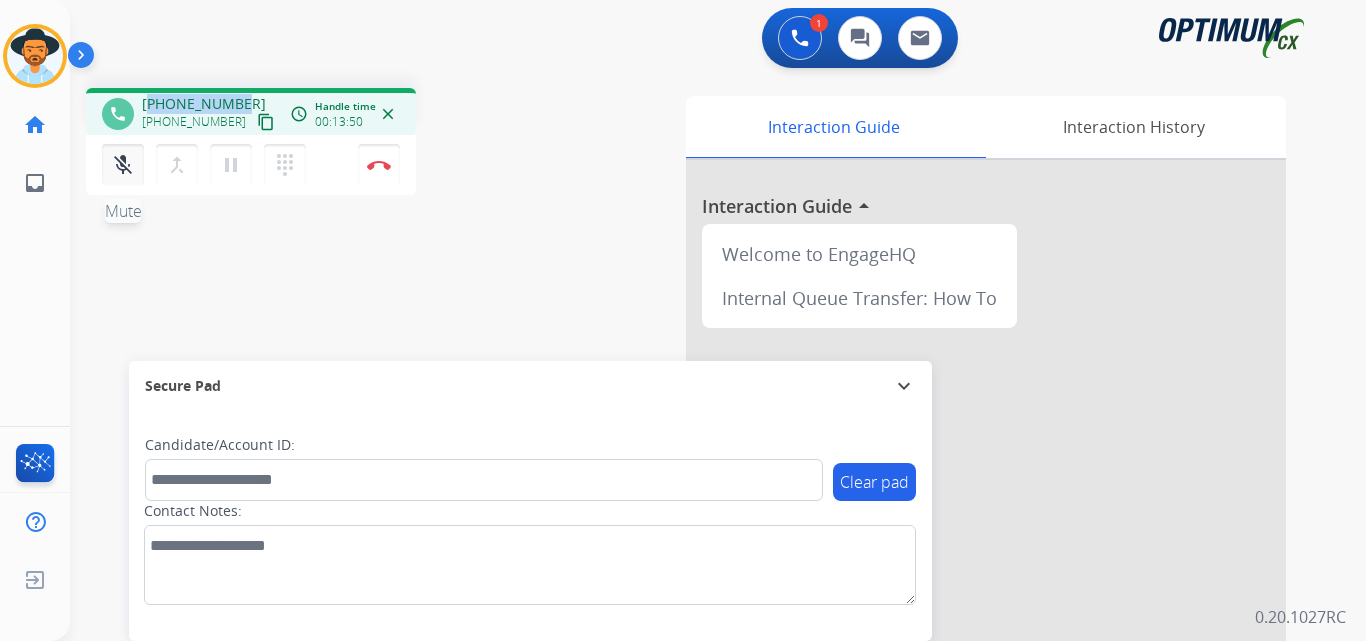 click on "mic_off" at bounding box center (123, 165) 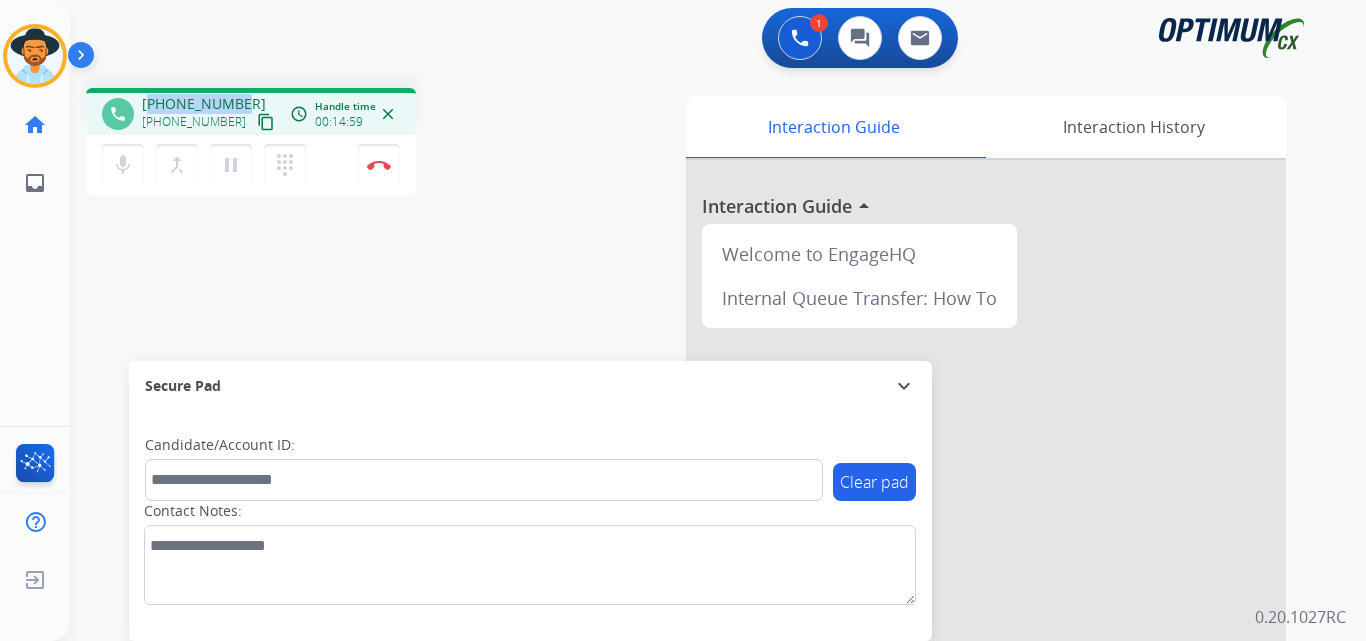 click on "[PHONE_NUMBER]" at bounding box center [204, 104] 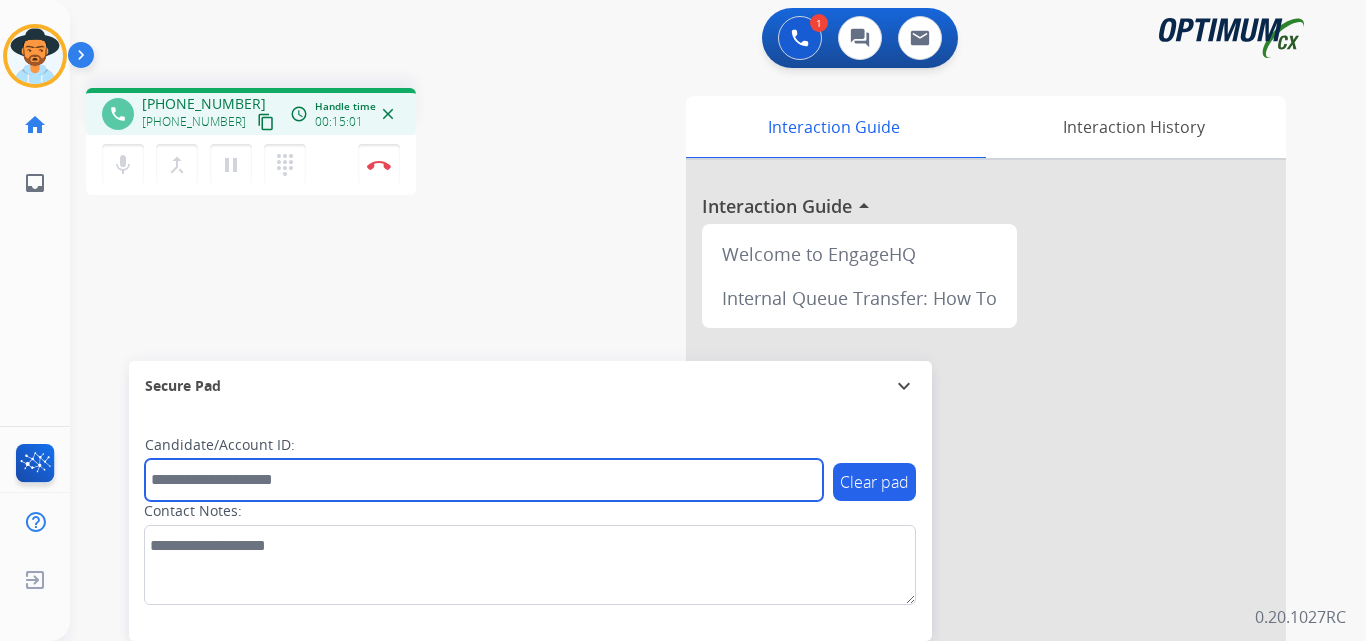 click at bounding box center [484, 480] 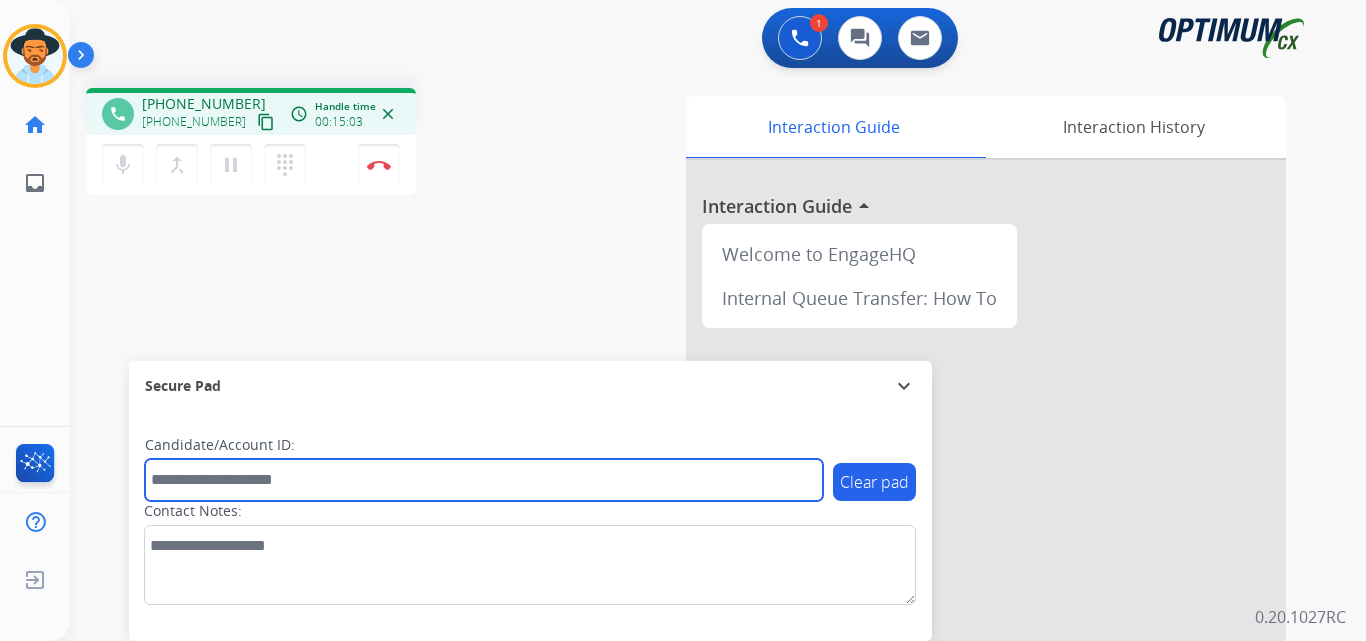 paste on "**********" 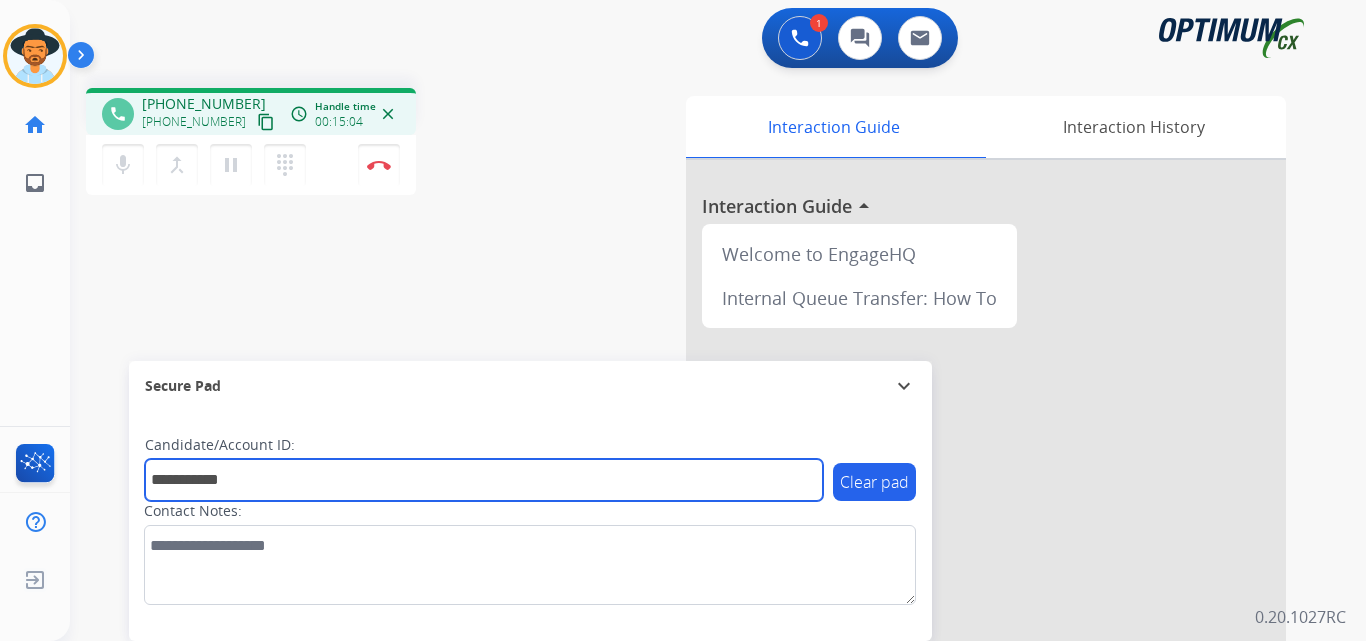 type on "**********" 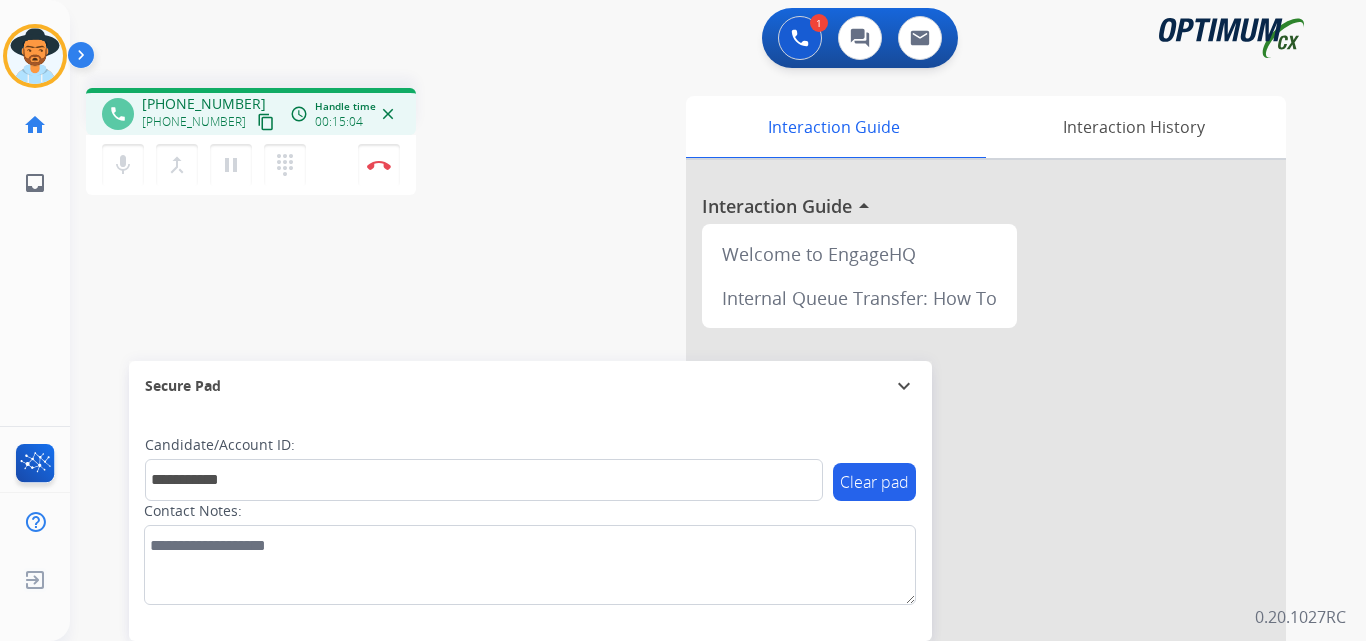 click on "**********" at bounding box center (694, 489) 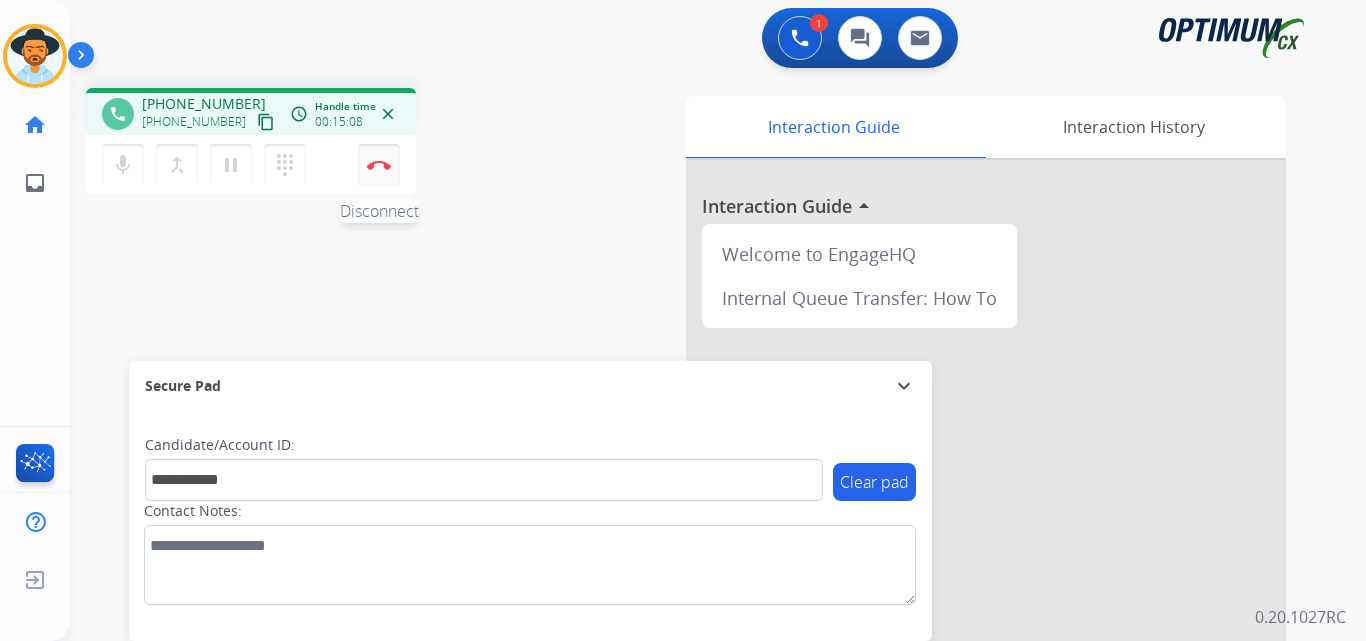 click on "Disconnect" at bounding box center [379, 165] 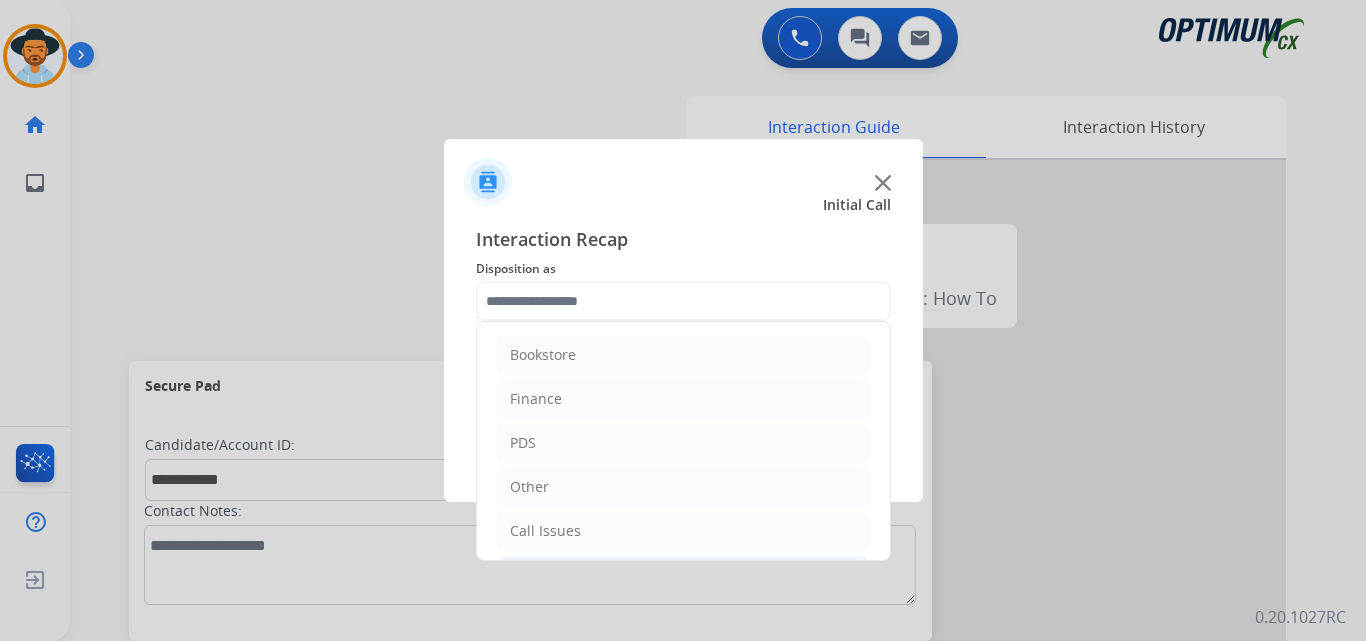 scroll, scrollTop: 136, scrollLeft: 0, axis: vertical 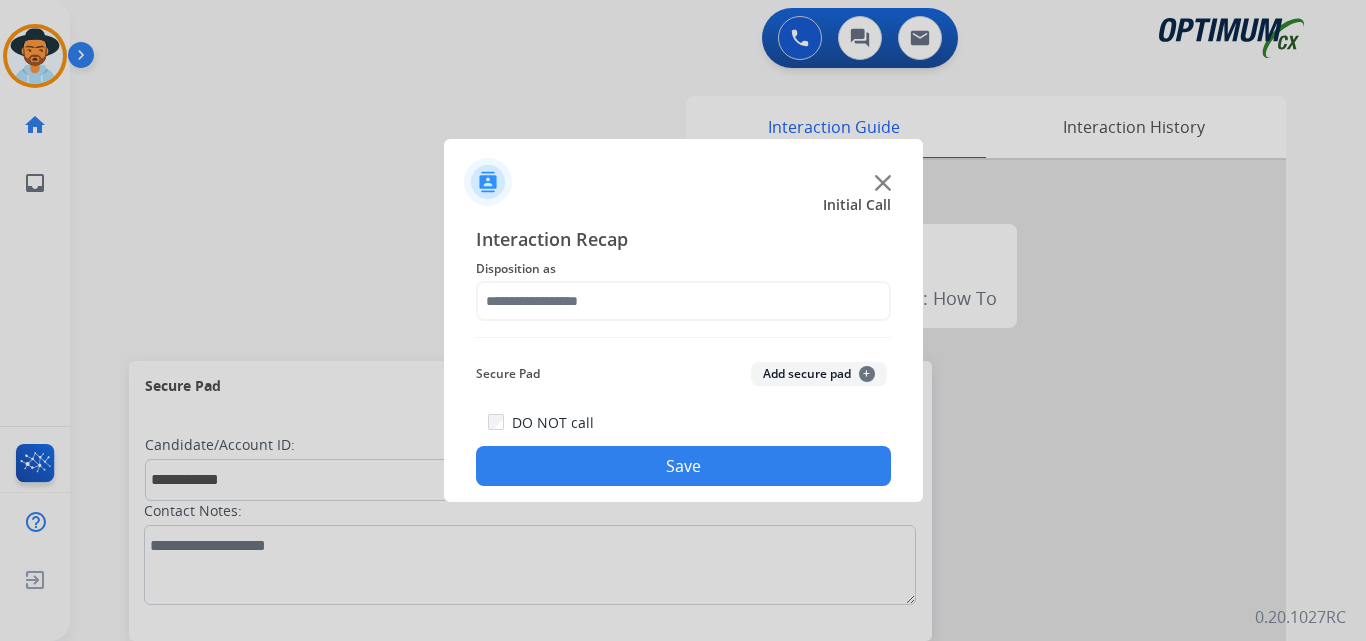 drag, startPoint x: 467, startPoint y: 322, endPoint x: 628, endPoint y: 320, distance: 161.01242 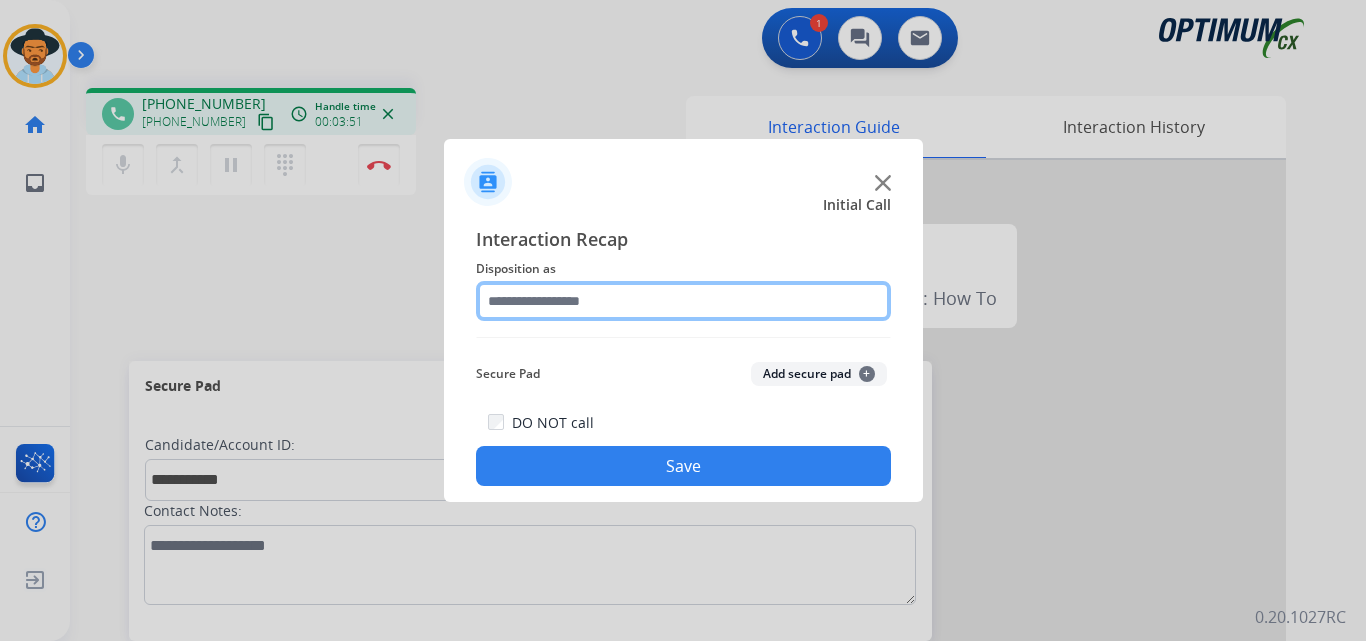 click 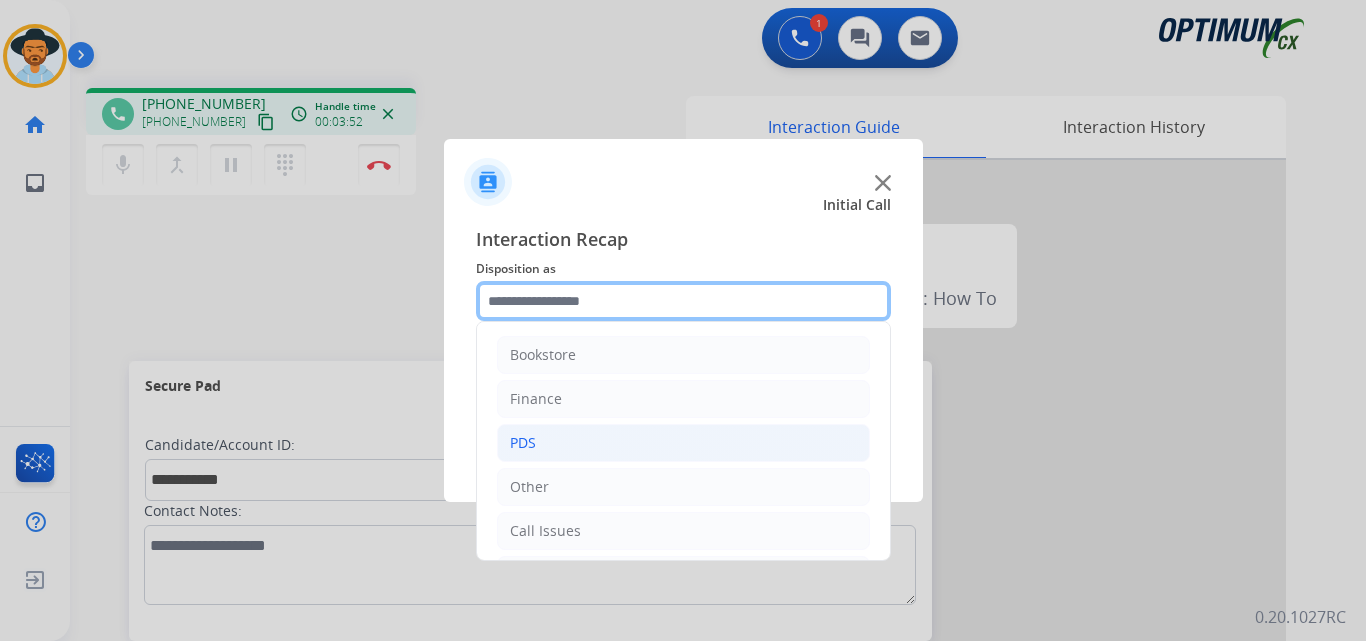 scroll, scrollTop: 136, scrollLeft: 0, axis: vertical 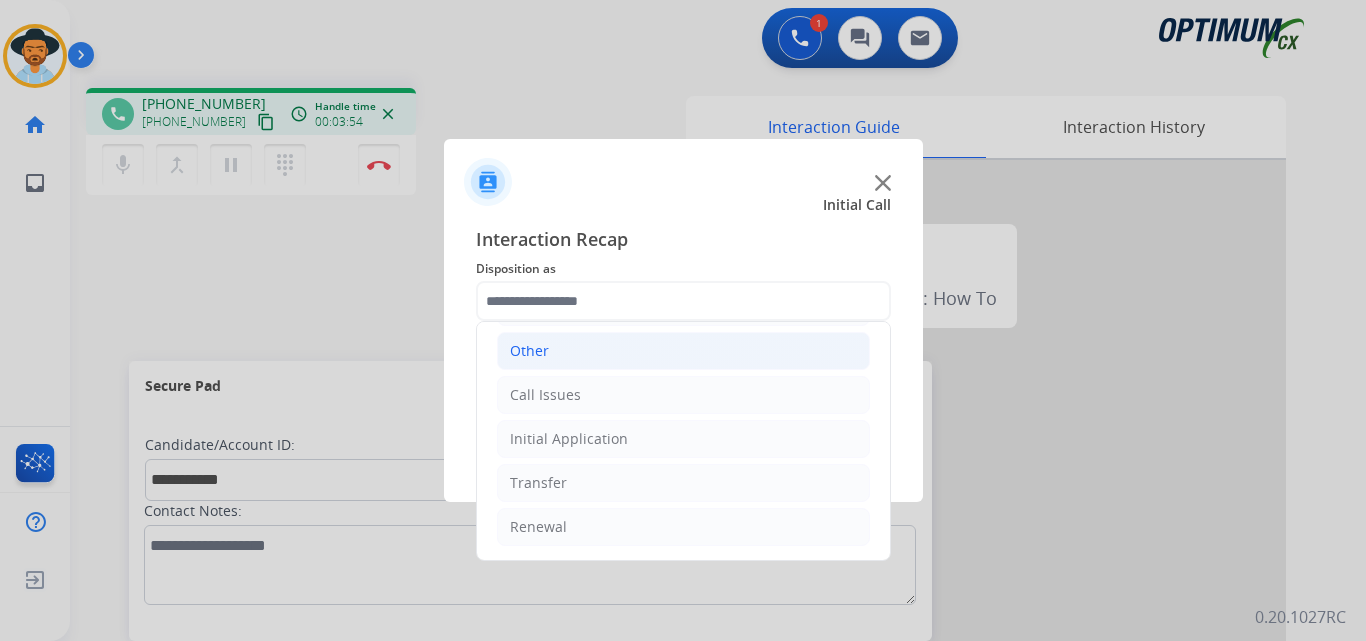 click on "Other" 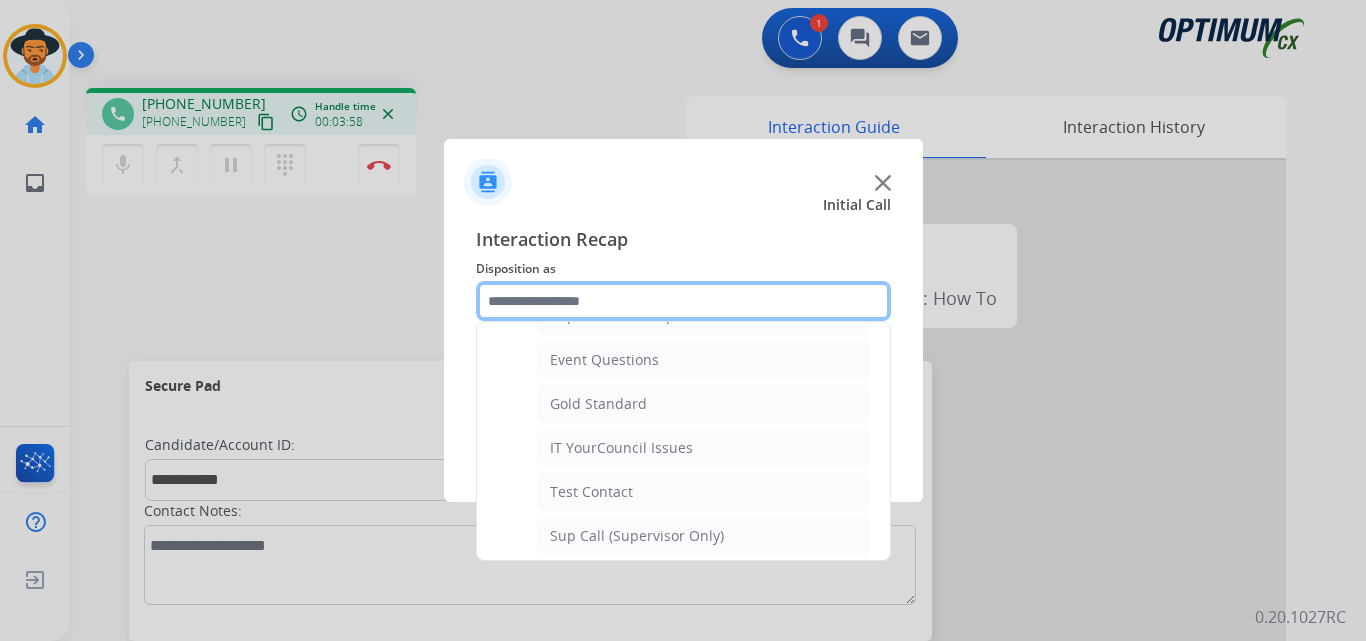 scroll, scrollTop: 469, scrollLeft: 0, axis: vertical 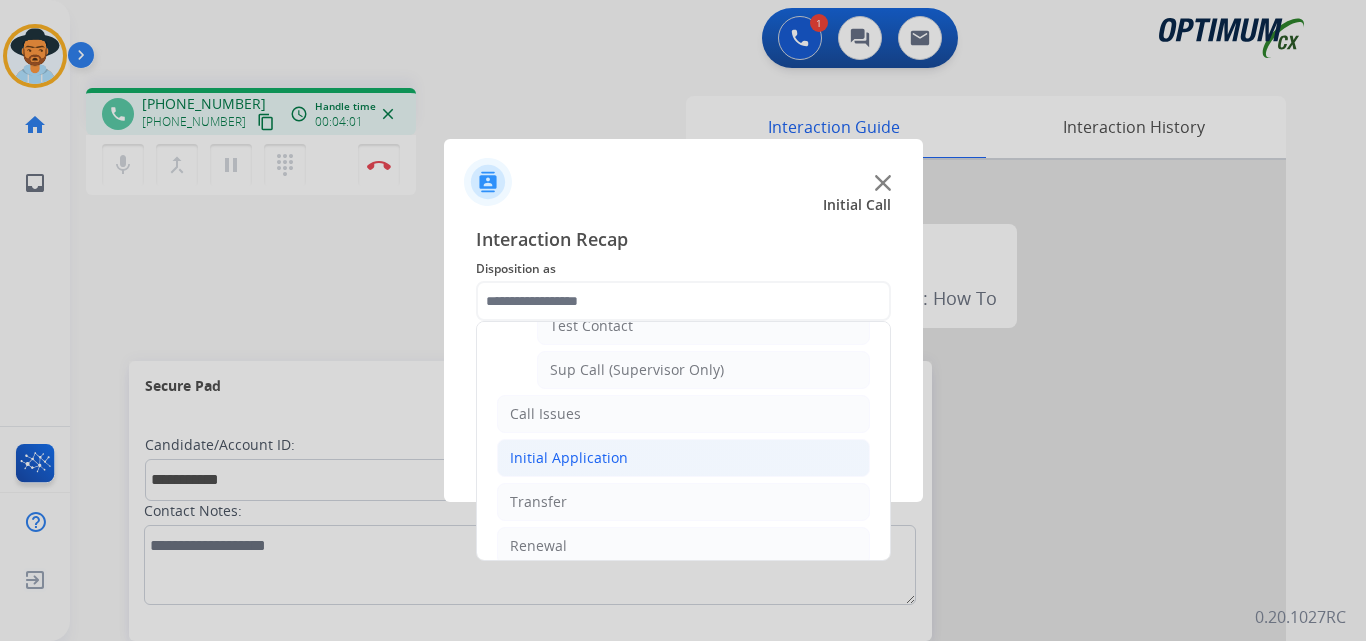 click on "Initial Application" 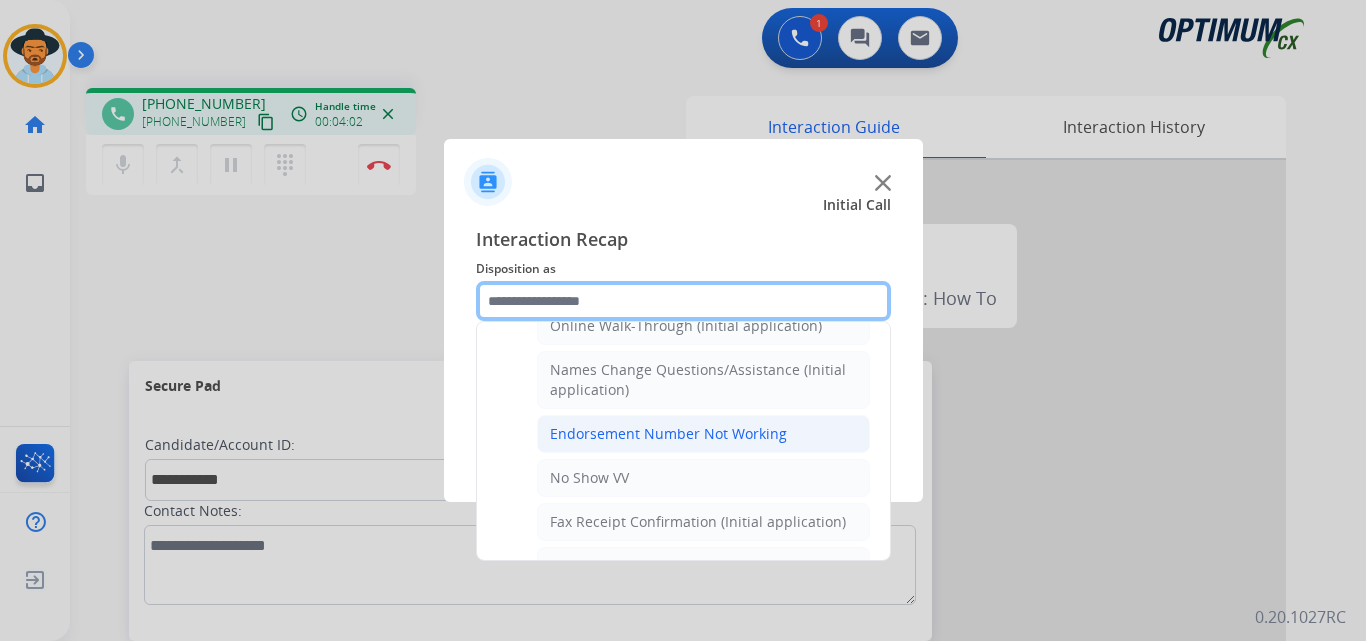 scroll, scrollTop: 1136, scrollLeft: 0, axis: vertical 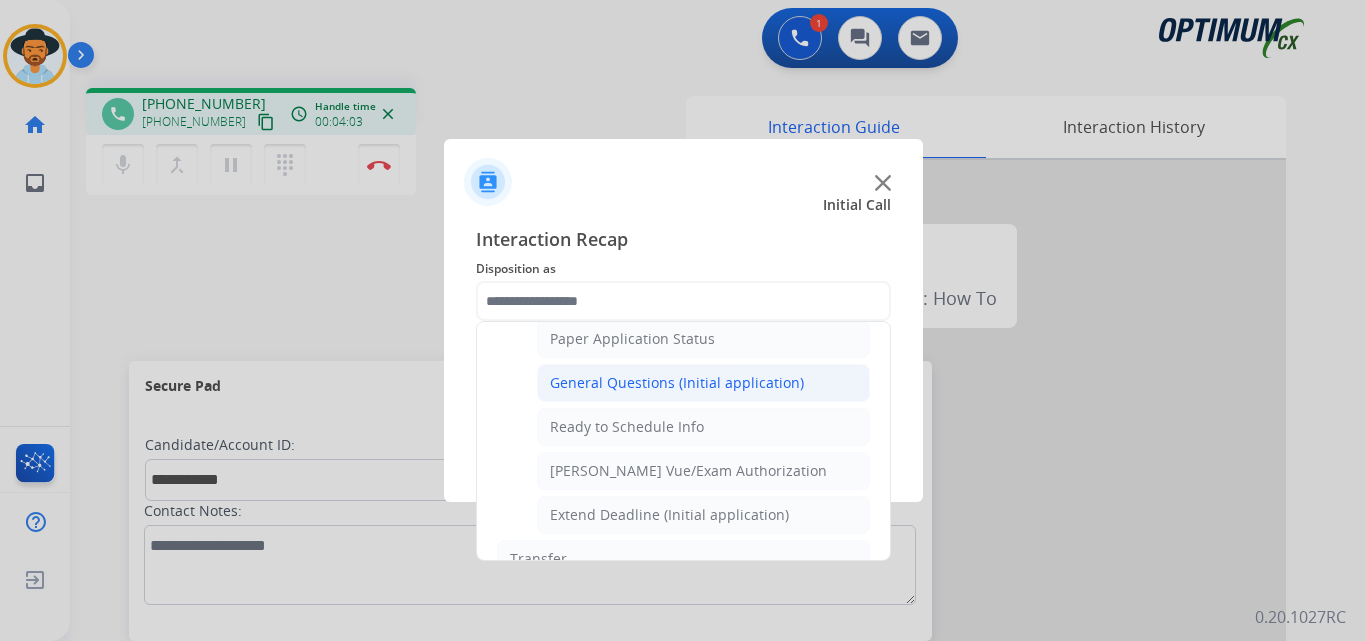click on "General Questions (Initial application)" 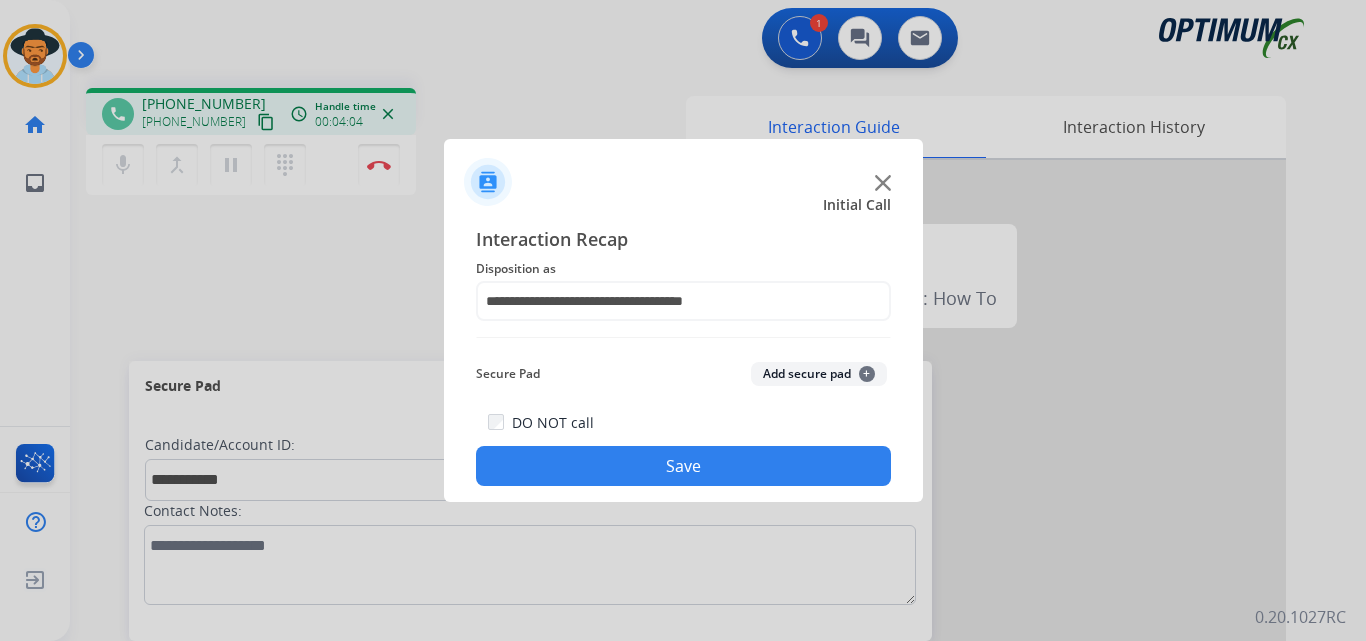 click on "Save" 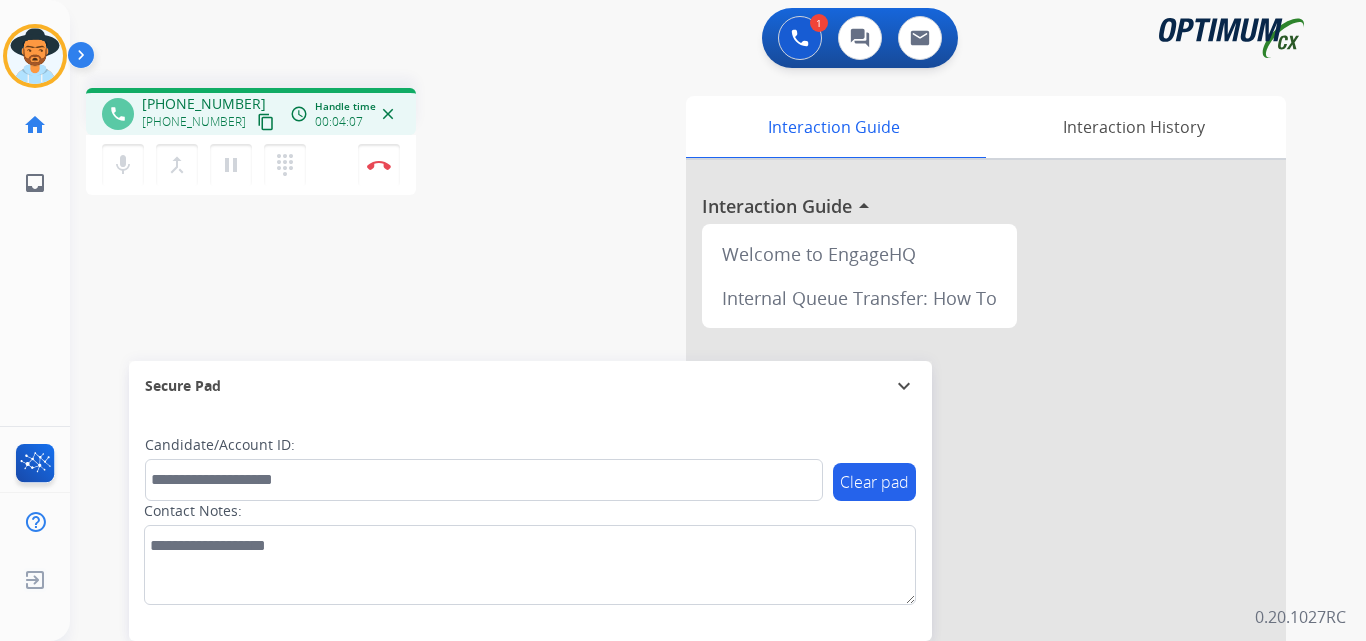 click on "+15134325022" at bounding box center (204, 104) 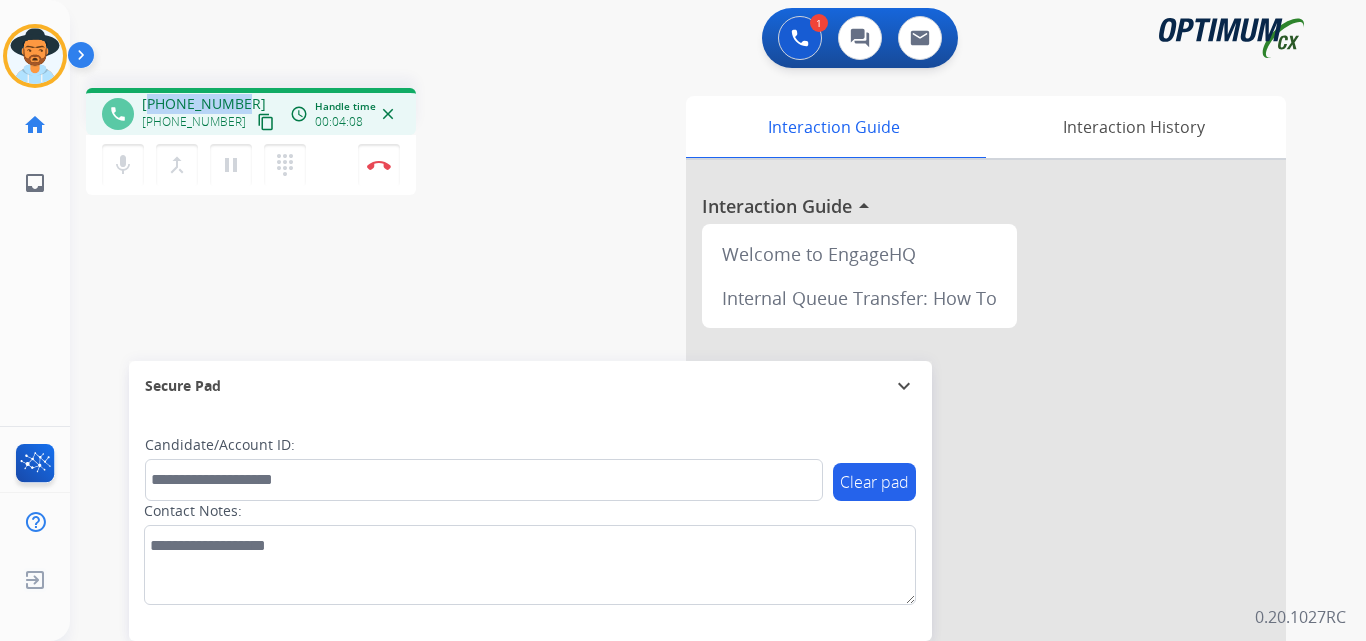 click on "+15134325022" at bounding box center (204, 104) 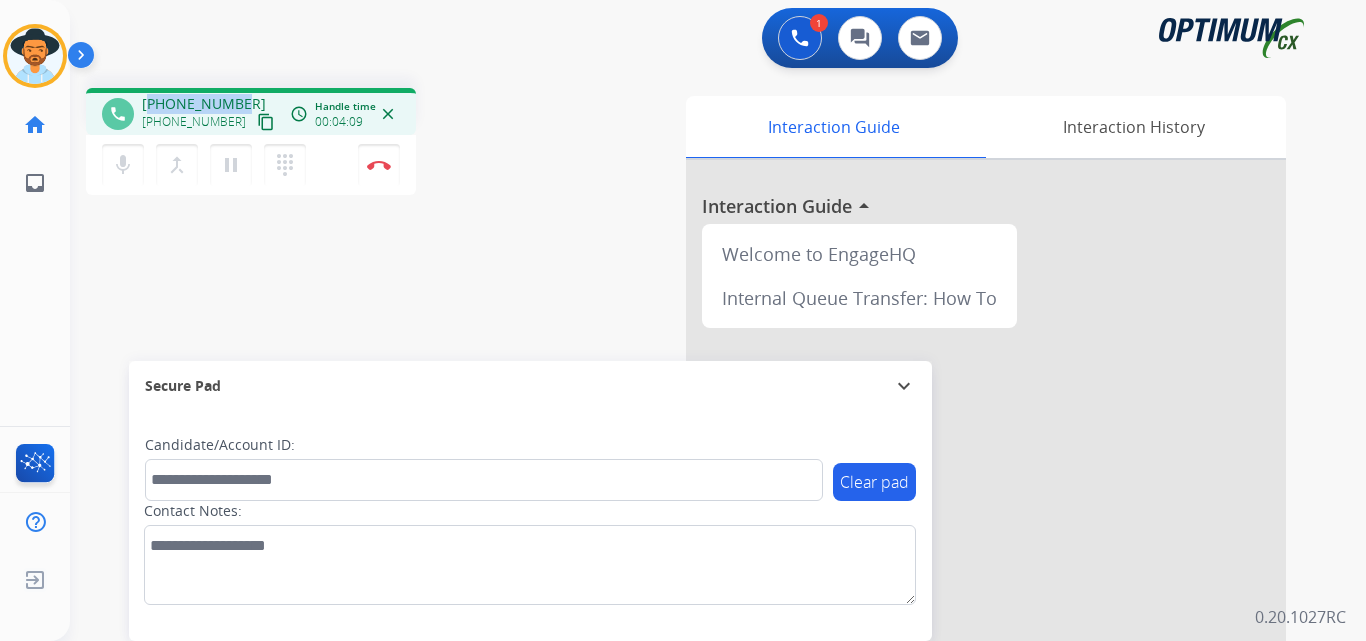 copy on "15134325022" 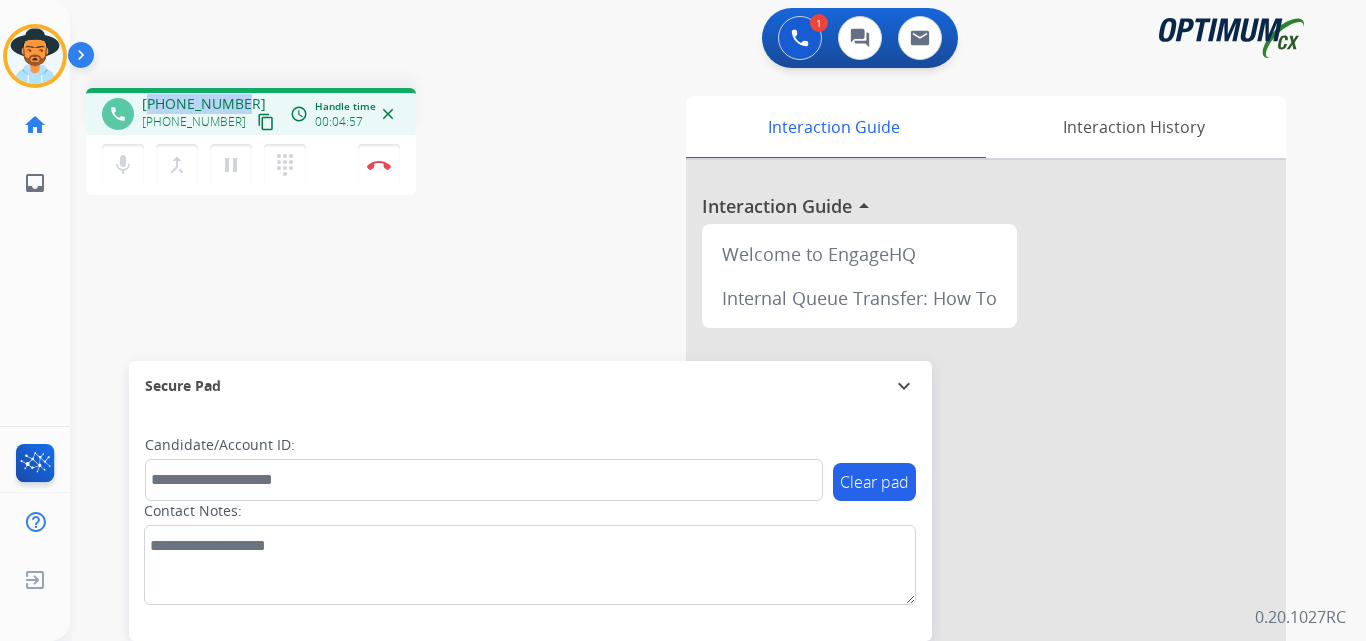 click on "+15134325022" at bounding box center (204, 104) 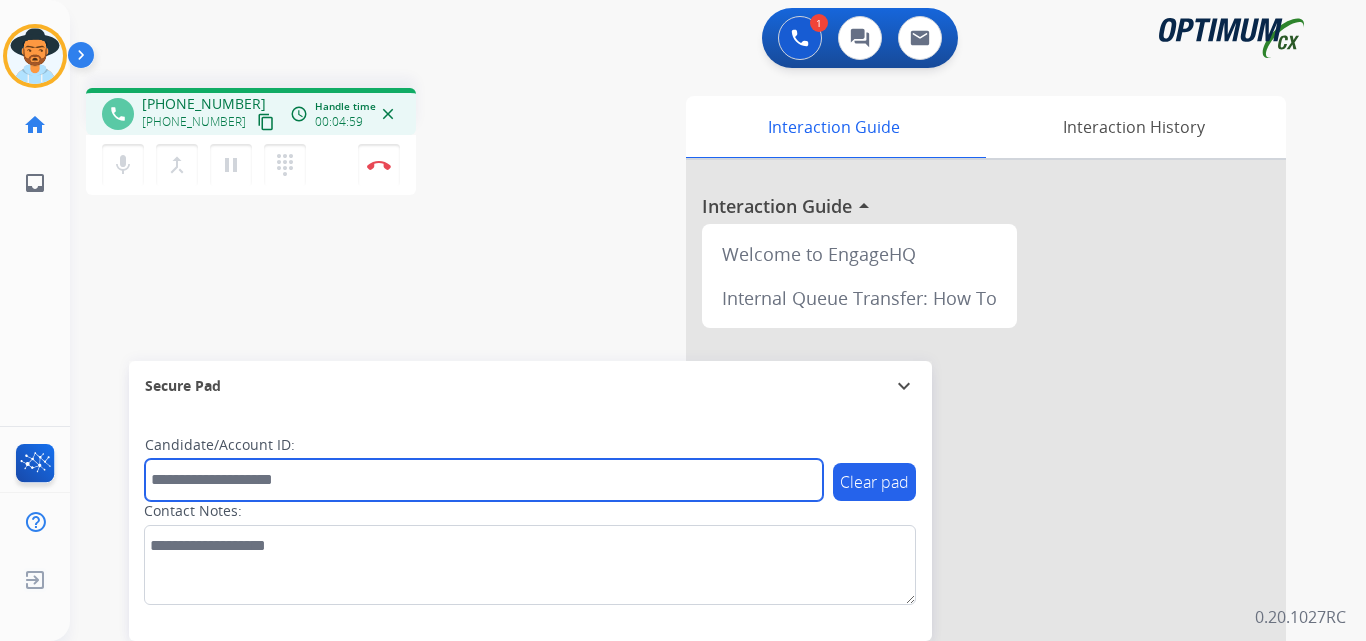 click at bounding box center [484, 480] 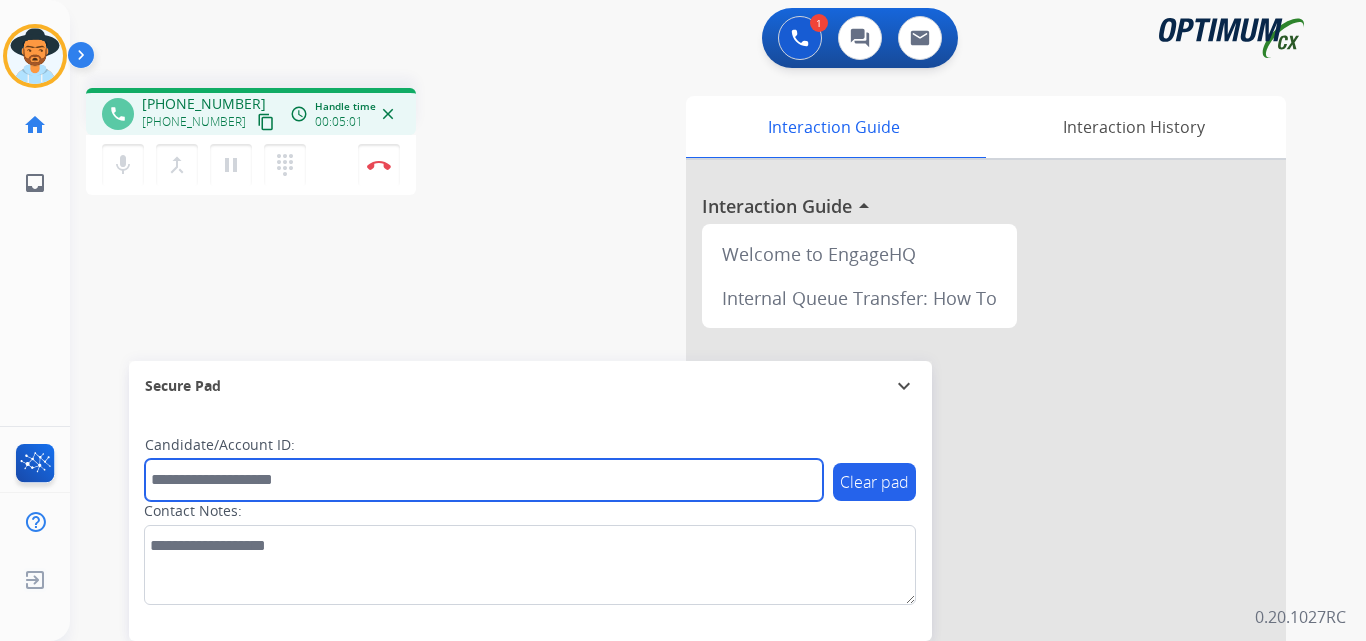 paste on "**********" 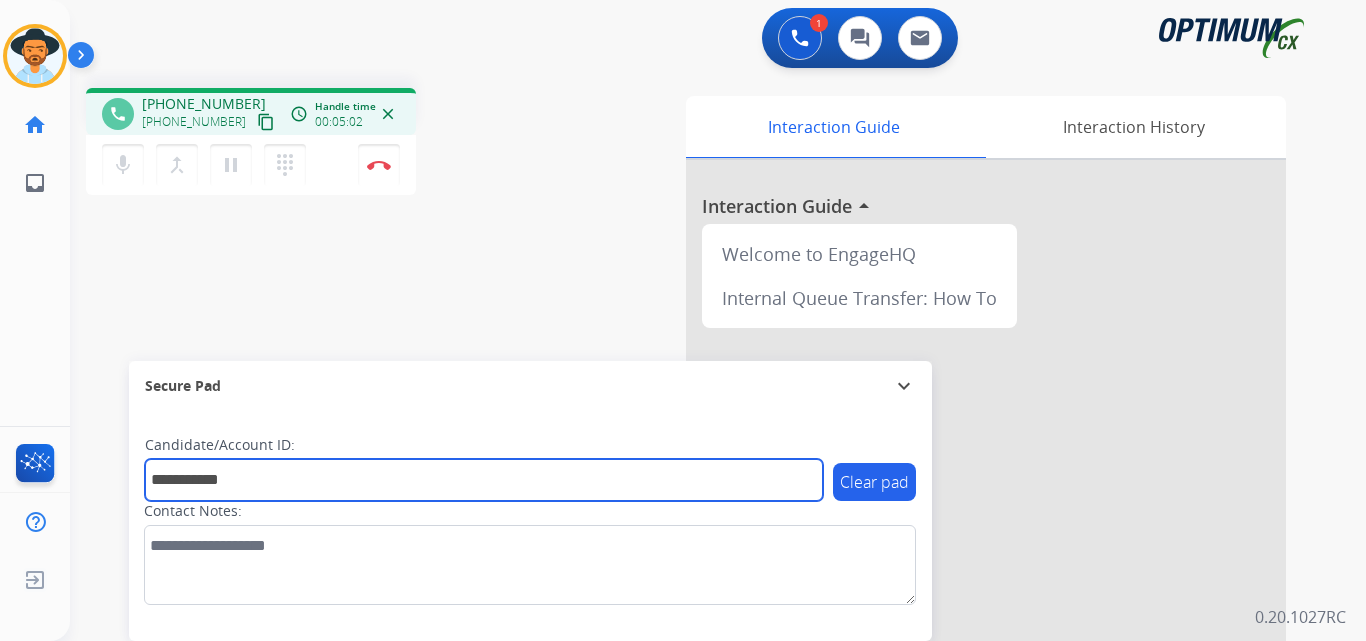 click on "**********" at bounding box center [484, 480] 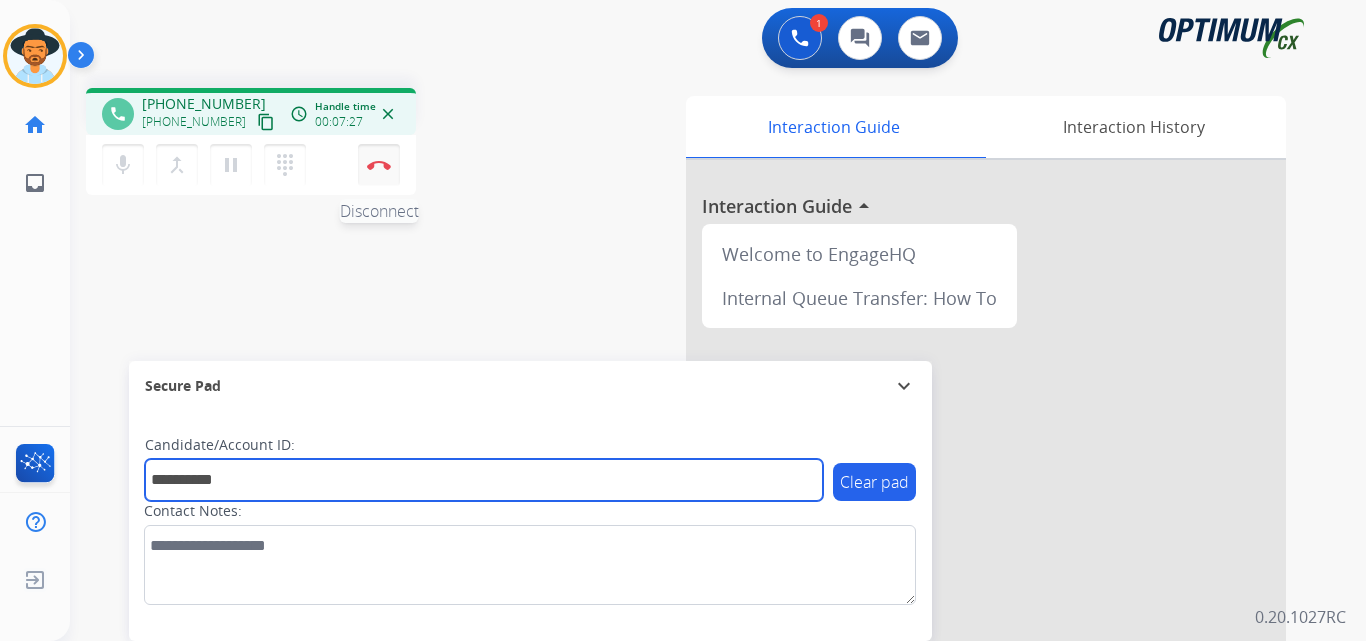 type on "**********" 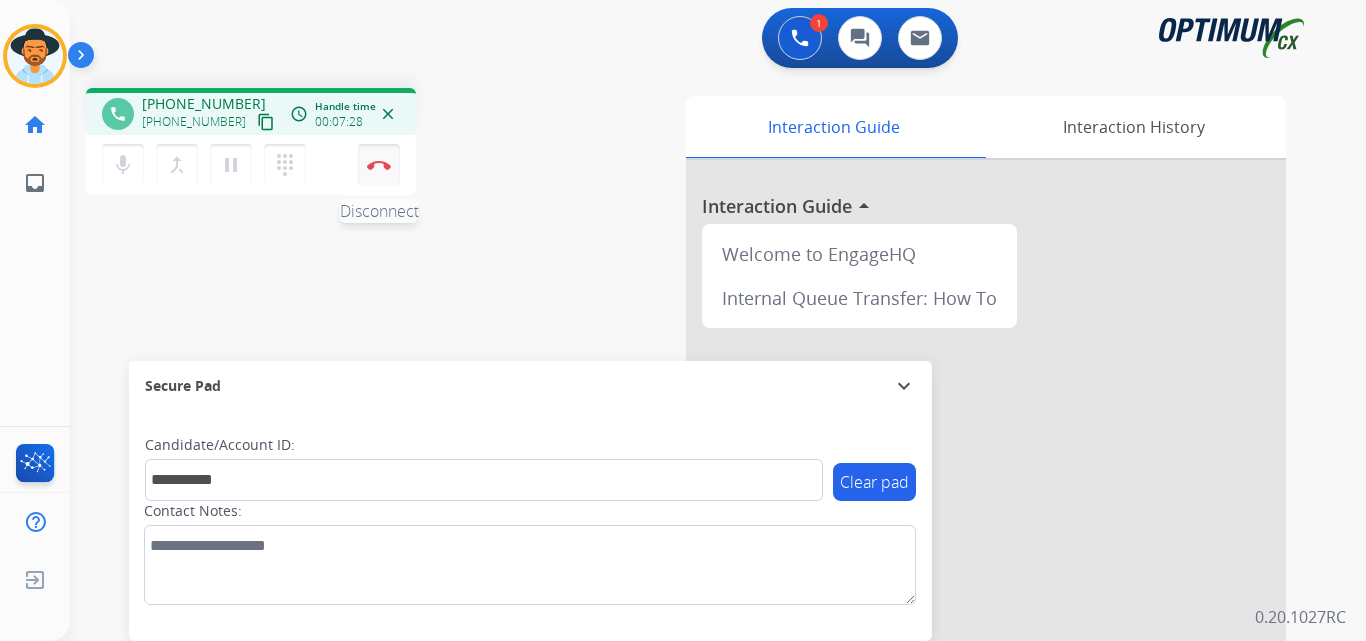click at bounding box center [379, 165] 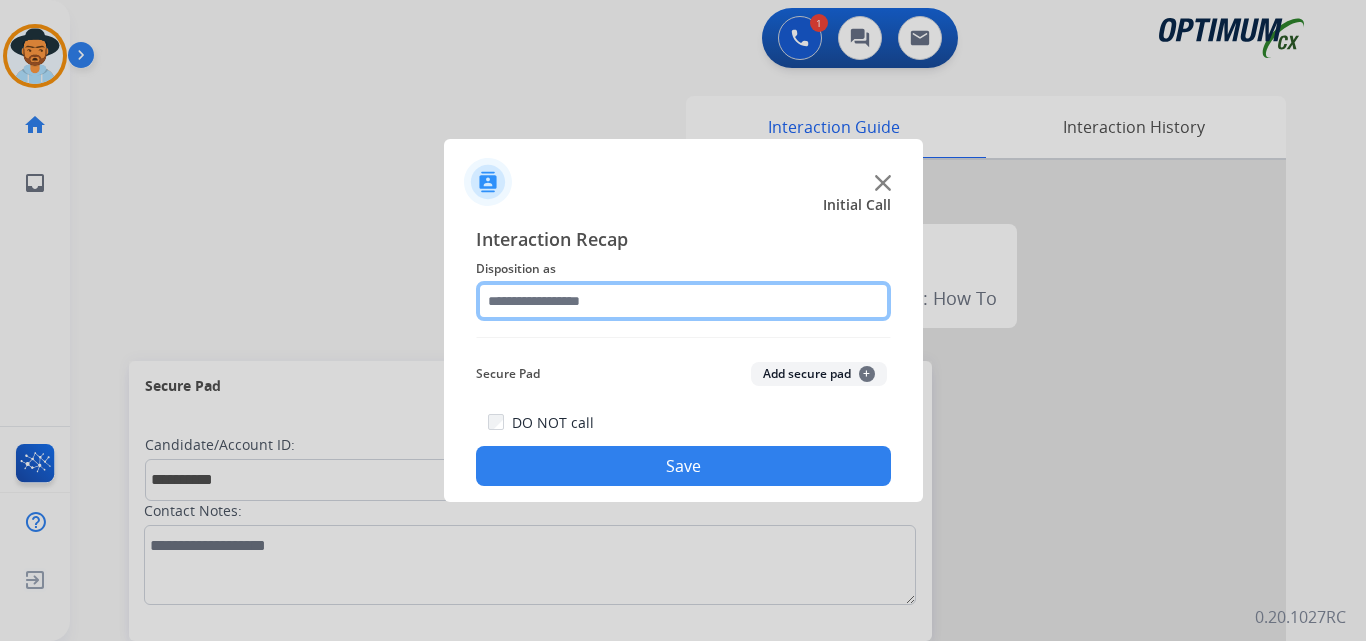 click 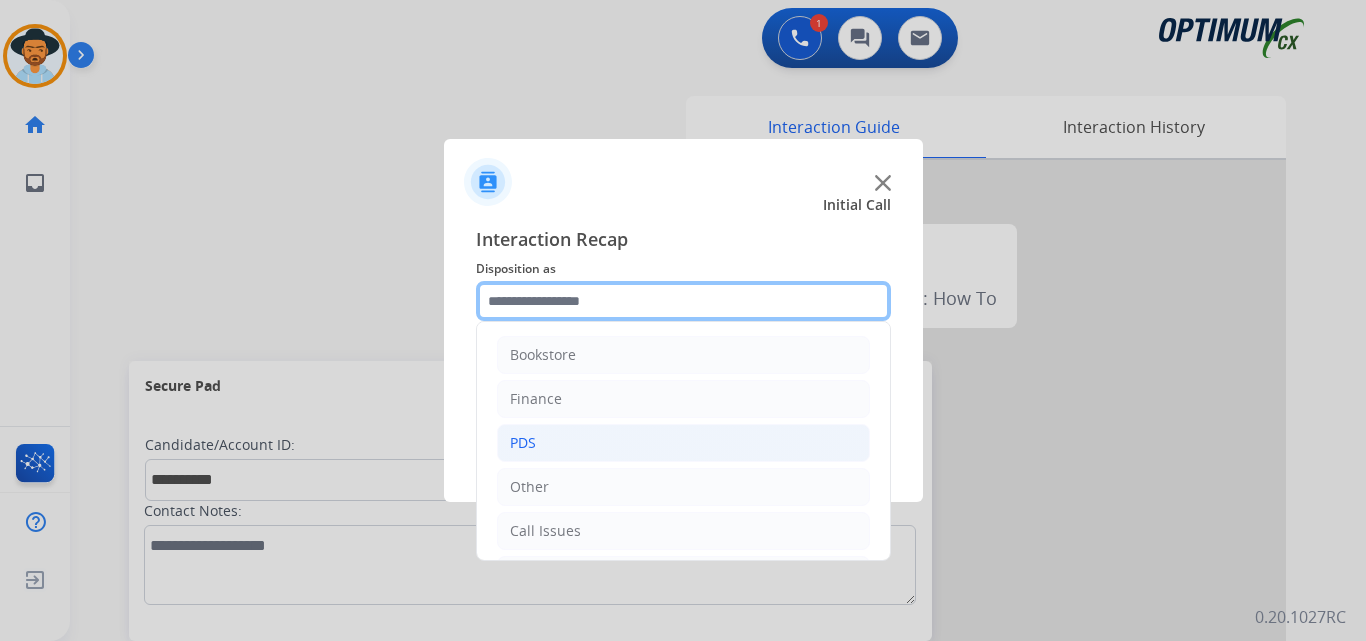 scroll, scrollTop: 136, scrollLeft: 0, axis: vertical 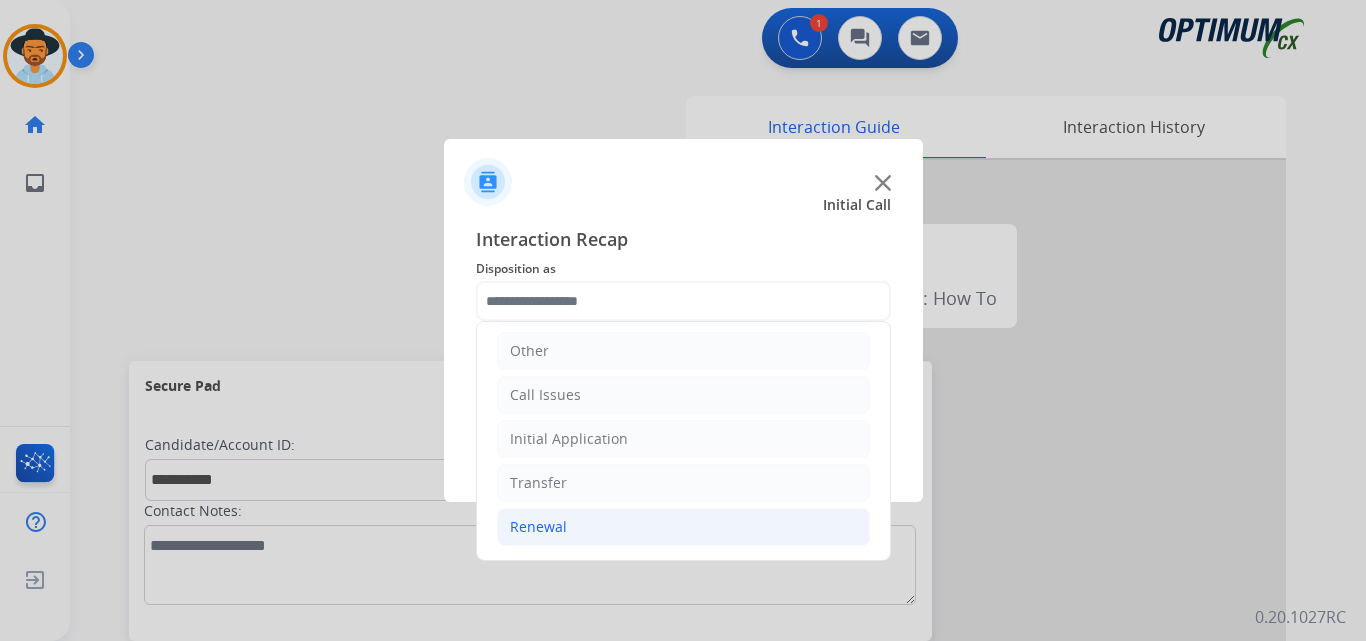 click on "Renewal" 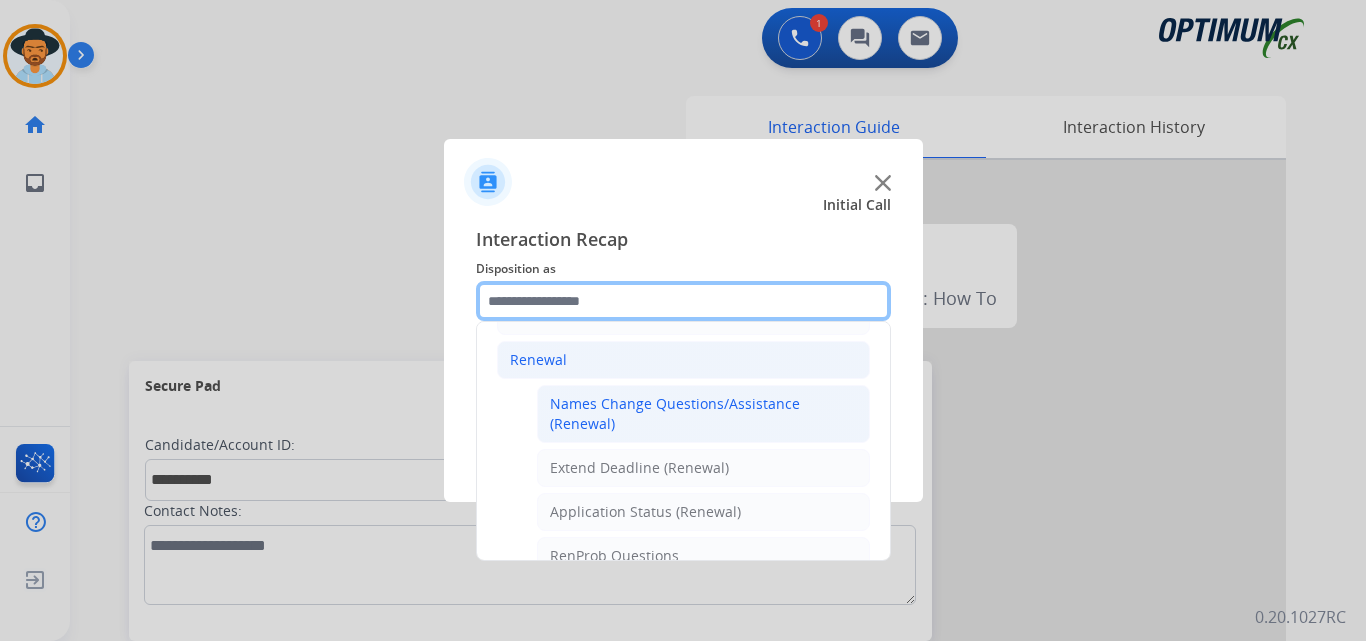 scroll, scrollTop: 469, scrollLeft: 0, axis: vertical 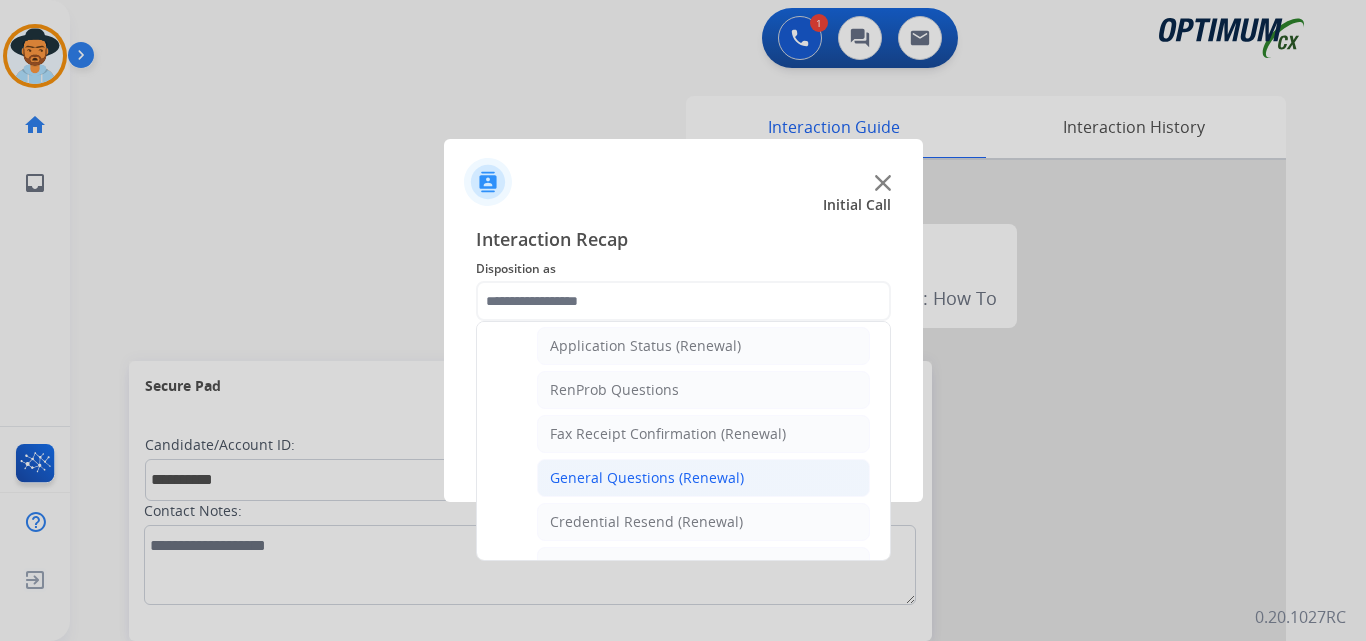click on "General Questions (Renewal)" 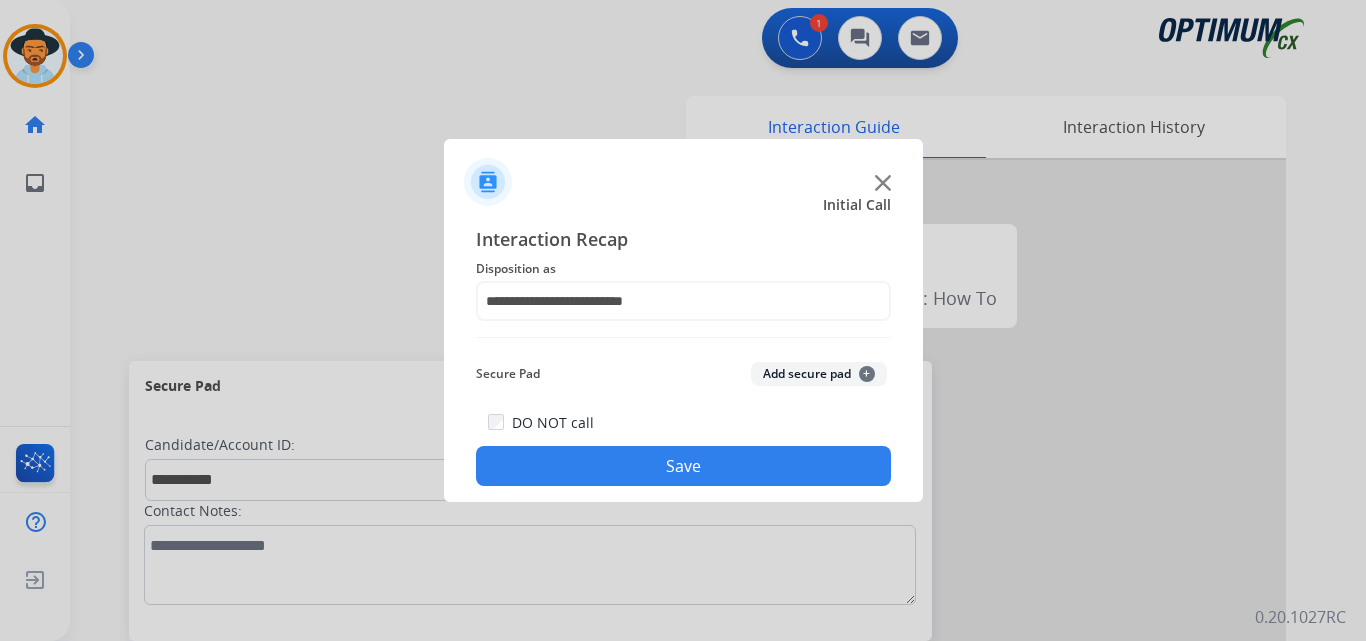 click on "Save" 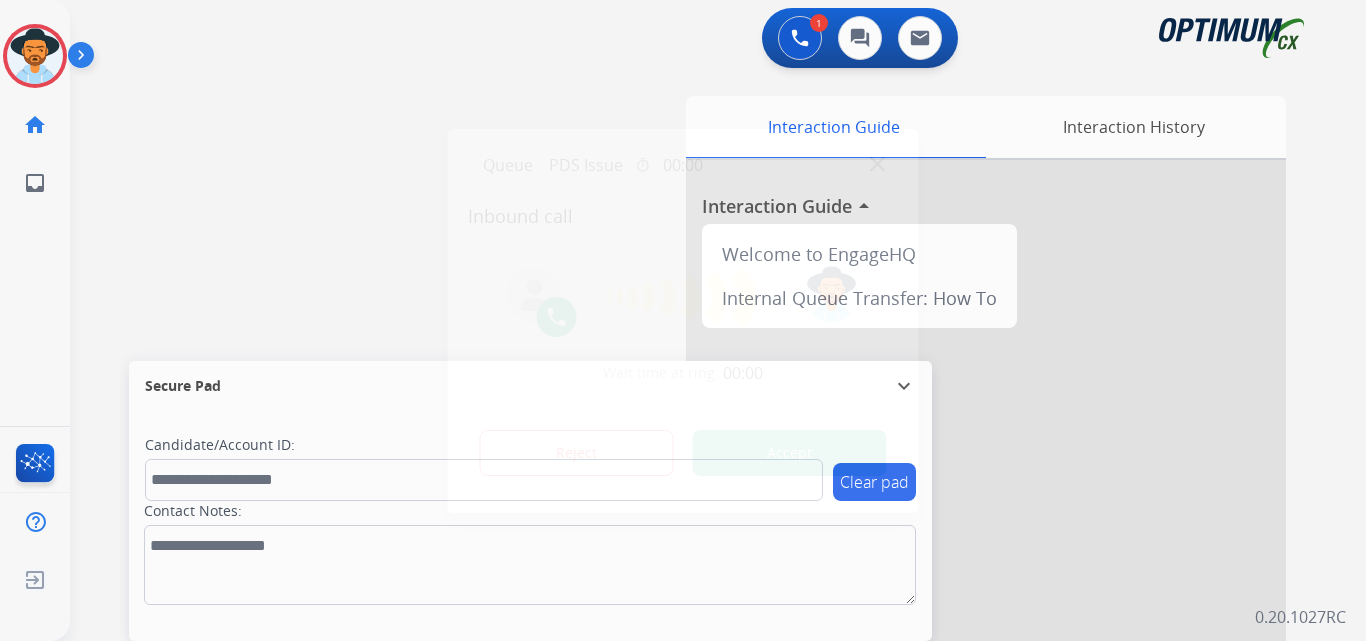 click at bounding box center [683, 320] 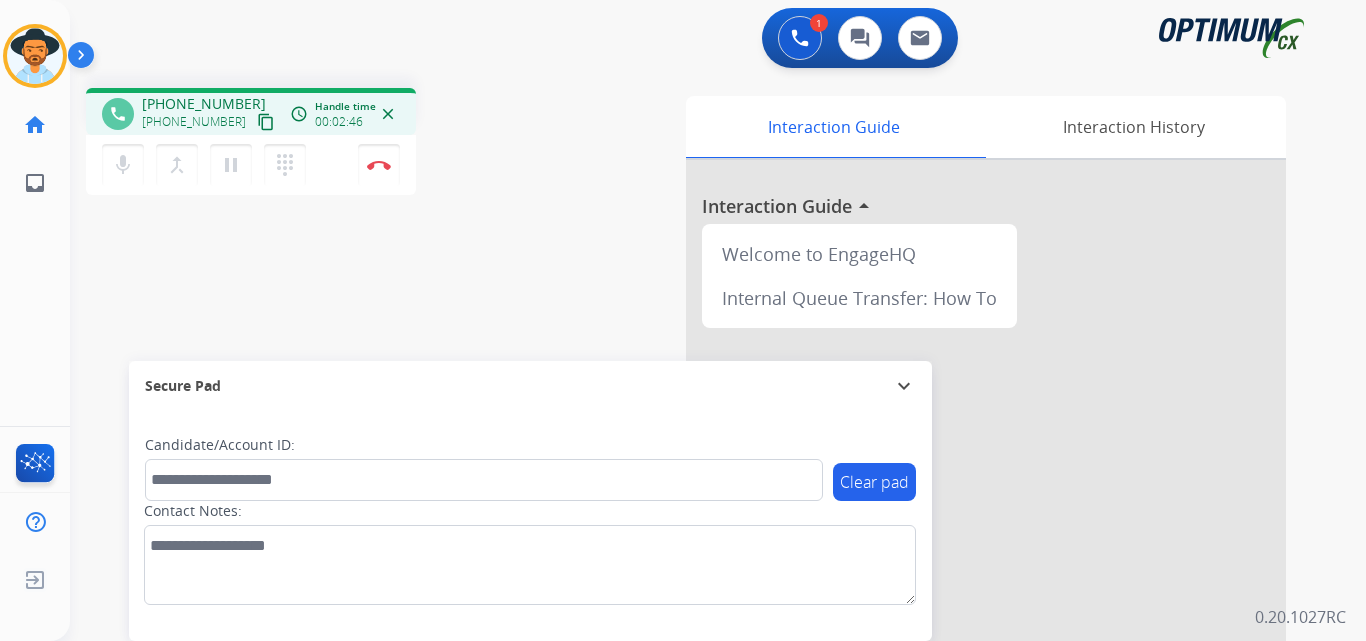 click on "+19294290018" at bounding box center (204, 104) 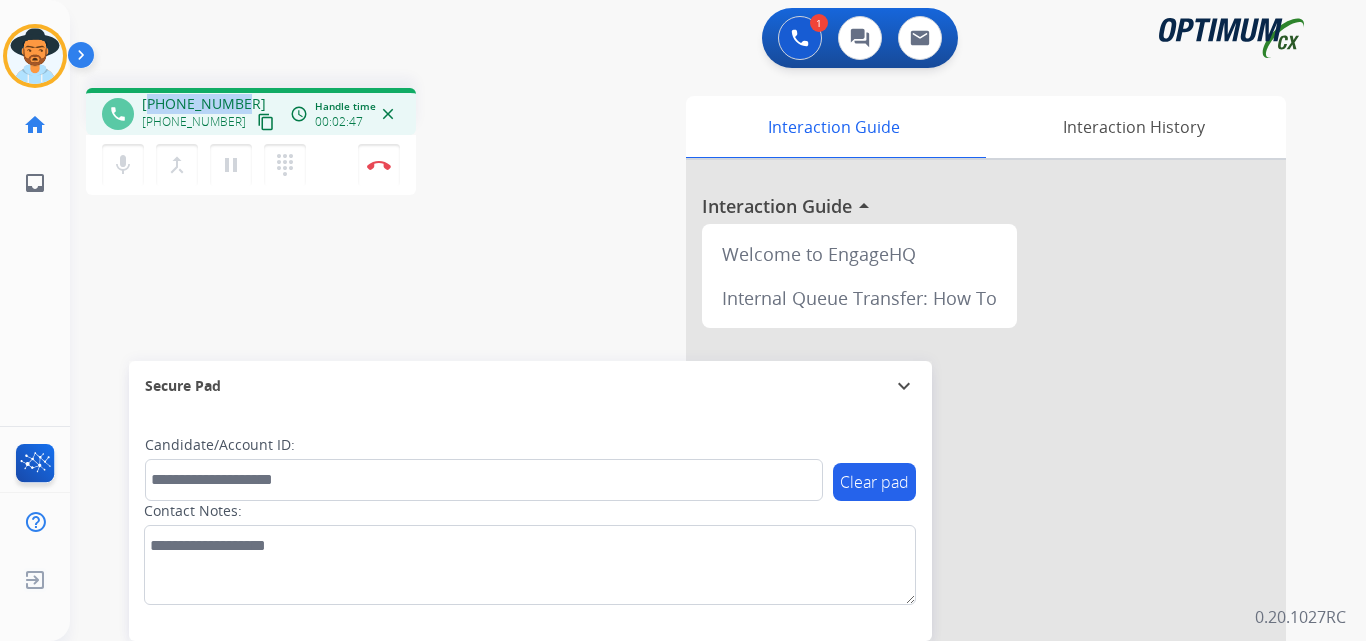 click on "+19294290018" at bounding box center (204, 104) 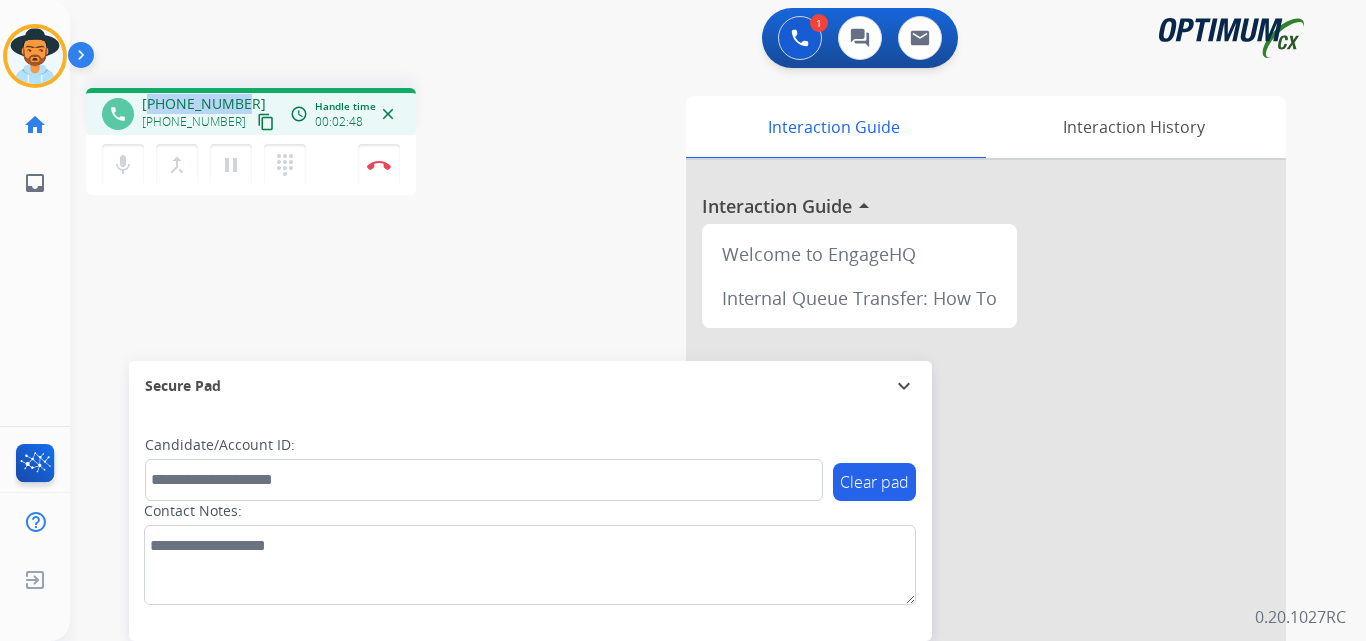 copy on "19294290018" 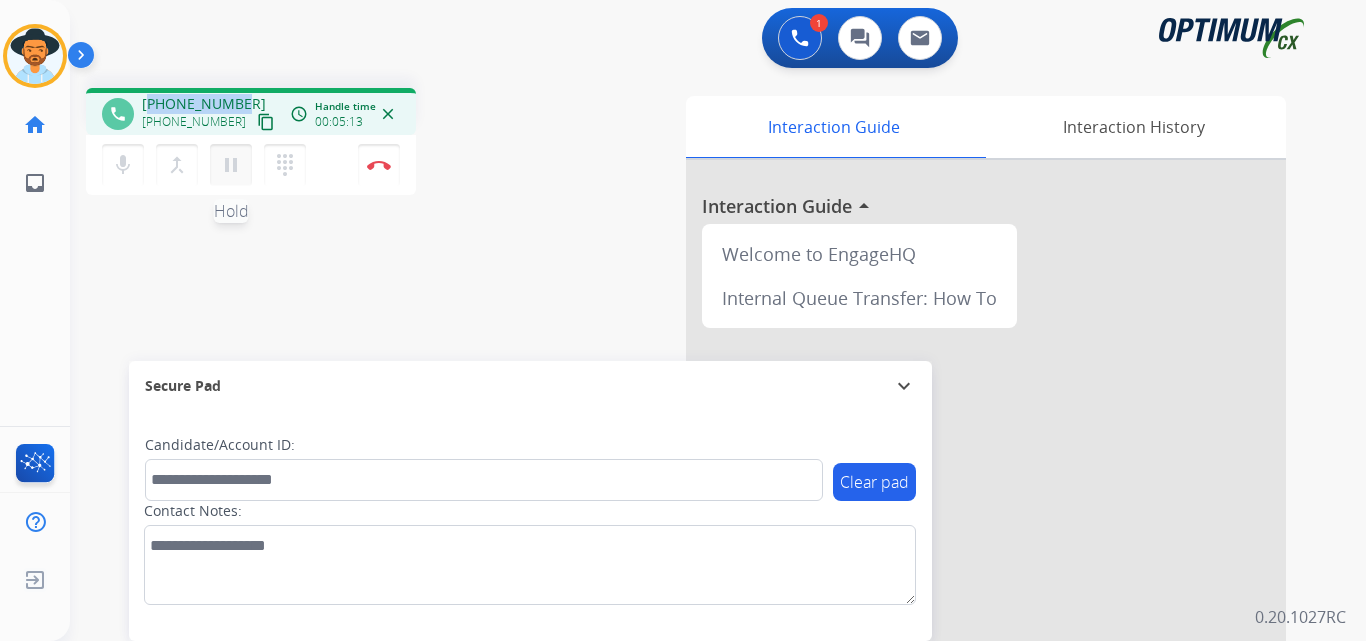 click on "pause" at bounding box center (231, 165) 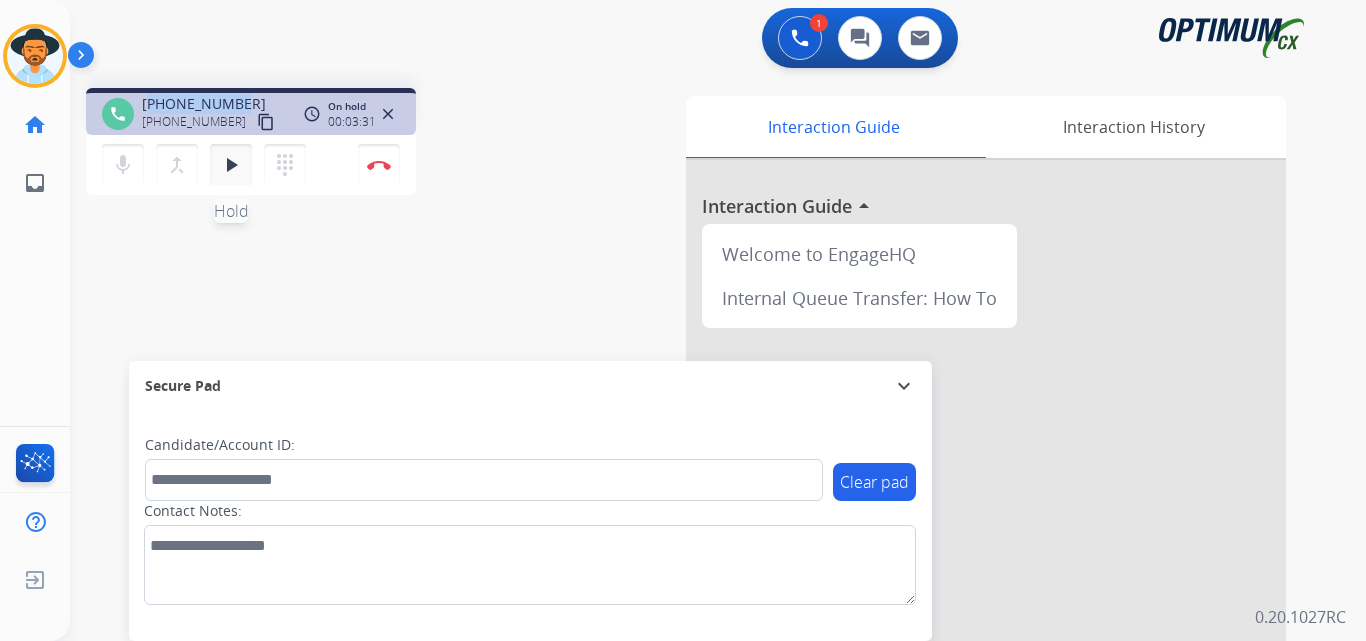 click on "play_arrow" at bounding box center [231, 165] 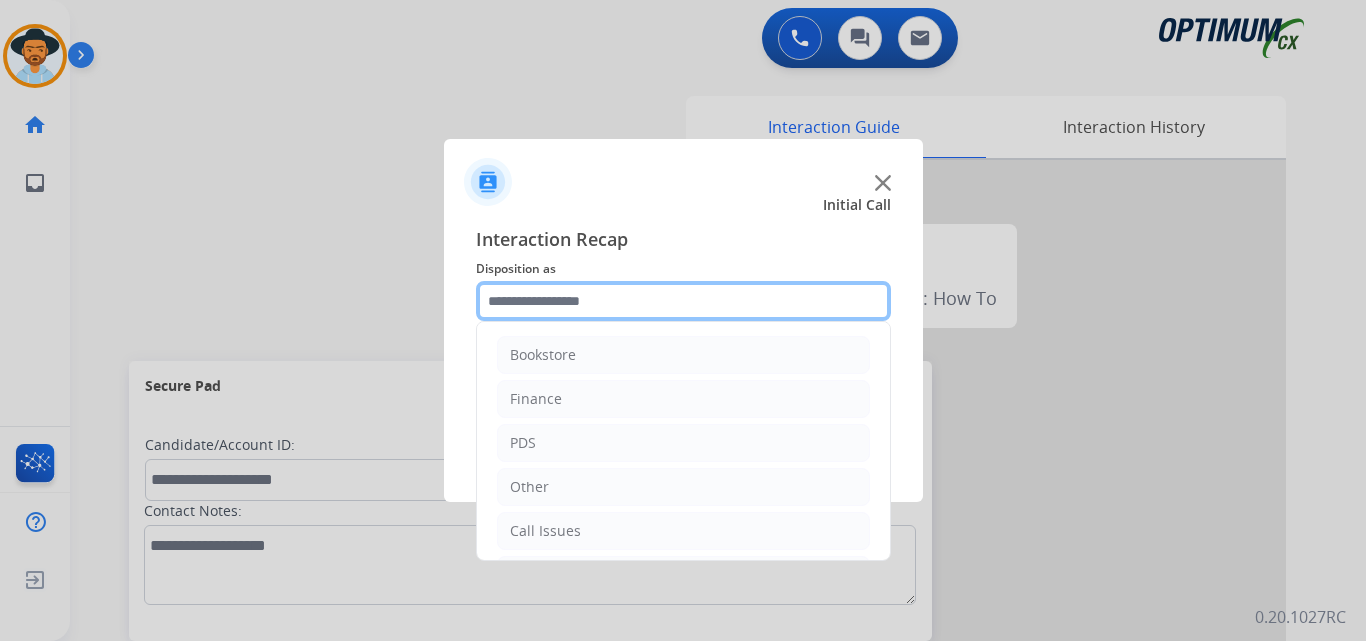click 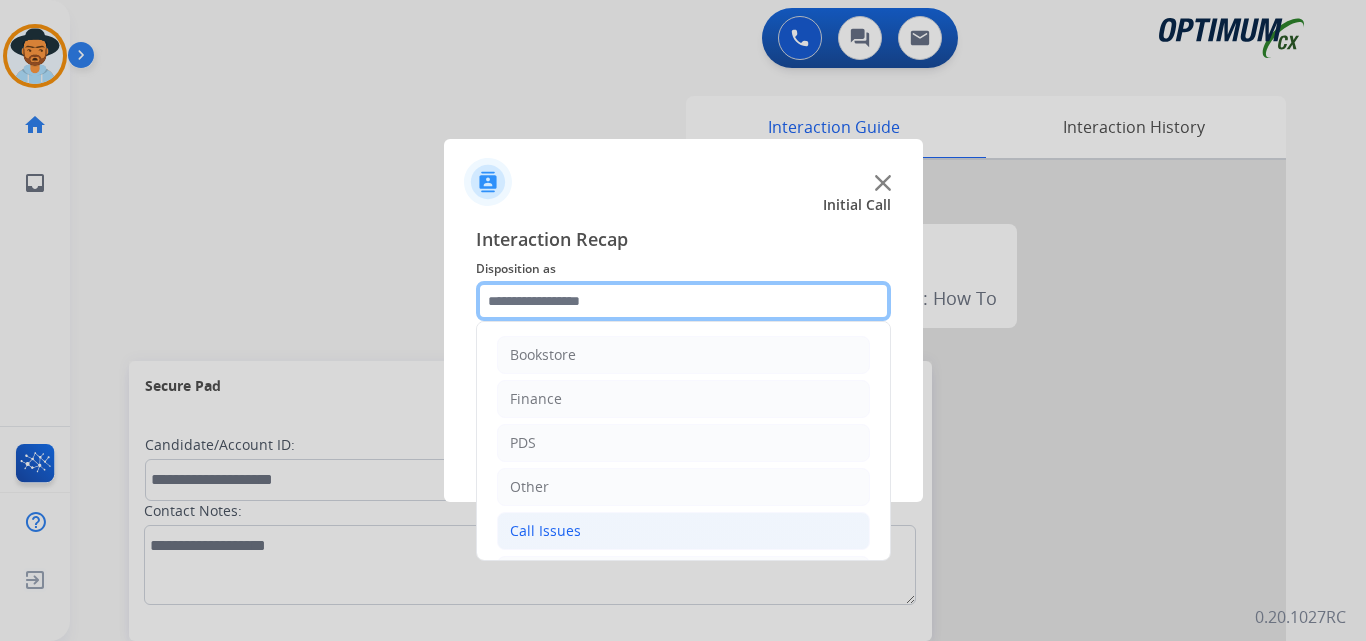 scroll, scrollTop: 136, scrollLeft: 0, axis: vertical 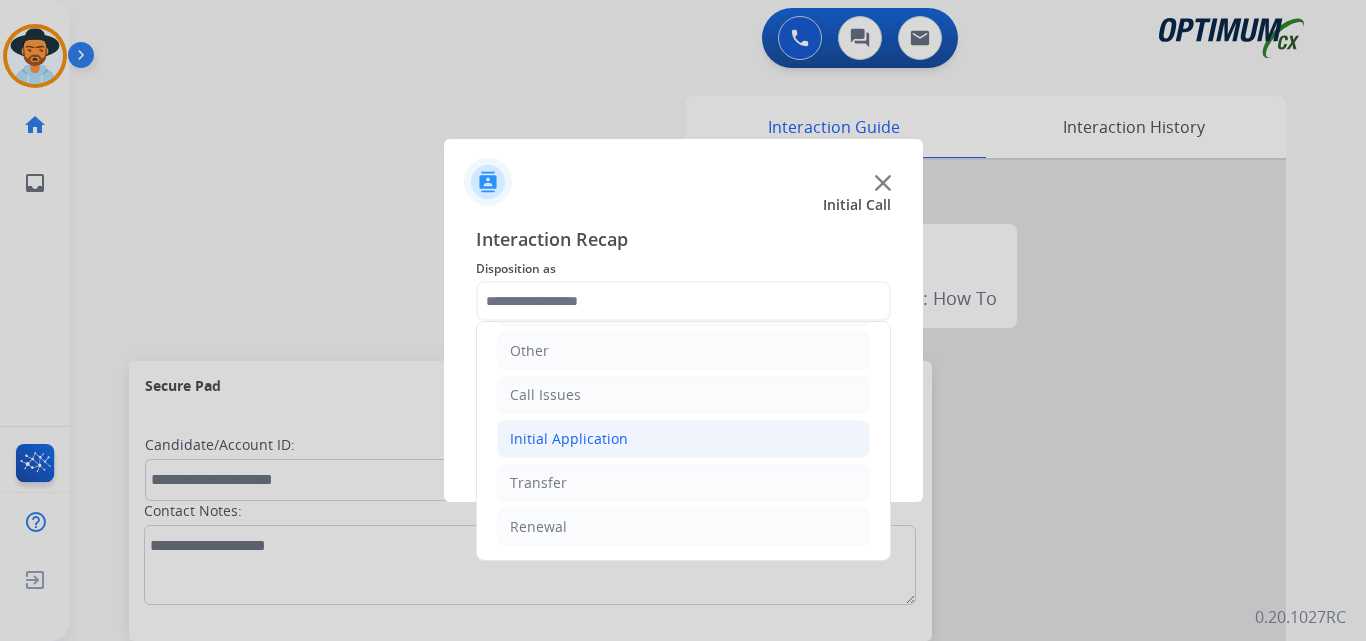 click on "Initial Application" 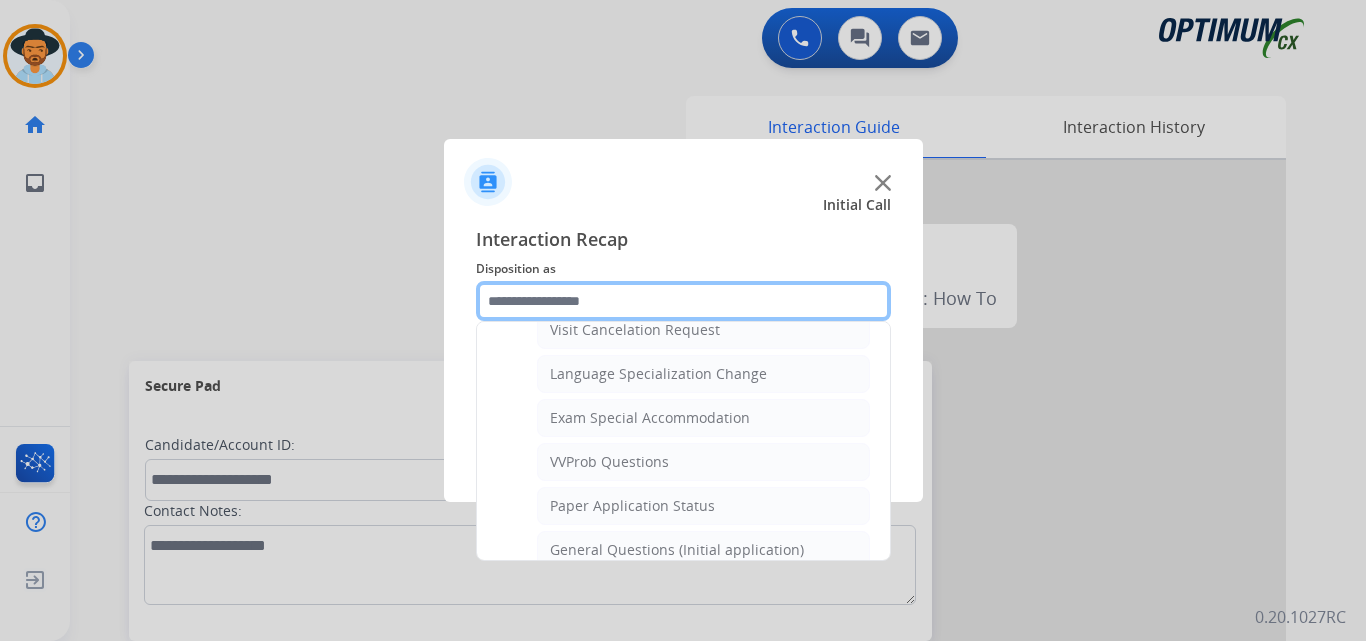 scroll, scrollTop: 1136, scrollLeft: 0, axis: vertical 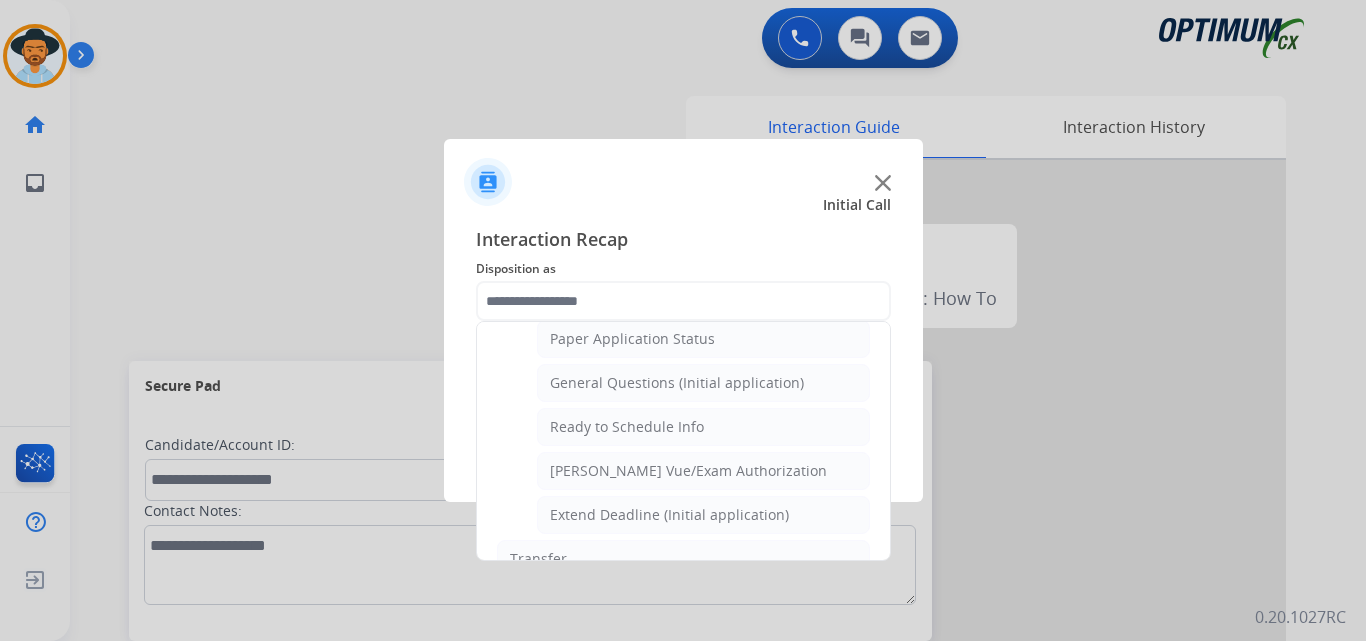 click on "General Questions (Initial application)" 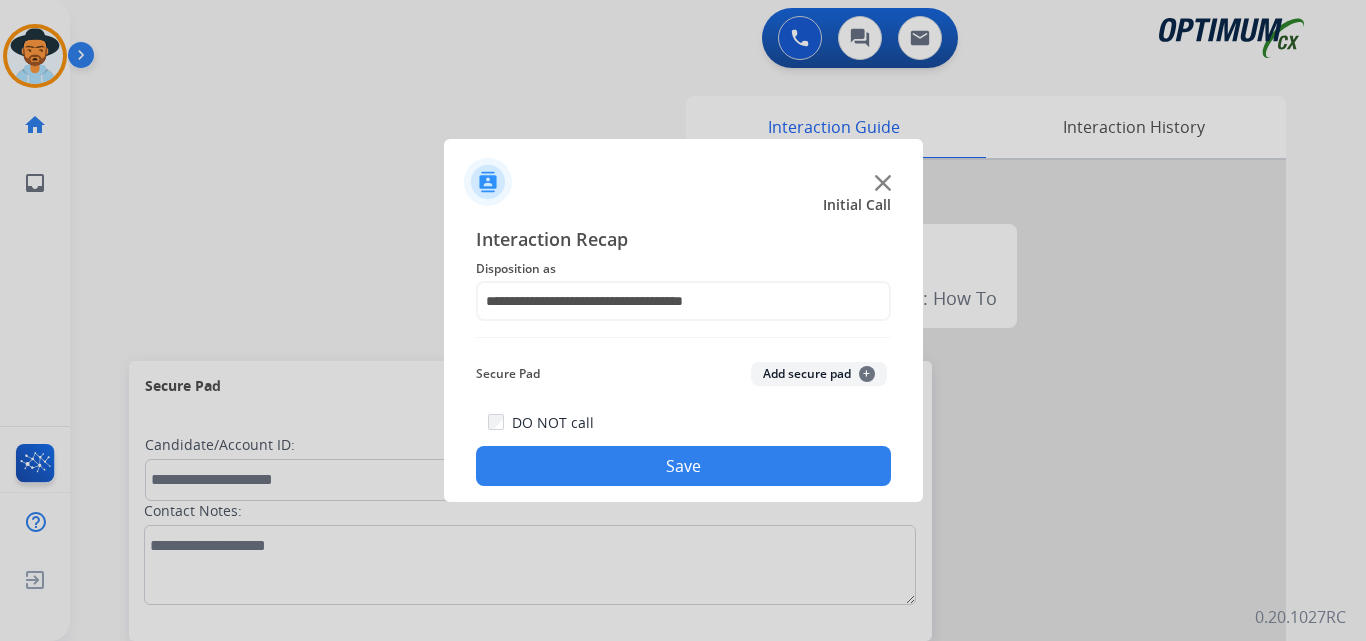click on "Save" 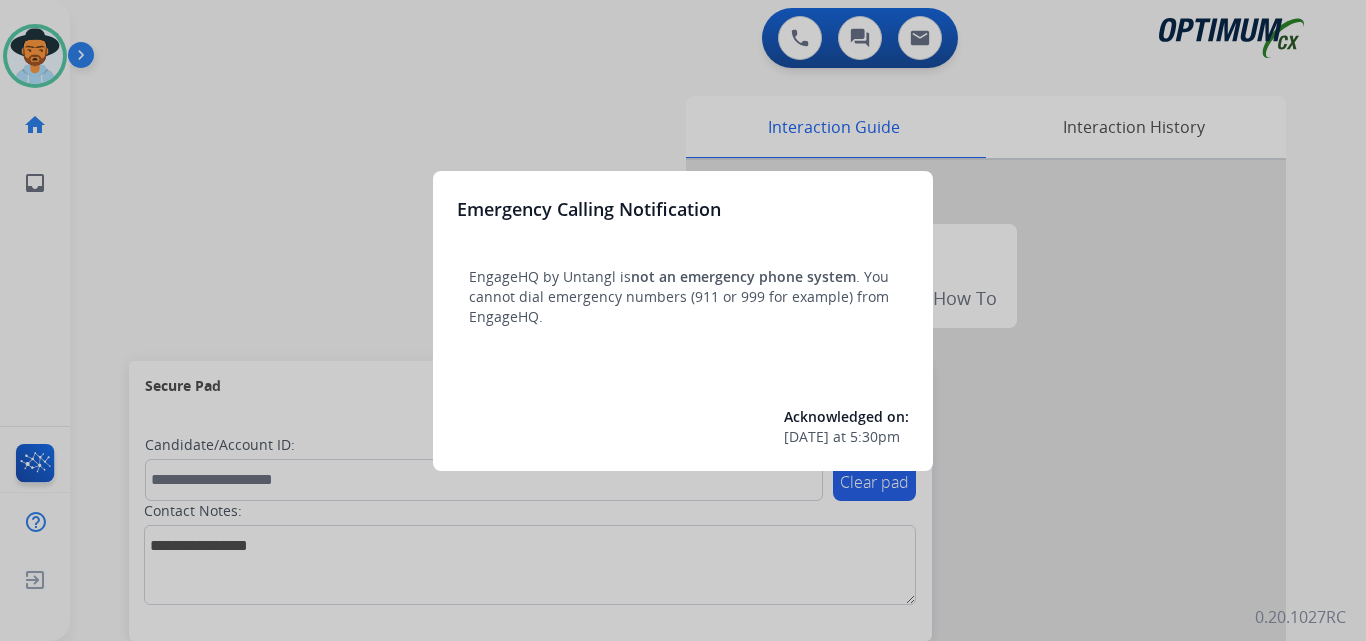 scroll, scrollTop: 0, scrollLeft: 0, axis: both 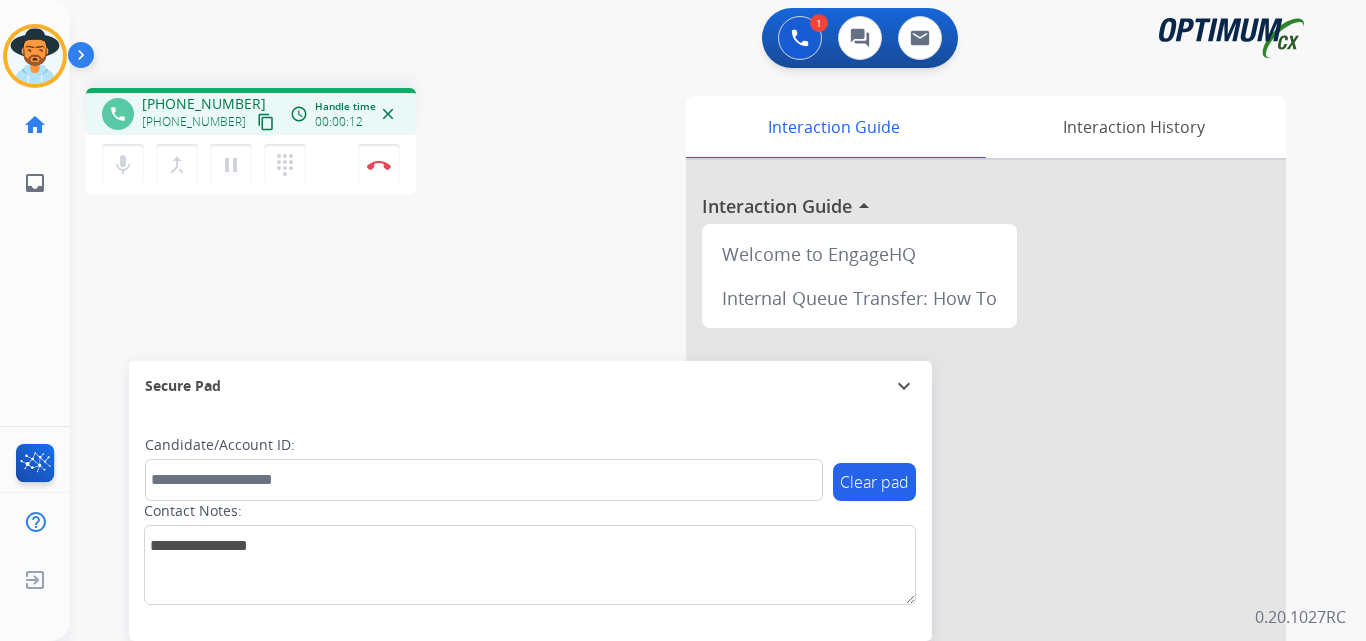 click on "+18148128073" at bounding box center [204, 104] 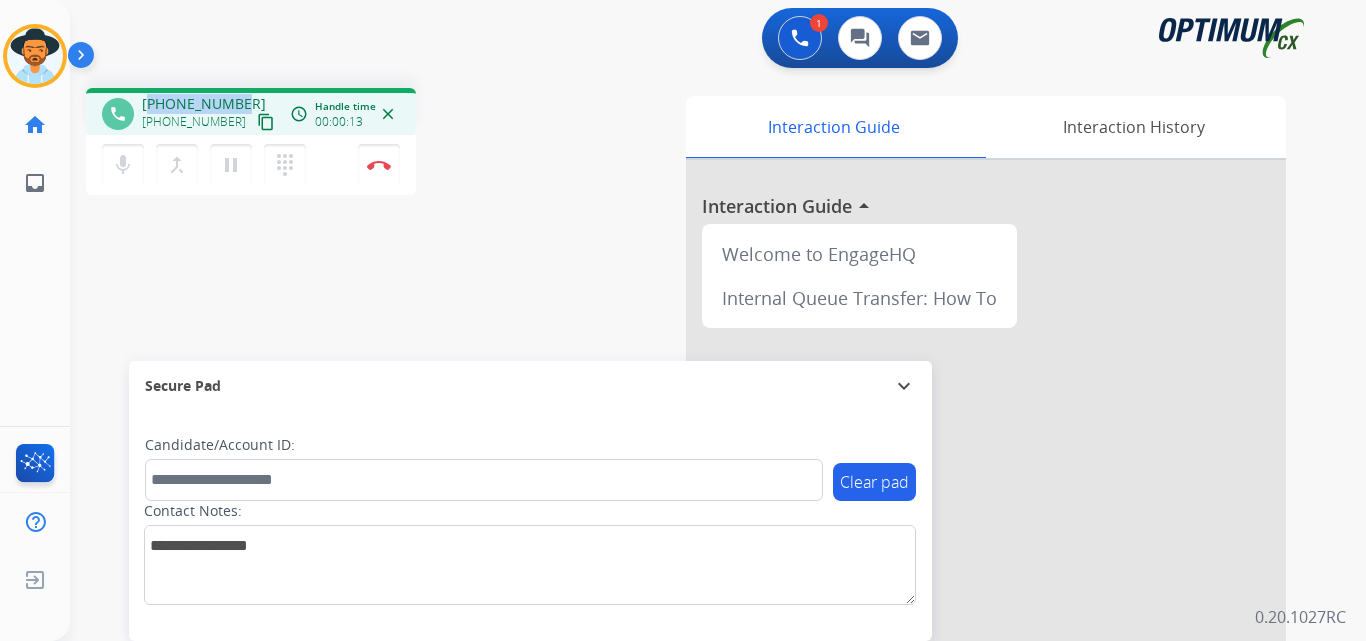 copy on "18148128073" 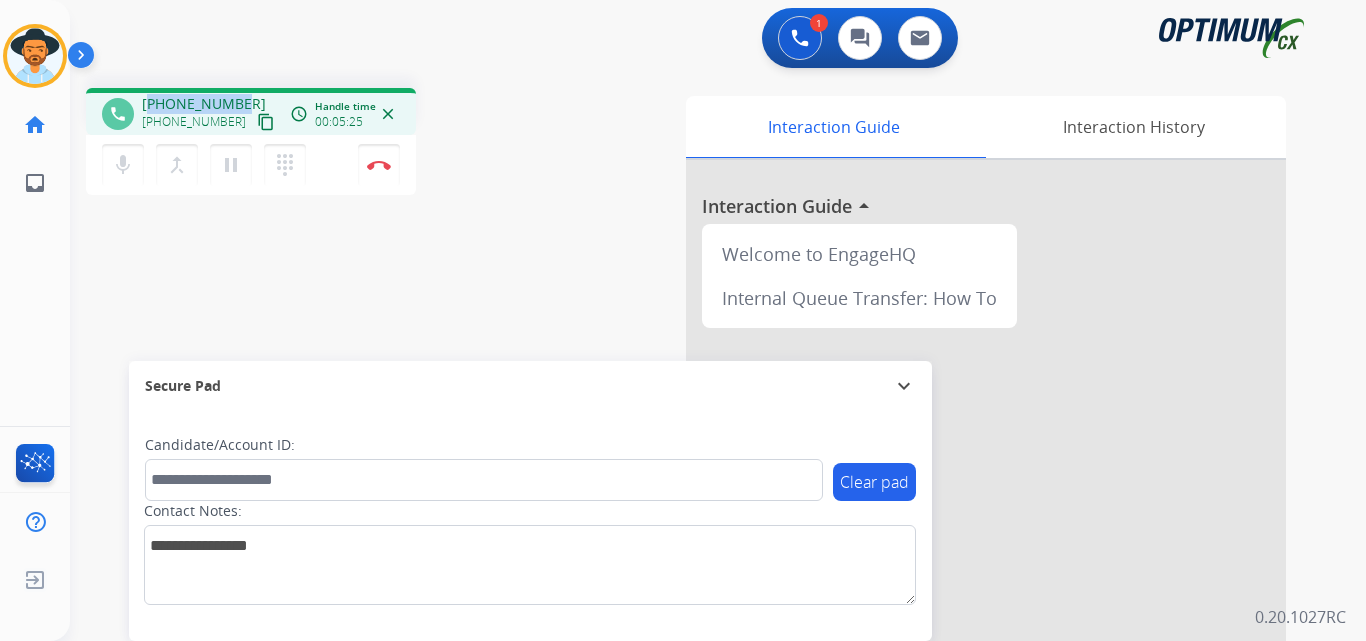 drag, startPoint x: 234, startPoint y: 170, endPoint x: 280, endPoint y: 265, distance: 105.550934 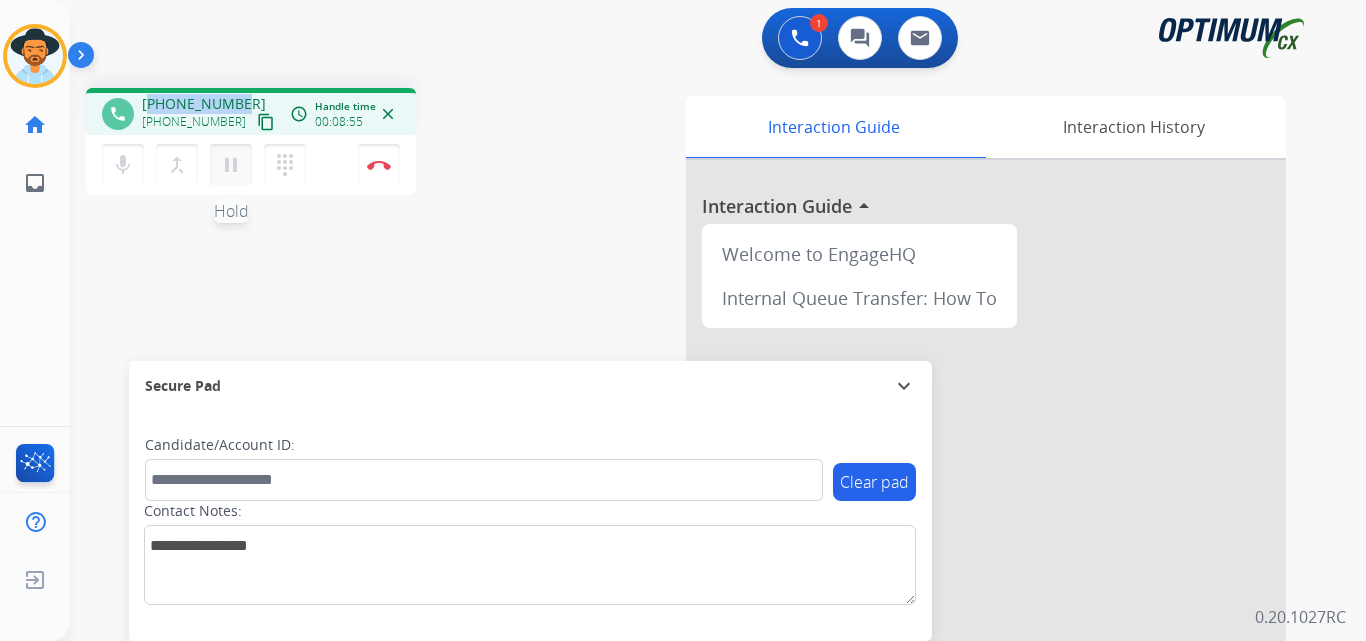 click on "pause" at bounding box center (231, 165) 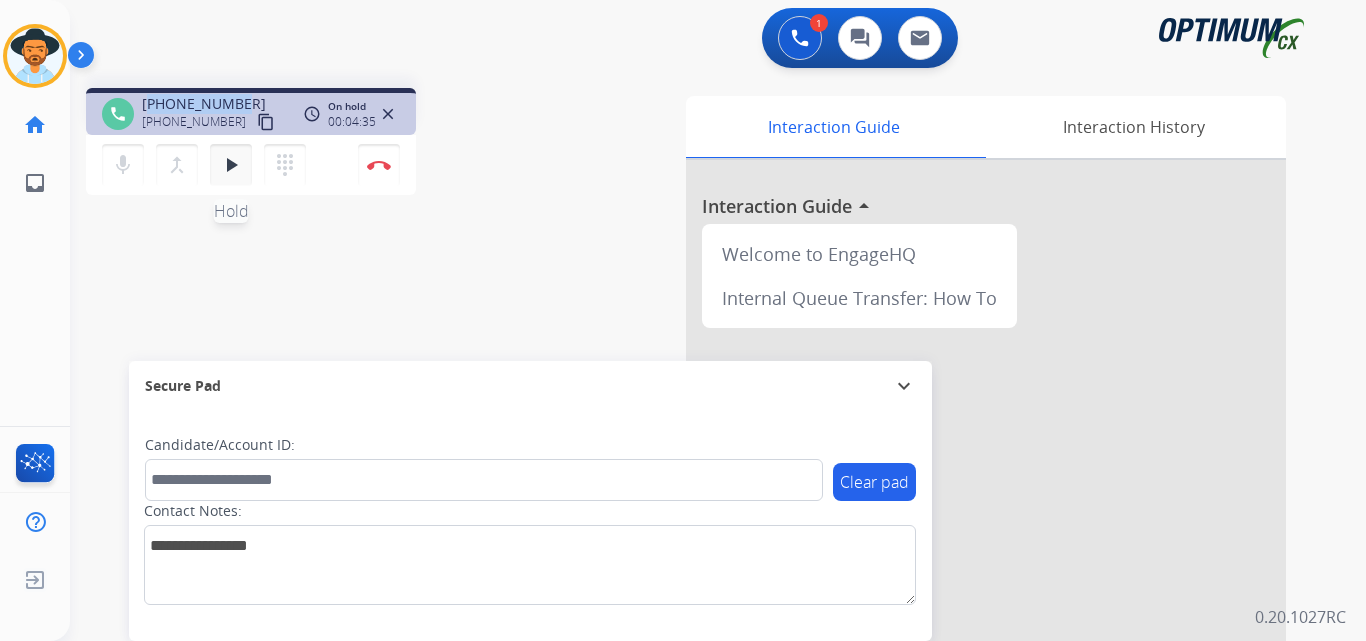 click on "play_arrow" at bounding box center (231, 165) 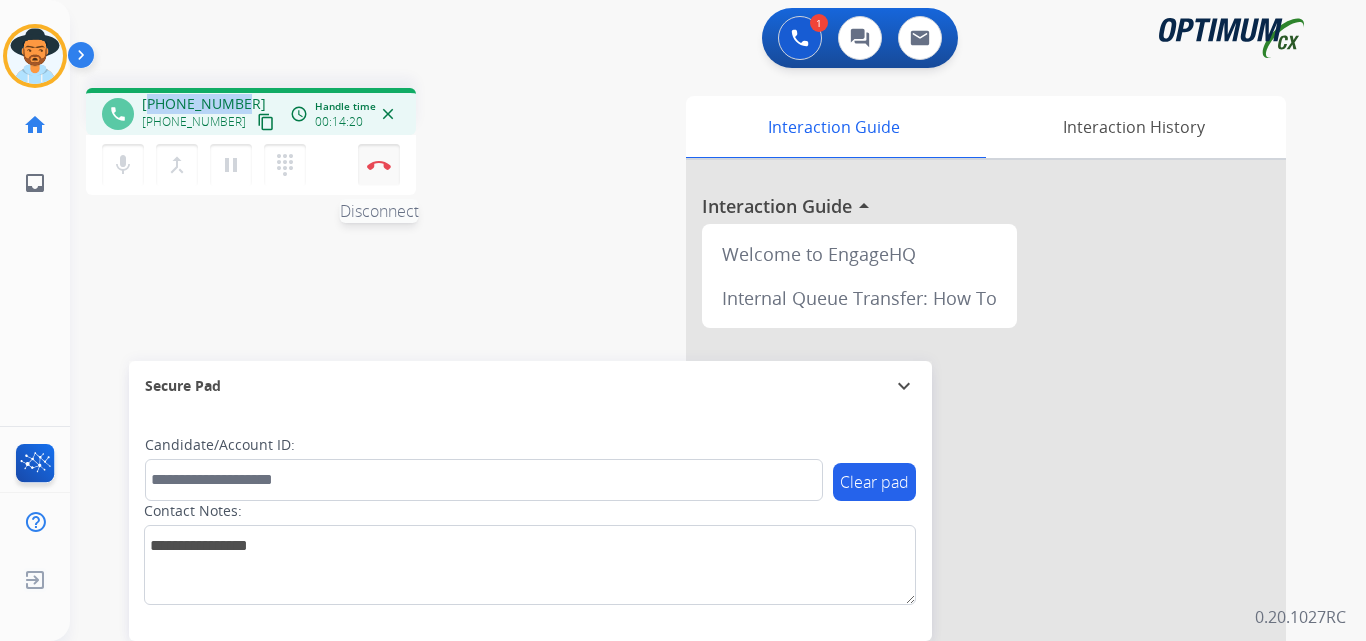 click at bounding box center [379, 165] 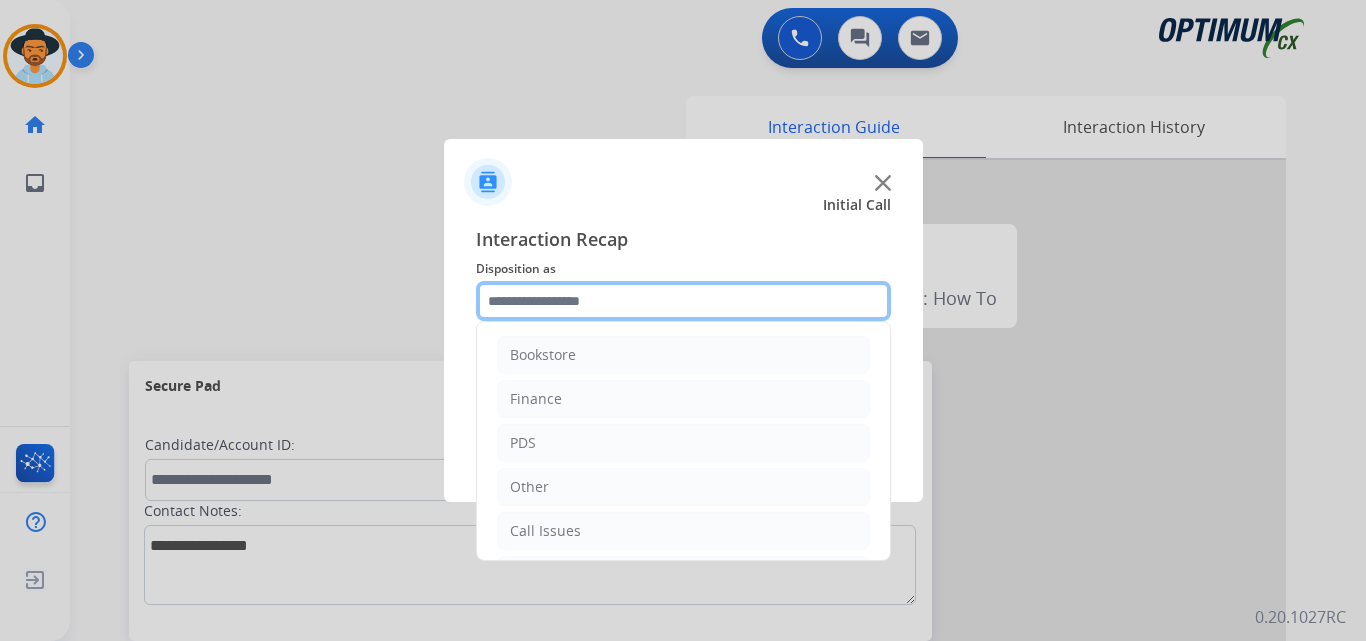 click 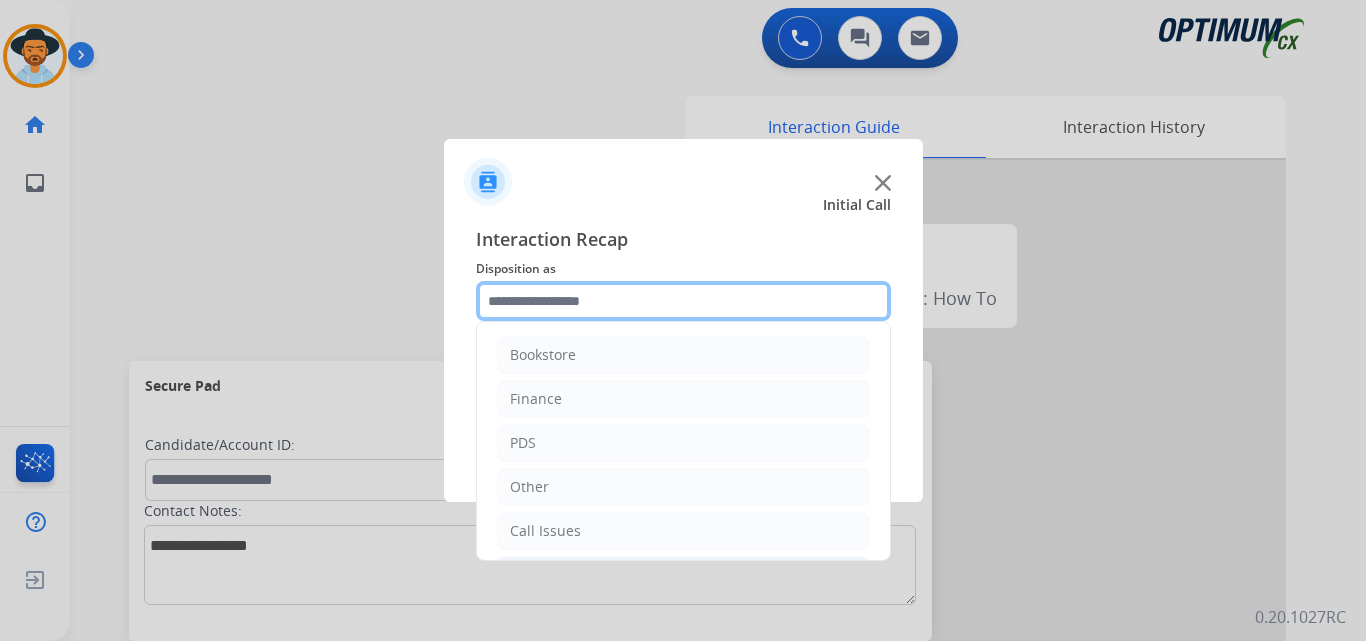 scroll, scrollTop: 136, scrollLeft: 0, axis: vertical 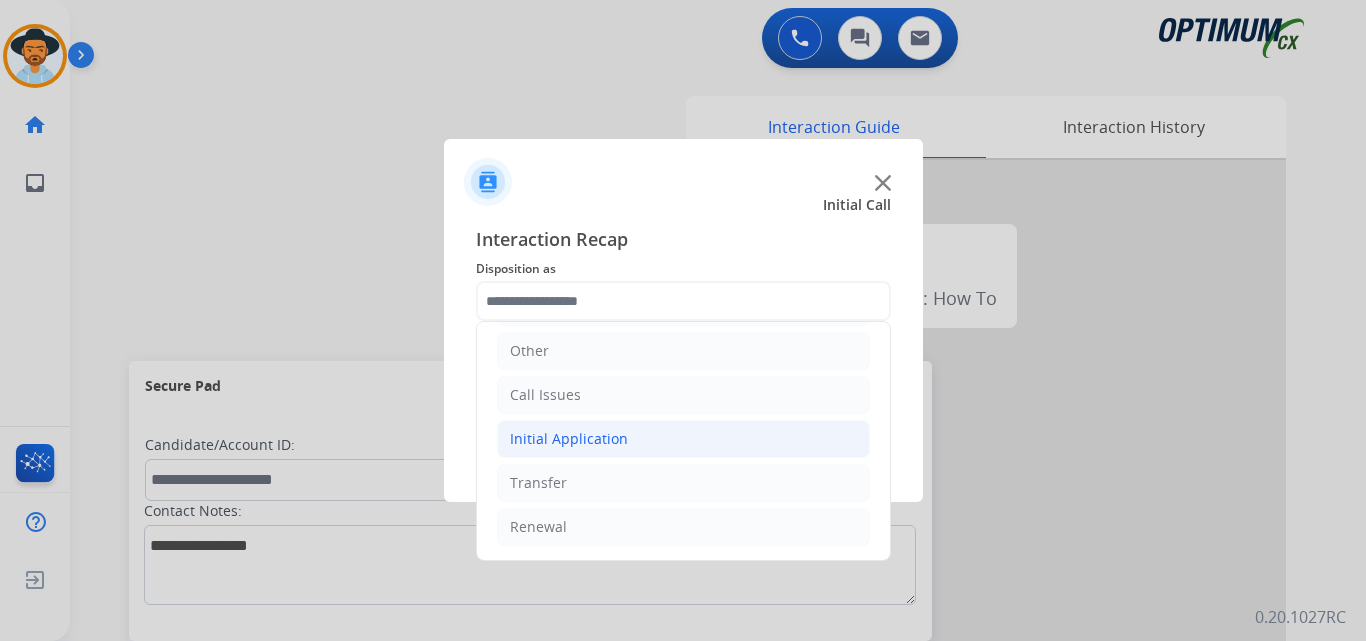 click on "Initial Application" 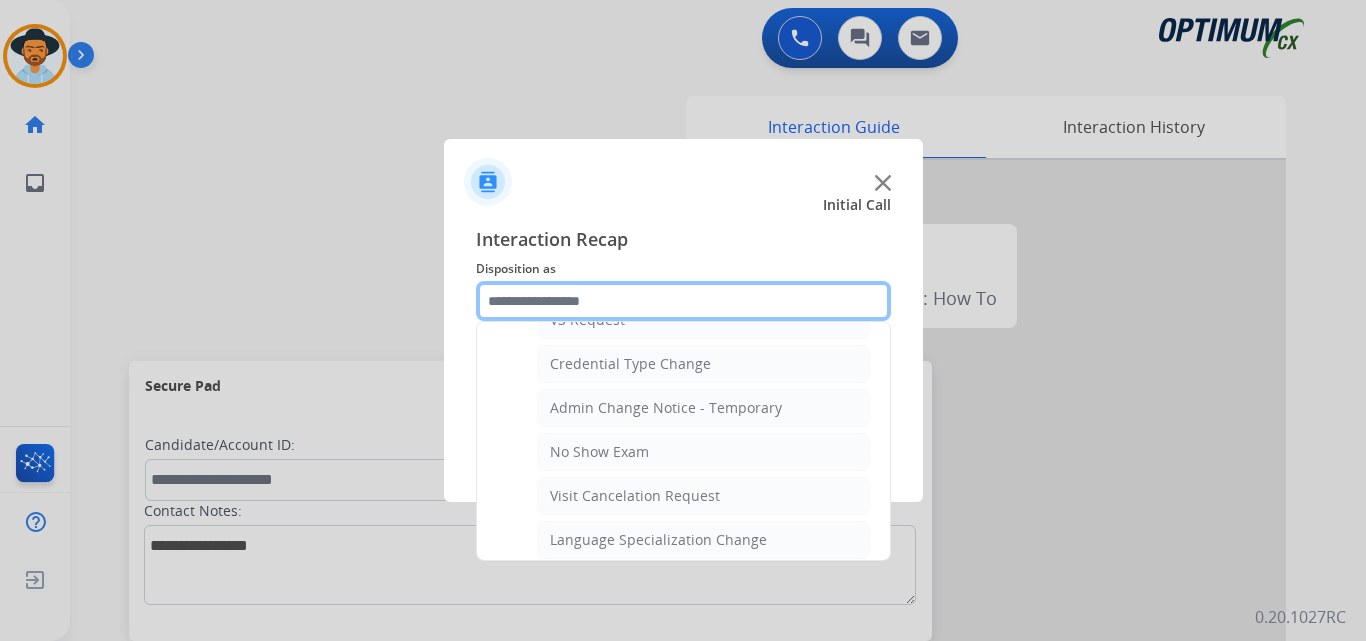 scroll, scrollTop: 0, scrollLeft: 0, axis: both 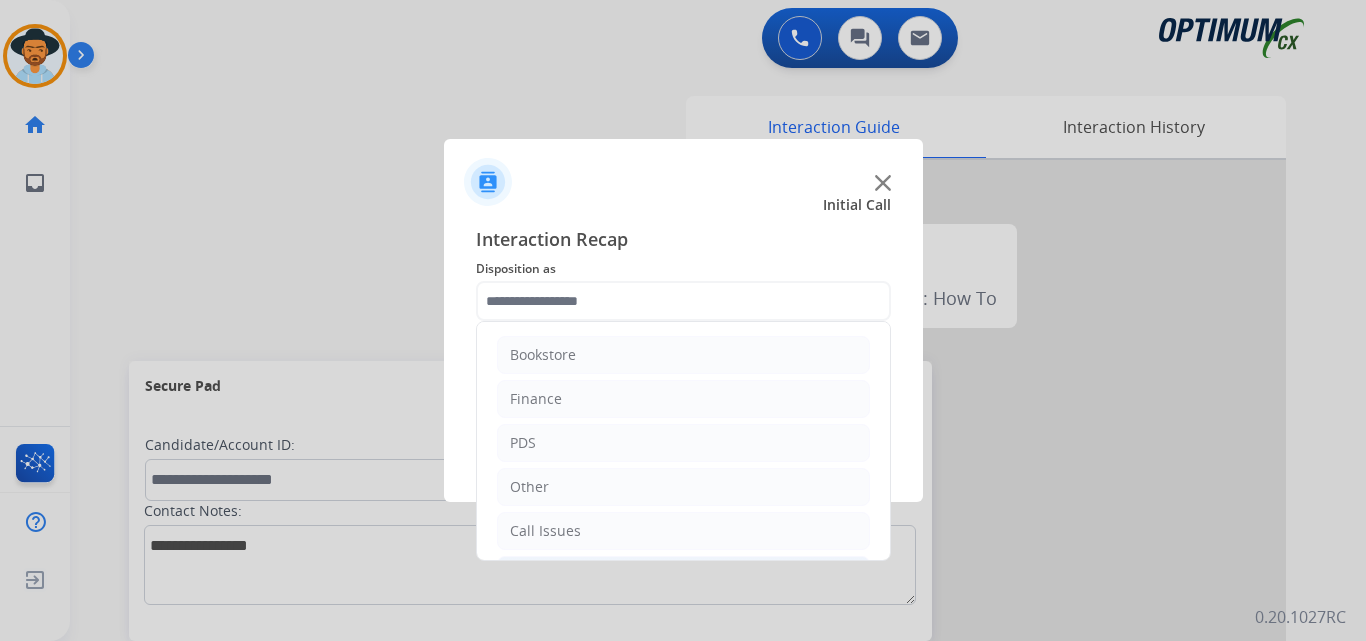 click on "PDS" 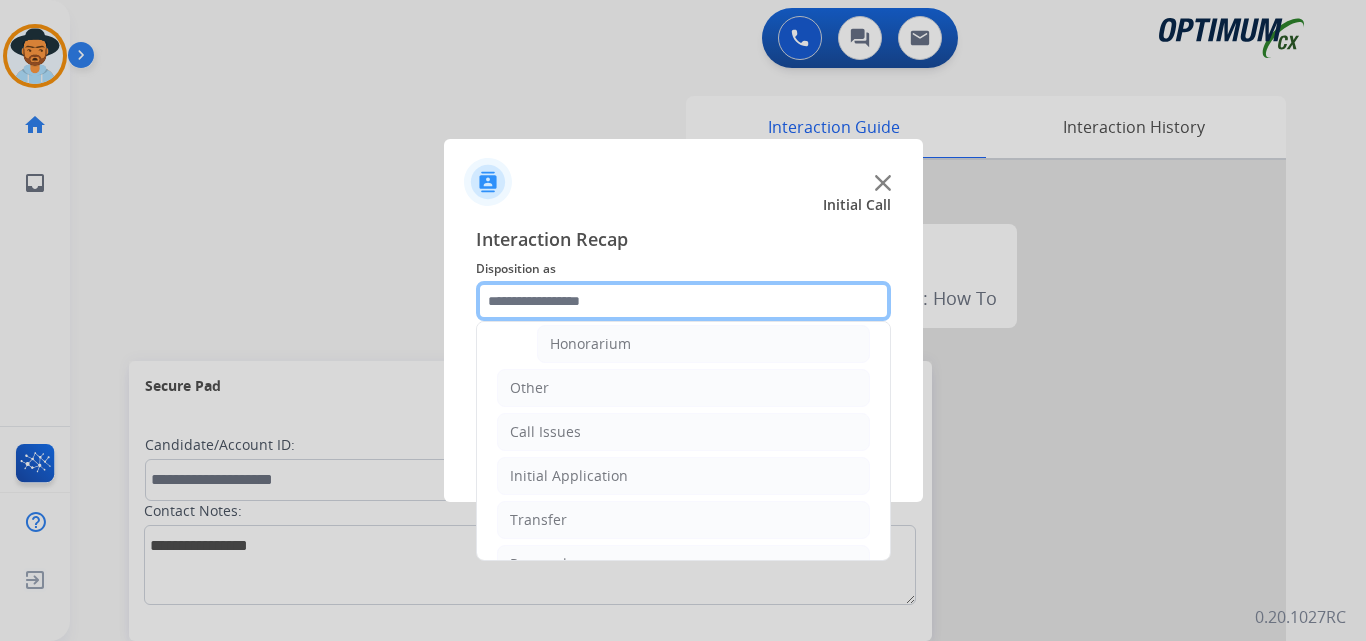 scroll, scrollTop: 500, scrollLeft: 0, axis: vertical 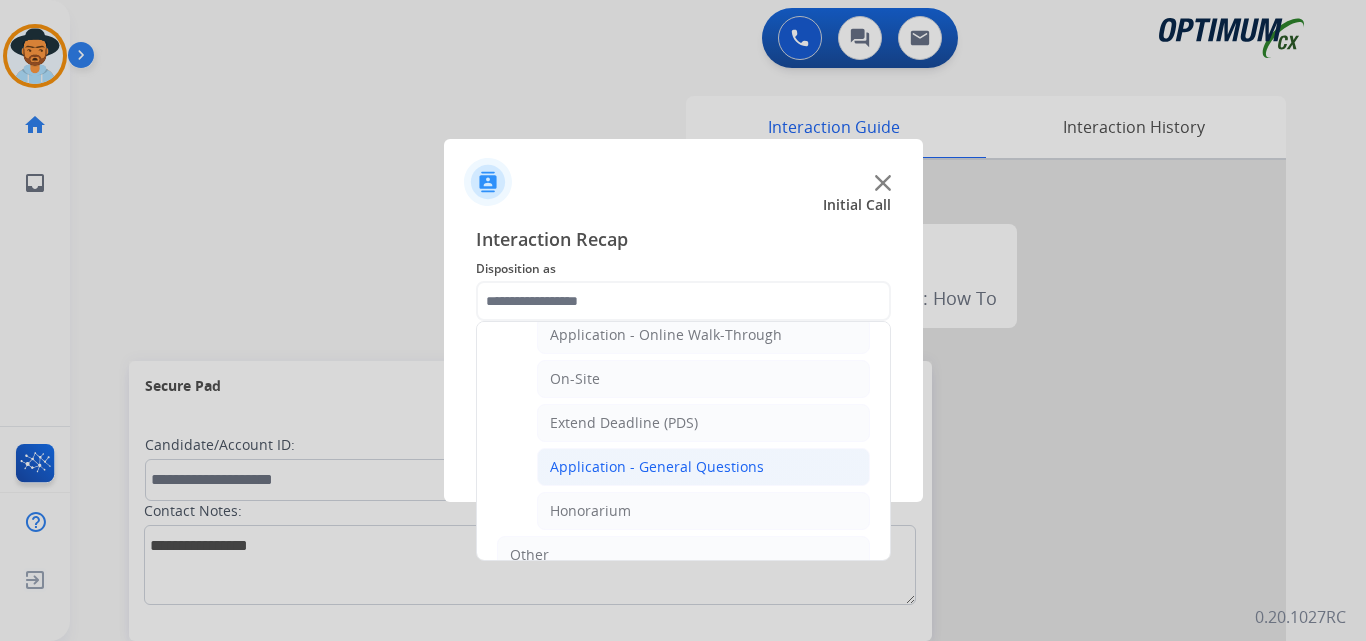 click on "Application - General Questions" 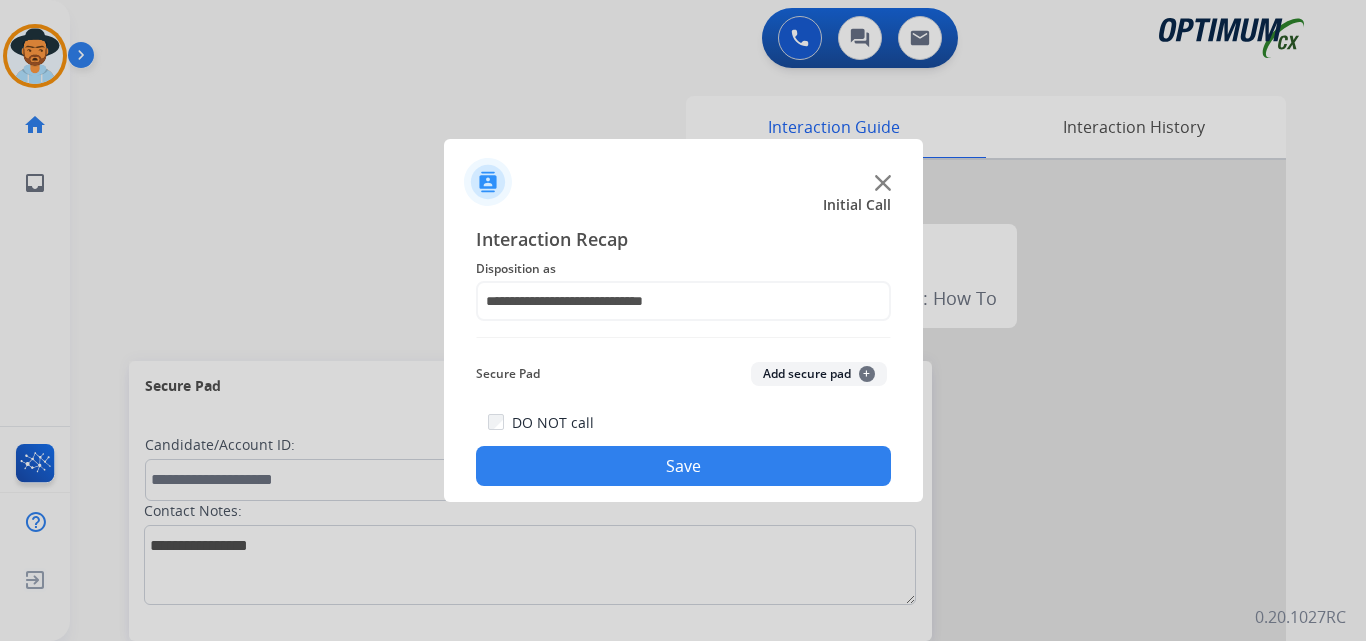 click on "Save" 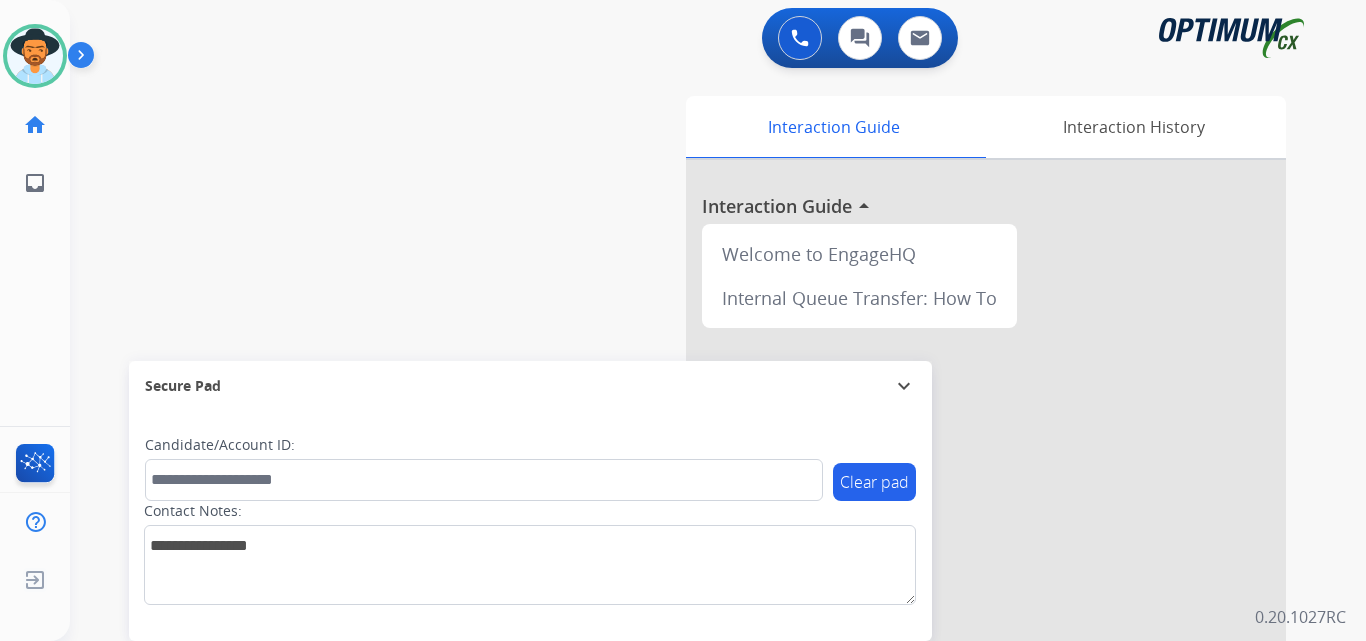 click on "swap_horiz Break voice bridge close_fullscreen Connect 3-Way Call merge_type Separate 3-Way Call  Interaction Guide   Interaction History  Interaction Guide arrow_drop_up  Welcome to EngageHQ   Internal Queue Transfer: How To  Secure Pad expand_more Clear pad Candidate/Account ID: Contact Notes:" at bounding box center [694, 489] 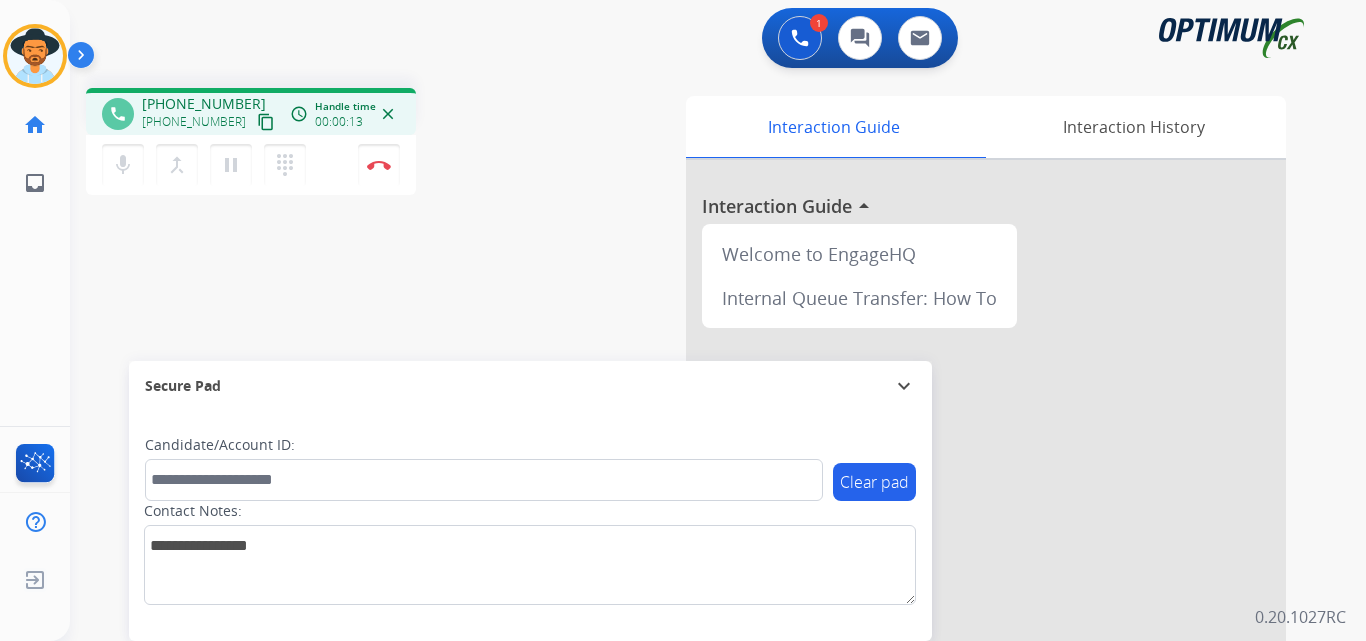 click on "+12023876755" at bounding box center (204, 104) 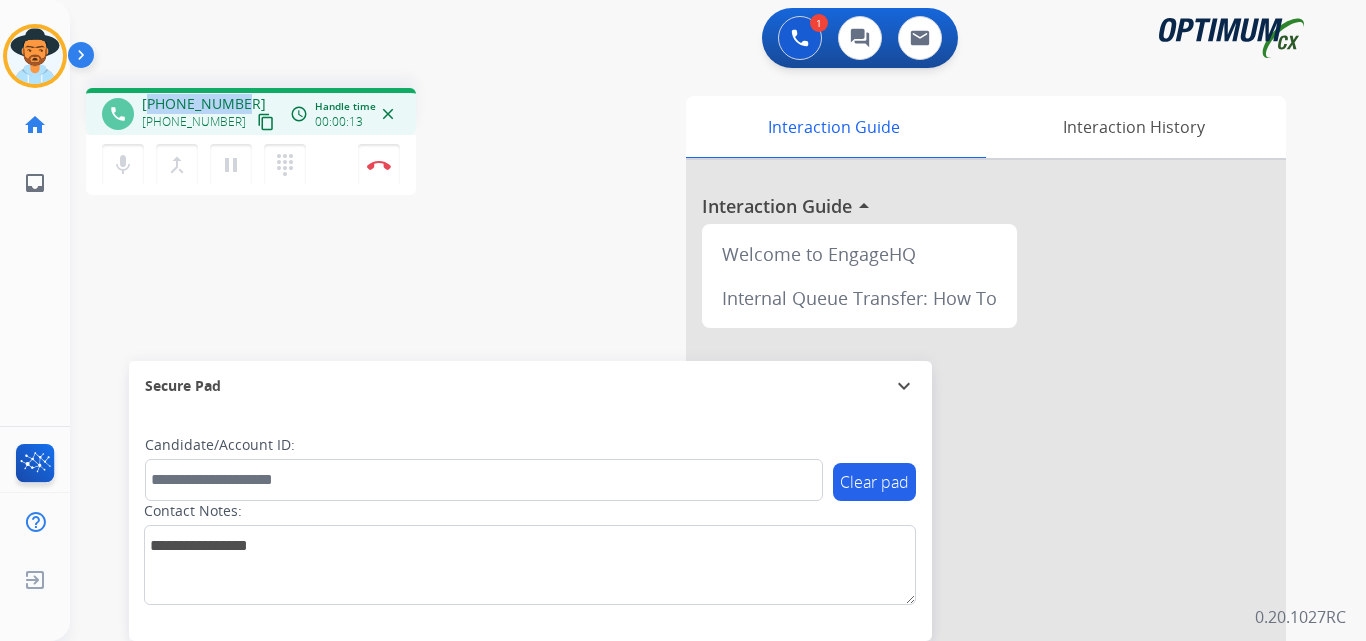 click on "+12023876755" at bounding box center (204, 104) 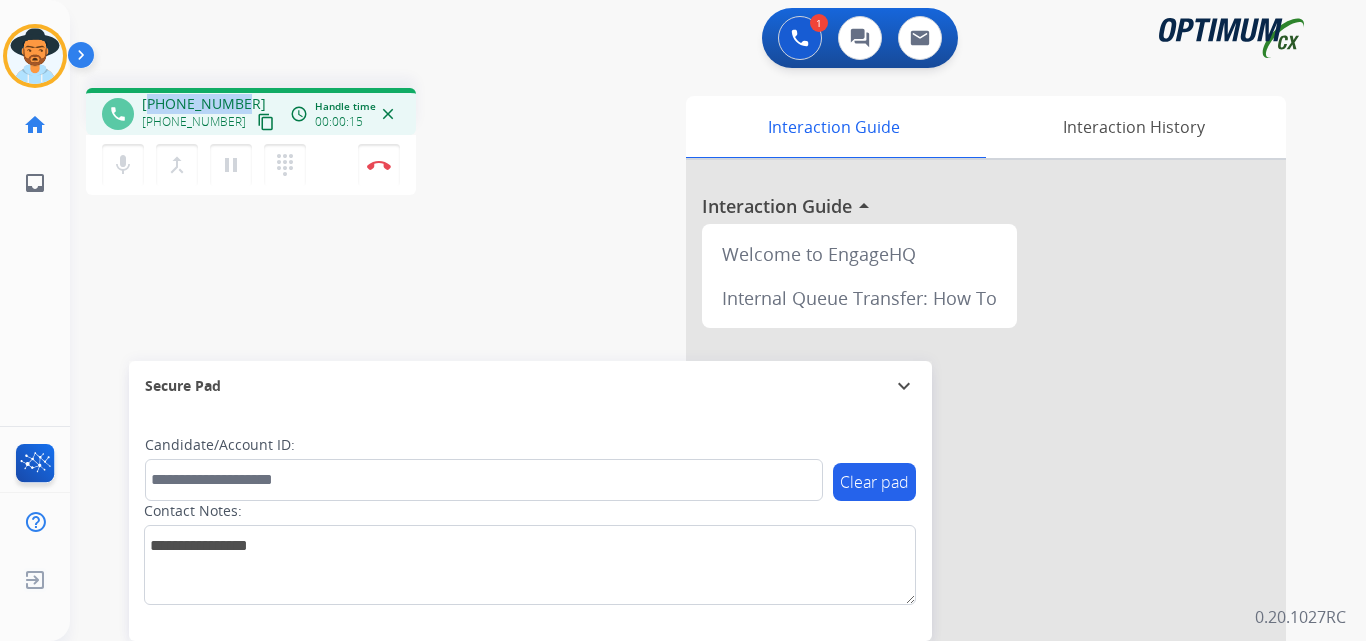 copy on "12023876755" 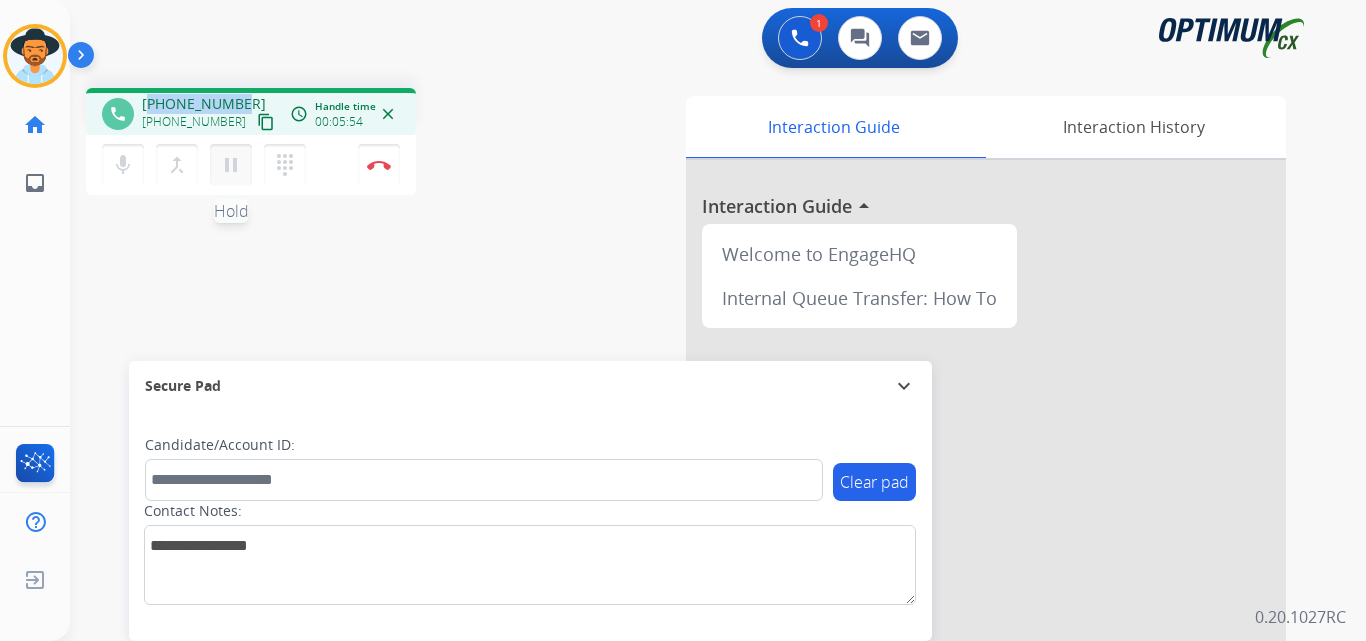 click on "pause" at bounding box center (231, 165) 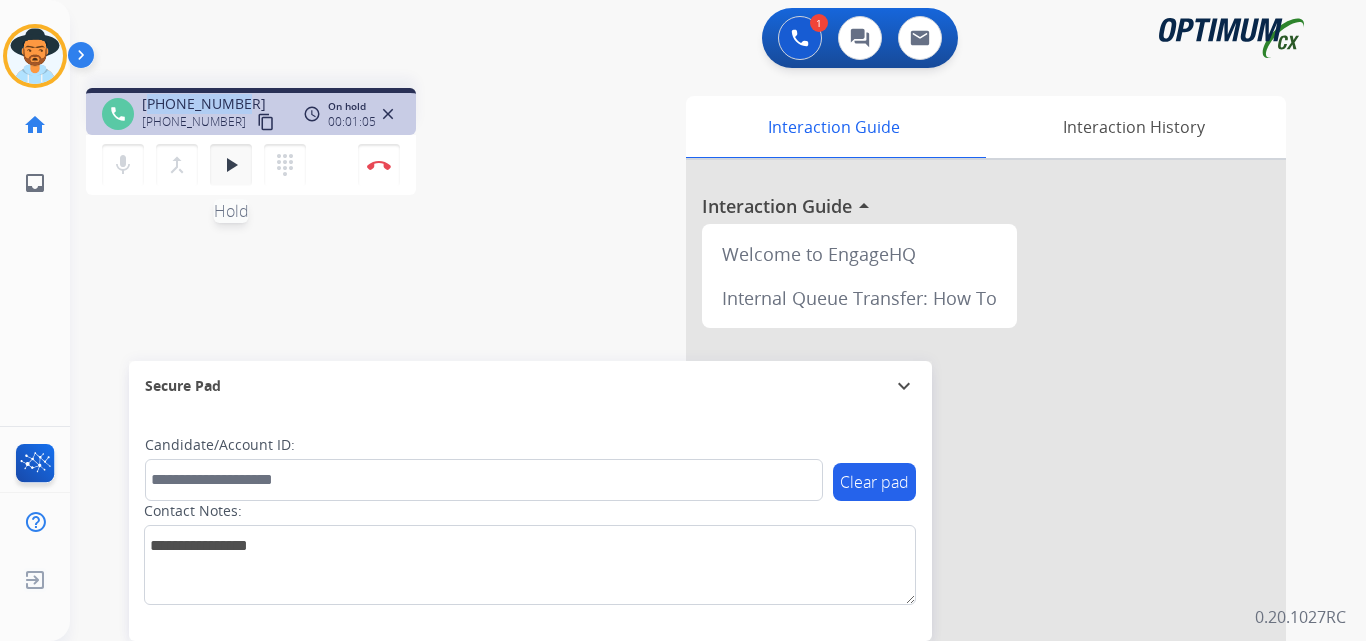 click on "play_arrow" at bounding box center [231, 165] 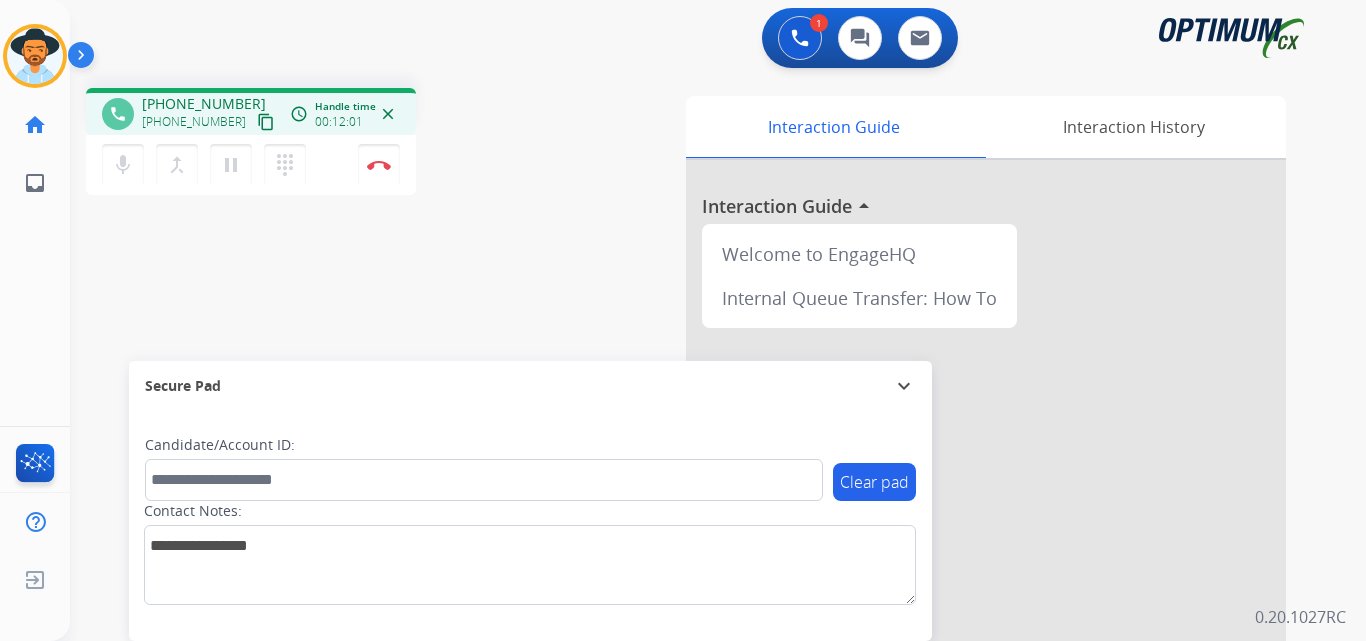 click on "phone +12023876755 +12023876755 content_copy access_time Call metrics Queue   00:10 Hold   01:06 Talk   10:56 Total   12:11 Handle time 00:12:01 close mic Mute merge_type Bridge pause Hold dialpad Dialpad Disconnect swap_horiz Break voice bridge close_fullscreen Connect 3-Way Call merge_type Separate 3-Way Call  Interaction Guide   Interaction History  Interaction Guide arrow_drop_up  Welcome to EngageHQ   Internal Queue Transfer: How To  Secure Pad expand_more Clear pad Candidate/Account ID: Contact Notes:" at bounding box center [694, 489] 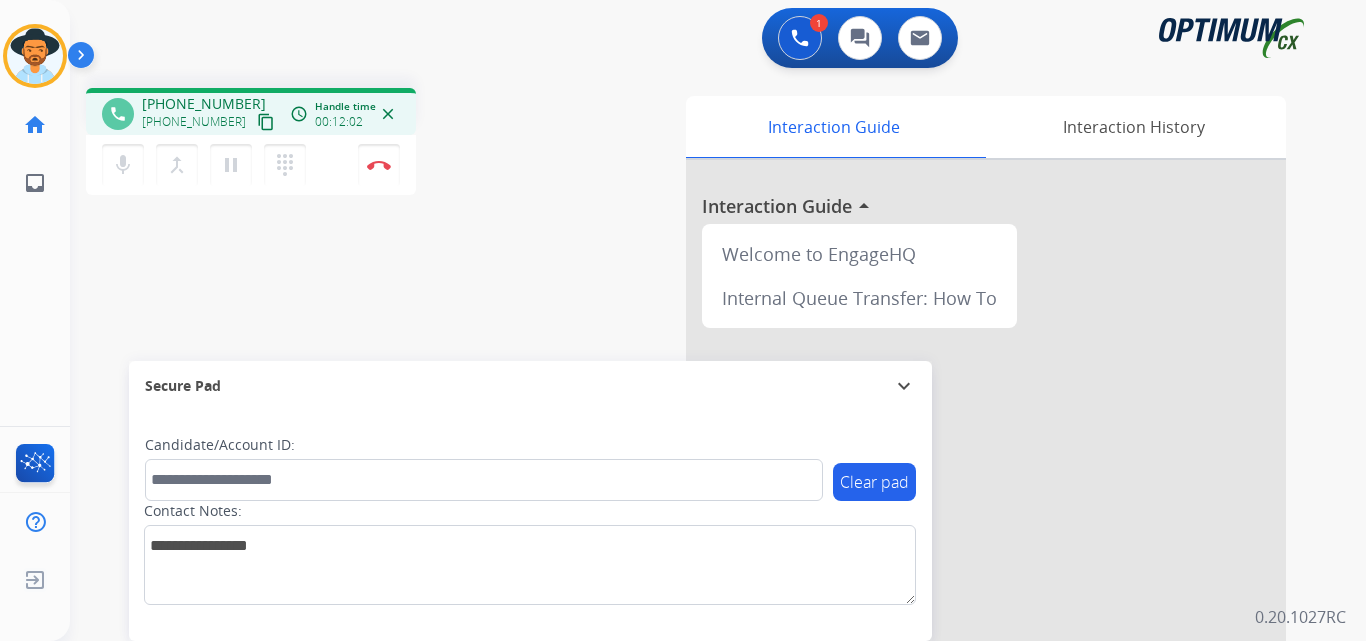 click on "+12023876755" at bounding box center [204, 104] 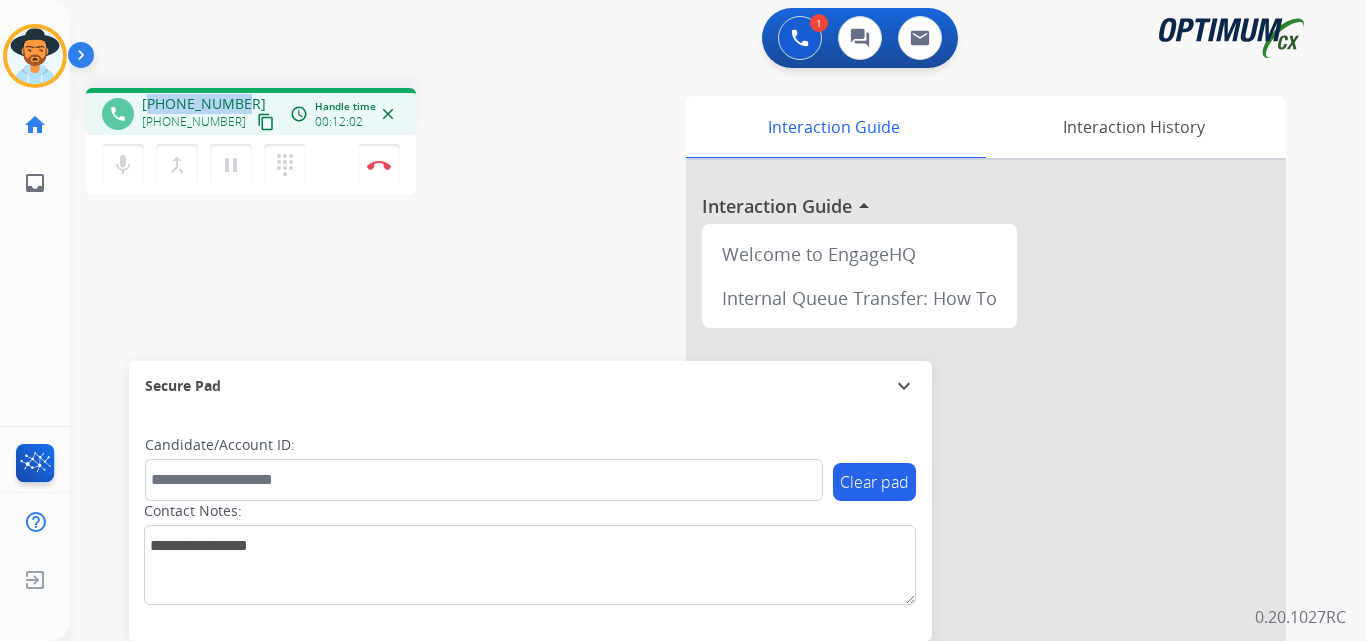 click on "+12023876755" at bounding box center (204, 104) 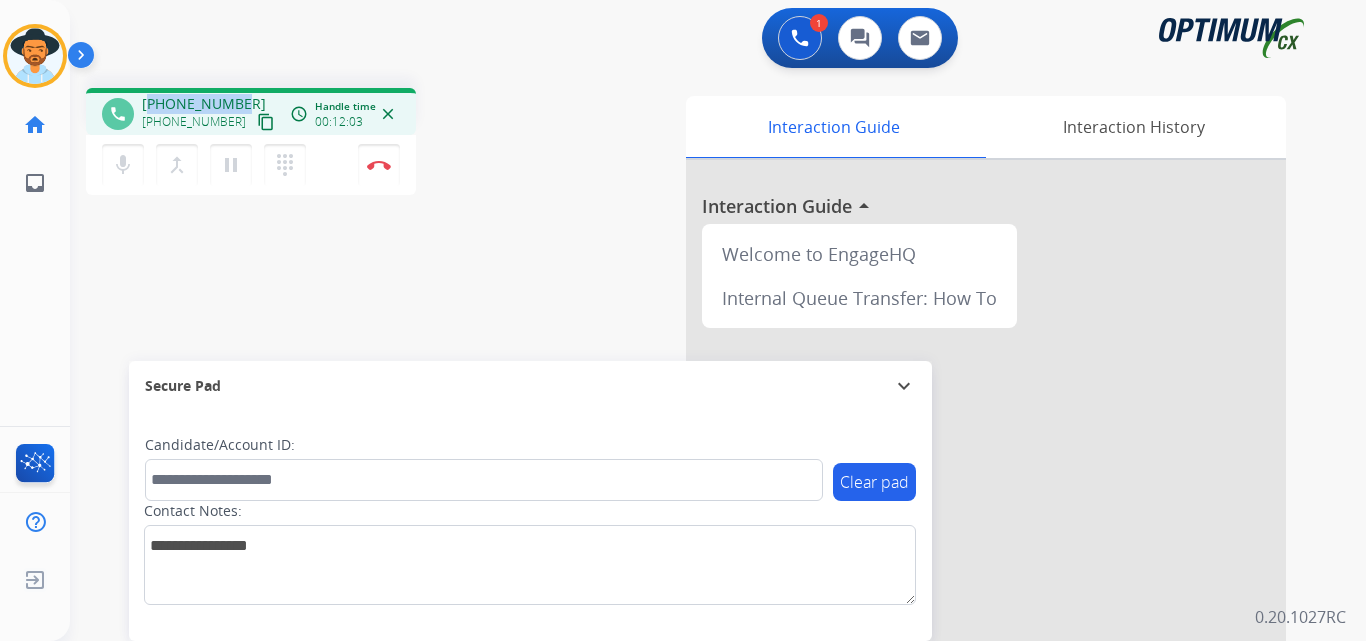copy on "12023876755" 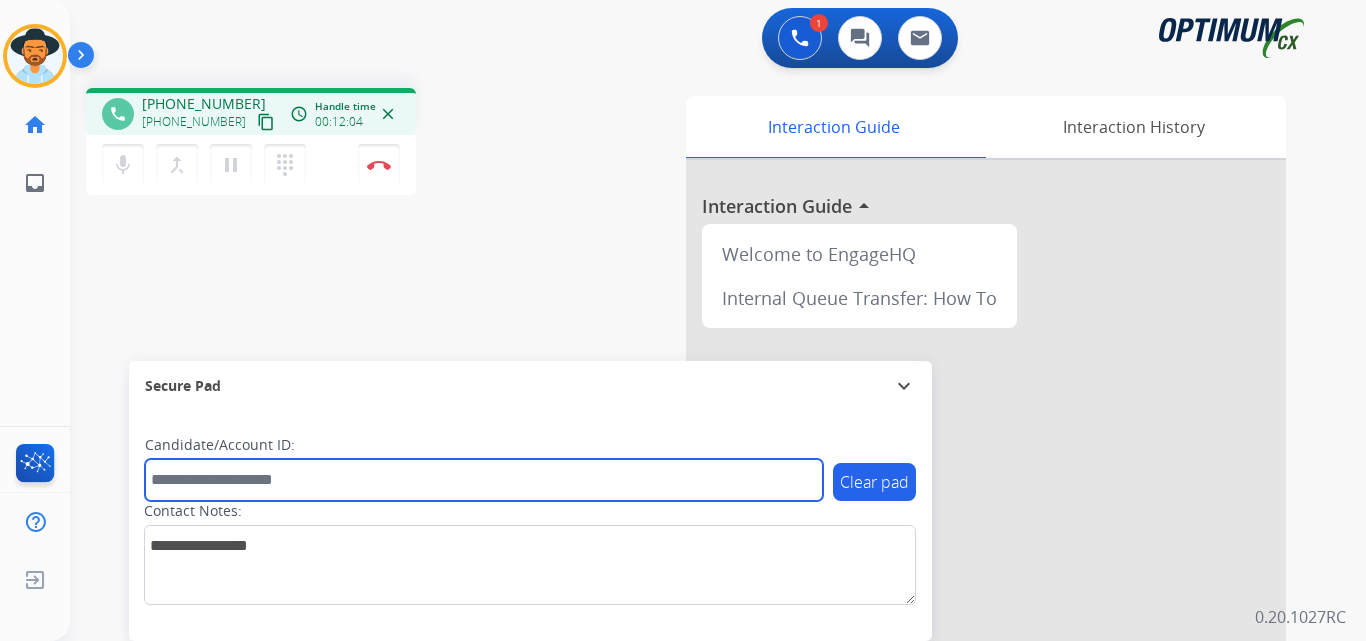 click at bounding box center [484, 480] 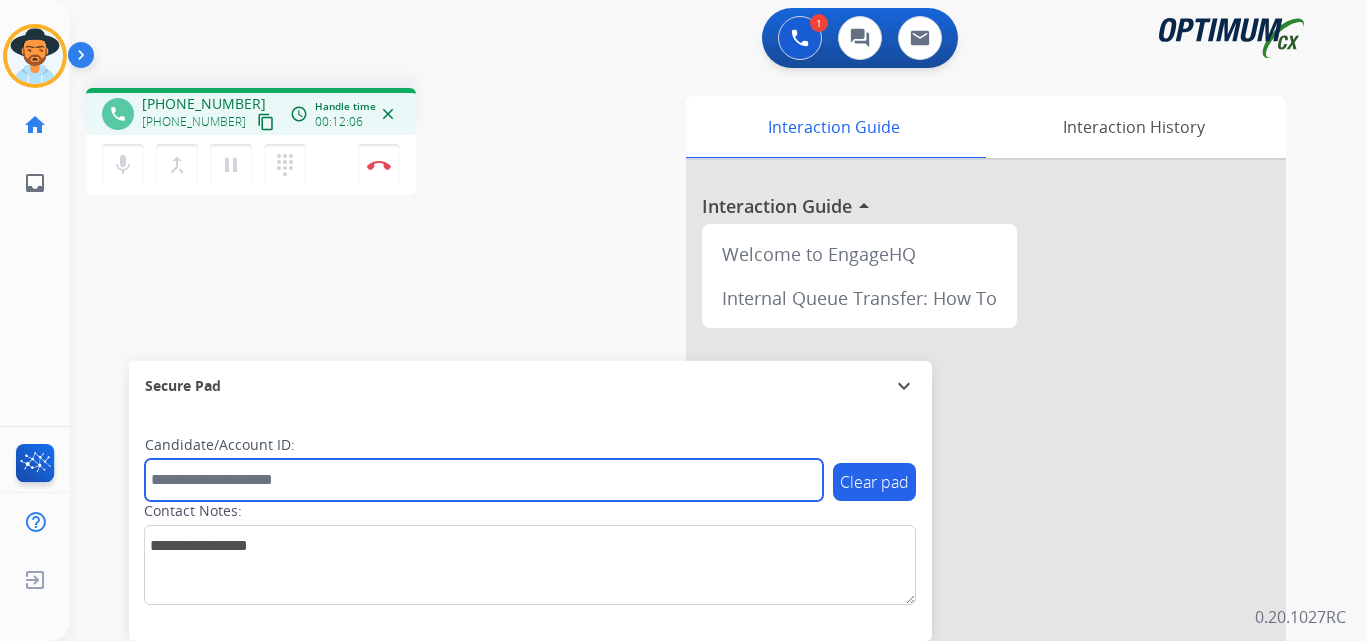paste on "**********" 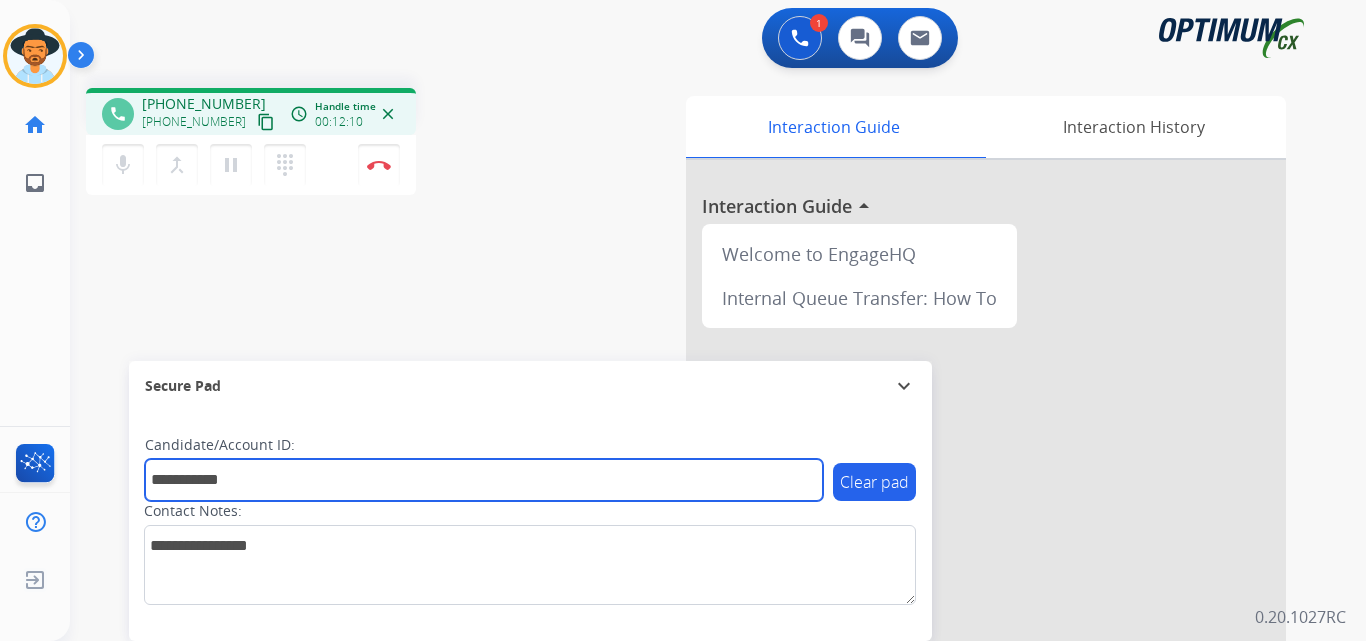 type on "**********" 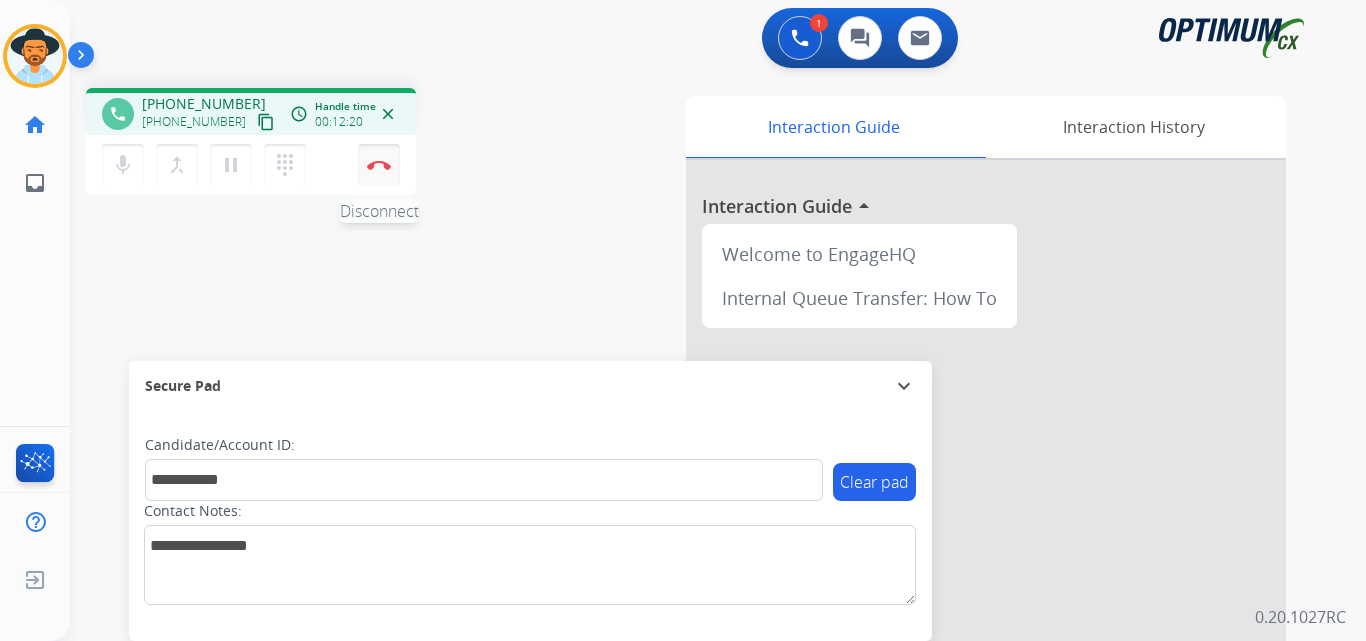 click at bounding box center (379, 165) 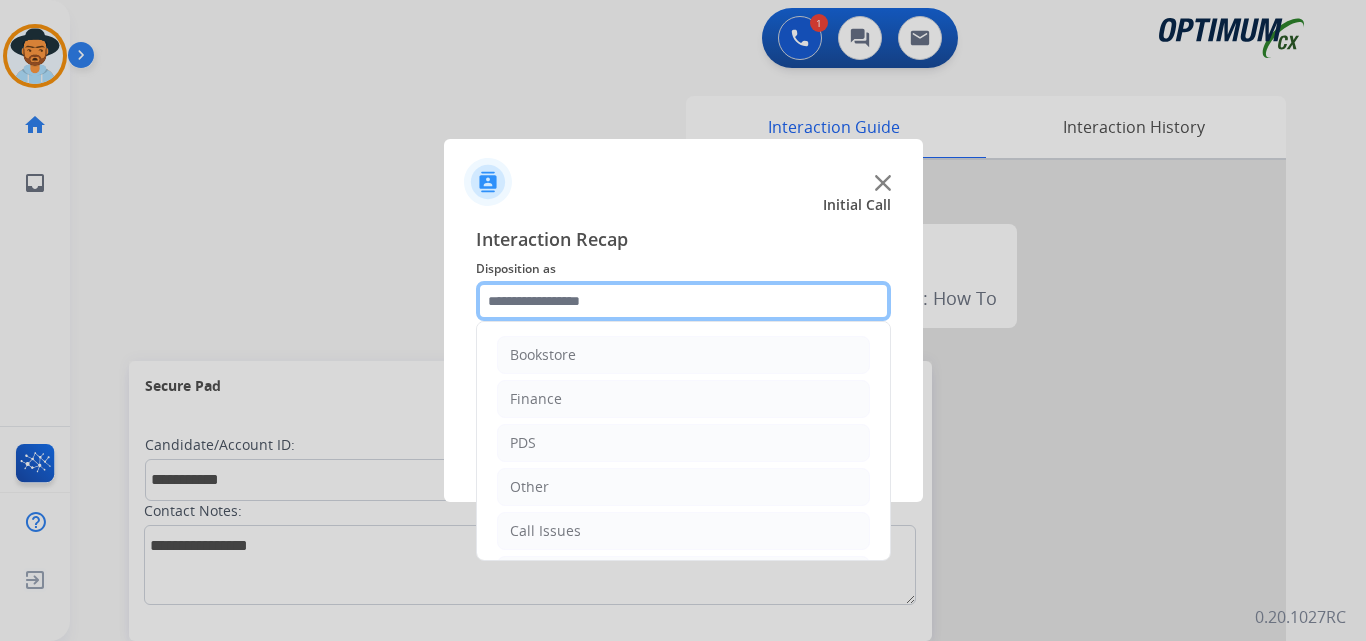 click 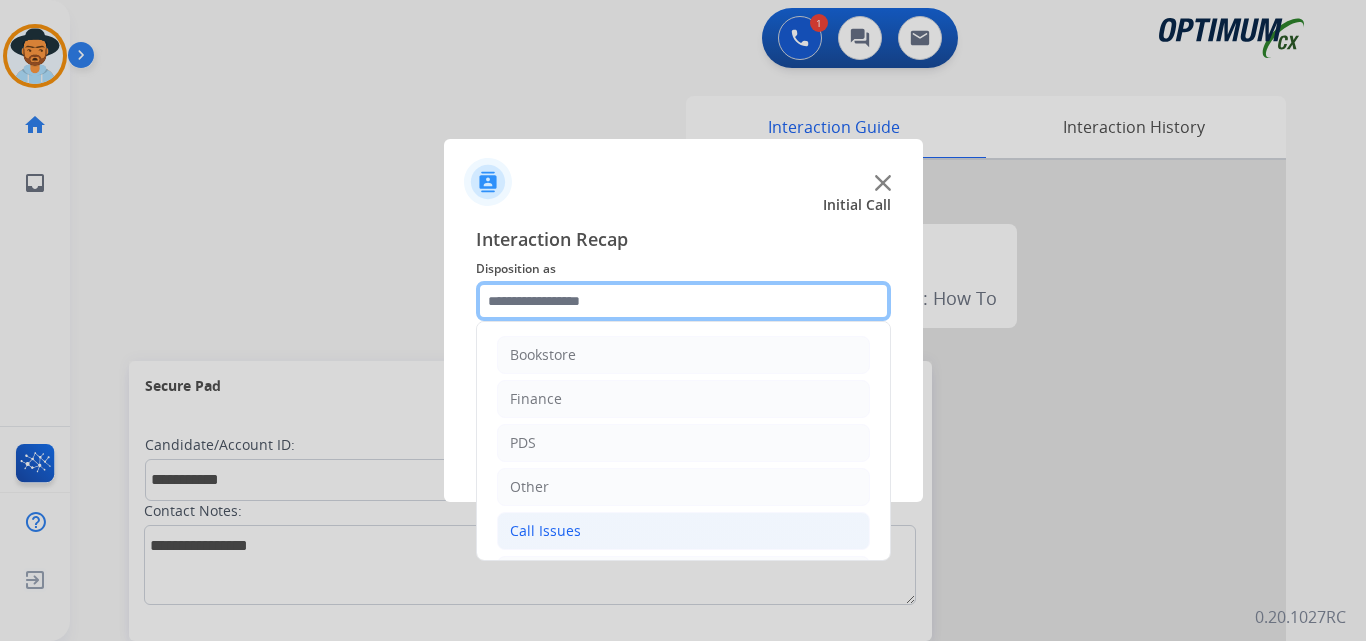 scroll, scrollTop: 136, scrollLeft: 0, axis: vertical 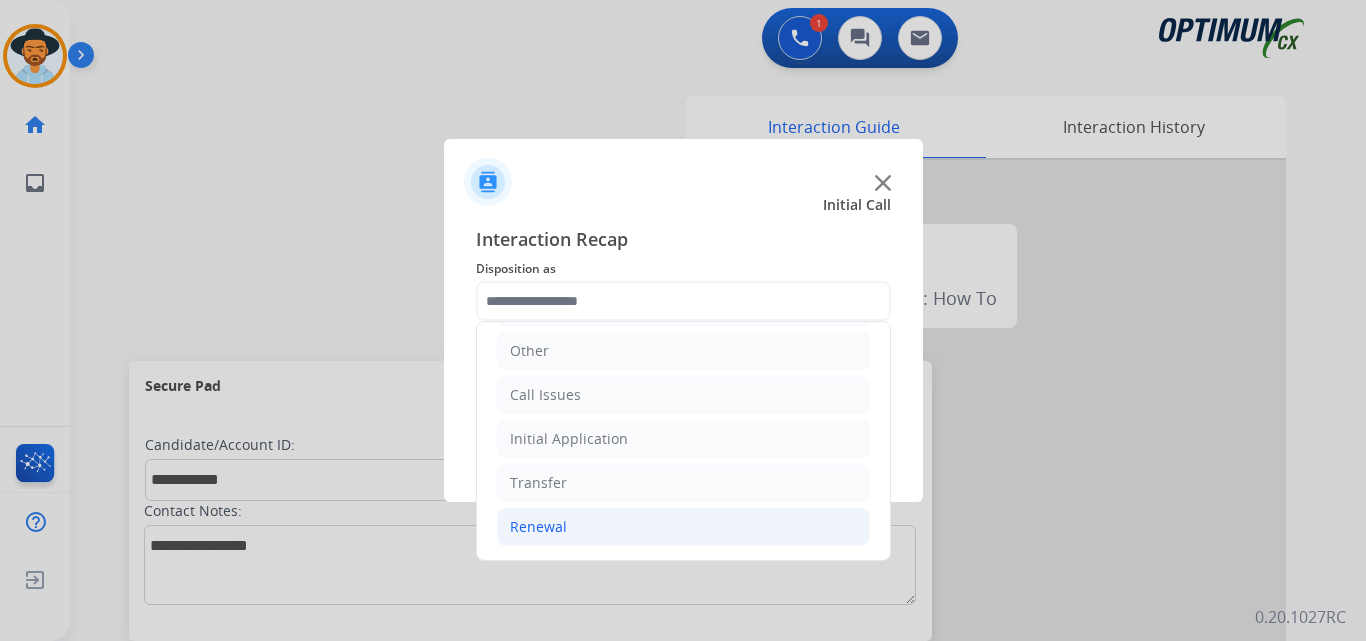 click on "Renewal" 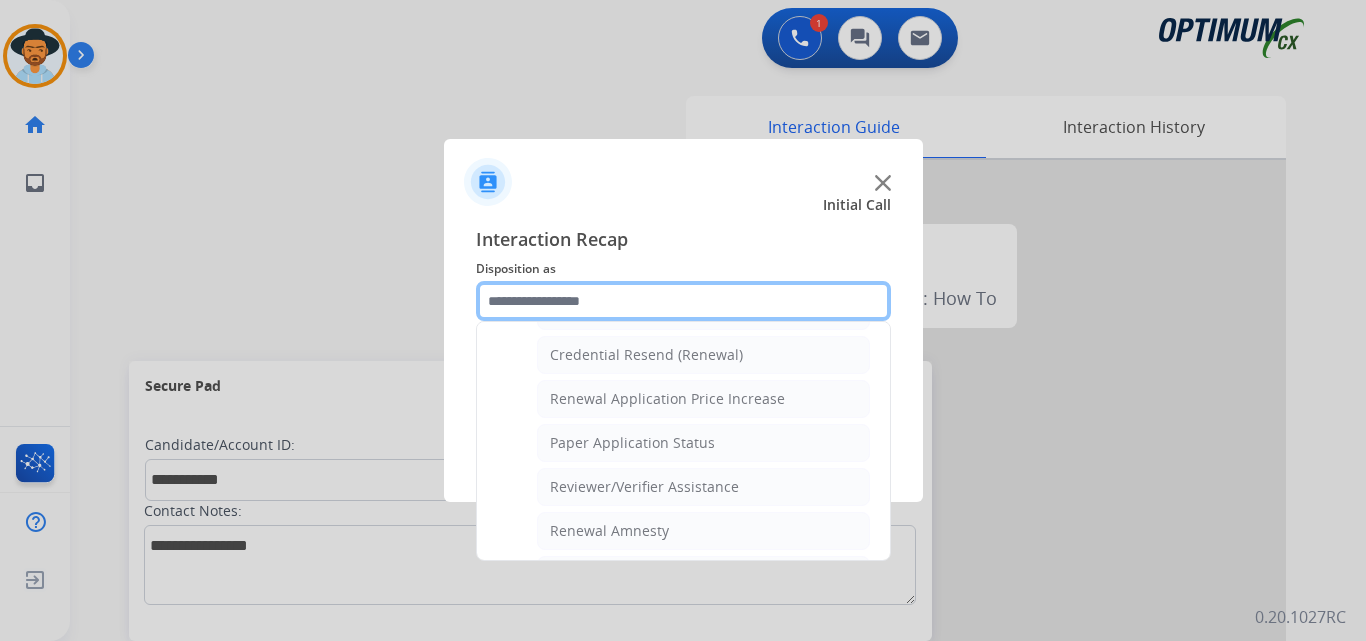 scroll, scrollTop: 772, scrollLeft: 0, axis: vertical 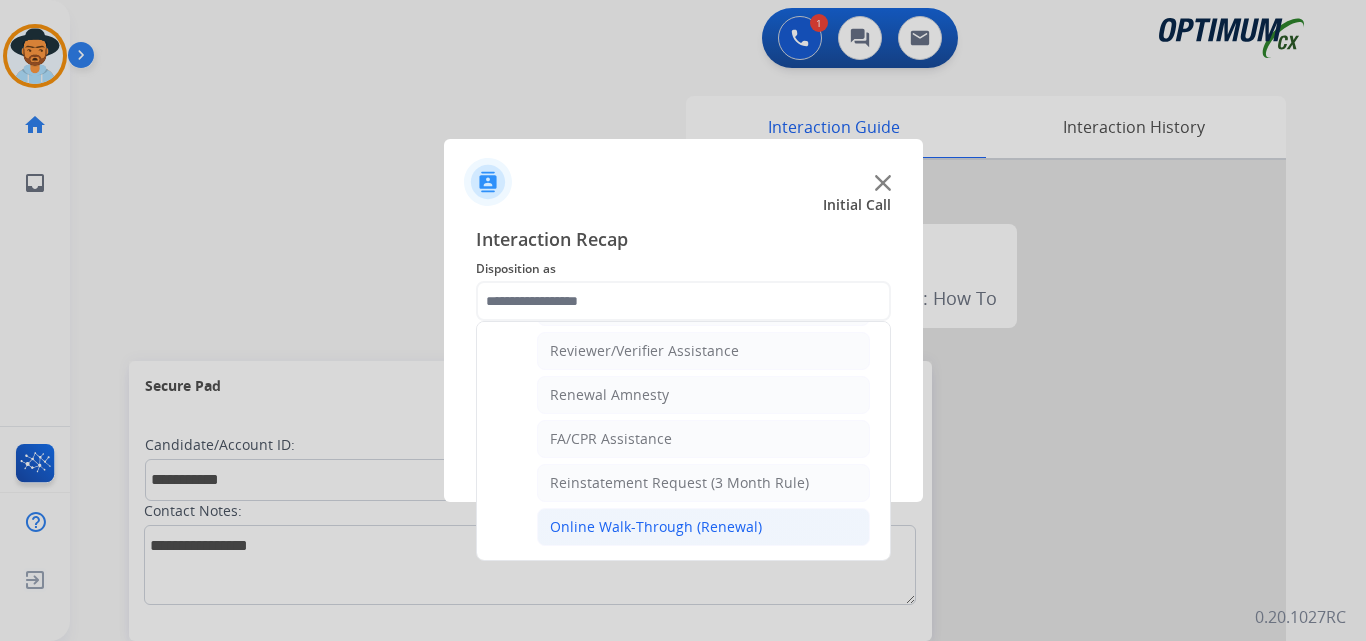 click on "Online Walk-Through (Renewal)" 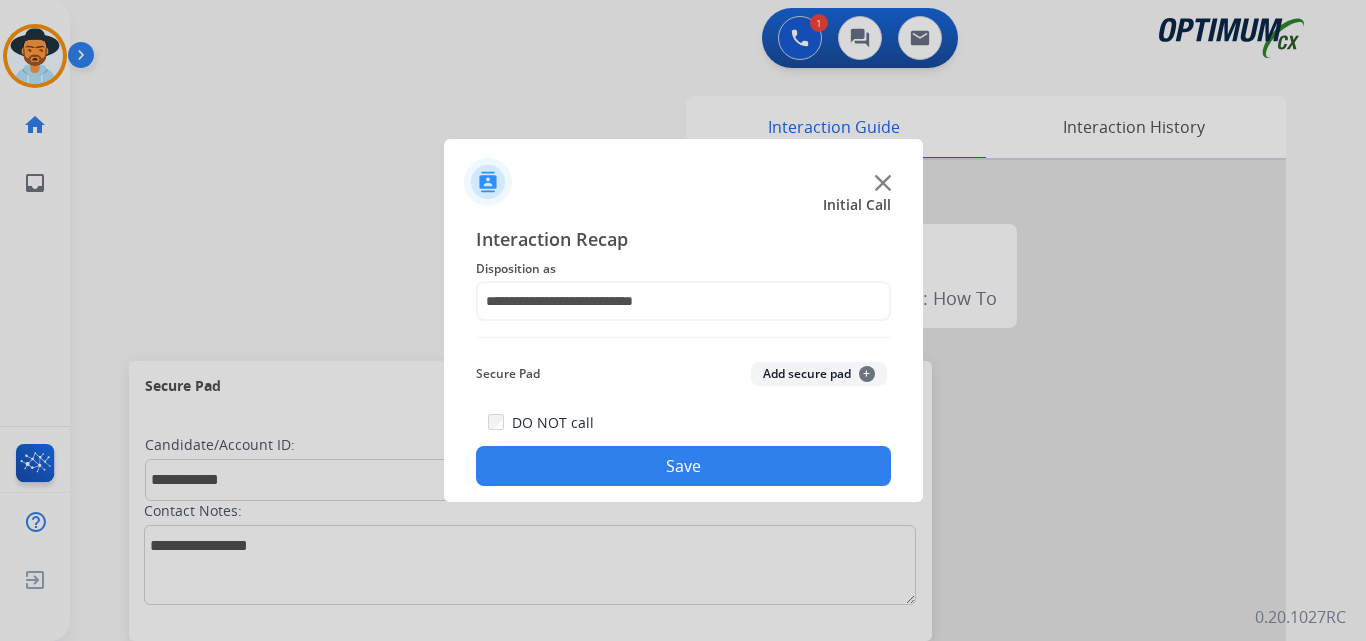 click on "Save" 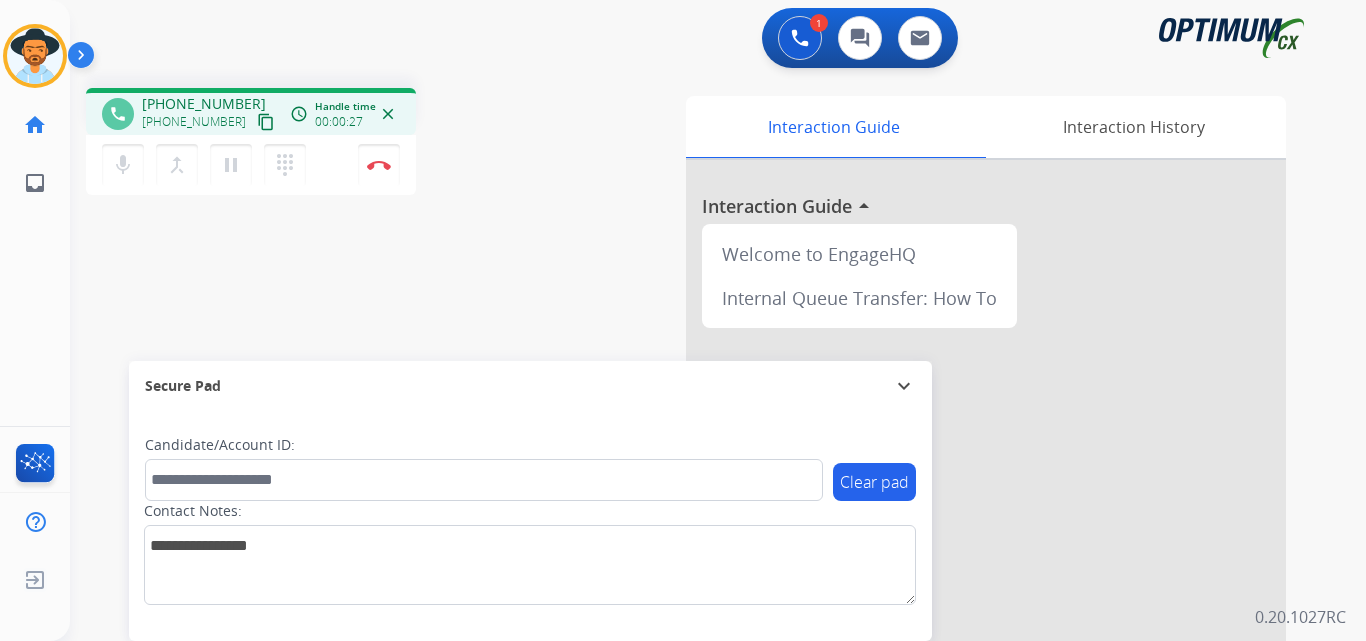 click on "+13059305008" at bounding box center [204, 104] 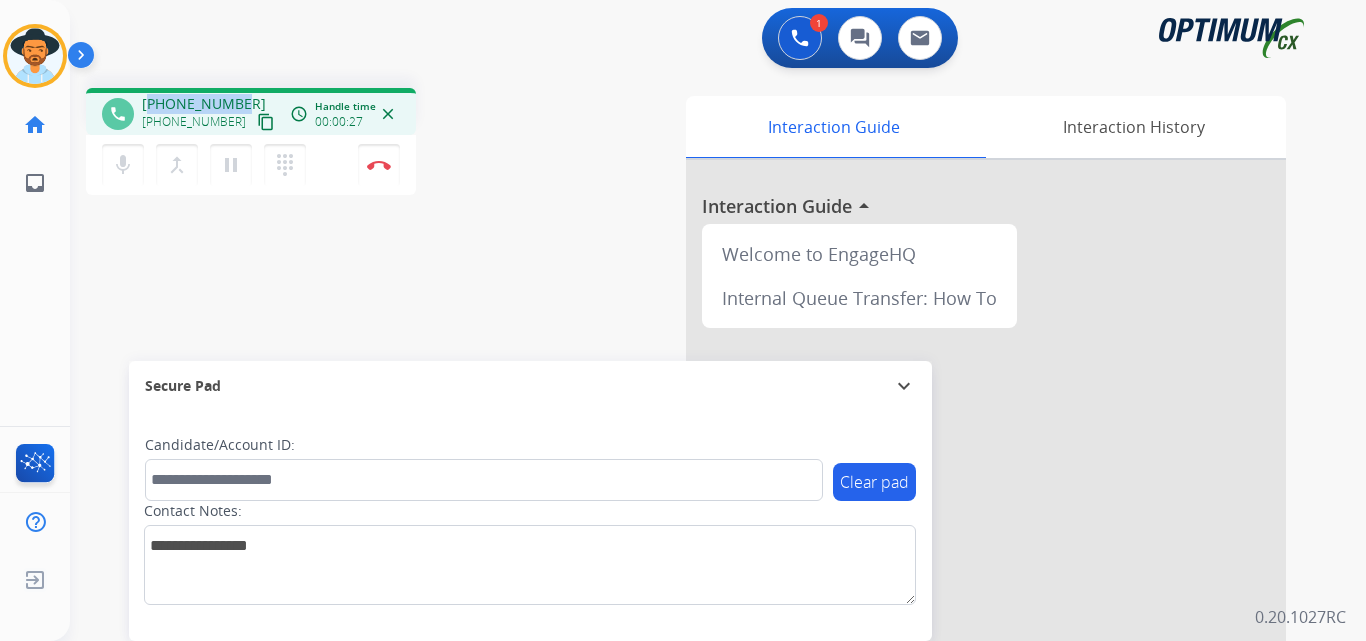 click on "+13059305008" at bounding box center [204, 104] 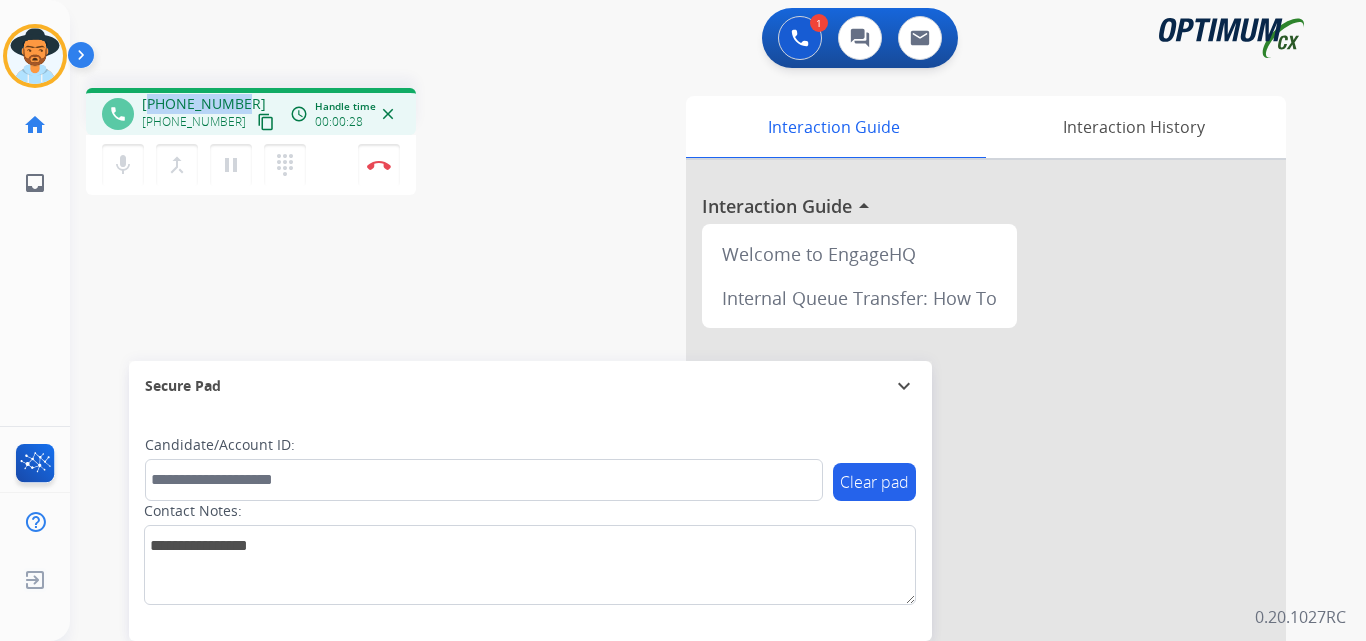 copy on "13059305008" 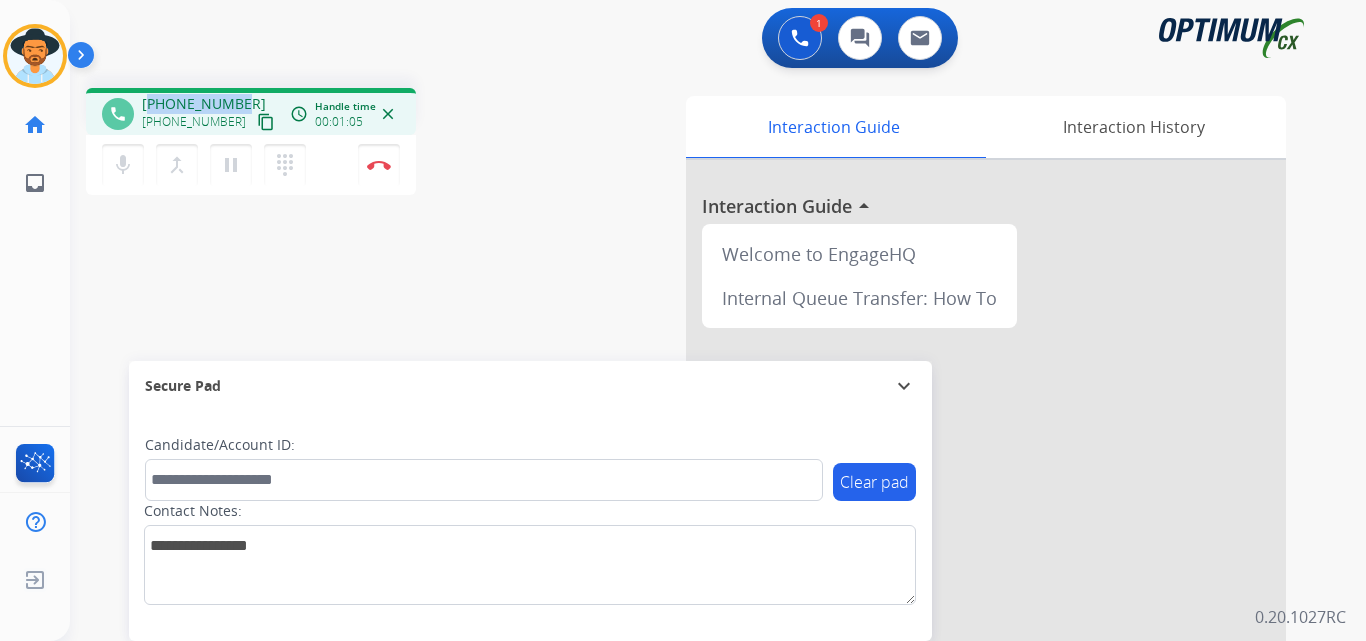 click on "+13059305008" at bounding box center (204, 104) 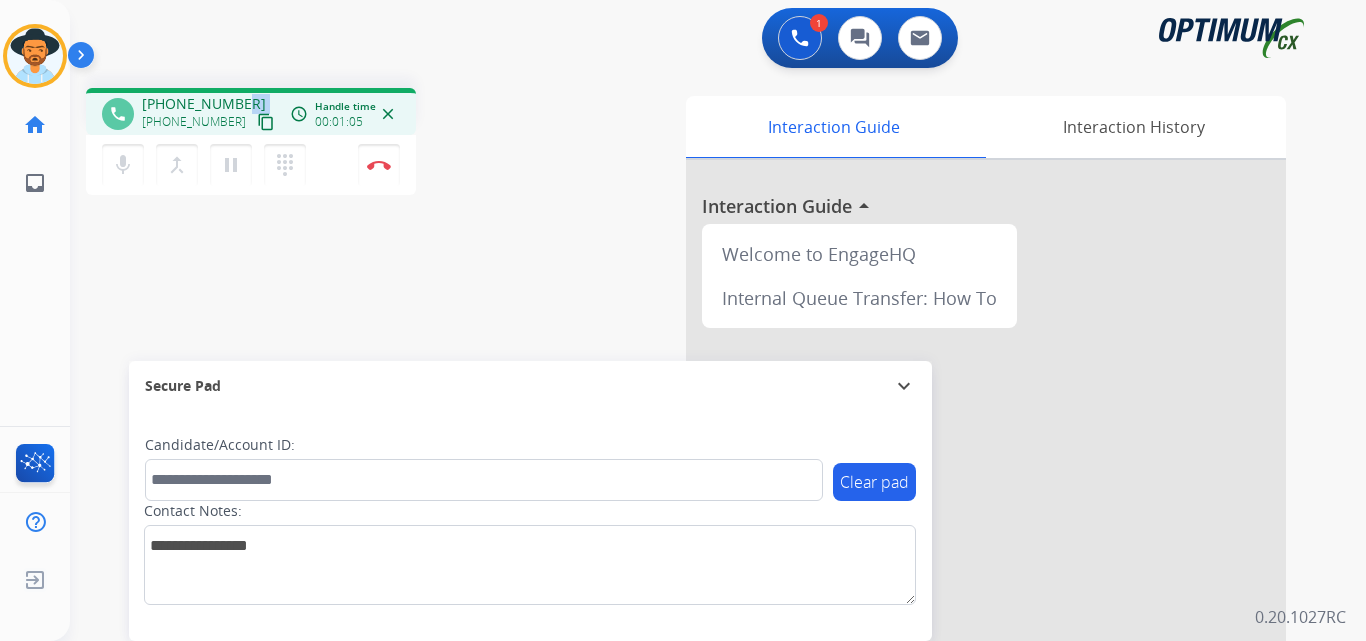 click on "+13059305008" at bounding box center (204, 104) 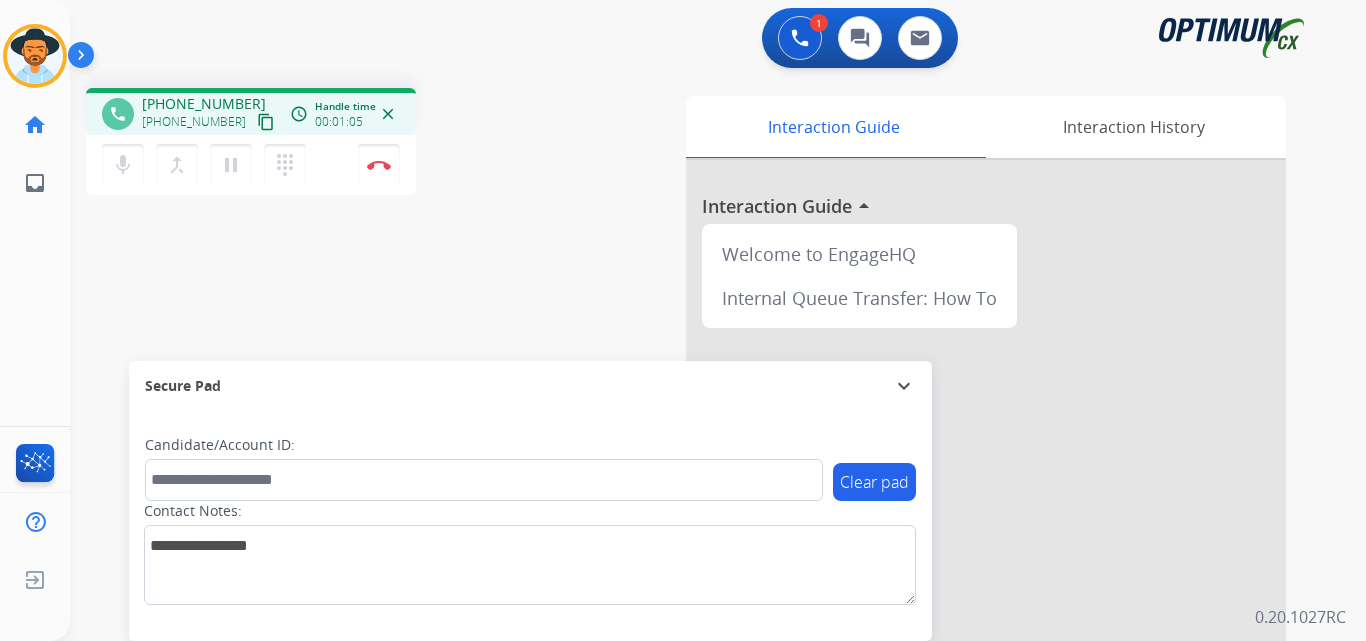 click on "+13059305008" at bounding box center (204, 104) 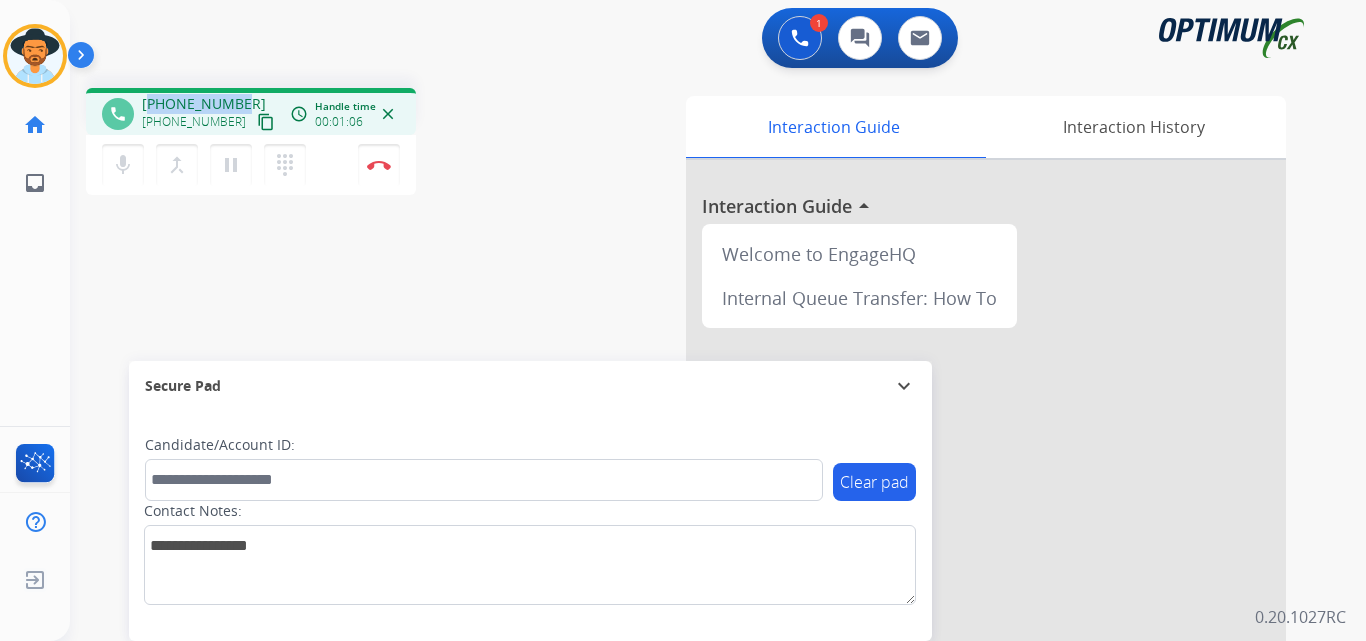 click on "+13059305008" at bounding box center (204, 104) 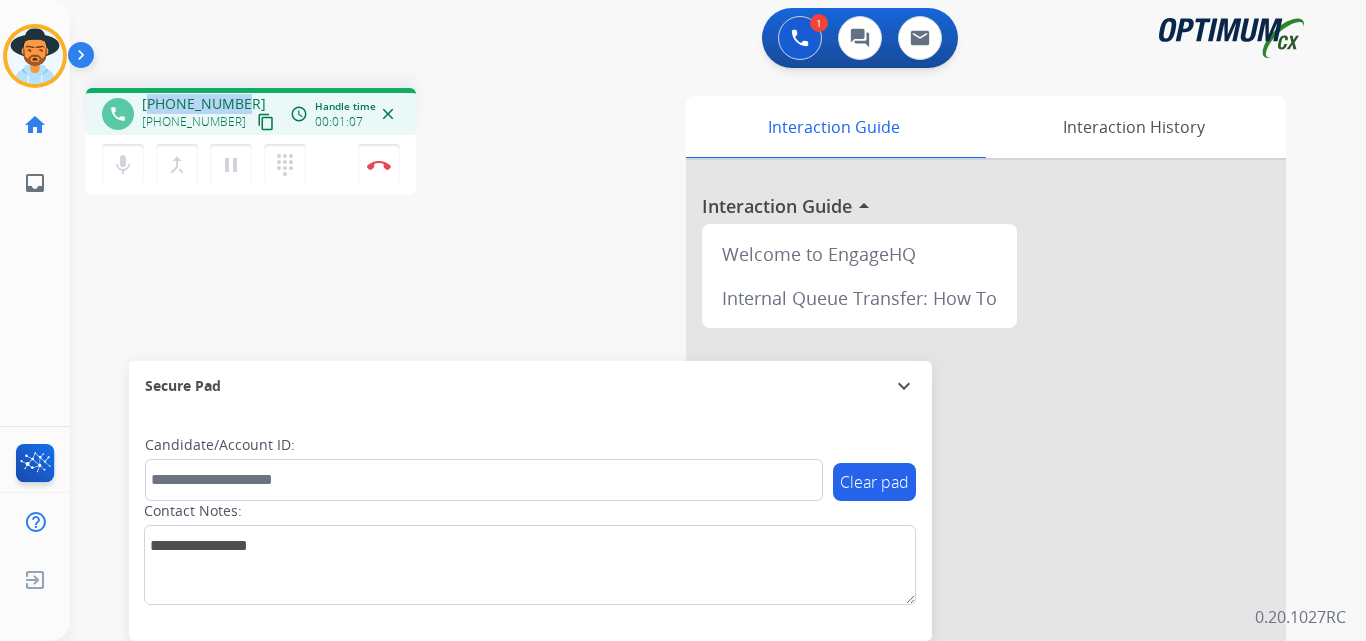 copy on "13059305008" 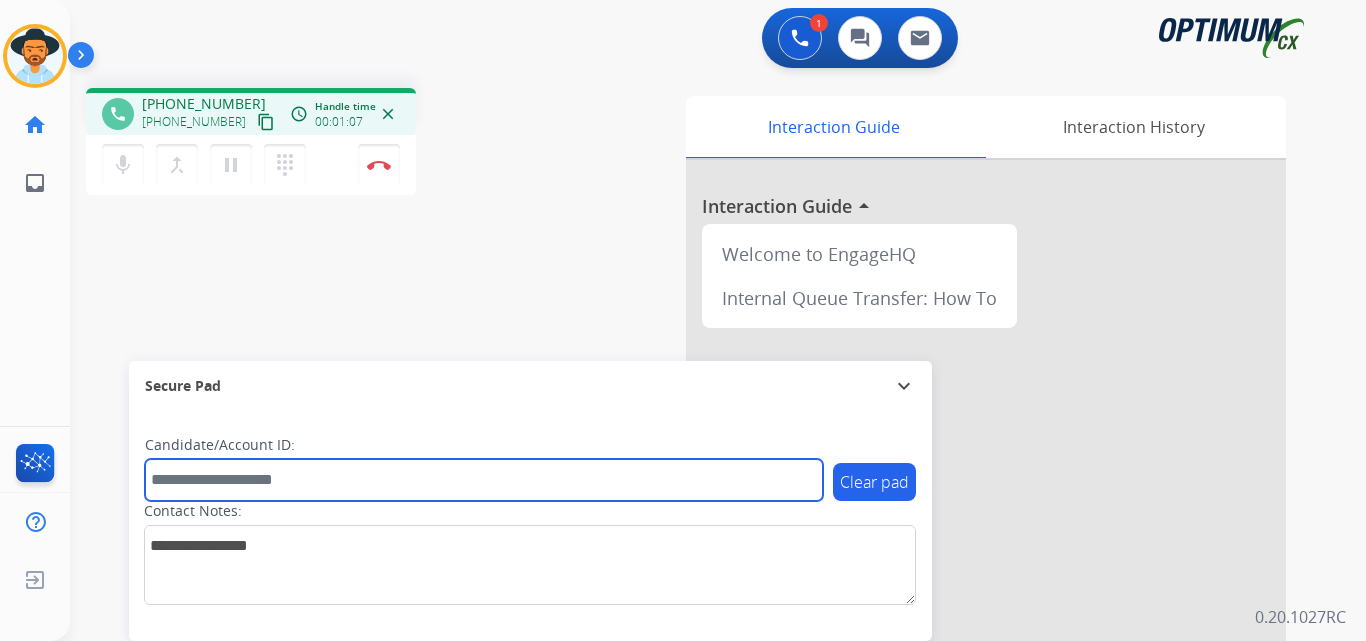 click at bounding box center (484, 480) 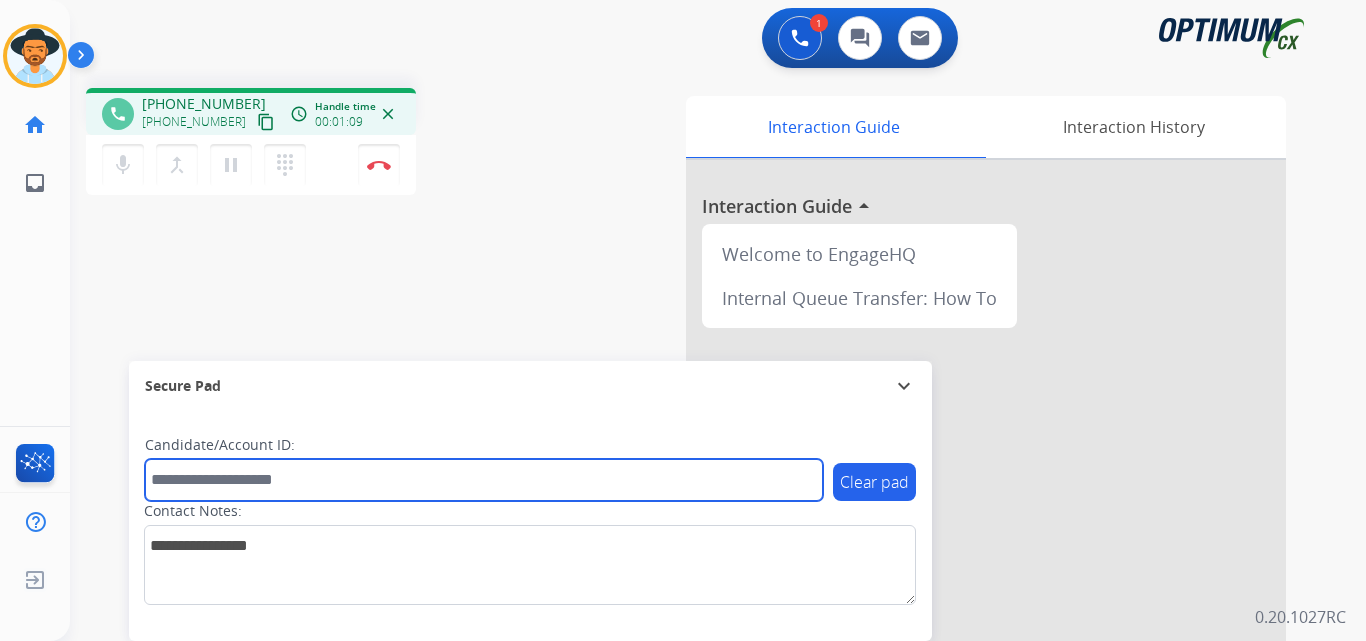 paste on "**********" 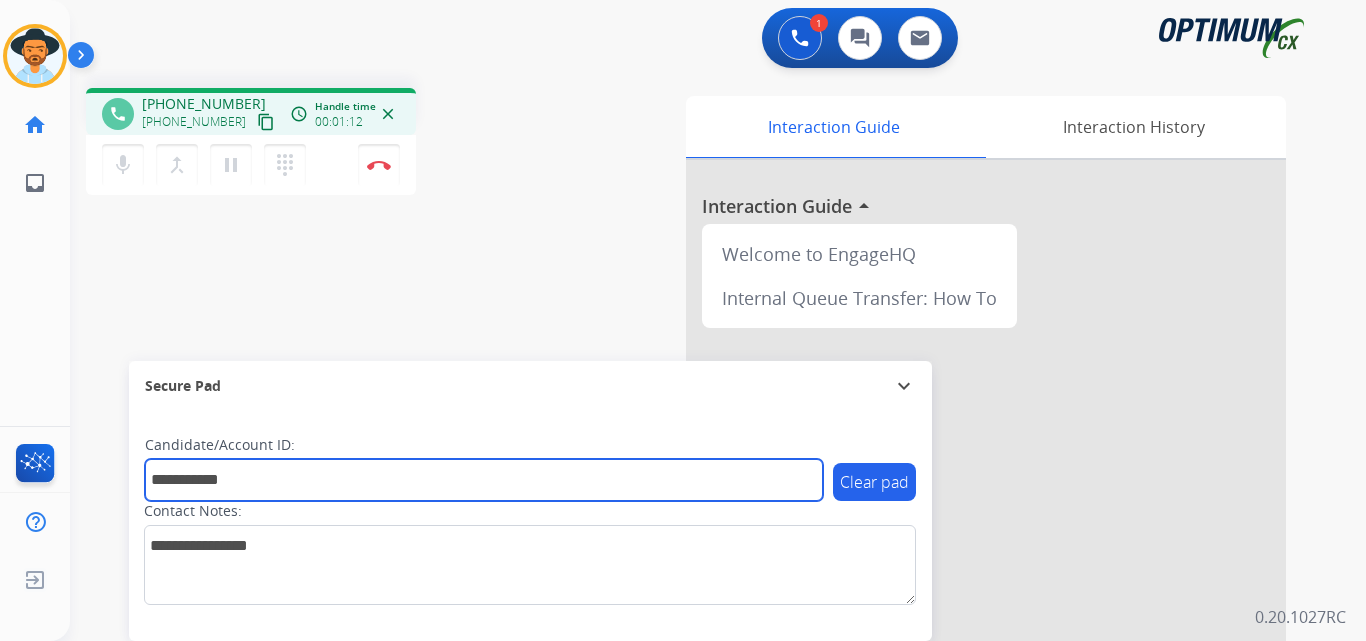 type on "**********" 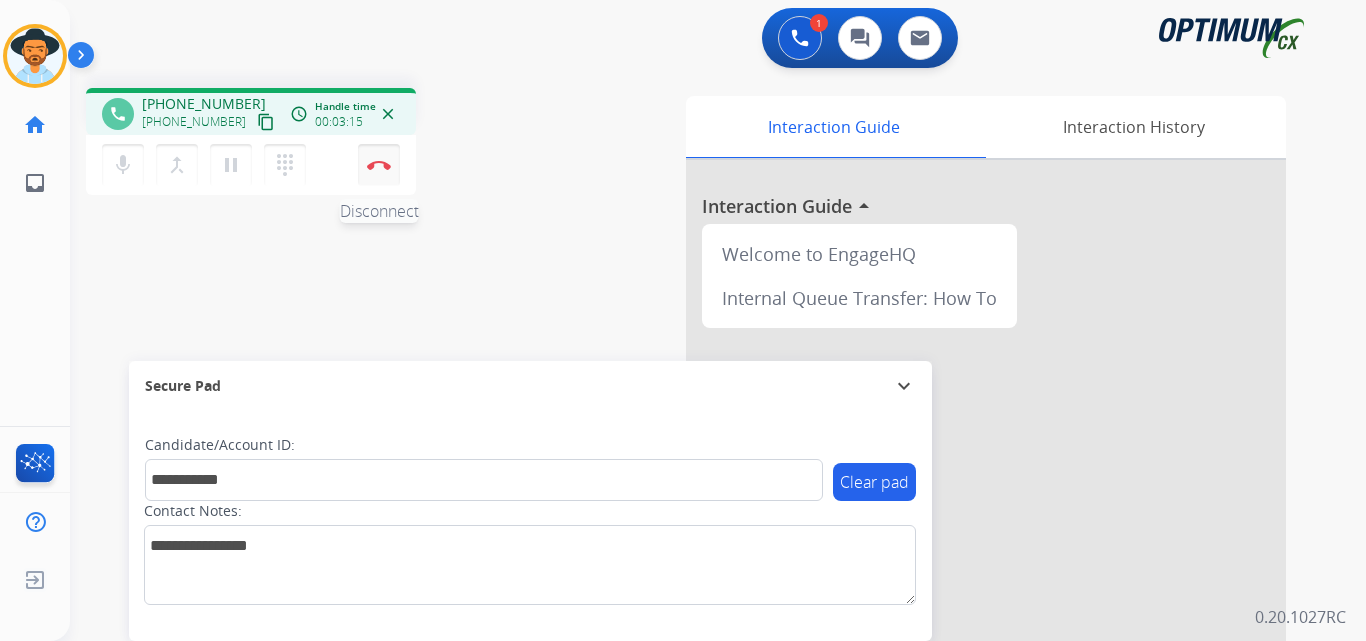 click on "Disconnect" at bounding box center [379, 165] 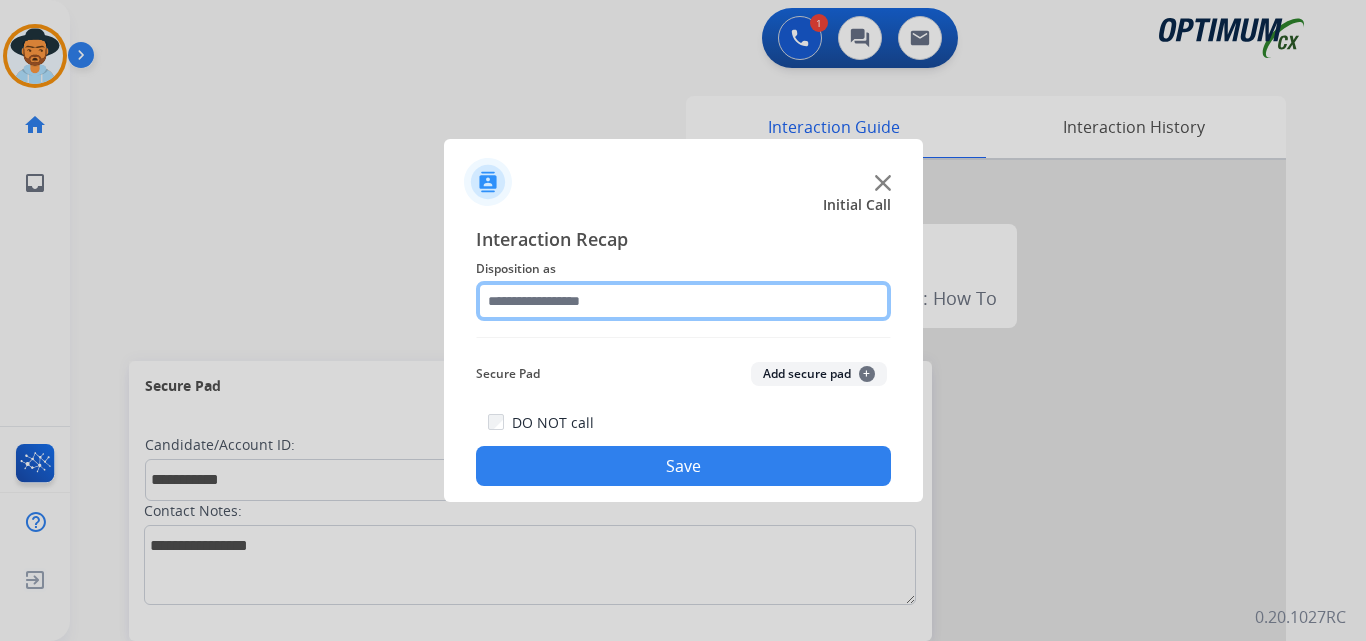 click 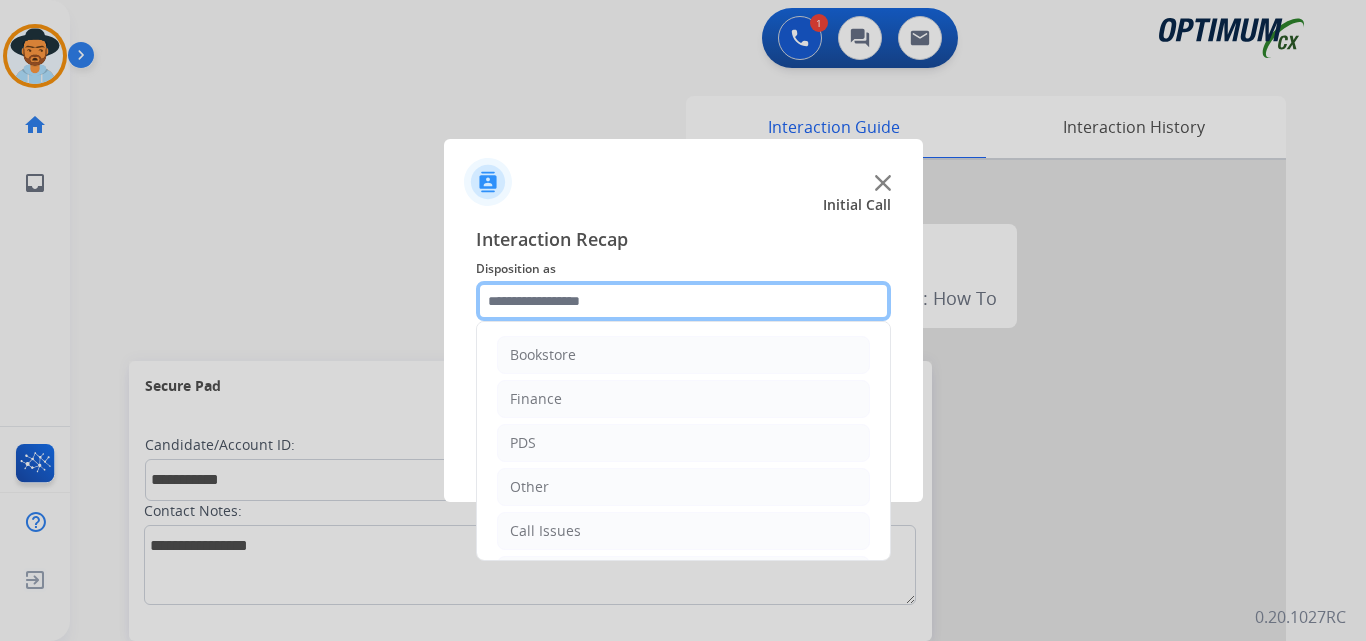 scroll, scrollTop: 136, scrollLeft: 0, axis: vertical 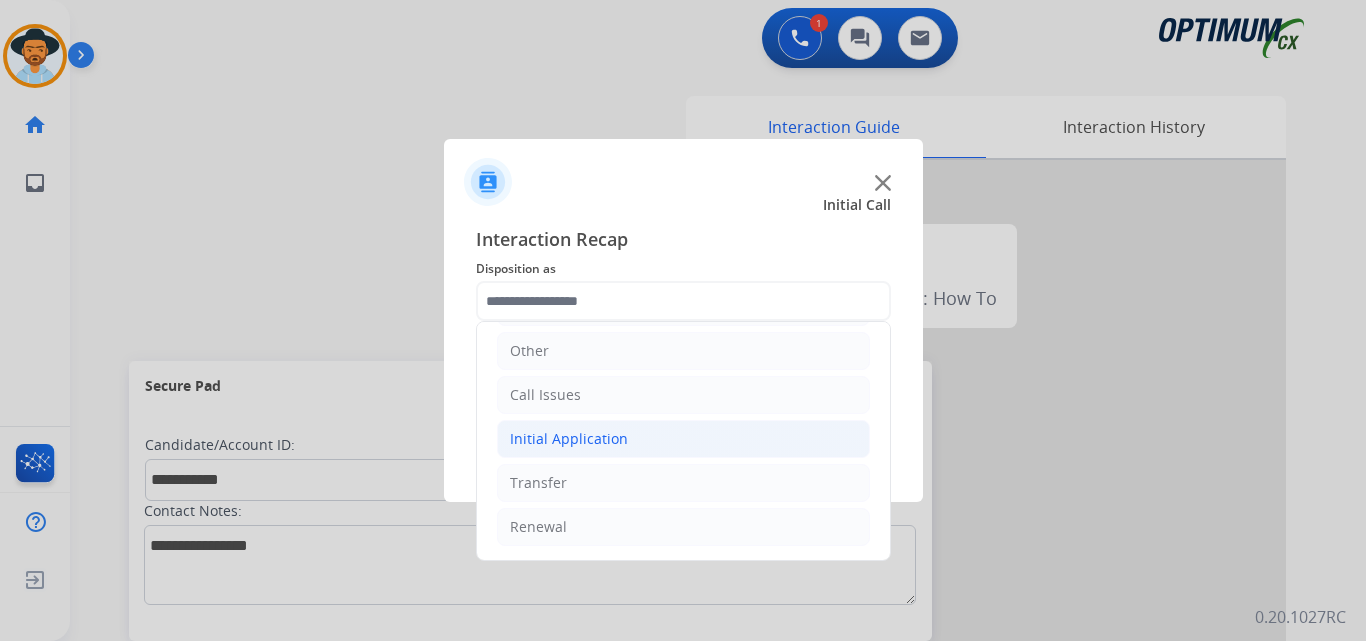 click on "Initial Application" 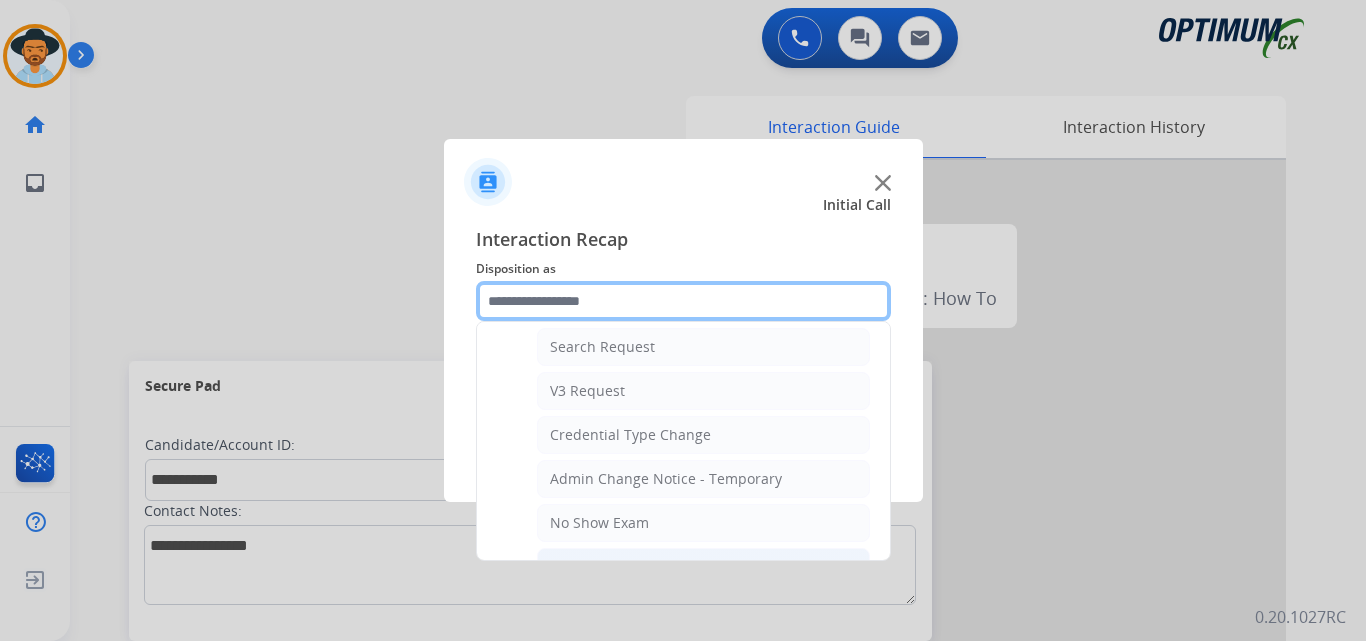 scroll, scrollTop: 1065, scrollLeft: 0, axis: vertical 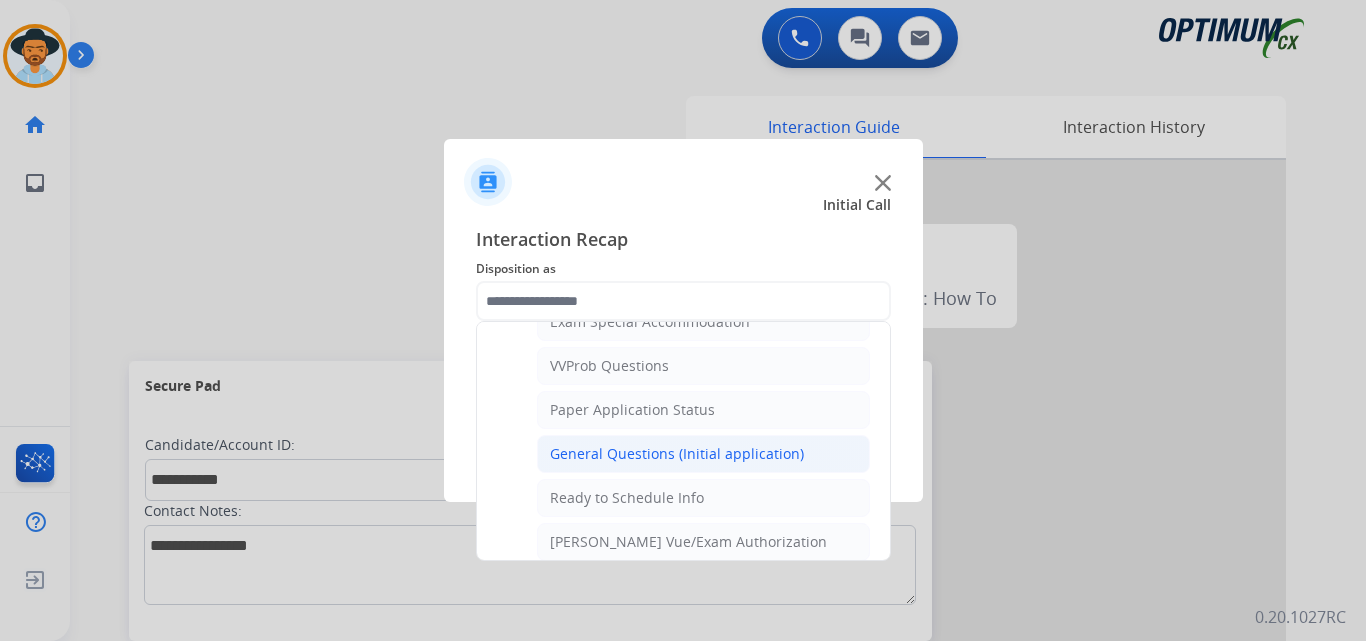 click on "General Questions (Initial application)" 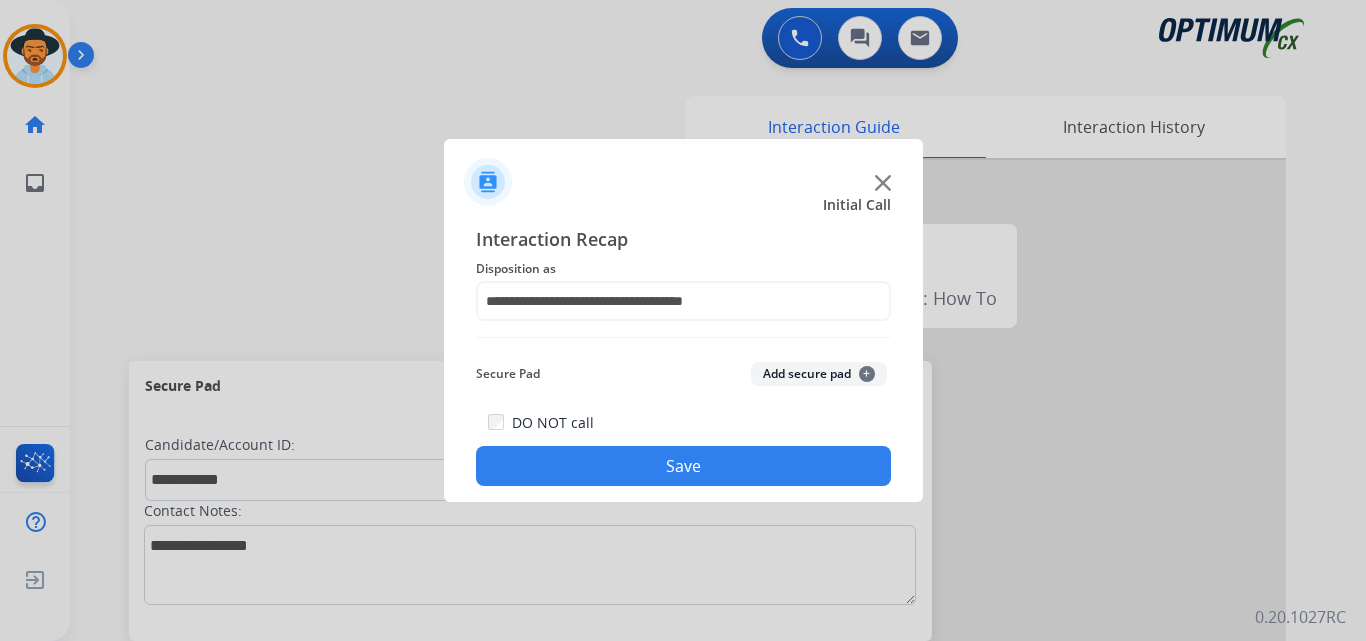 click on "Save" 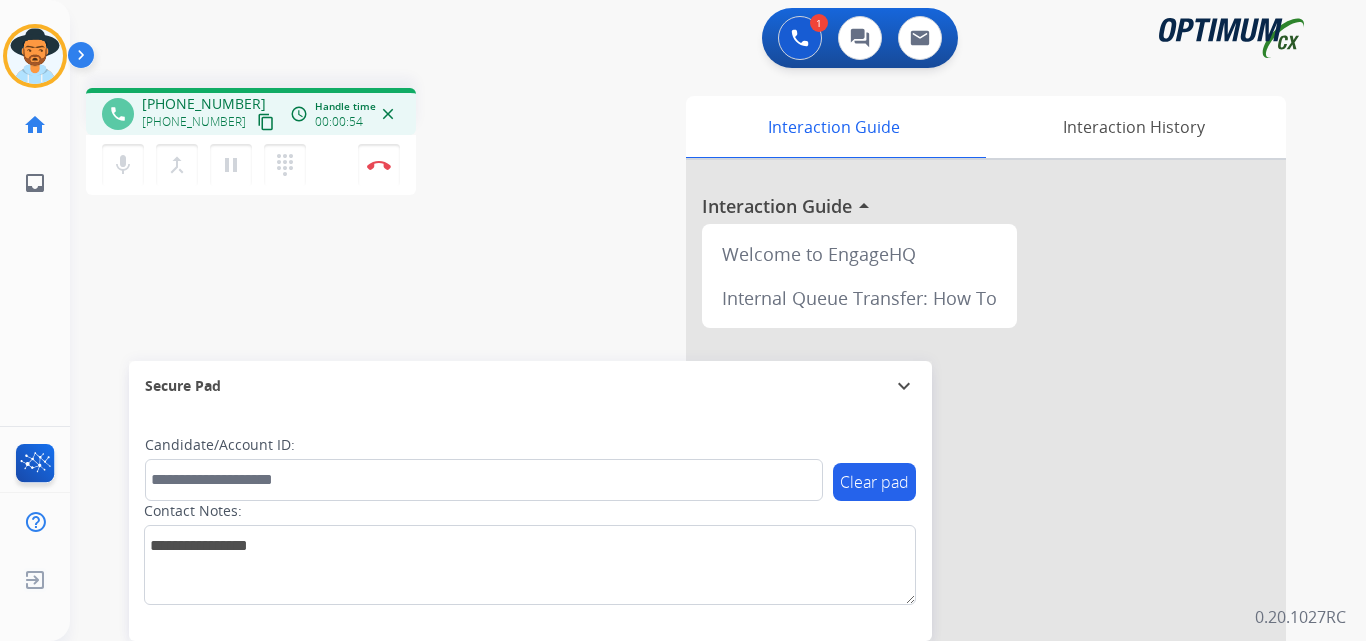click on "+18596992652" at bounding box center (204, 104) 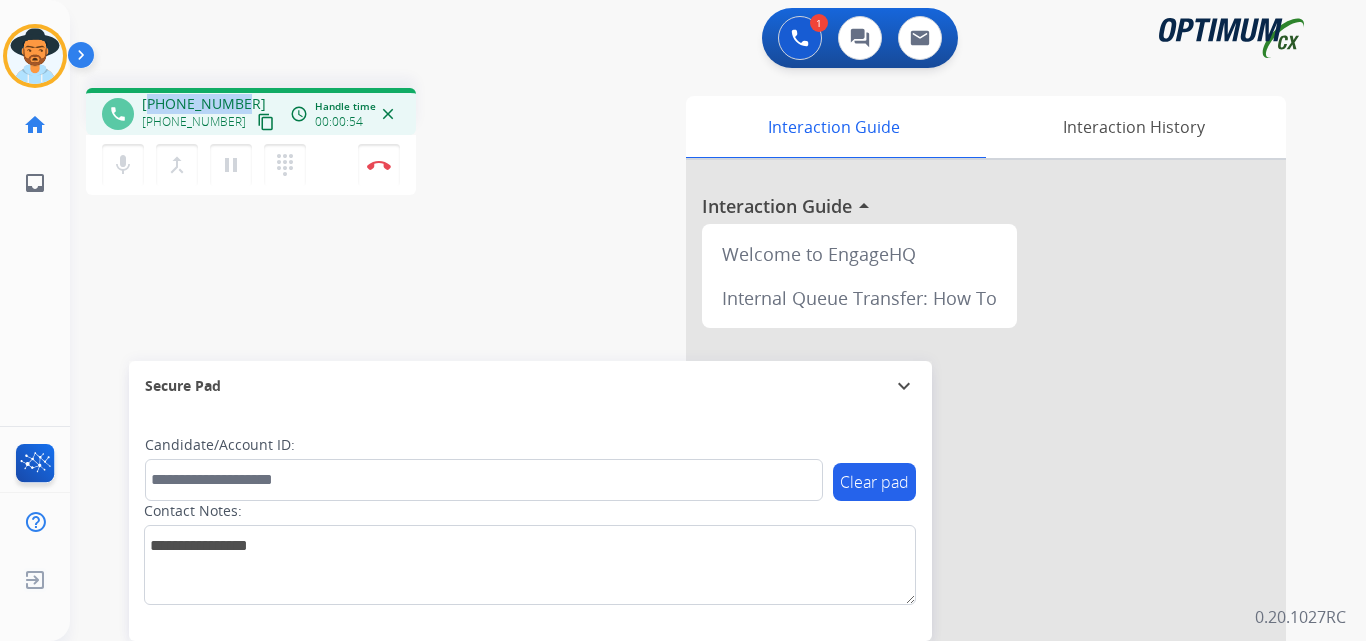 click on "+18596992652" at bounding box center (204, 104) 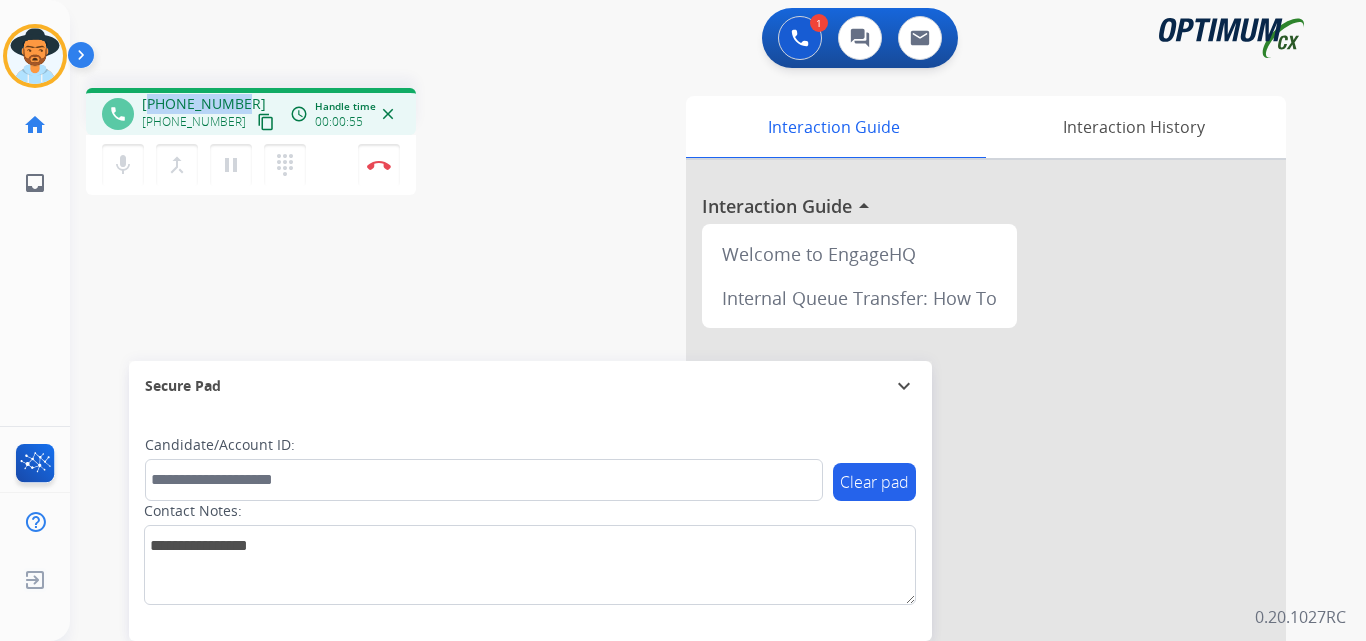 copy on "18596992652" 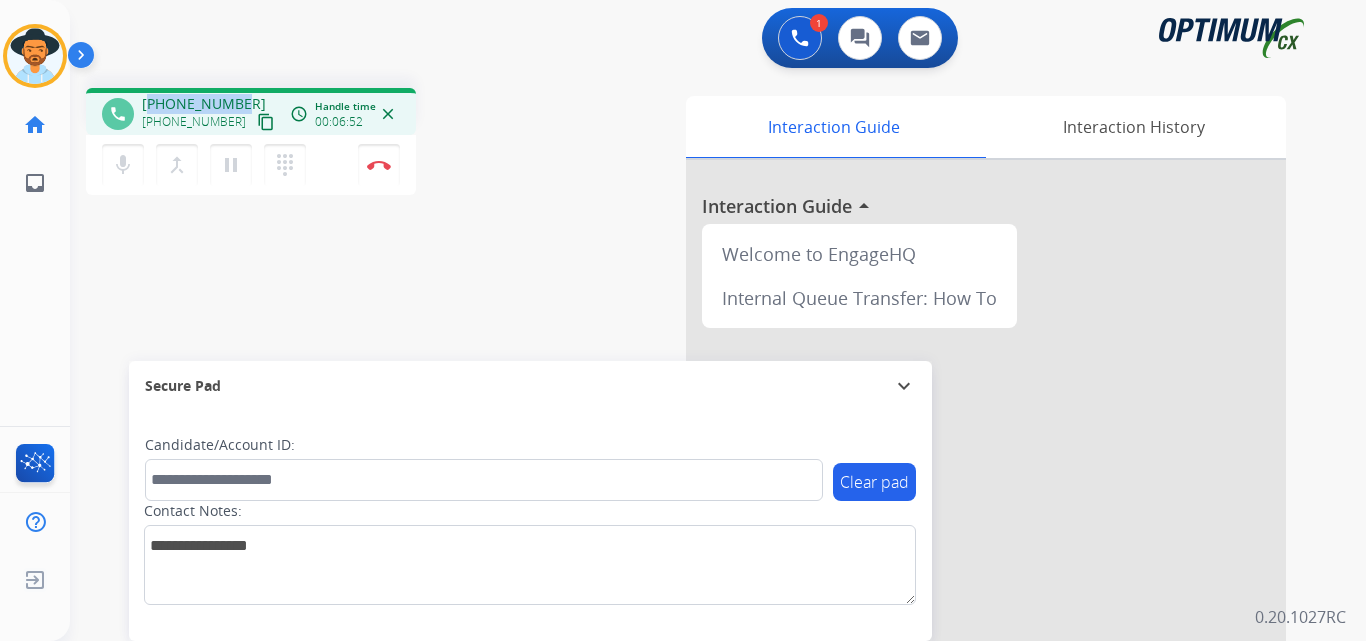 click on "+18596992652" at bounding box center [204, 104] 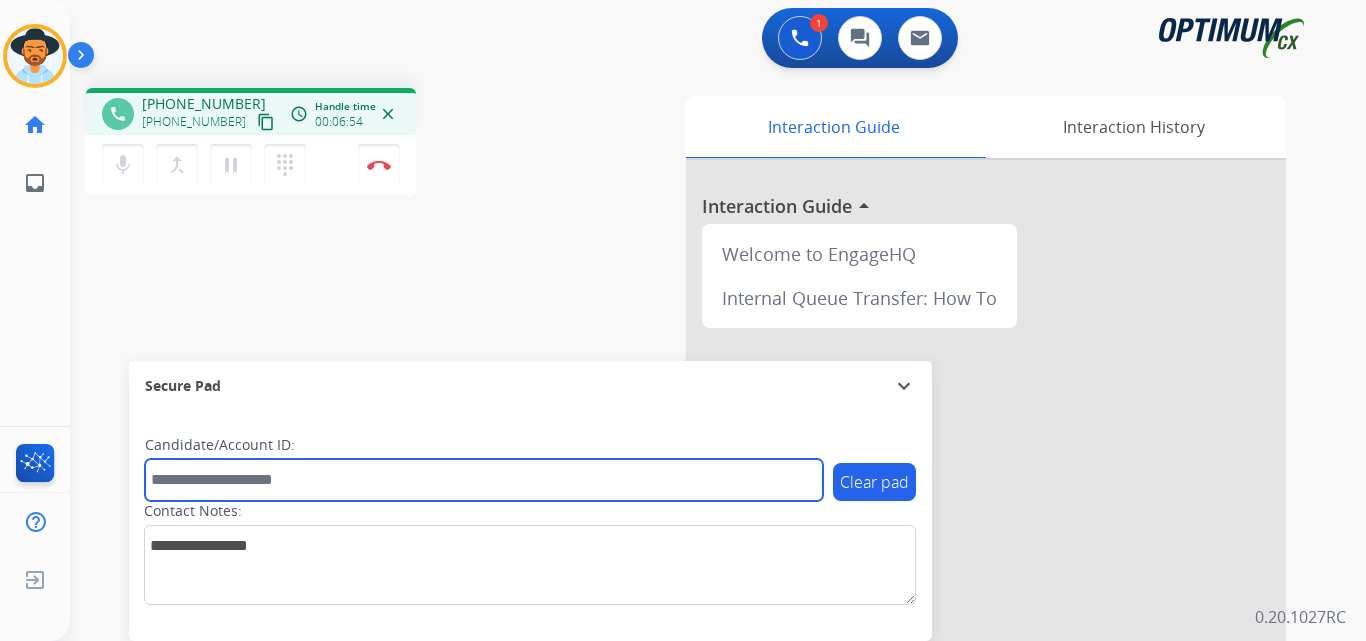 click at bounding box center (484, 480) 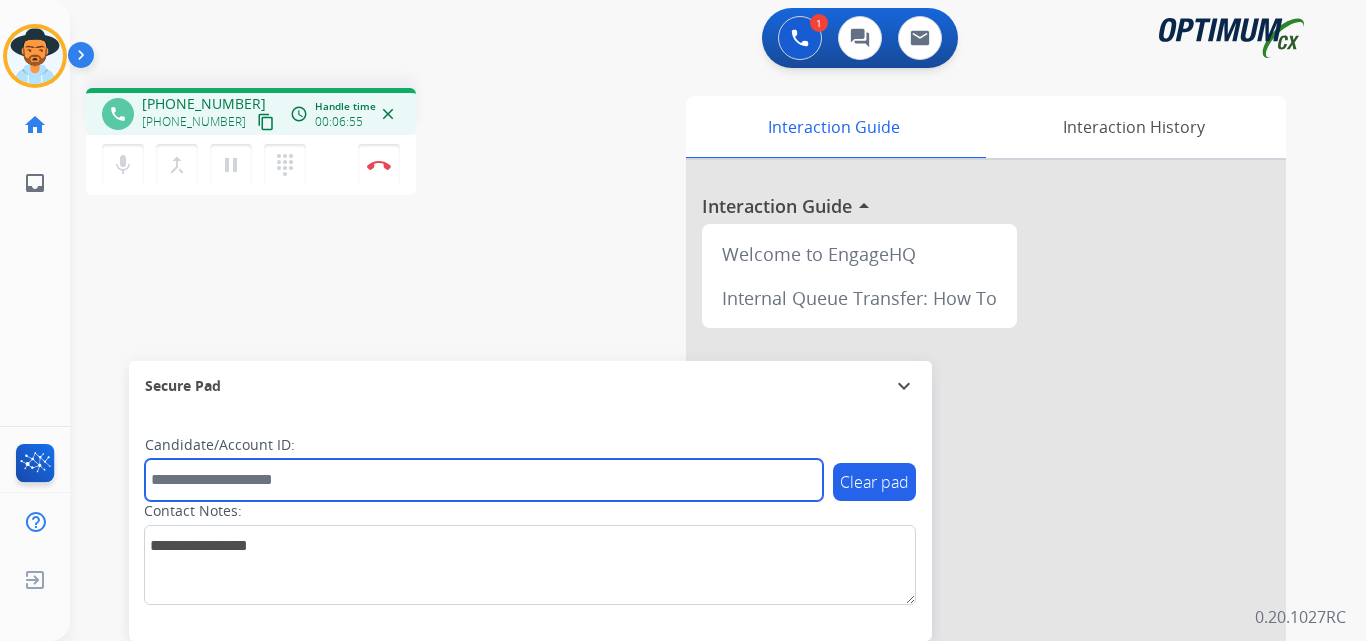 paste on "**********" 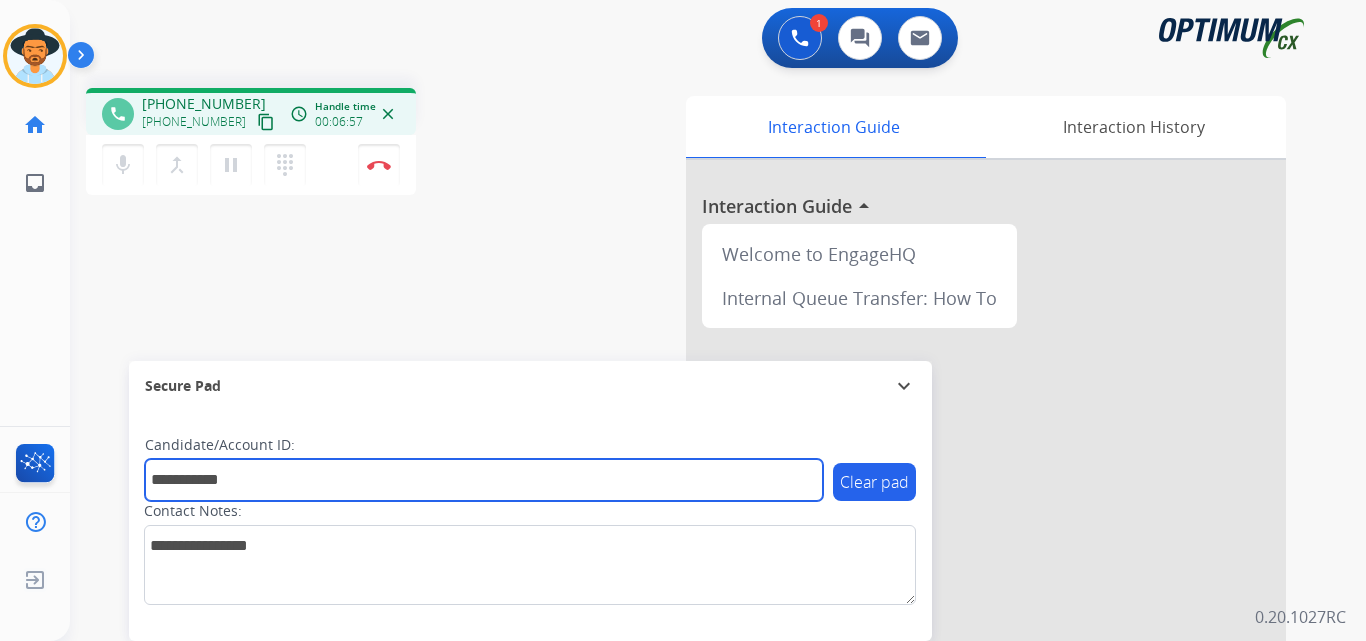 click on "**********" at bounding box center [484, 480] 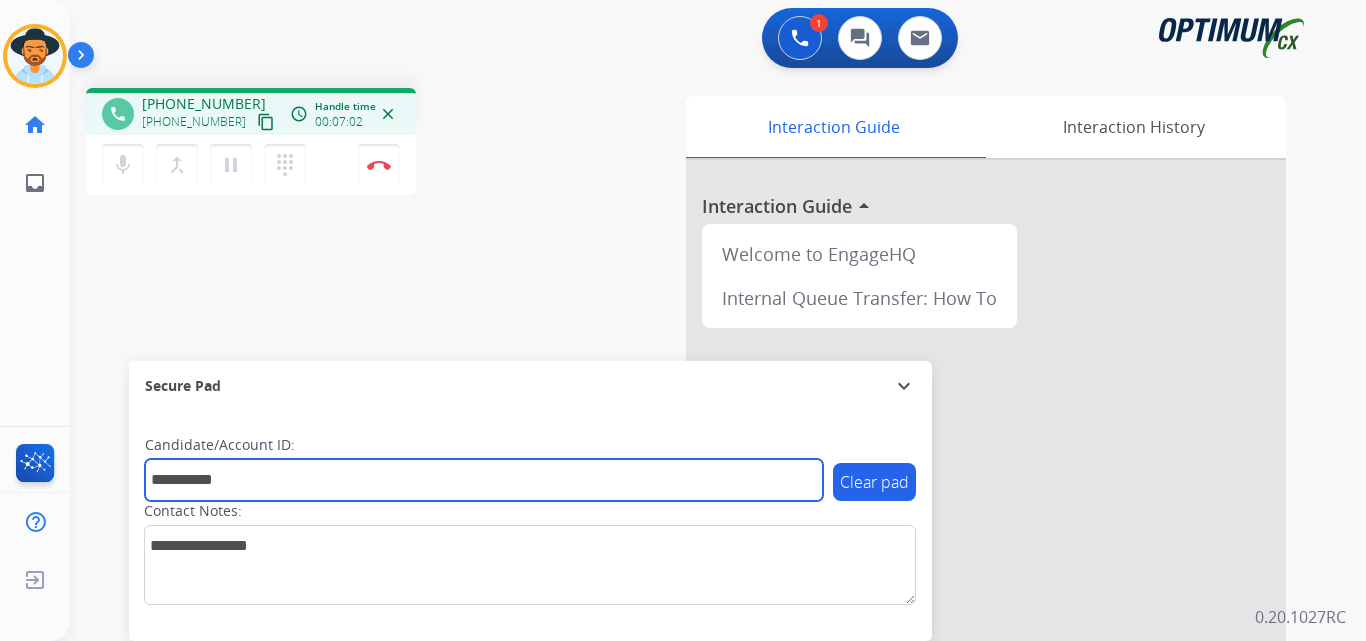 type on "**********" 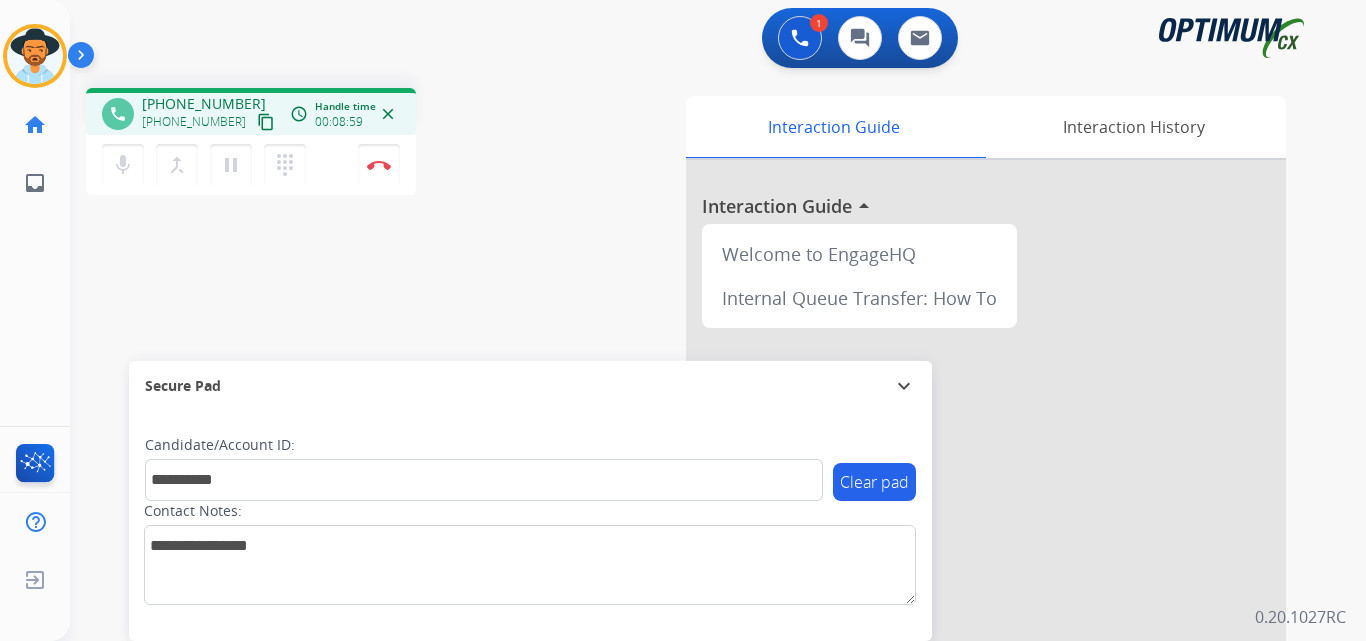 click on "**********" at bounding box center [694, 489] 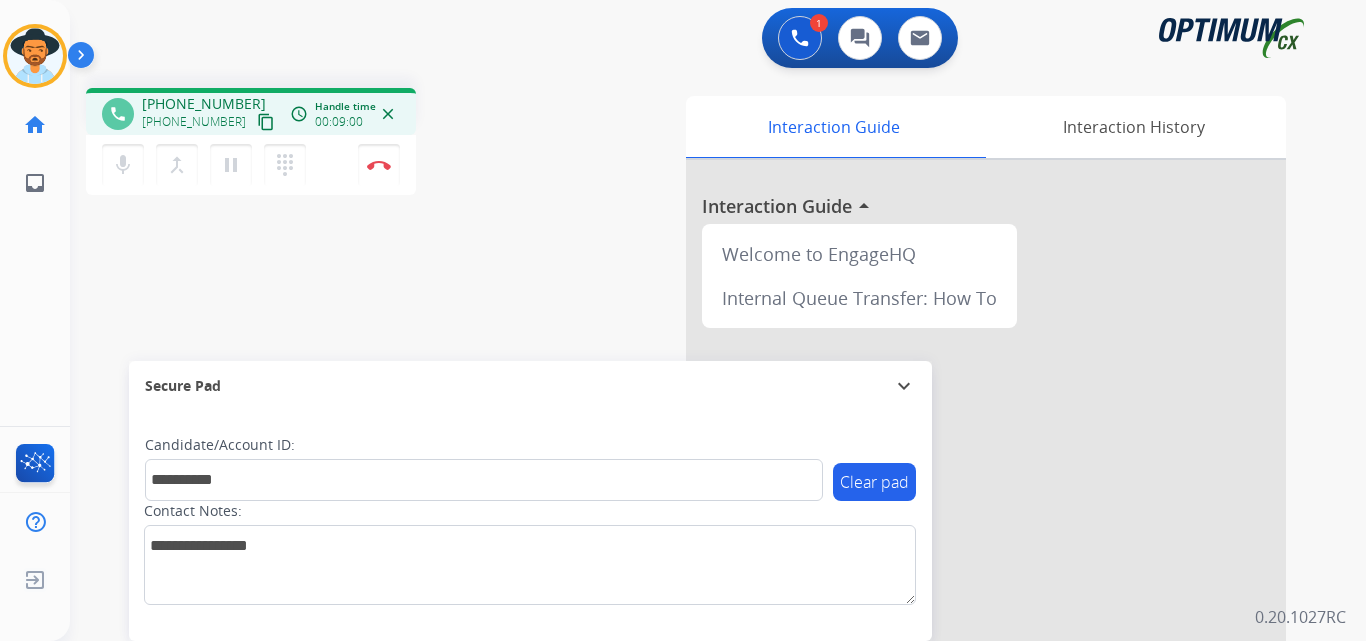 click on "+18596992652" at bounding box center [204, 104] 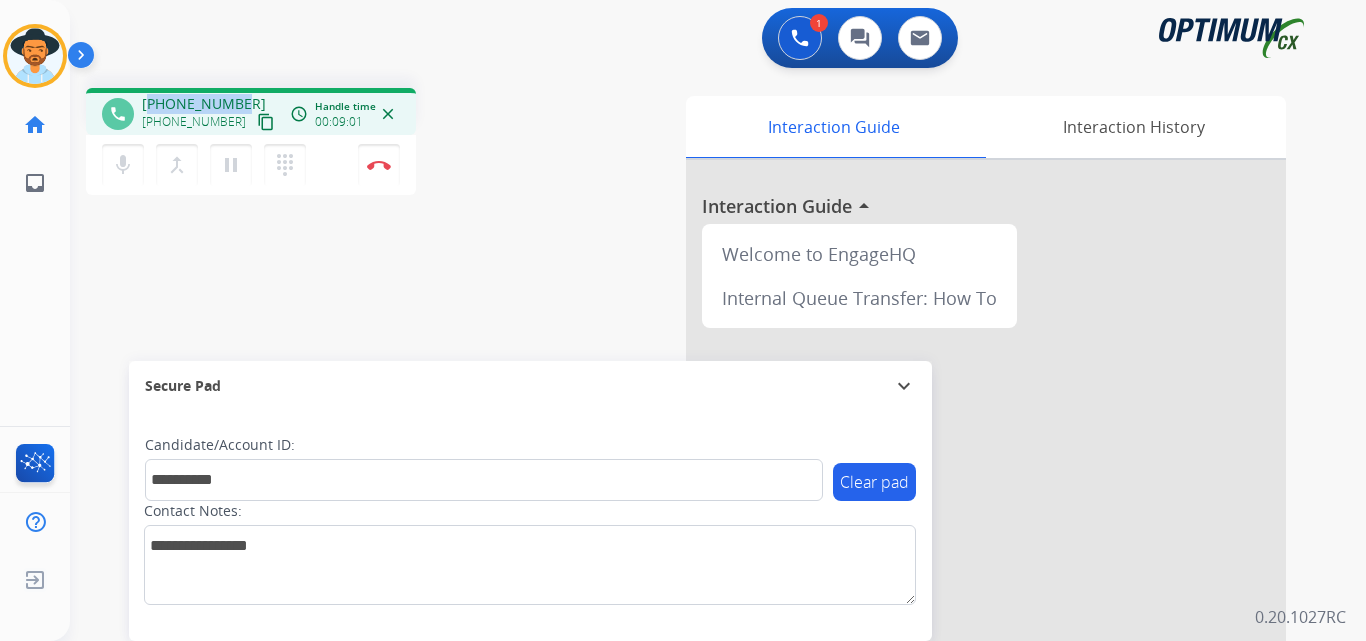 click on "+18596992652" at bounding box center (204, 104) 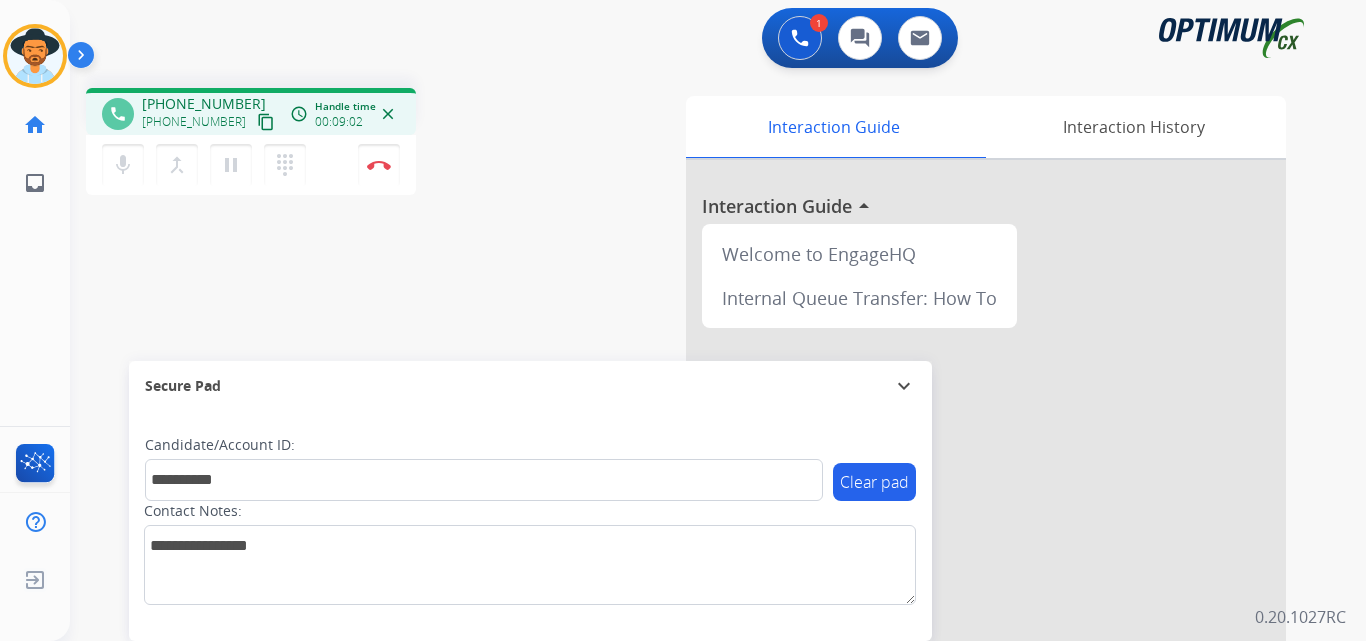 click on "**********" at bounding box center [694, 489] 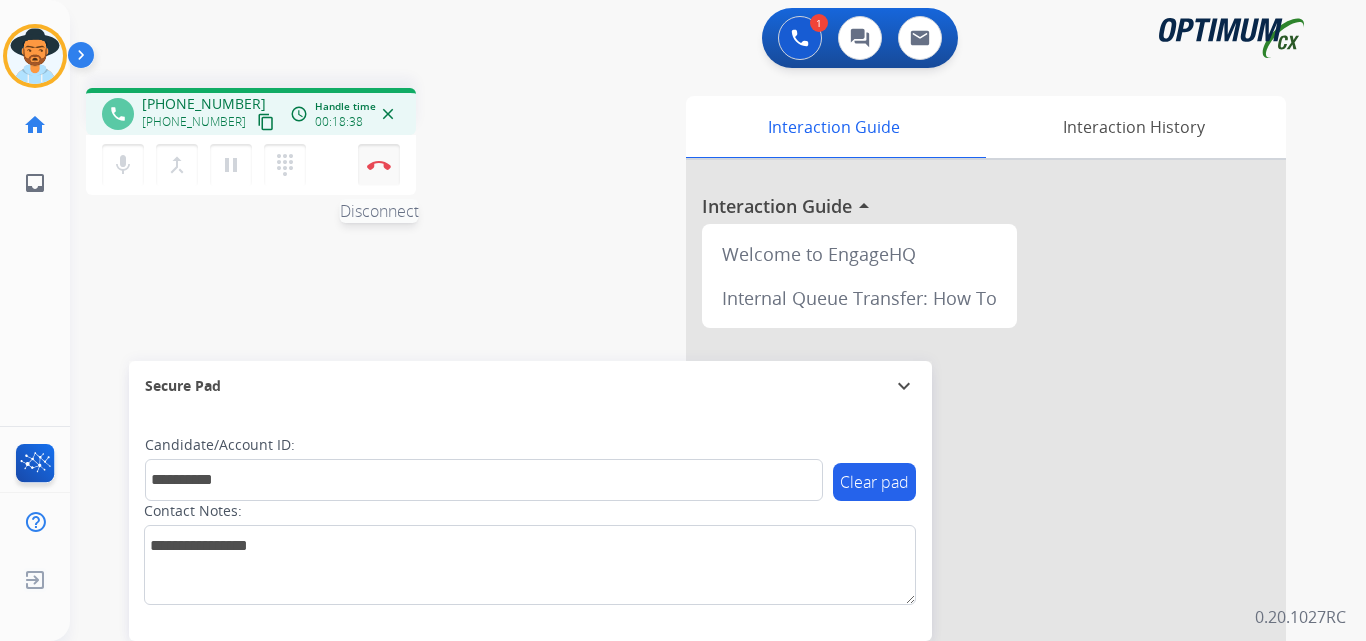 click on "Disconnect" at bounding box center [379, 165] 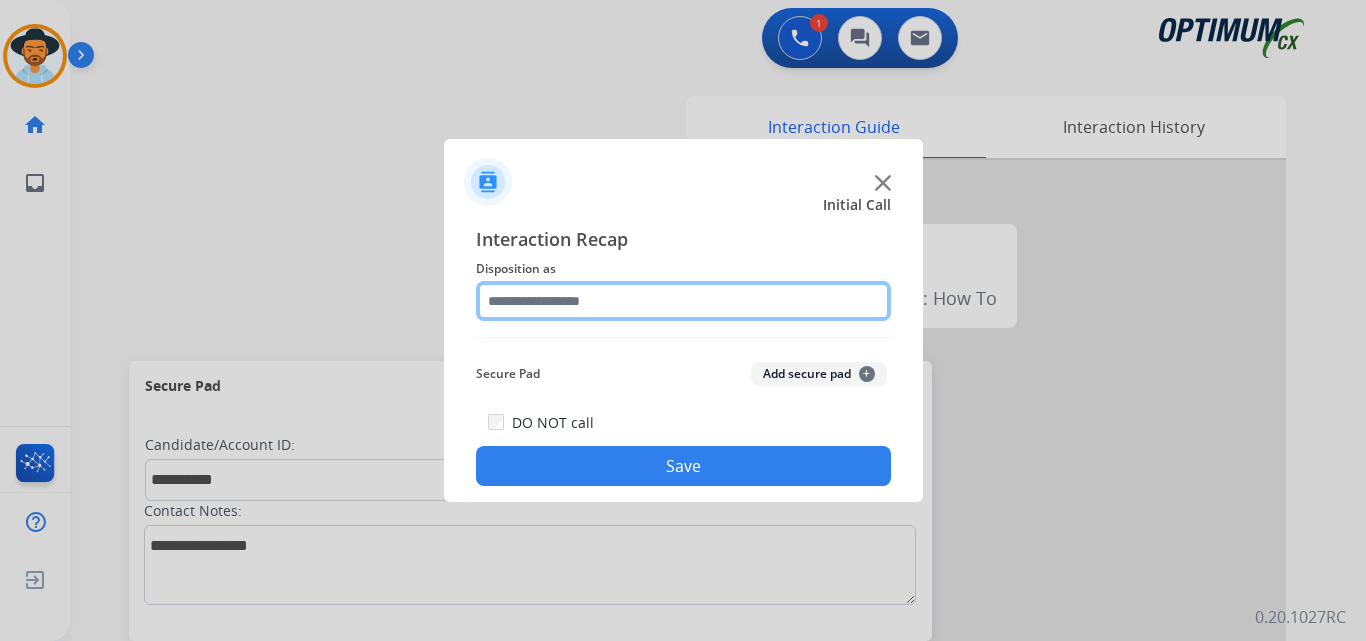 click 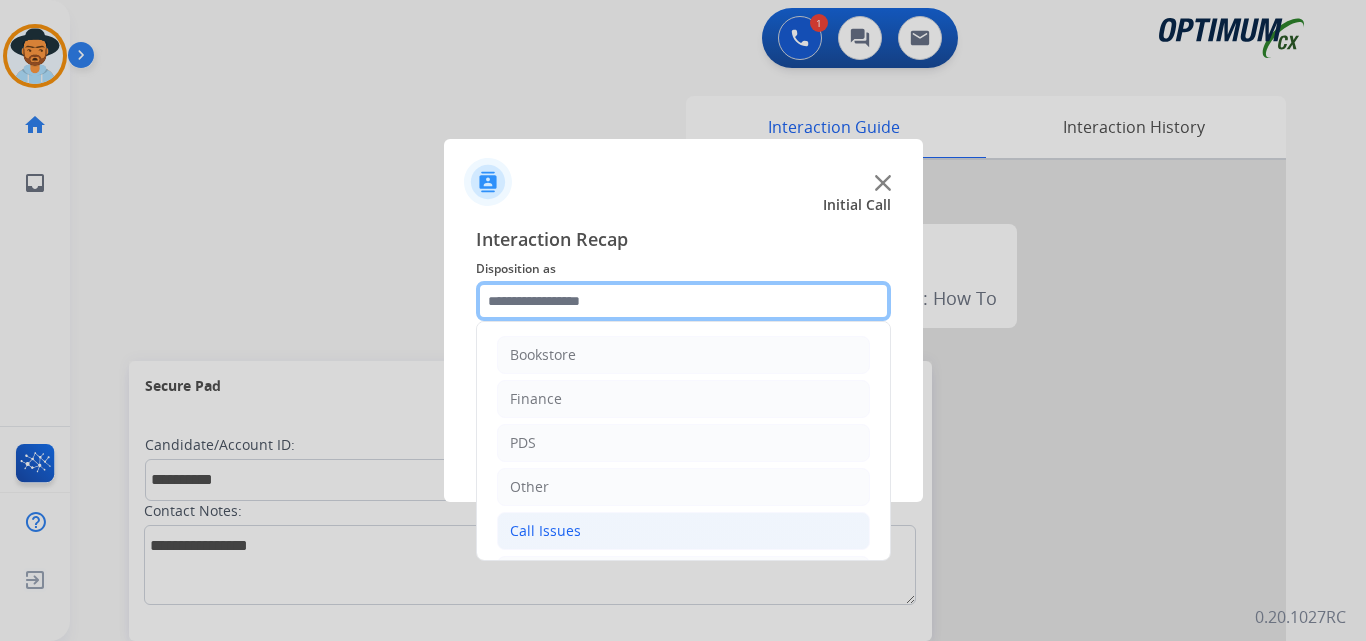 scroll, scrollTop: 136, scrollLeft: 0, axis: vertical 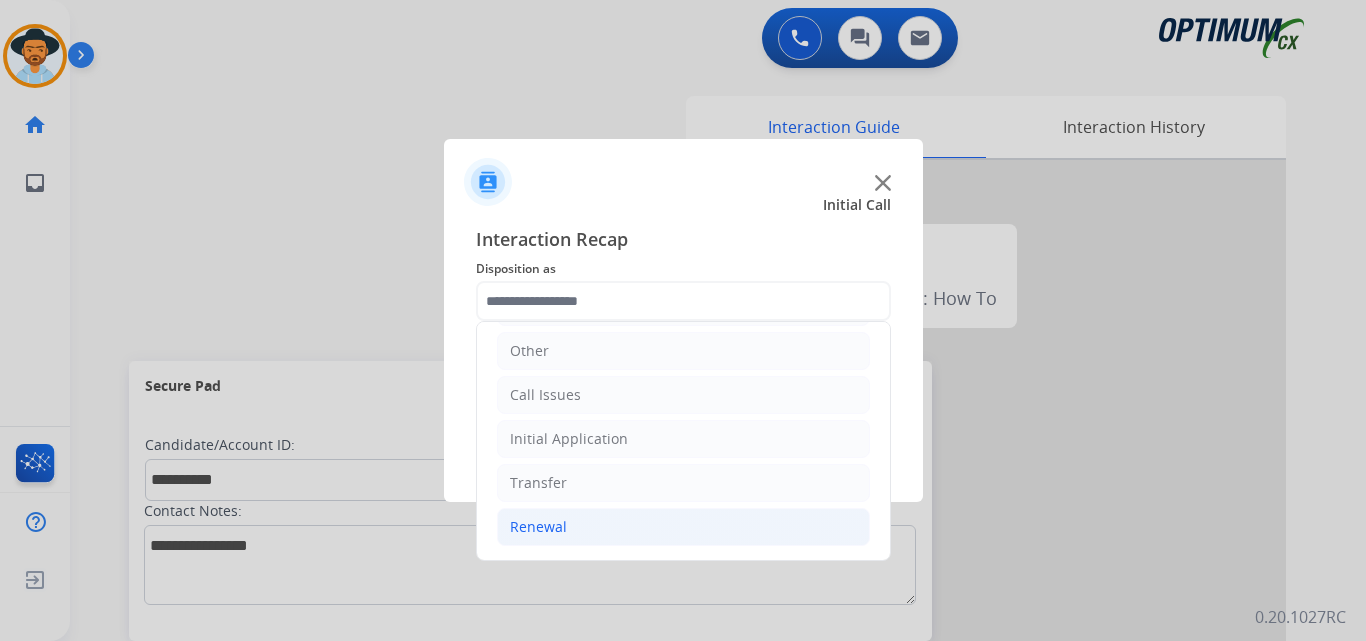 click on "Renewal" 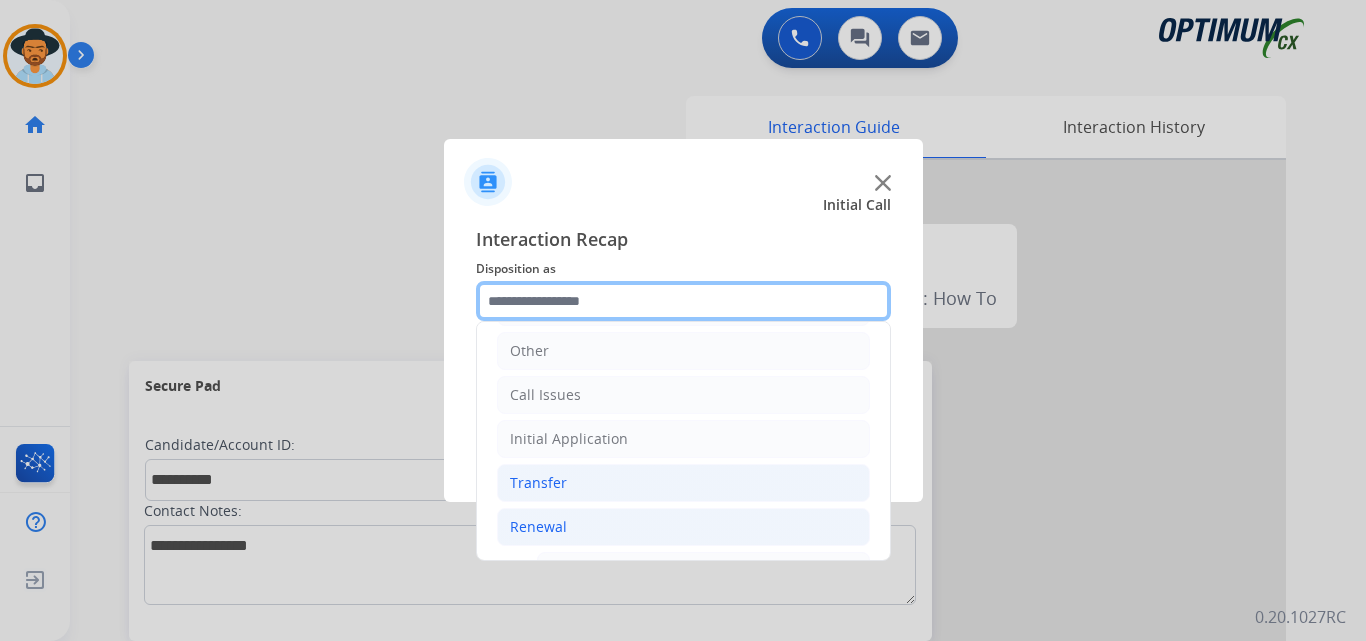 scroll, scrollTop: 772, scrollLeft: 0, axis: vertical 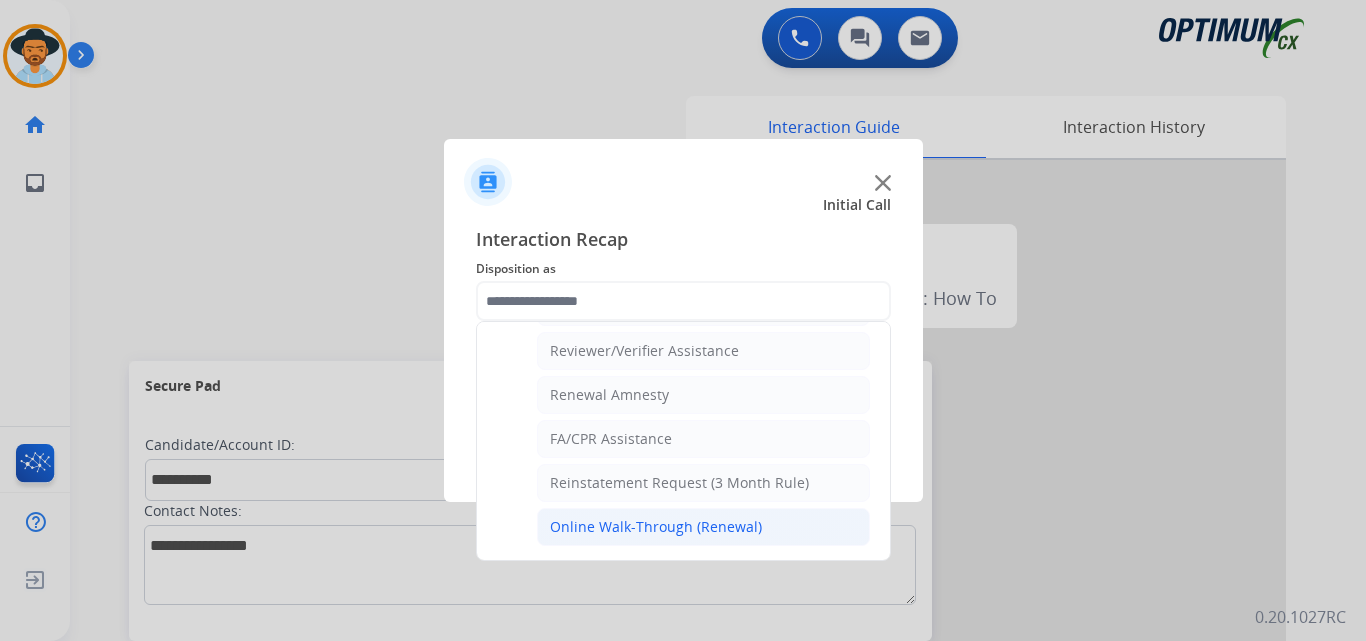 click on "Online Walk-Through (Renewal)" 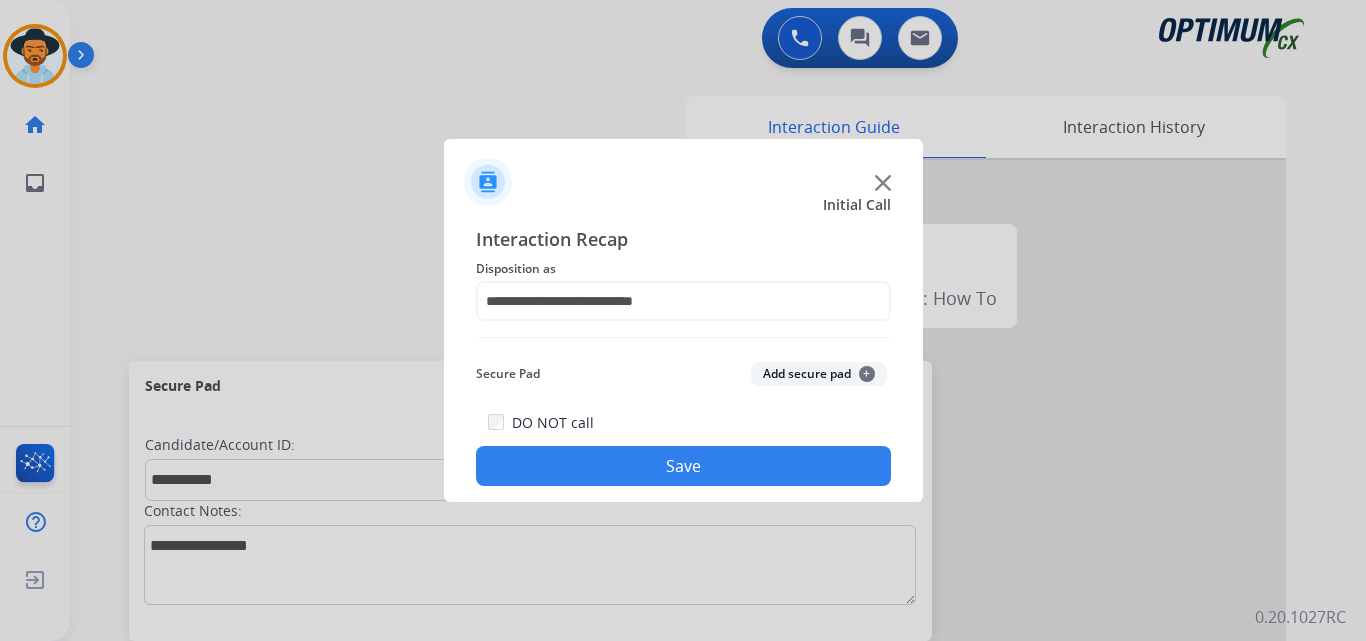 click on "Save" 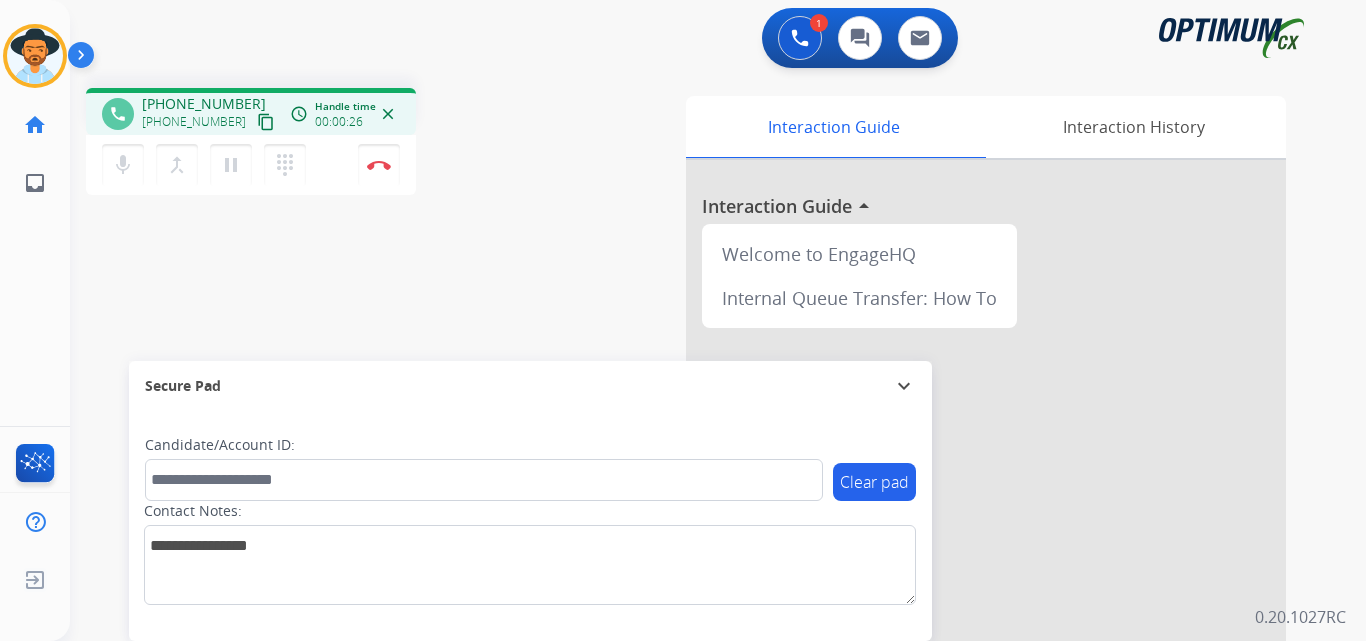 drag, startPoint x: 169, startPoint y: 288, endPoint x: 184, endPoint y: 234, distance: 56.044624 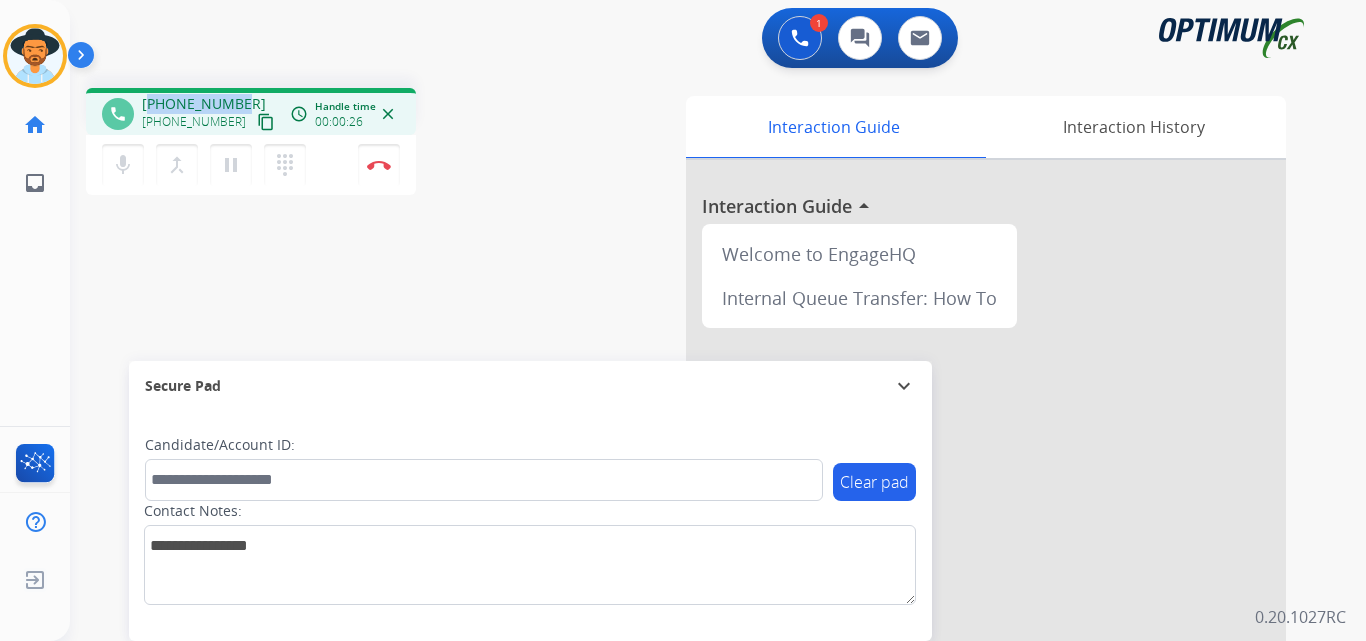 click on "phone +19379395700 +19379395700 content_copy access_time Call metrics Queue   01:13 Hold   00:00 Talk   00:27 Total   01:39 Handle time 00:00:26 close" at bounding box center (251, 111) 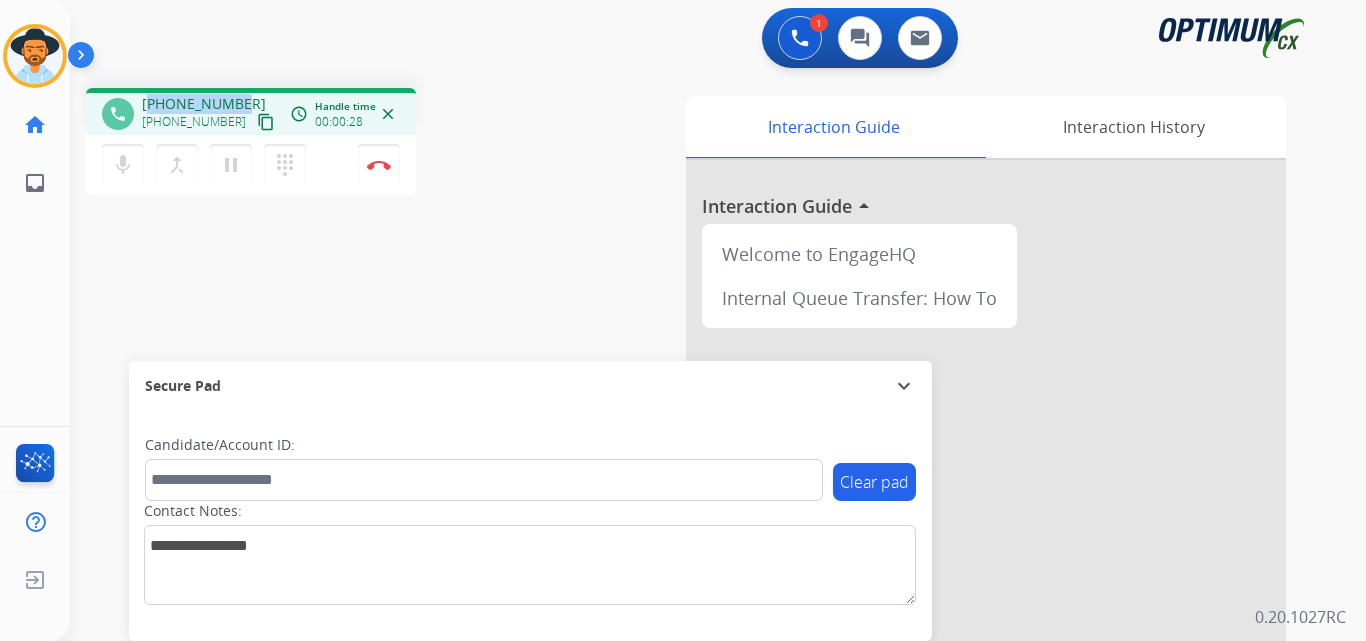 copy on "19379395700" 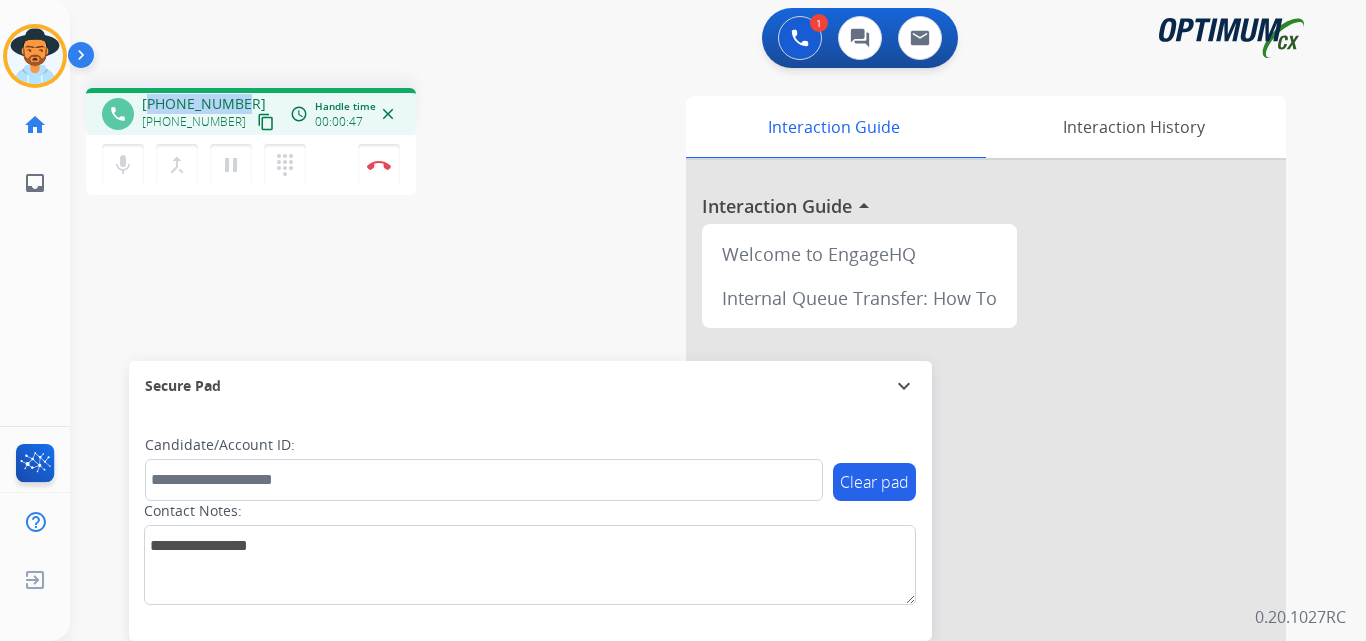 click on "+19379395700" at bounding box center [204, 104] 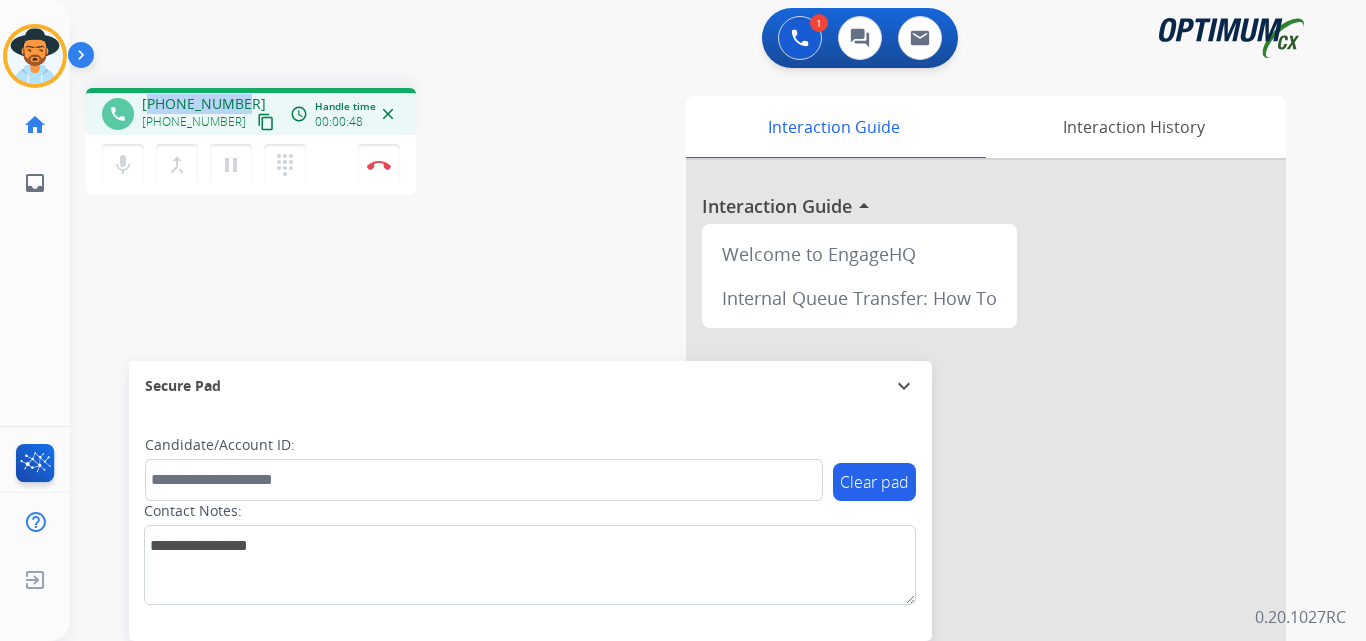 click on "+19379395700" at bounding box center [204, 104] 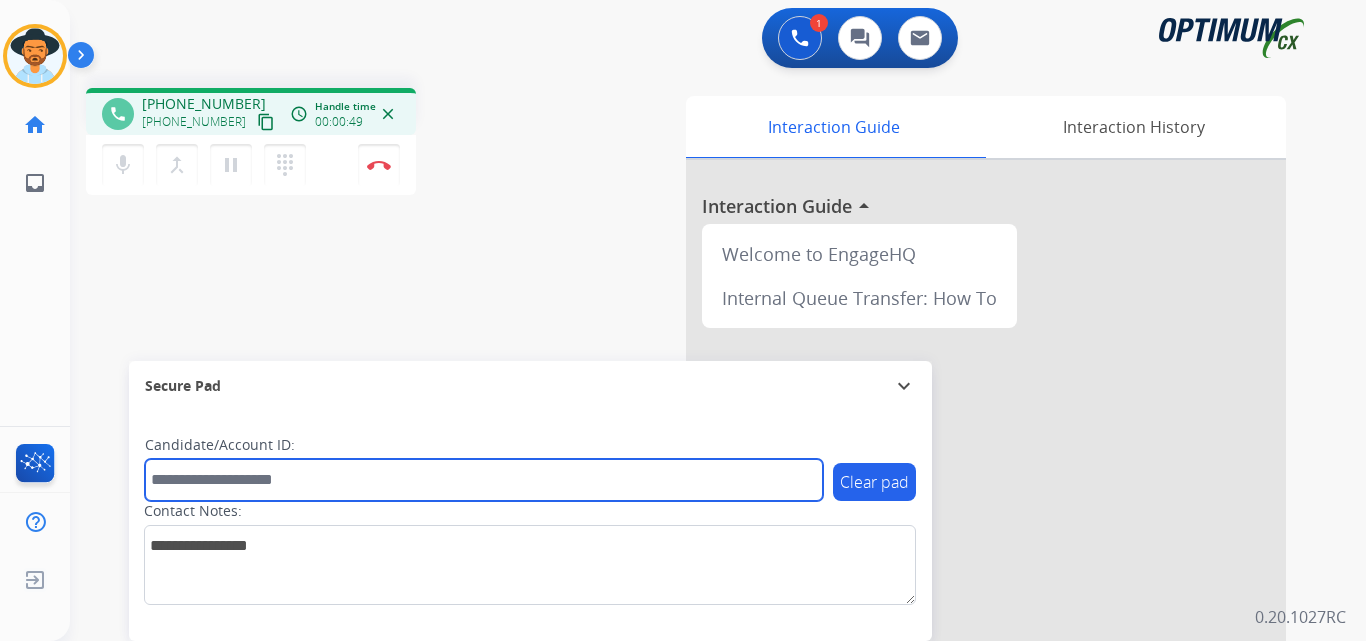 click at bounding box center [484, 480] 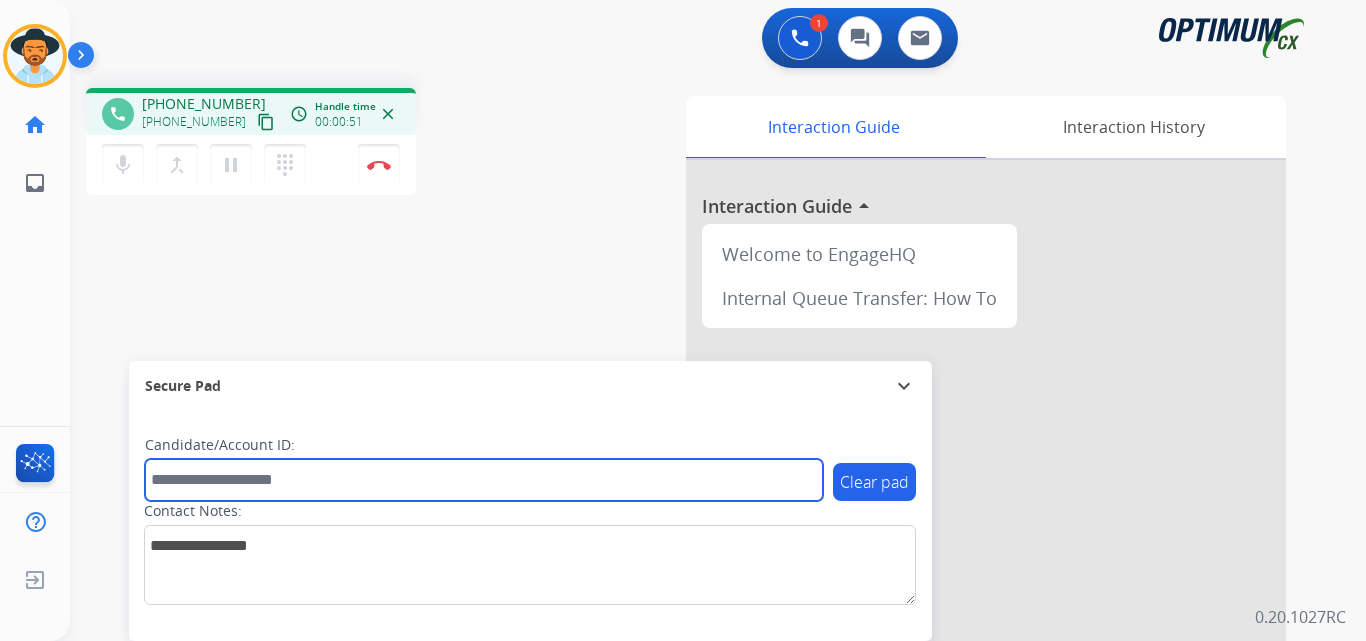 paste on "**********" 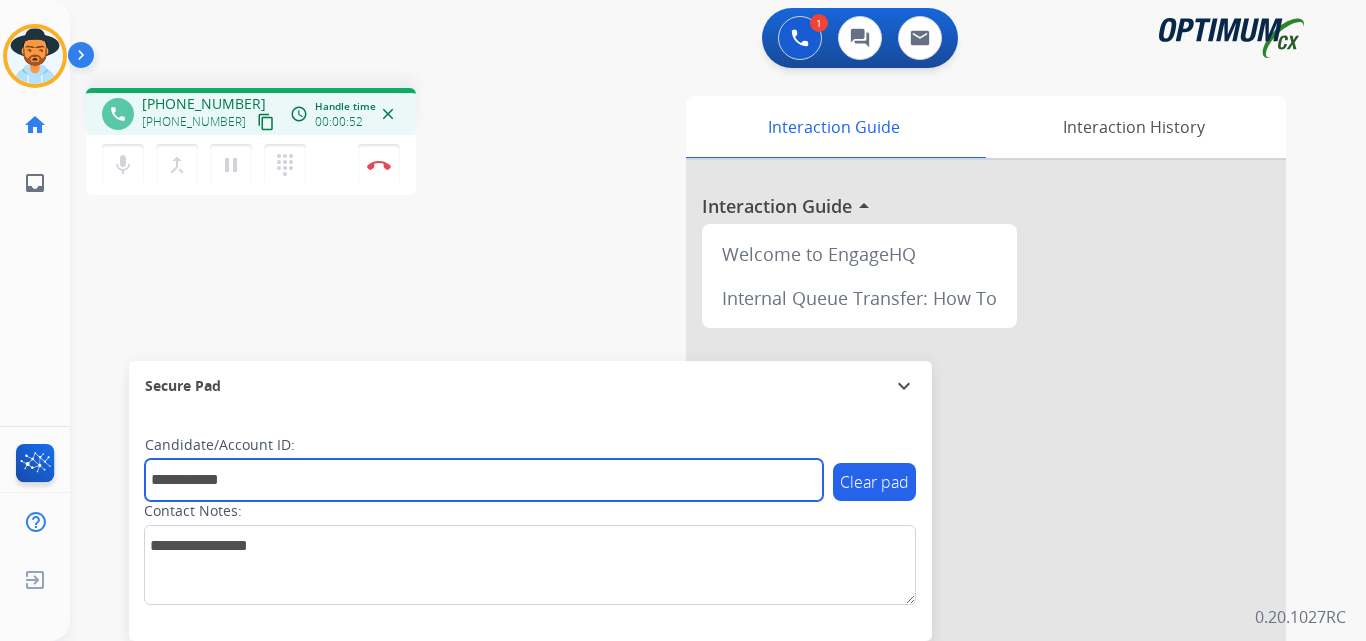 click on "**********" at bounding box center [484, 480] 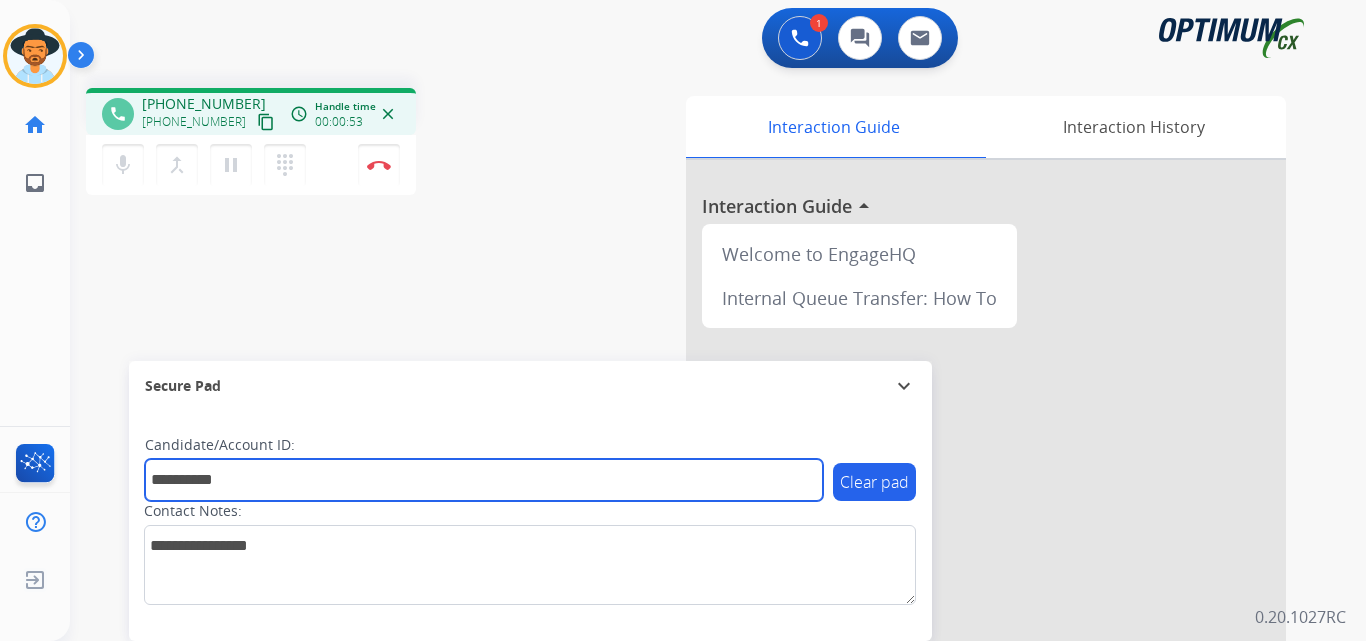 type on "**********" 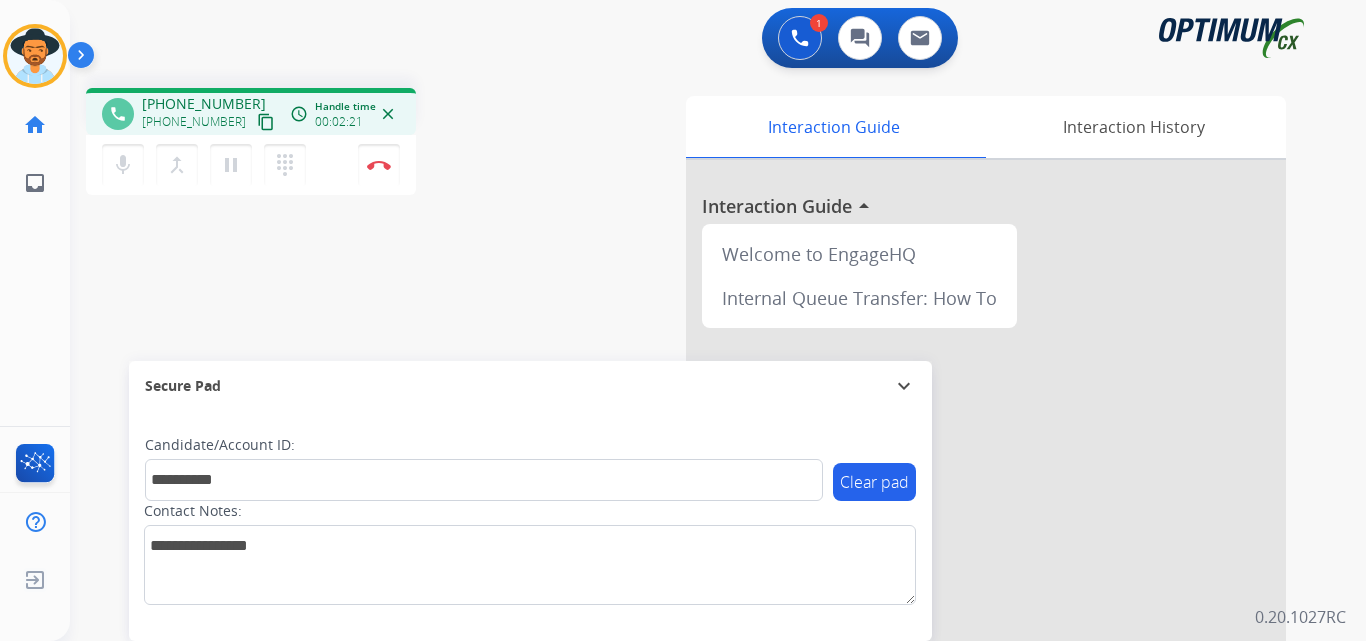 click on "**********" at bounding box center [694, 489] 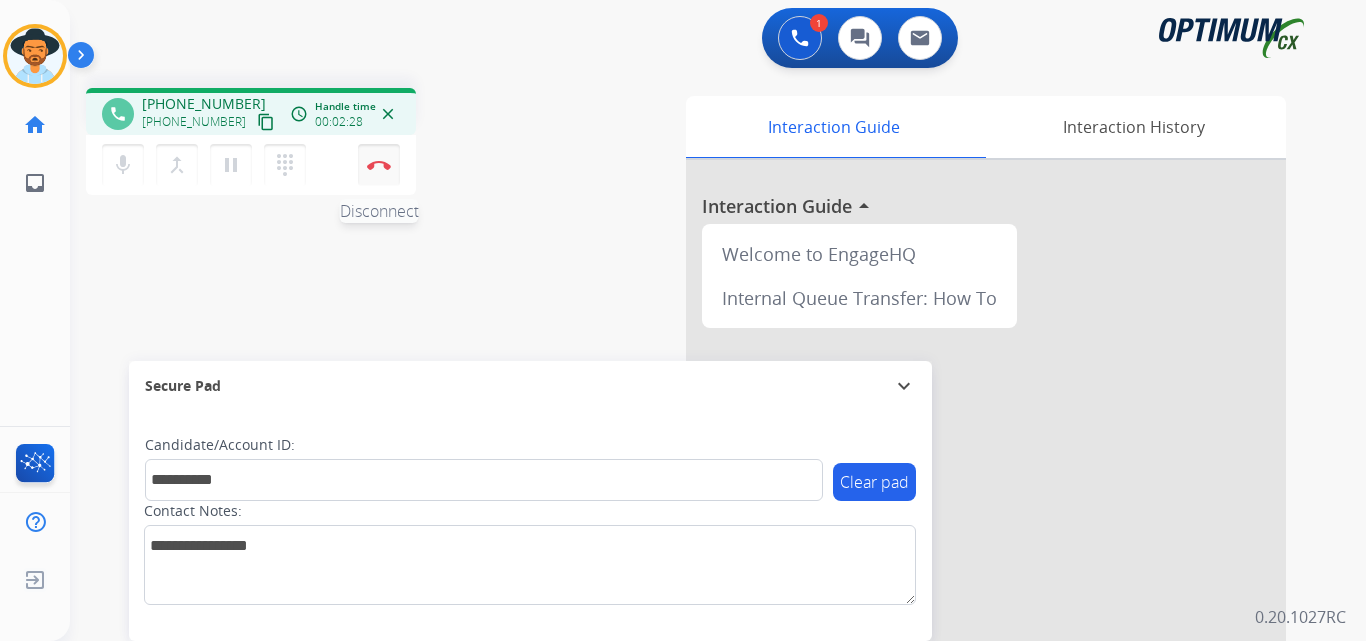 click on "Disconnect" at bounding box center (379, 165) 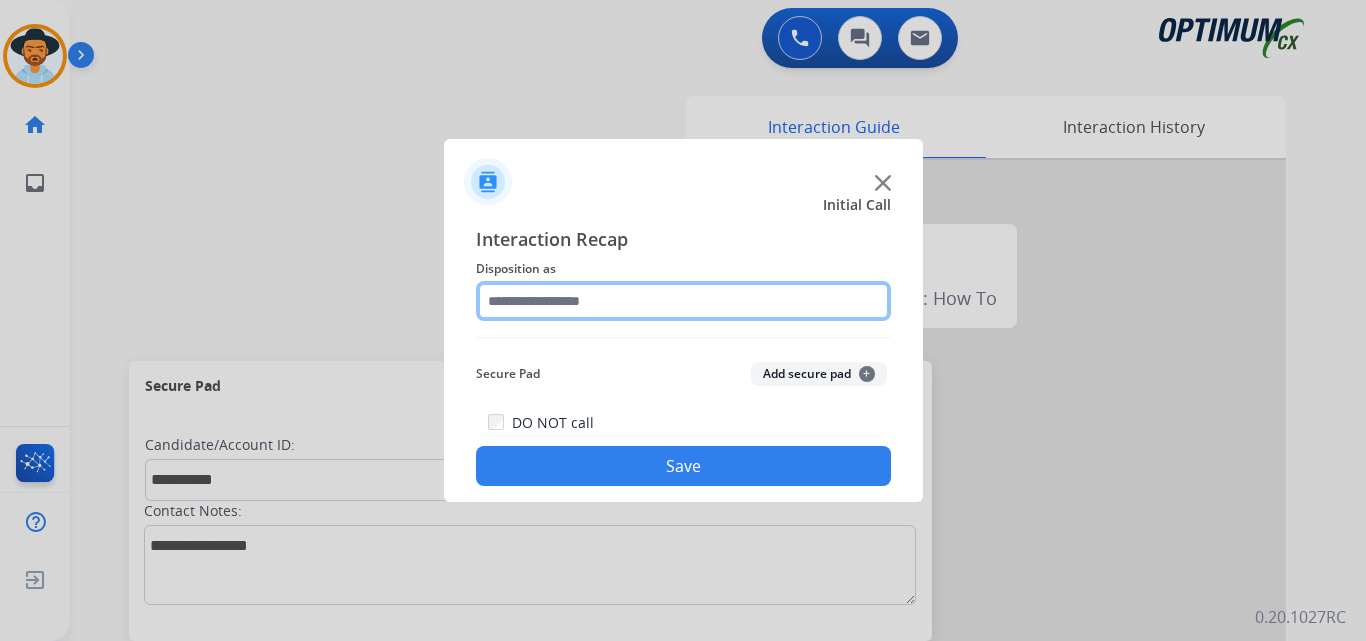 click 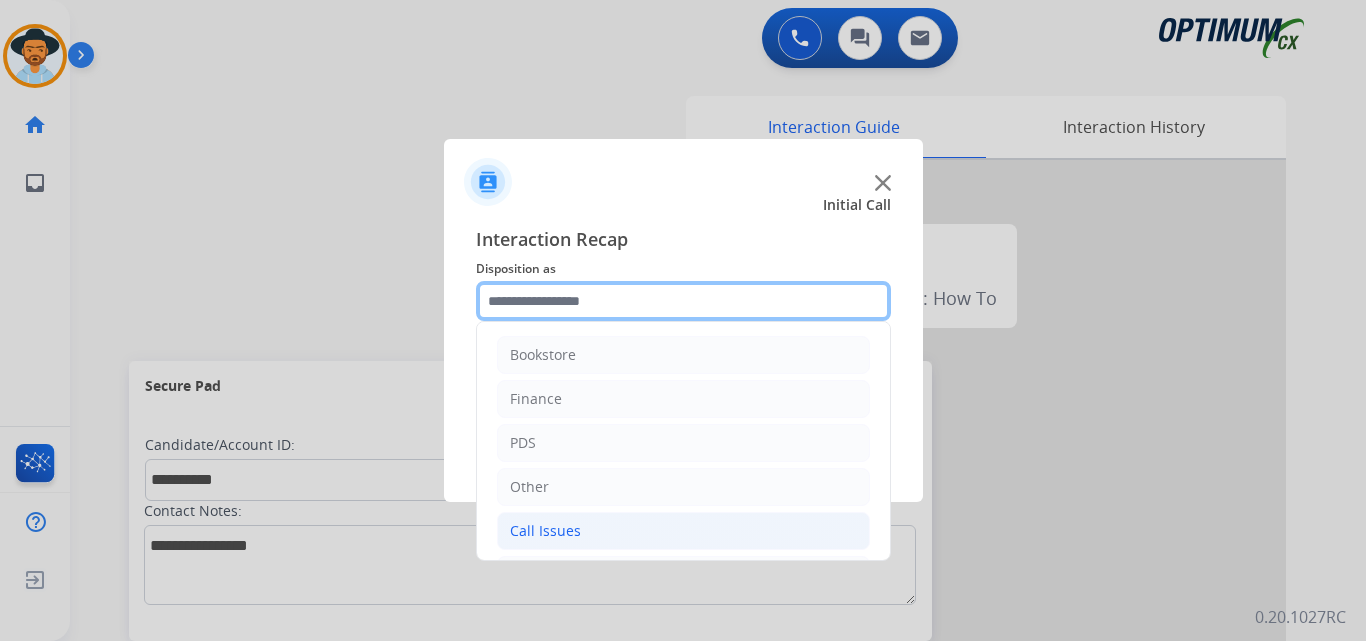 scroll, scrollTop: 136, scrollLeft: 0, axis: vertical 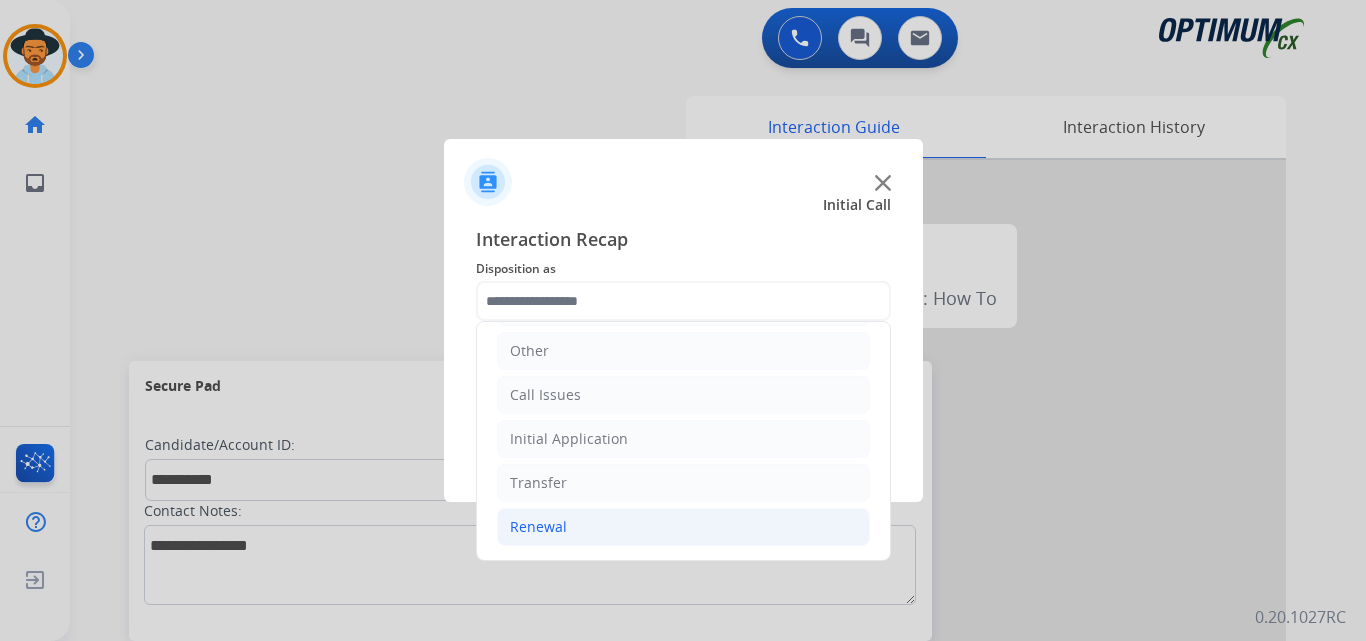 click on "Renewal" 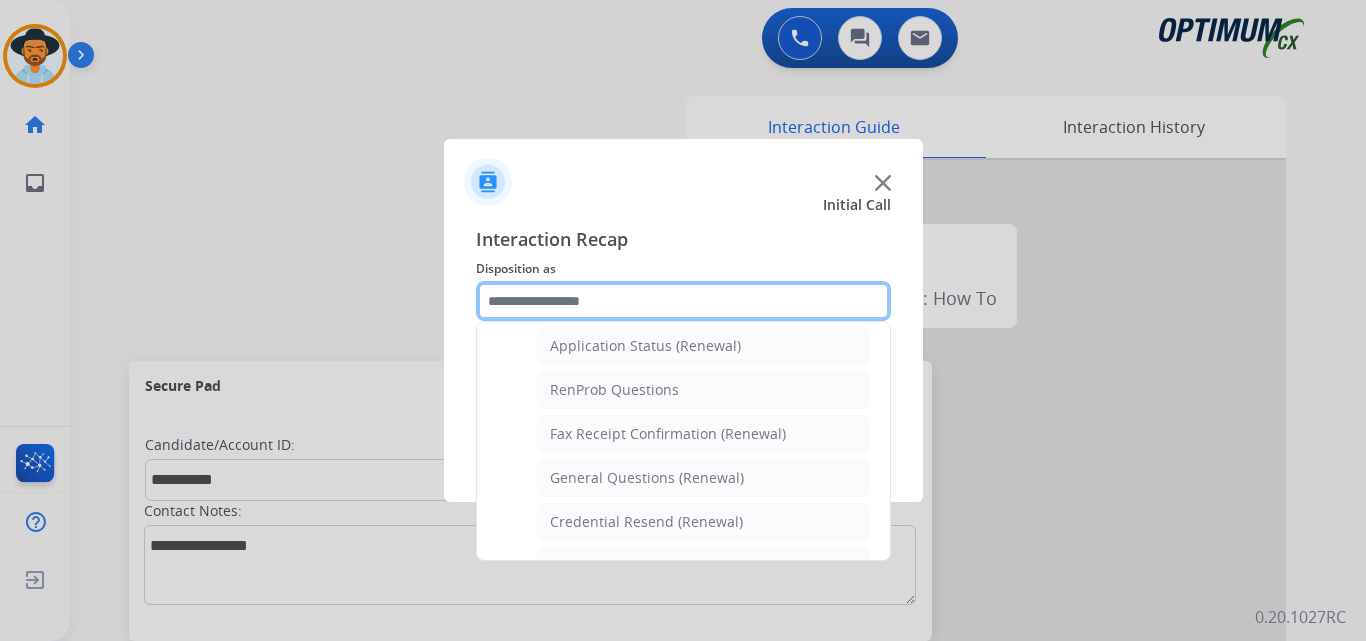 scroll, scrollTop: 636, scrollLeft: 0, axis: vertical 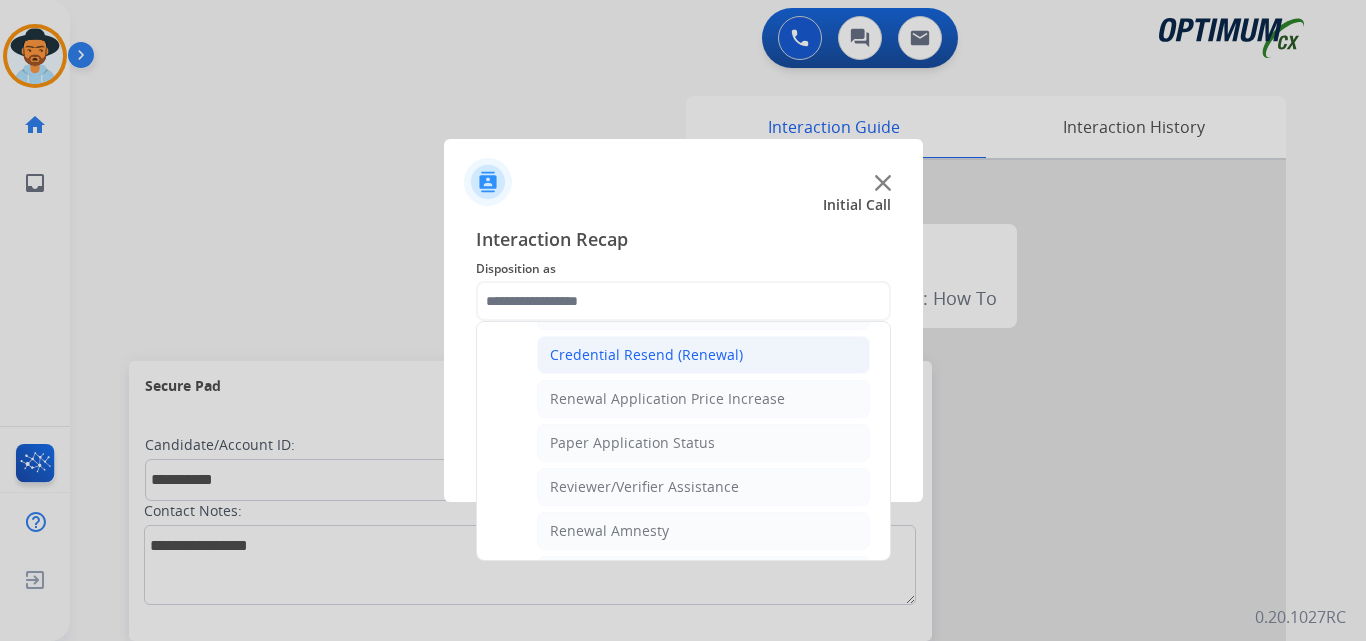 click on "Credential Resend (Renewal)" 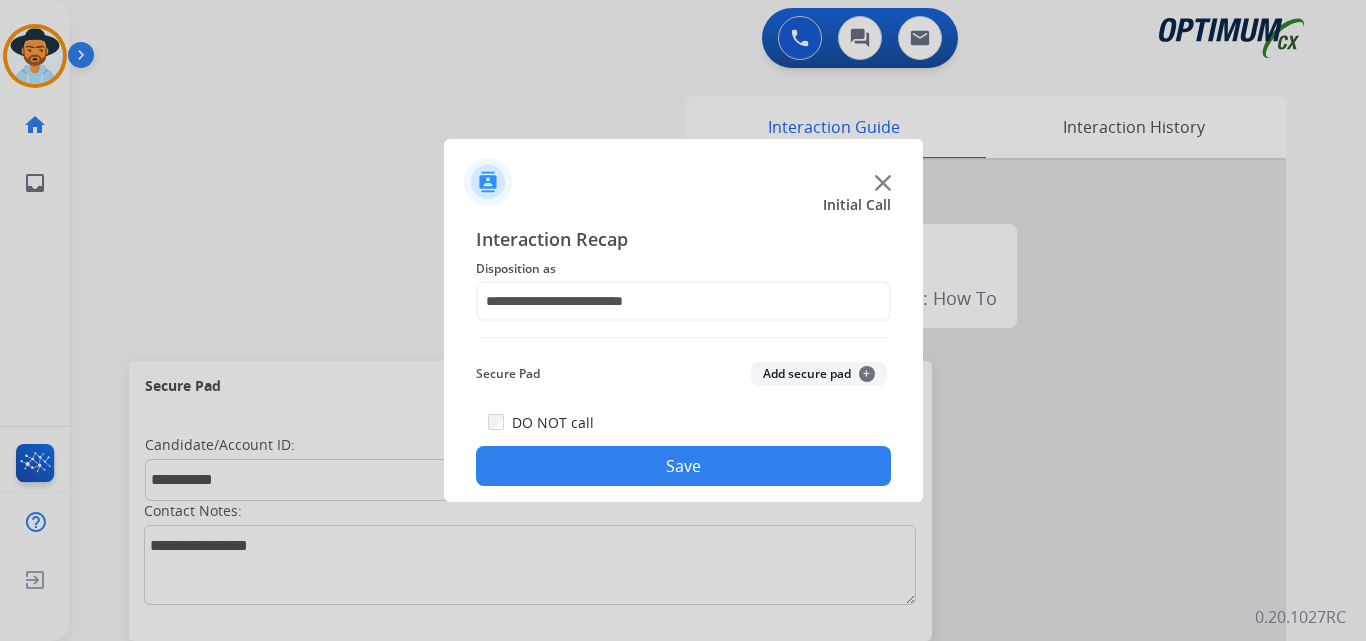 click on "Save" 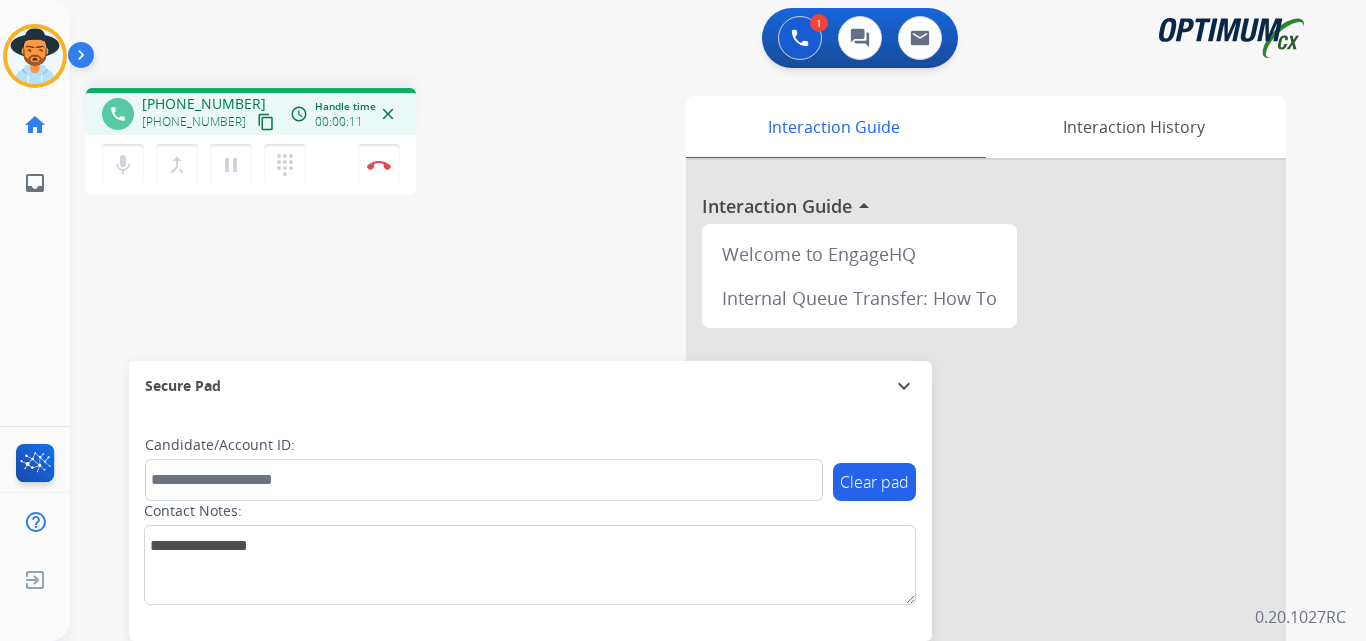 click on "+17164503879" at bounding box center [204, 104] 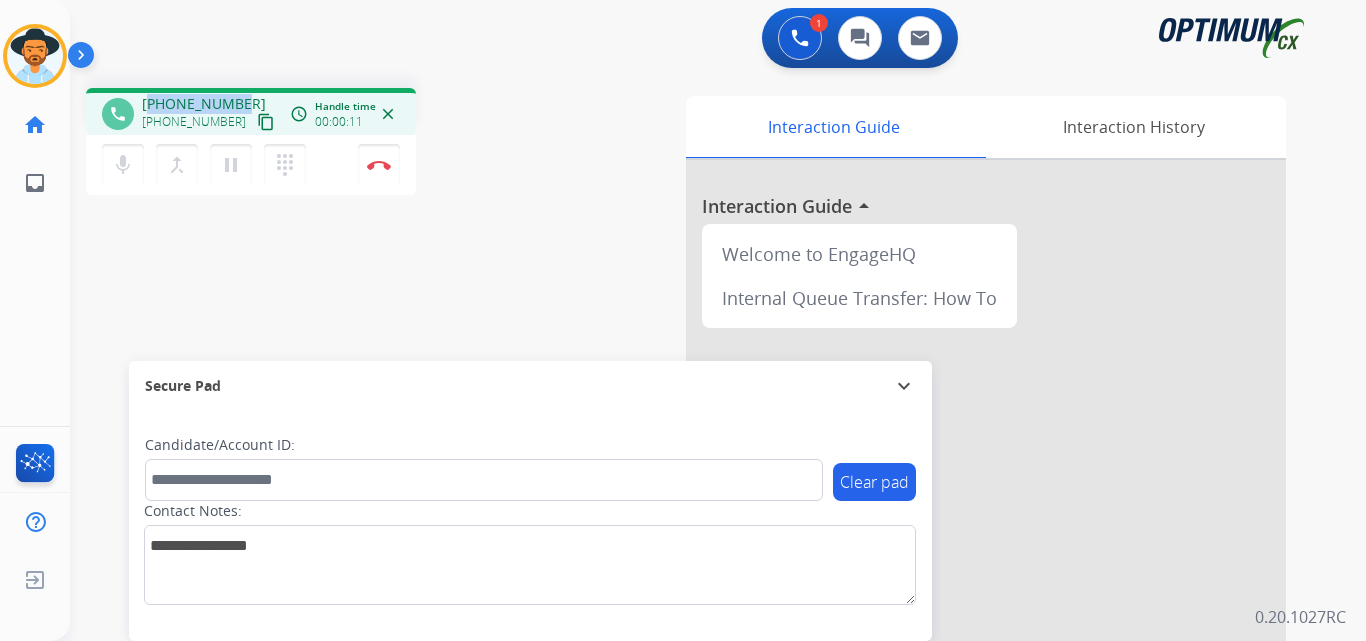 click on "+17164503879" at bounding box center [204, 104] 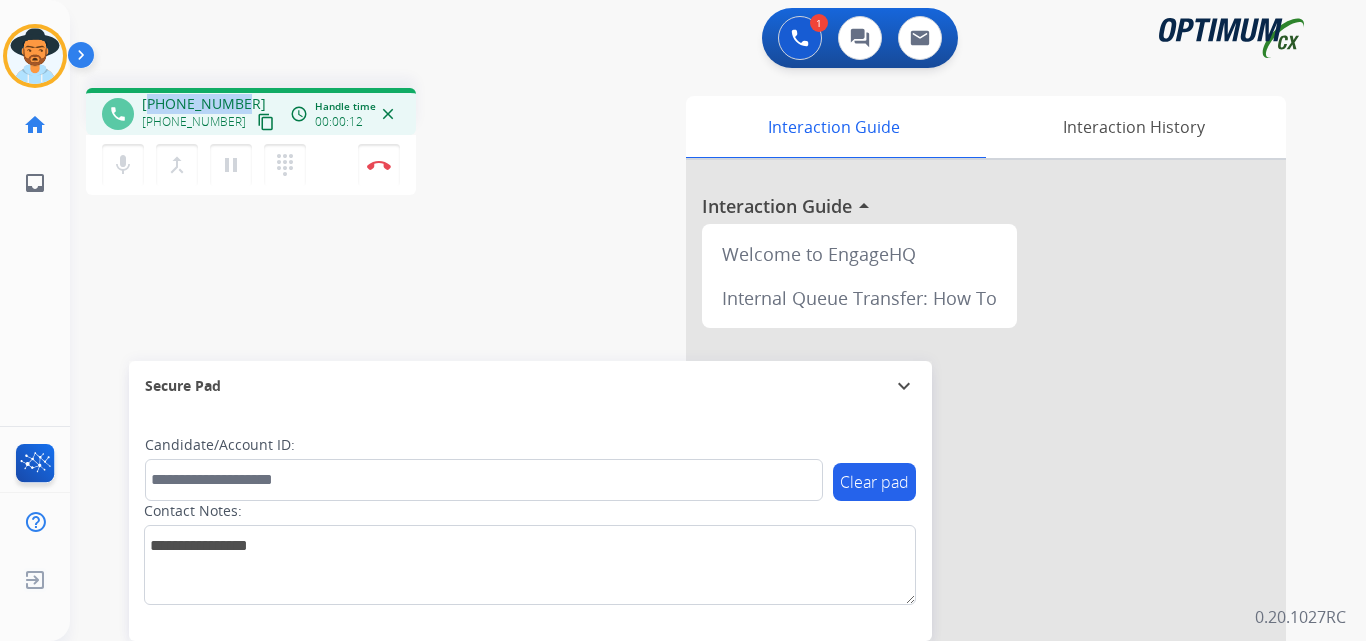 copy on "17164503879" 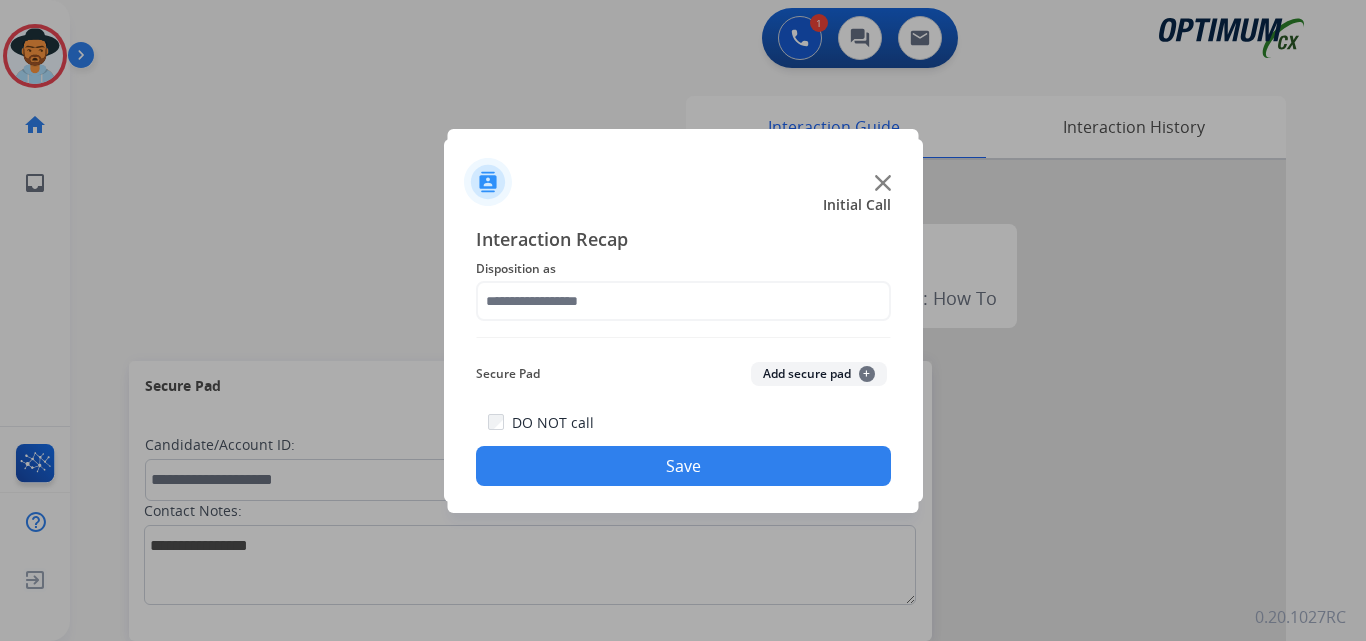 click at bounding box center [683, 320] 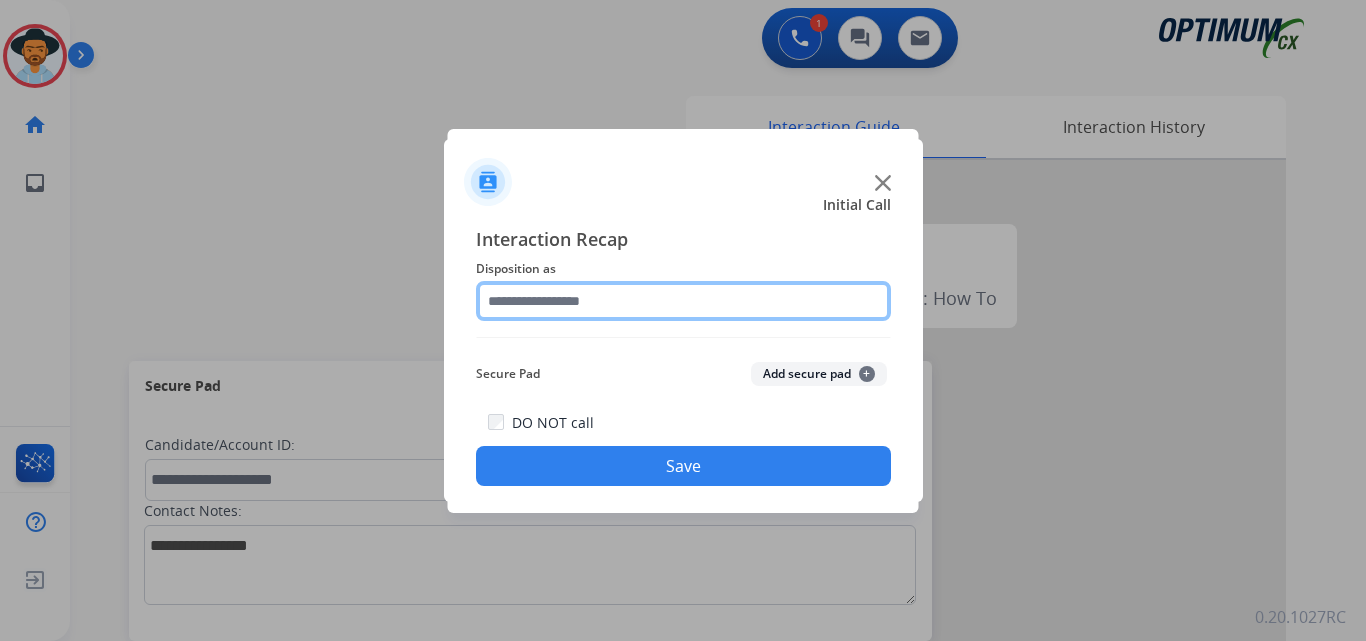click 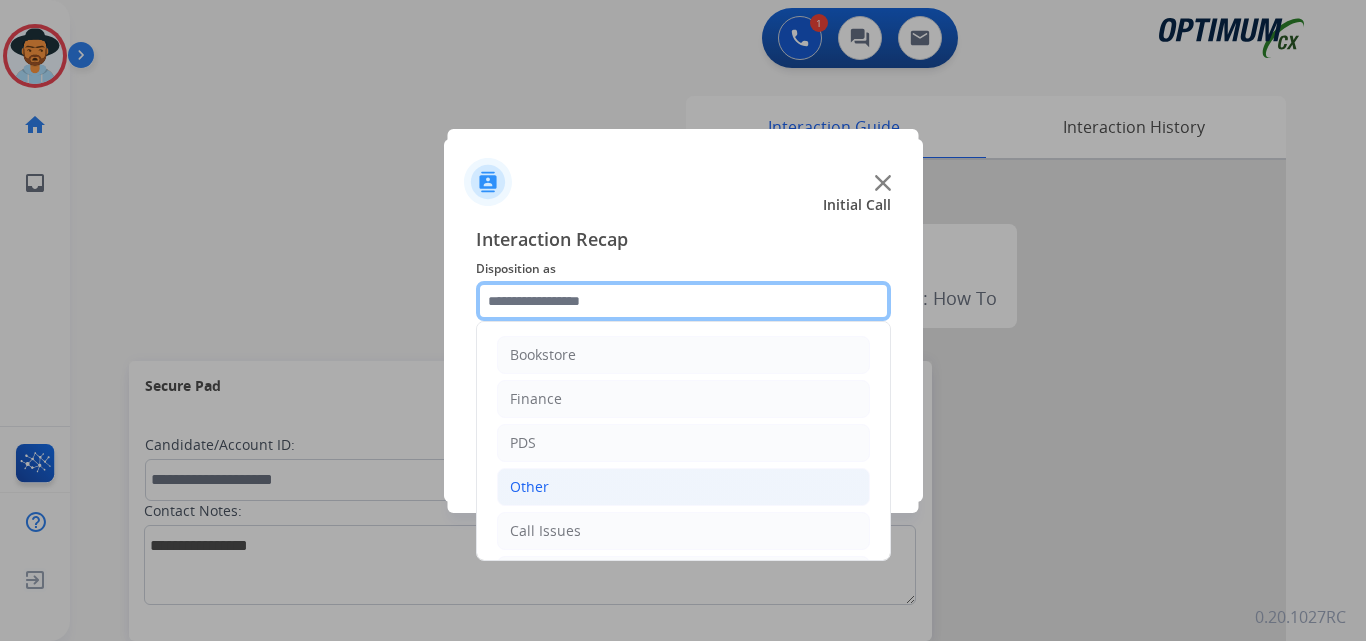 scroll, scrollTop: 136, scrollLeft: 0, axis: vertical 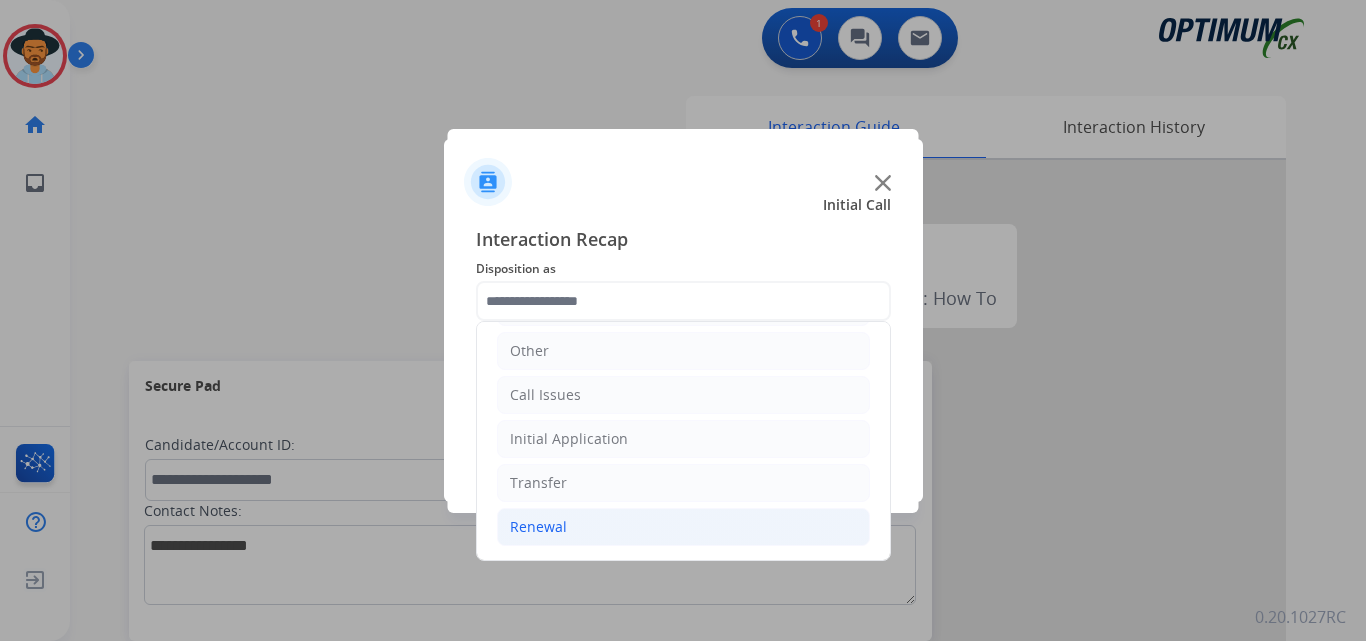 click on "Renewal" 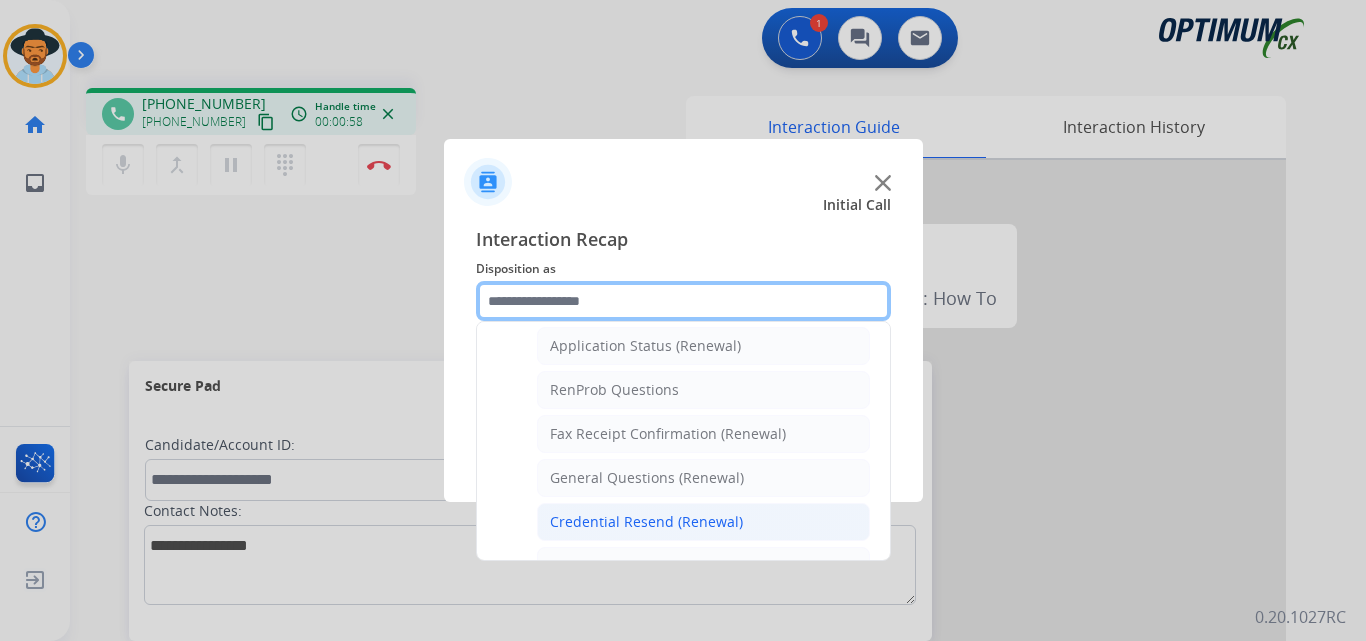 scroll, scrollTop: 636, scrollLeft: 0, axis: vertical 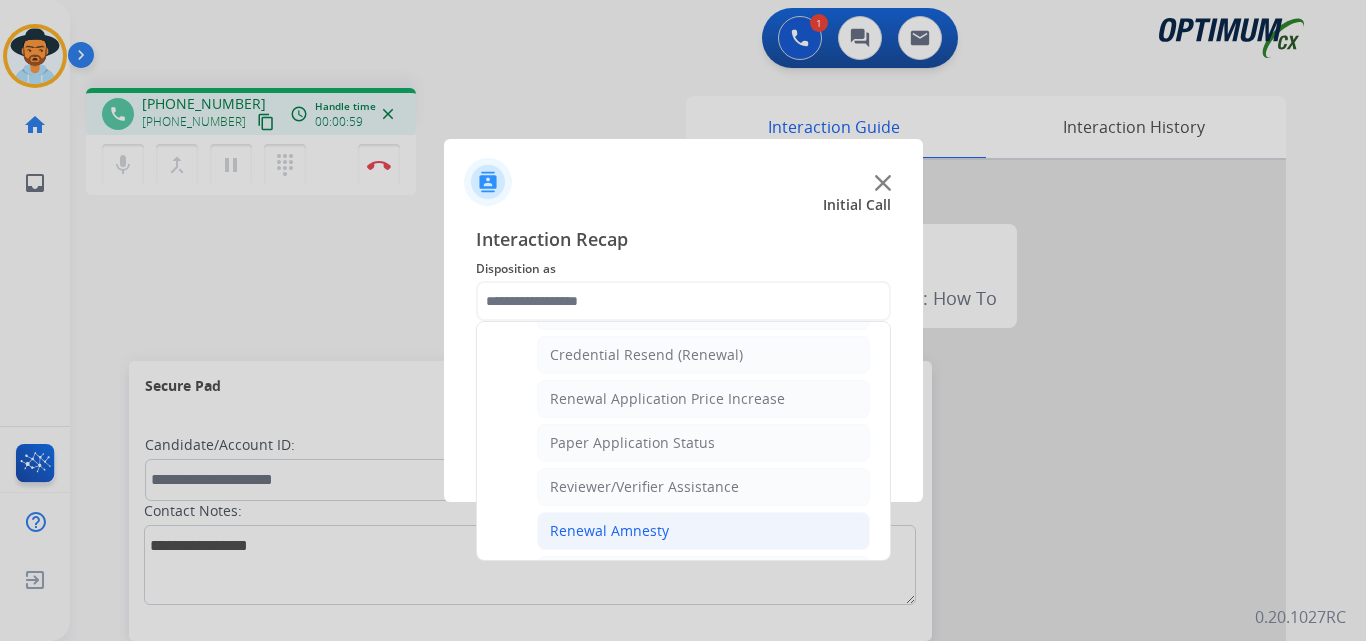 click on "Renewal Amnesty" 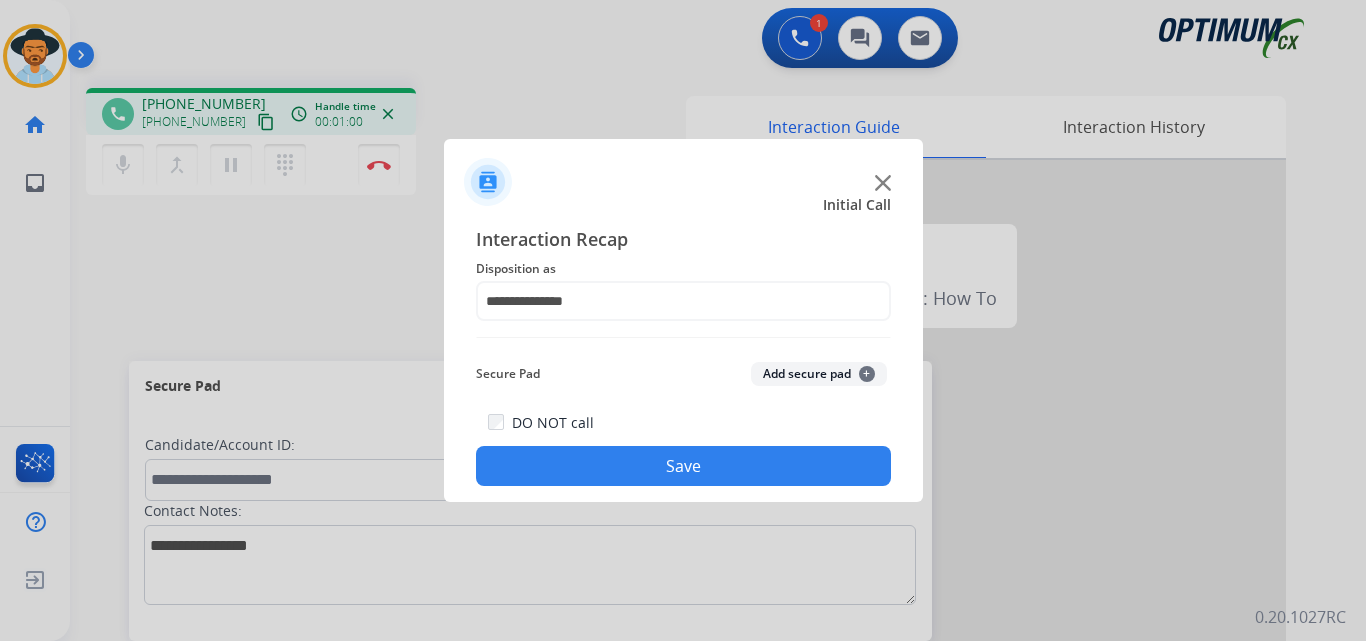click on "Save" 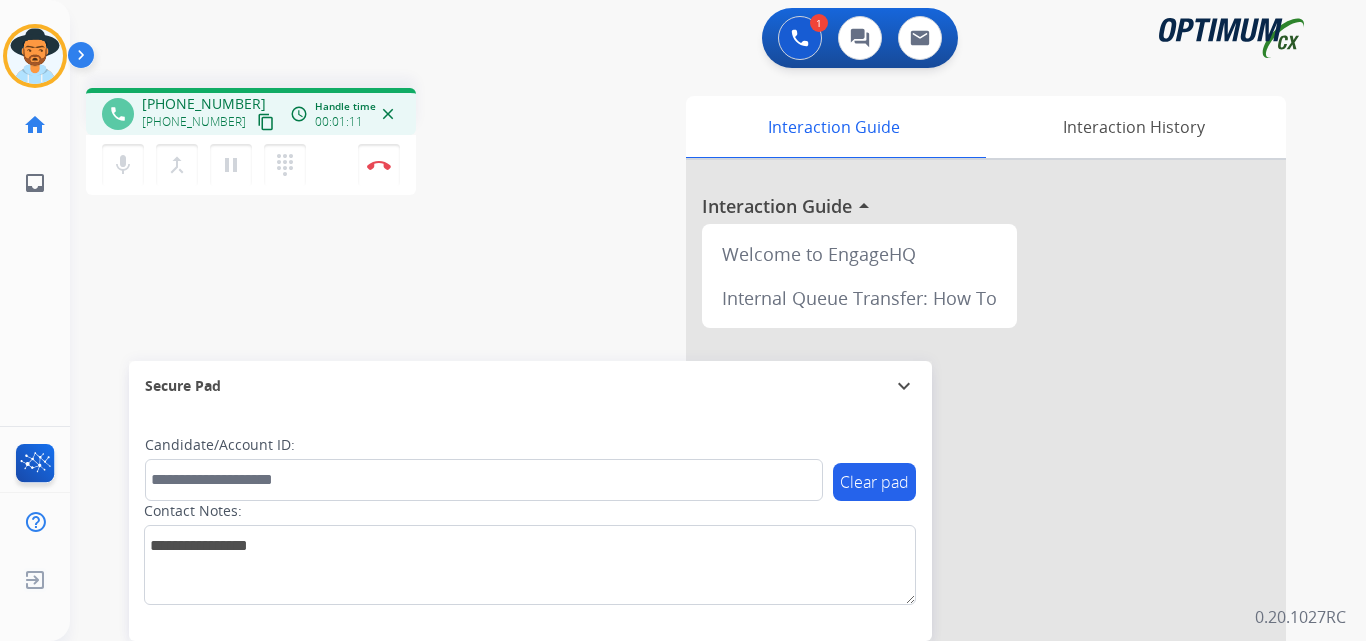 click on "+12818379828" at bounding box center (194, 122) 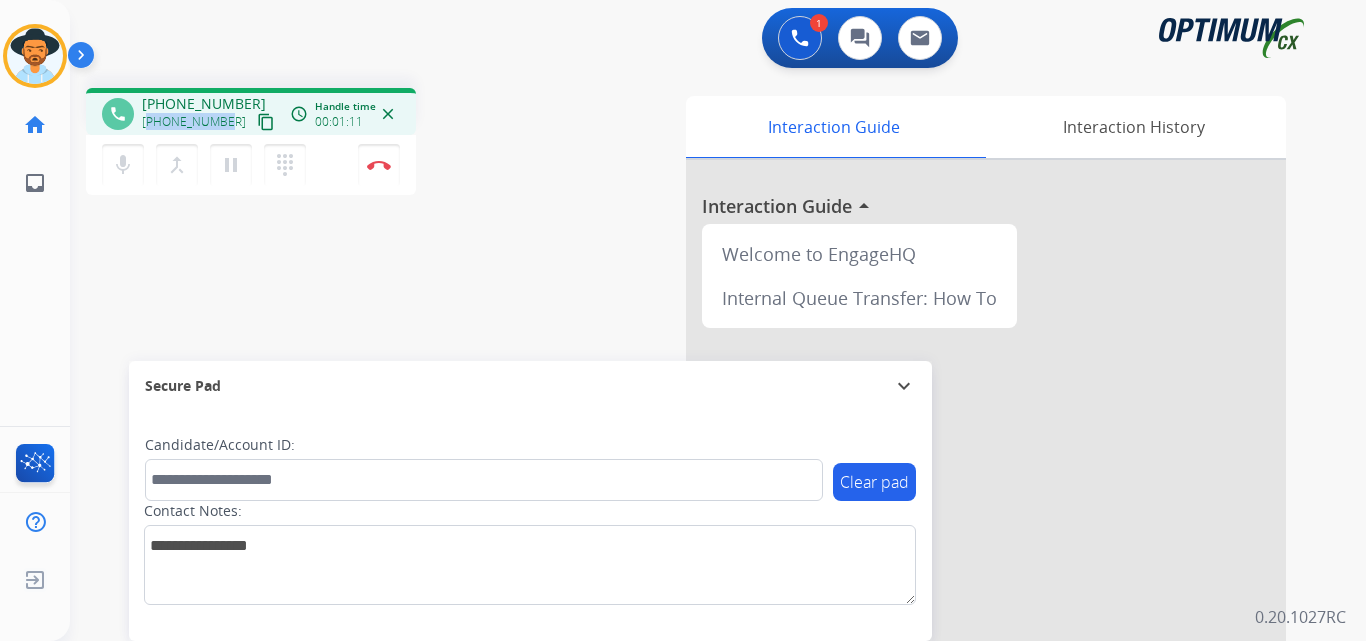 click on "+12818379828" at bounding box center (194, 122) 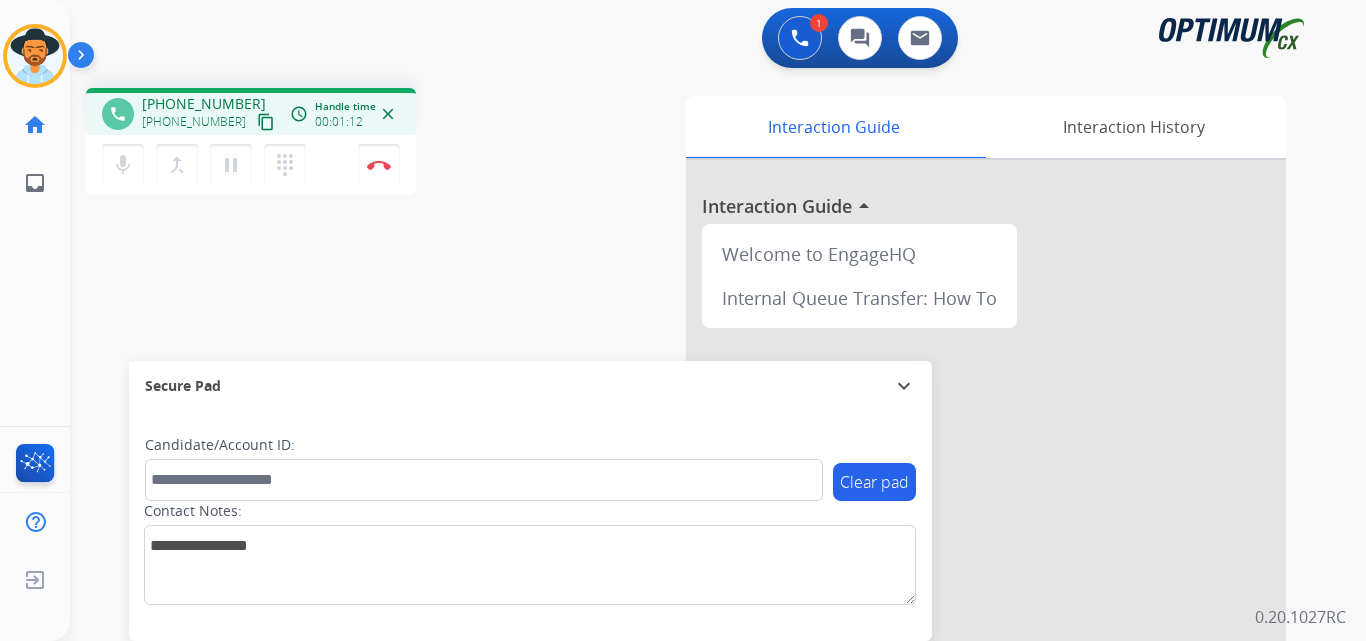 click on "+12818379828" at bounding box center (204, 104) 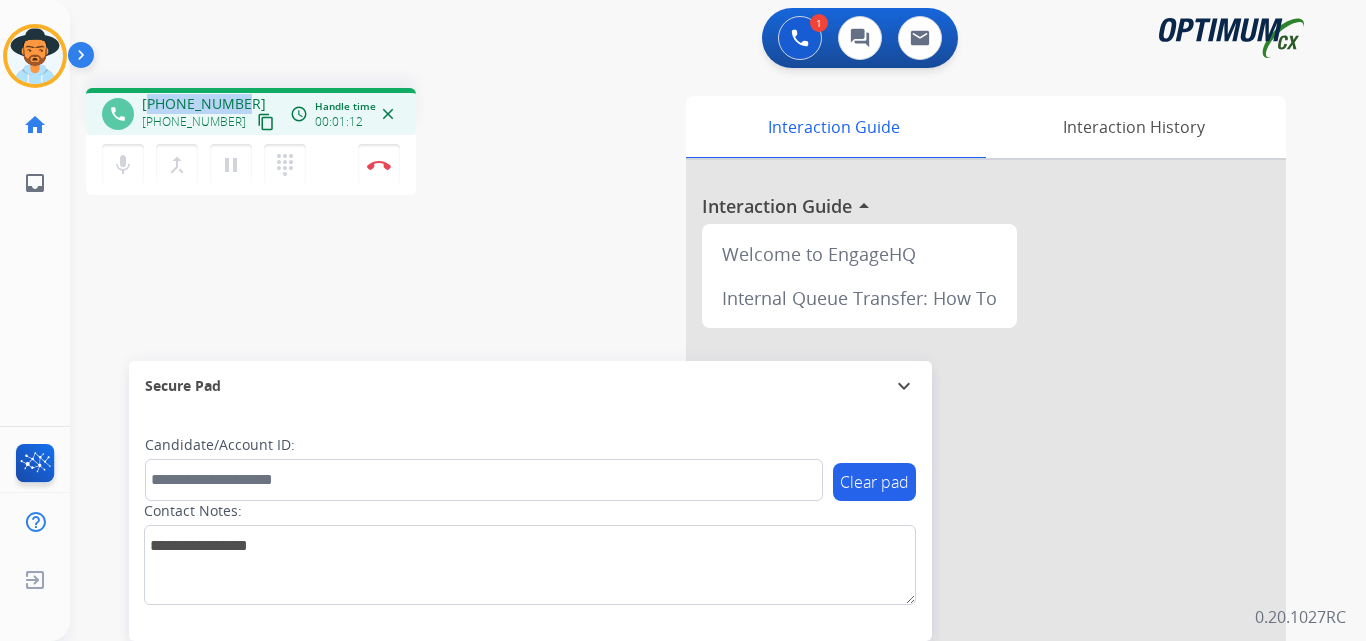 click on "+12818379828" at bounding box center (204, 104) 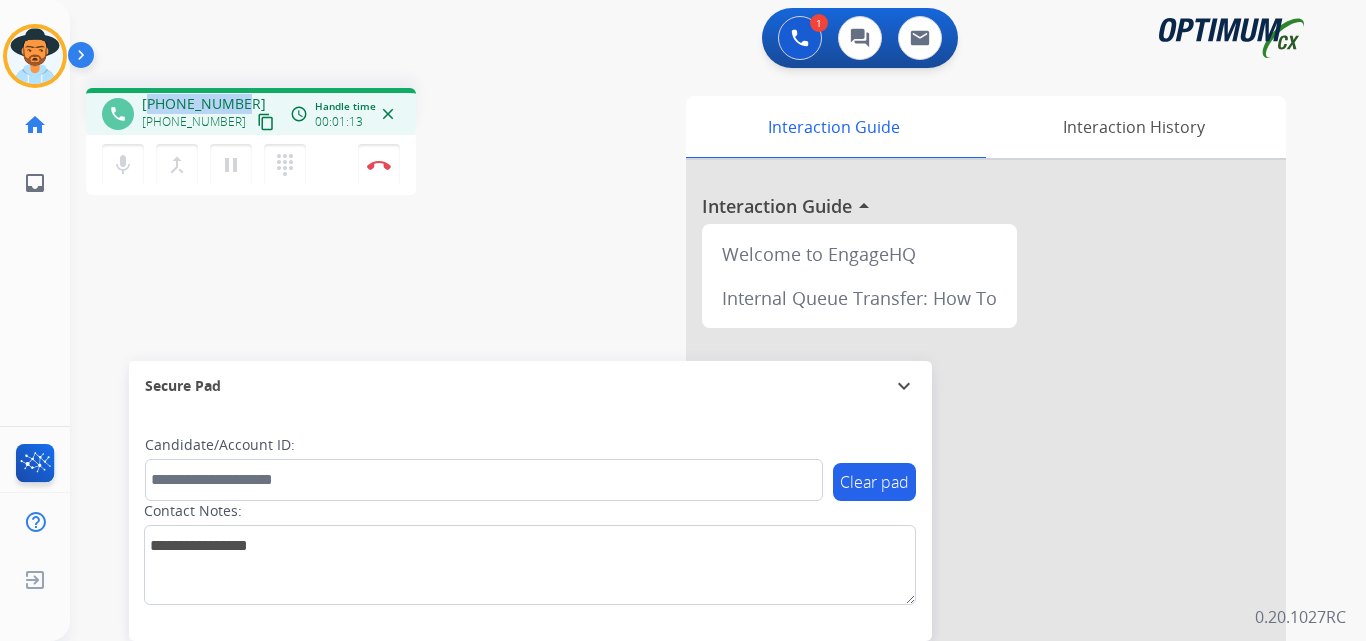 copy on "12818379828" 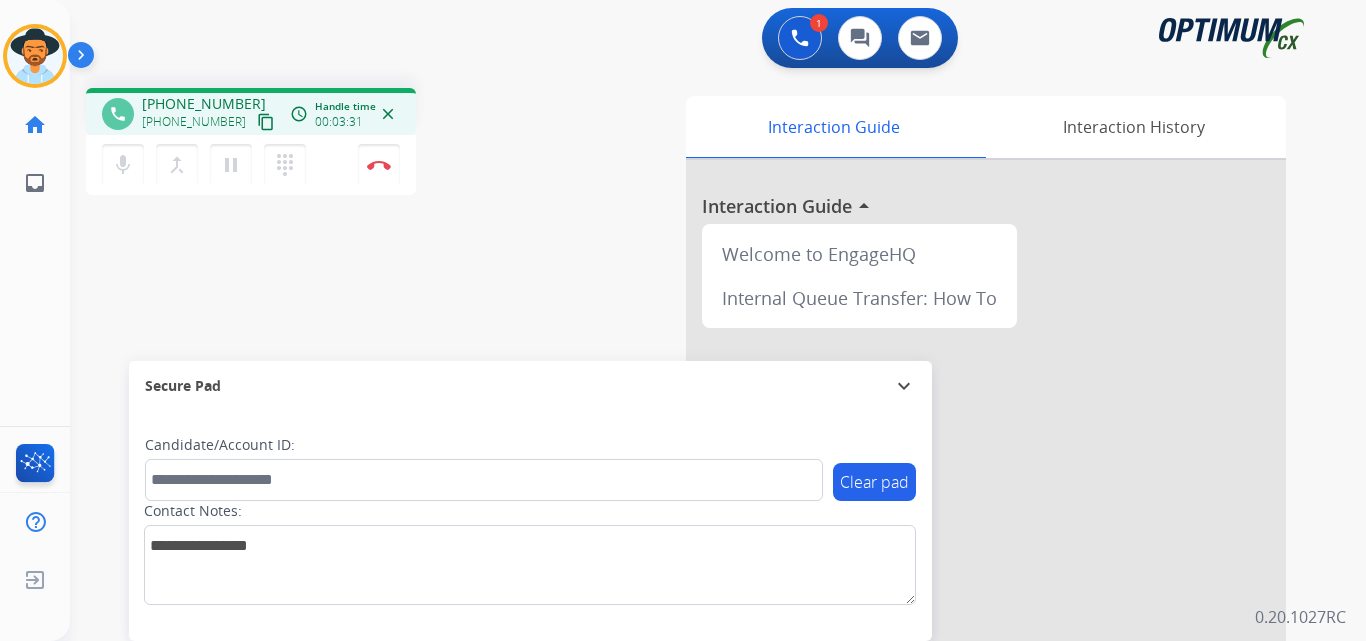 click on "phone +12818379828 +12818379828 content_copy access_time Call metrics Queue   00:57 Hold   00:00 Talk   02:36 Total   03:32 Handle time 00:03:31 close mic Mute merge_type Bridge pause Hold dialpad Dialpad Disconnect swap_horiz Break voice bridge close_fullscreen Connect 3-Way Call merge_type Separate 3-Way Call  Interaction Guide   Interaction History  Interaction Guide arrow_drop_up  Welcome to EngageHQ   Internal Queue Transfer: How To  Secure Pad expand_more Clear pad Candidate/Account ID: Contact Notes:" at bounding box center [694, 489] 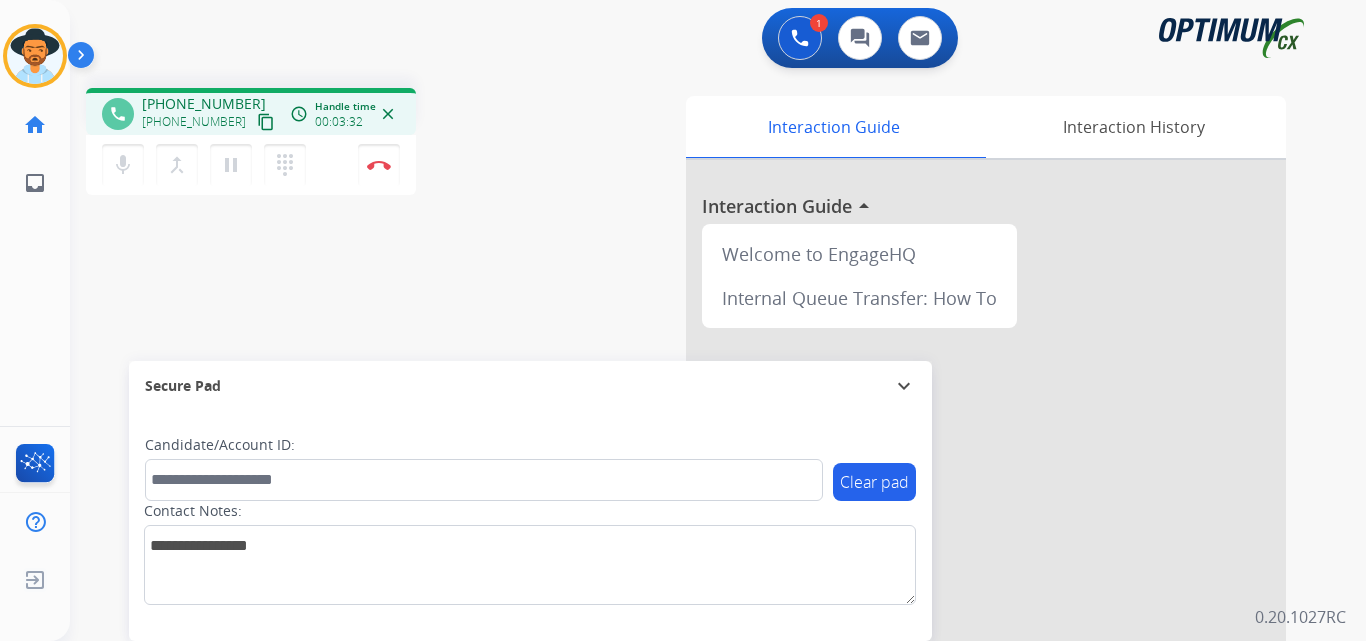 click on "+12818379828" at bounding box center (204, 104) 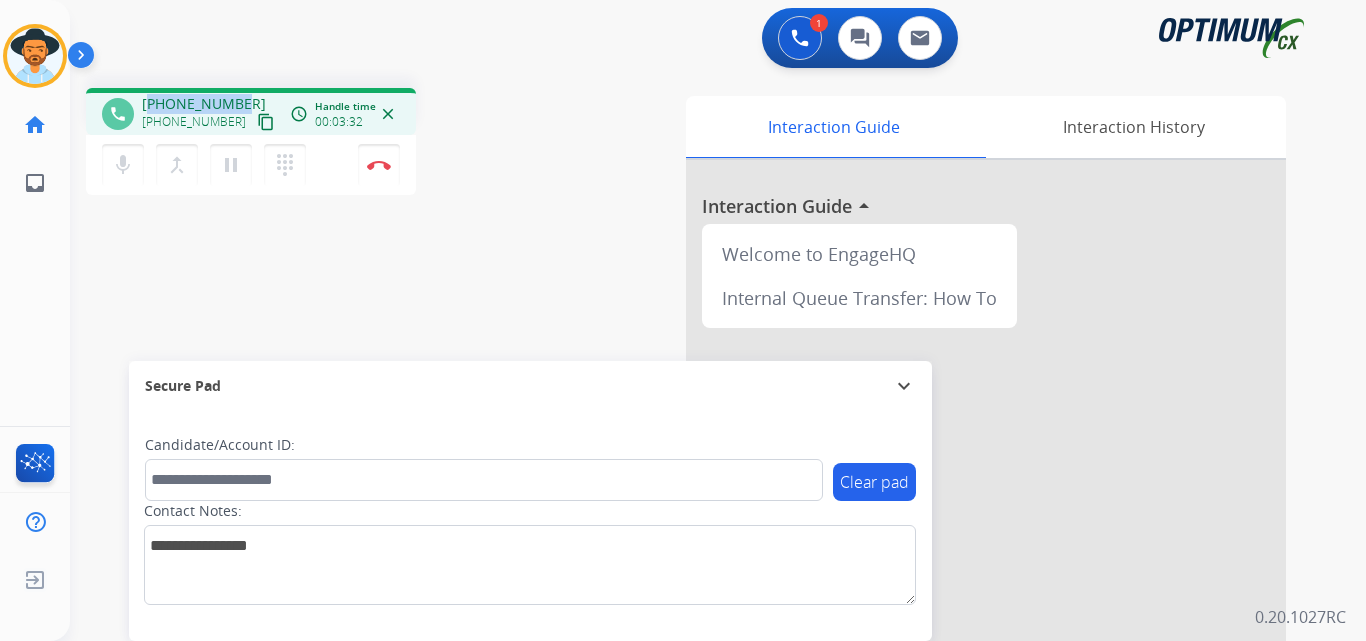 click on "+12818379828" at bounding box center [204, 104] 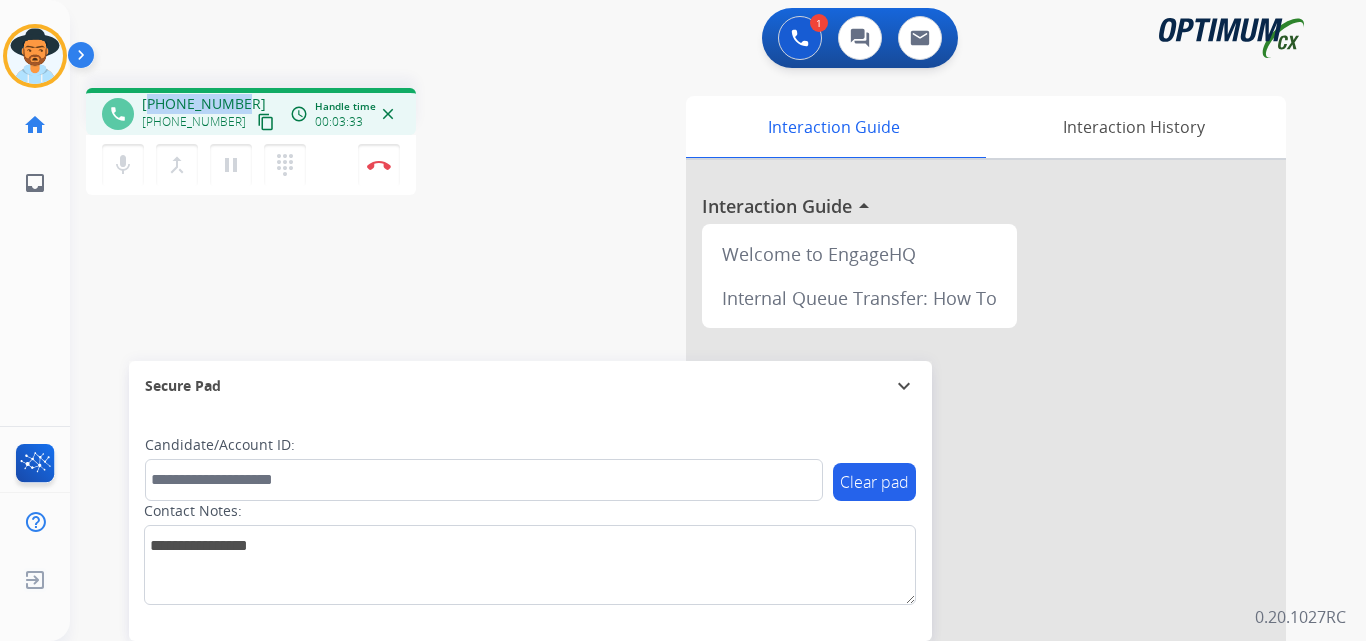 copy on "12818379828" 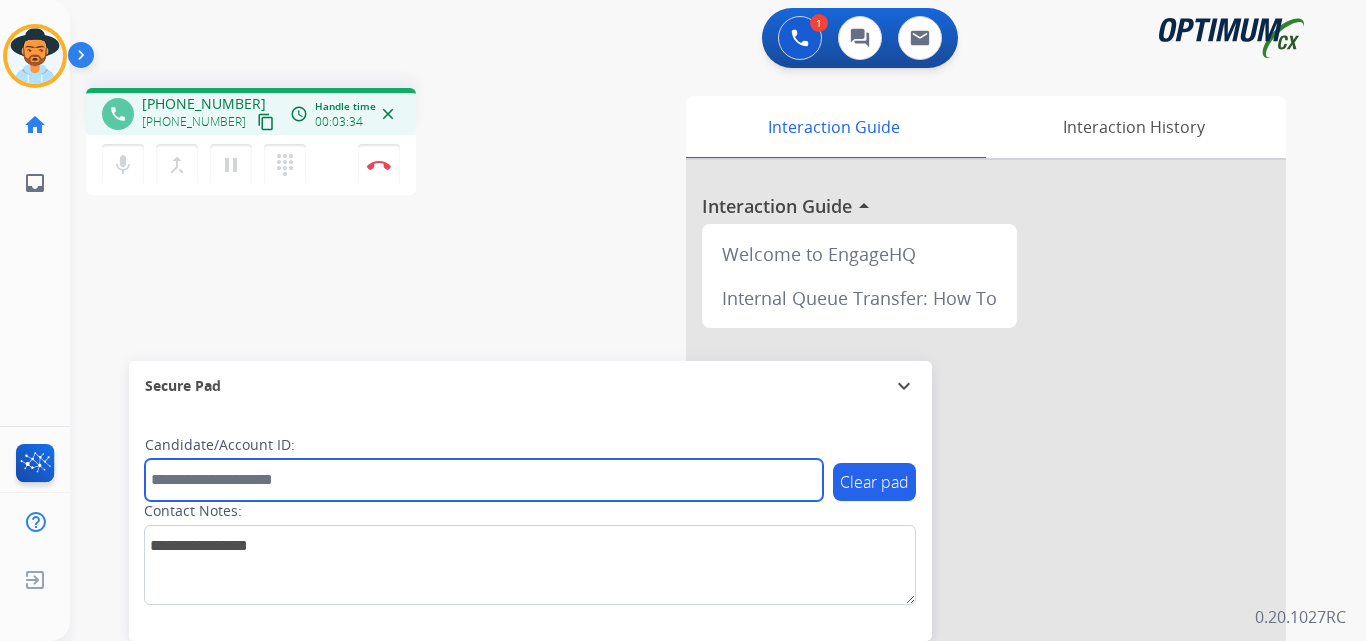 click at bounding box center (484, 480) 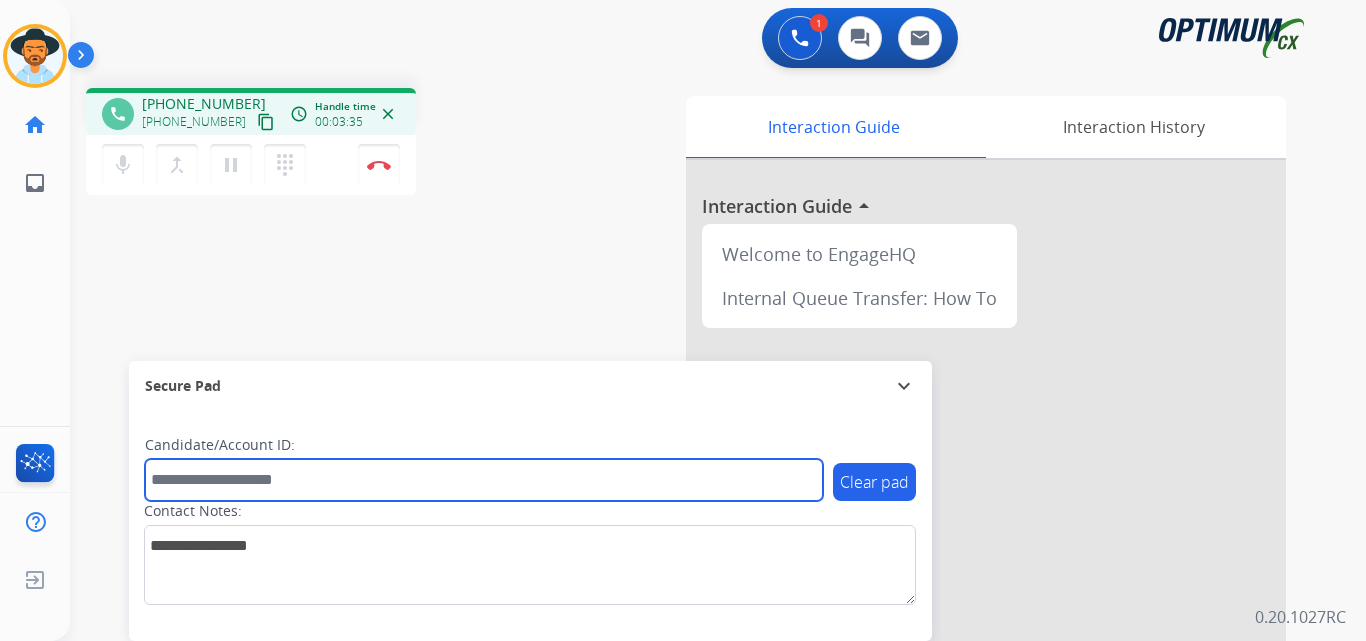 paste on "**********" 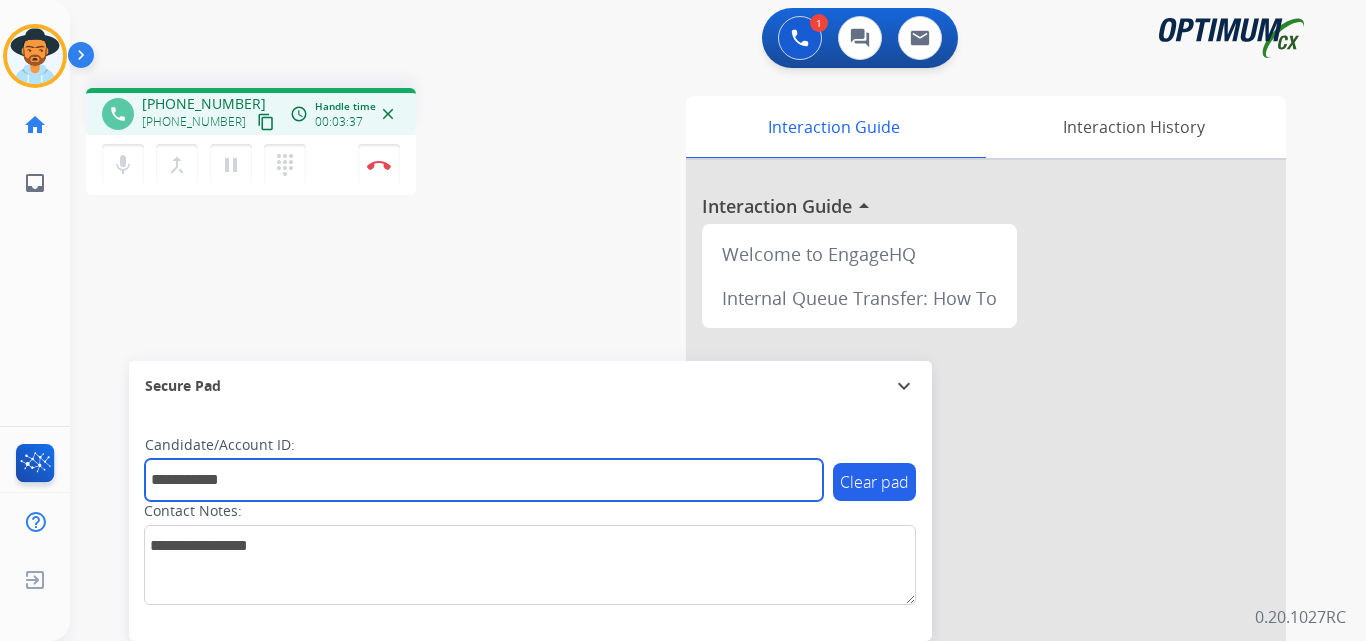 click on "**********" at bounding box center [484, 480] 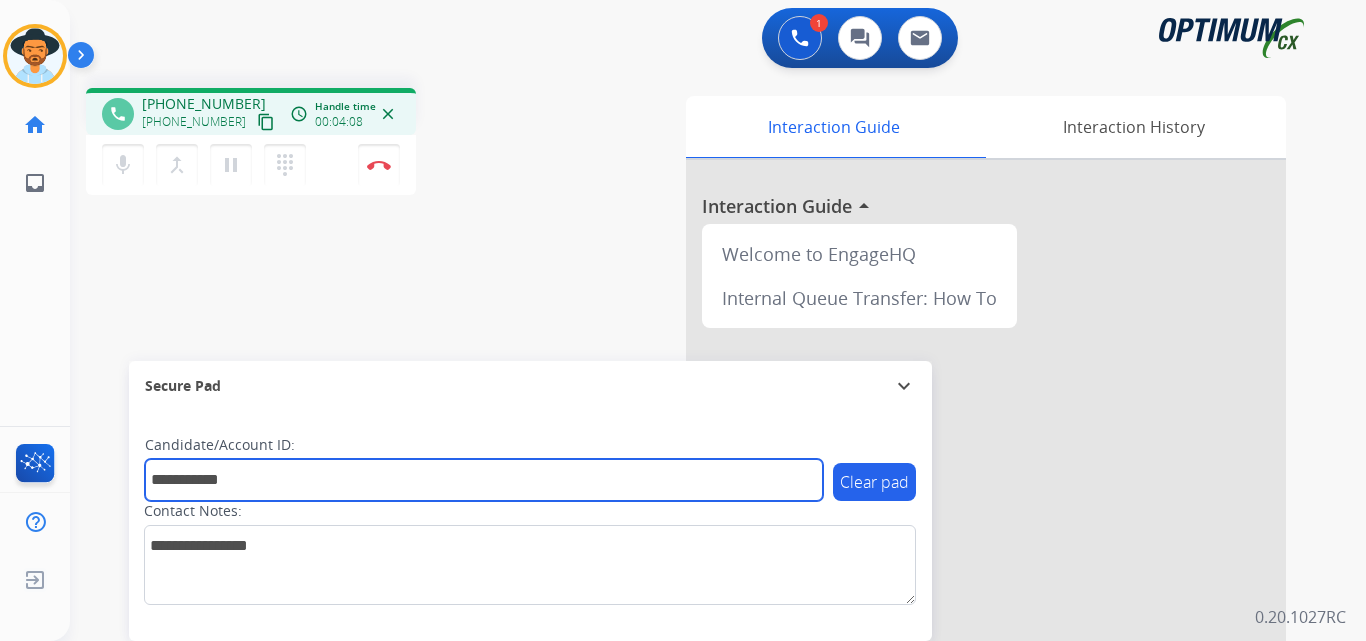 type on "**********" 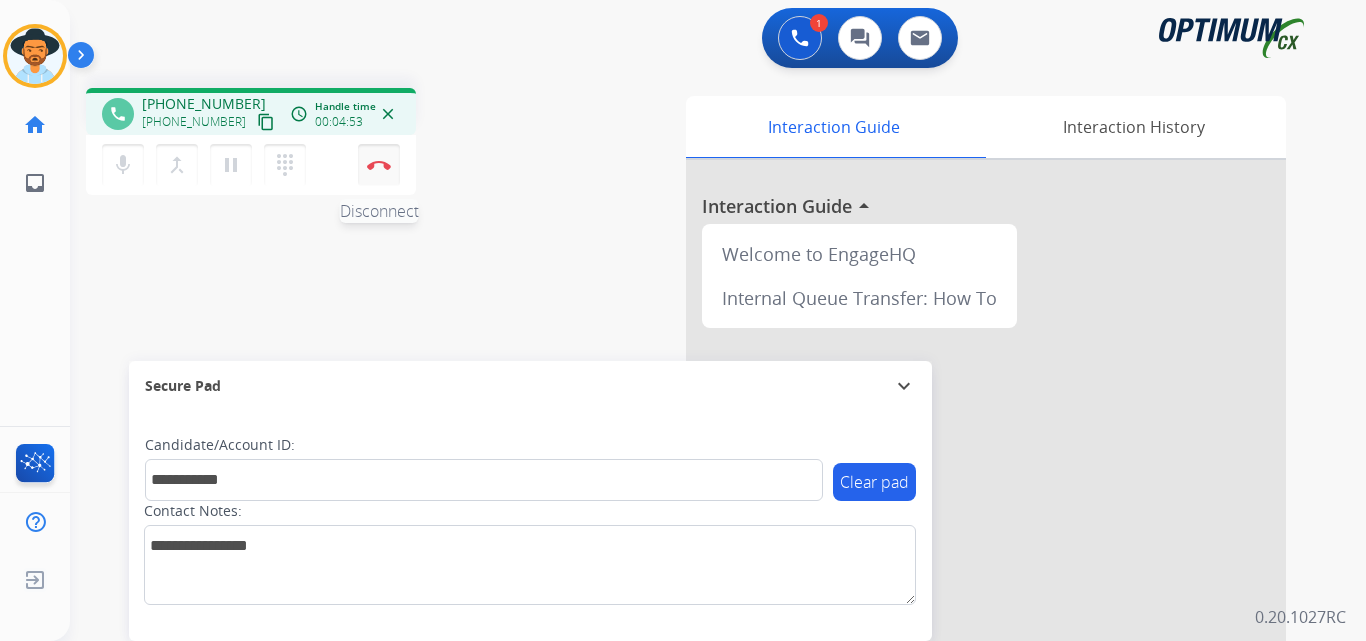 click at bounding box center (379, 165) 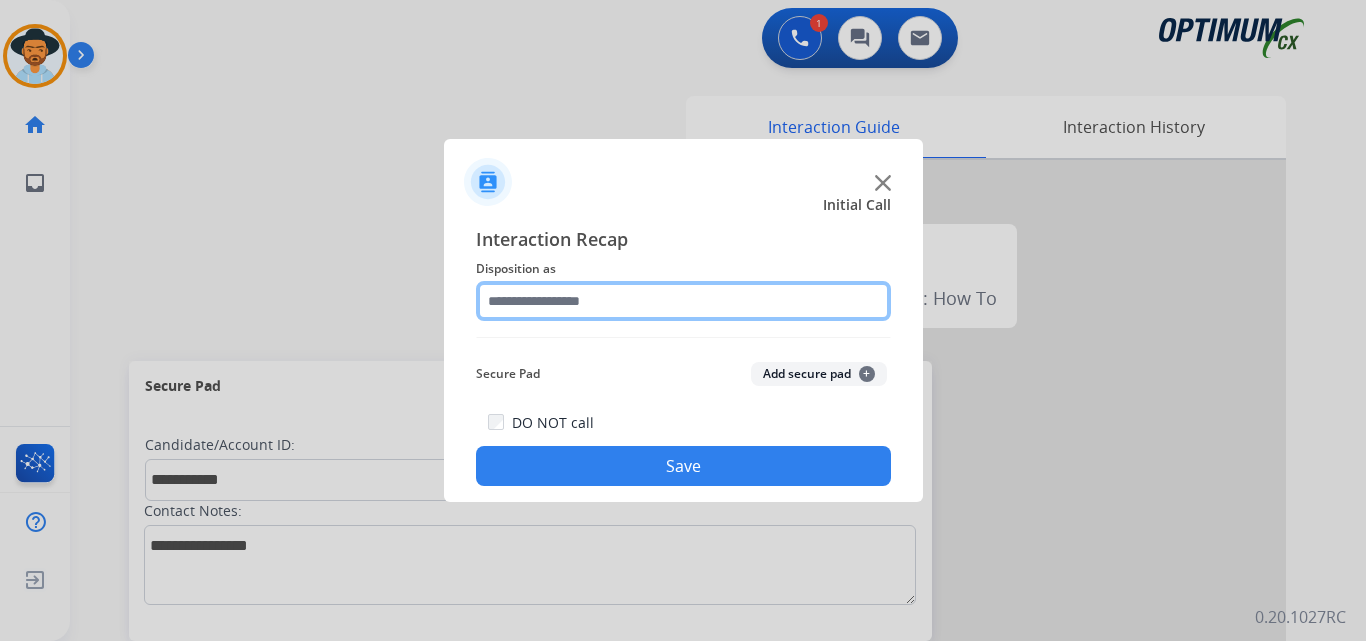 click 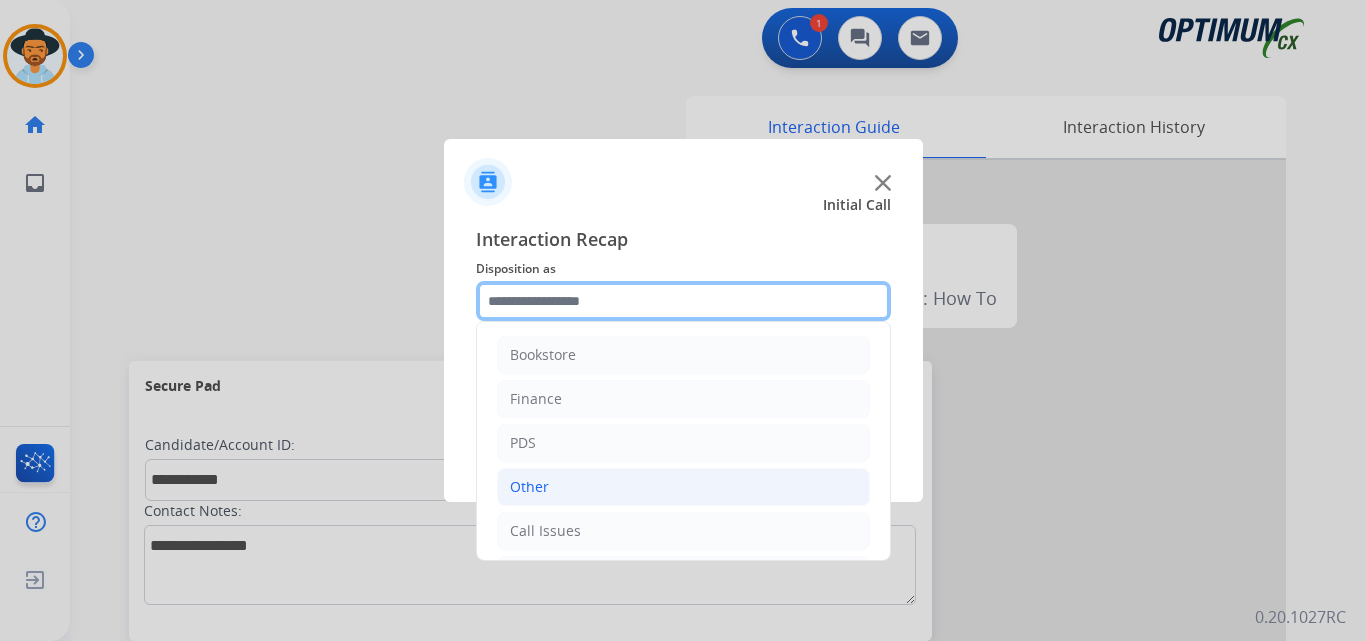 scroll, scrollTop: 136, scrollLeft: 0, axis: vertical 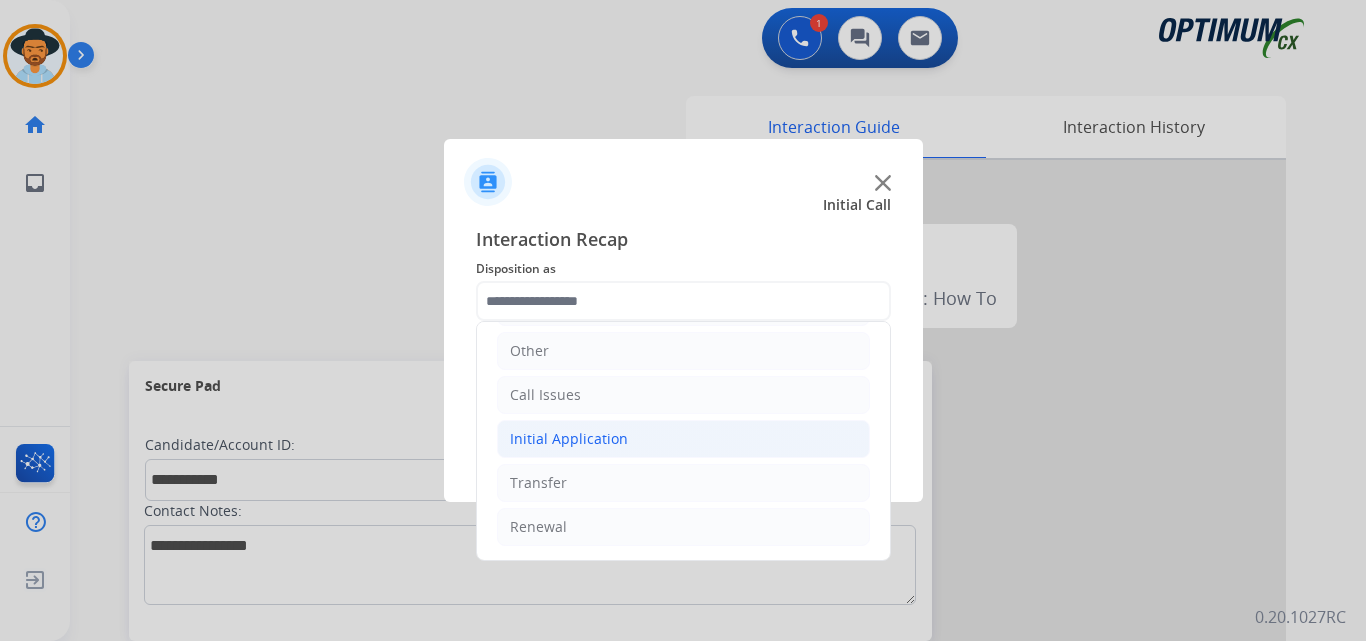 click on "Initial Application" 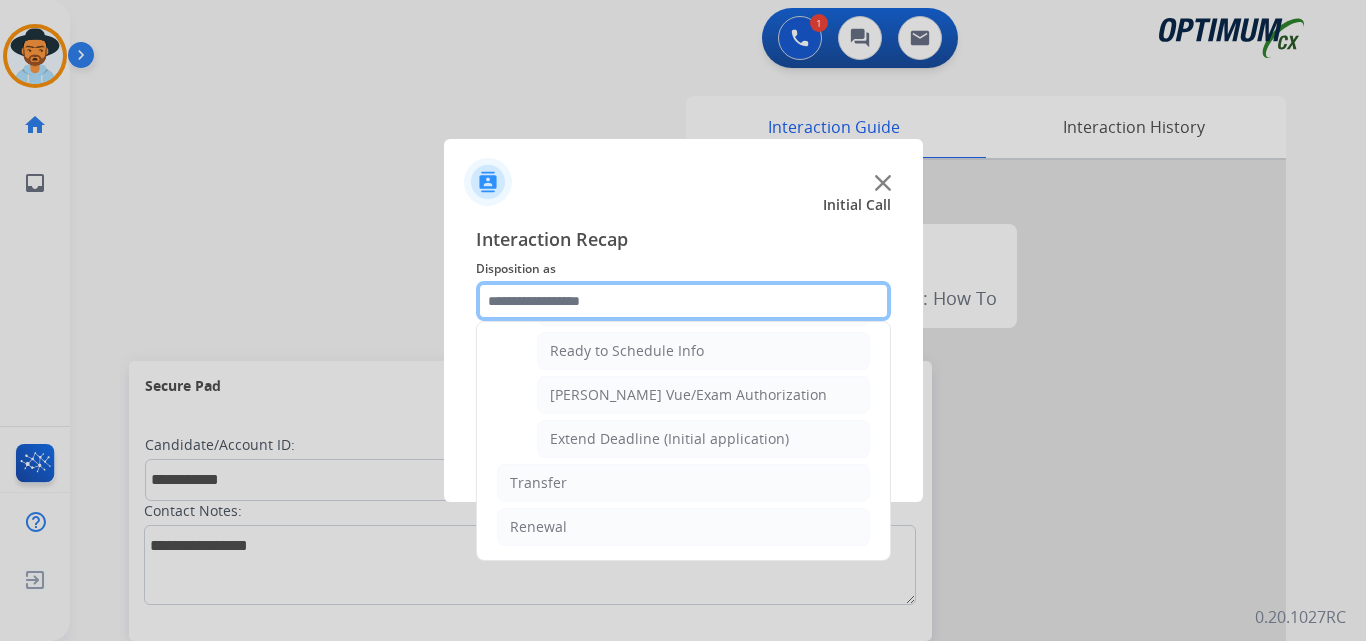 scroll, scrollTop: 1065, scrollLeft: 0, axis: vertical 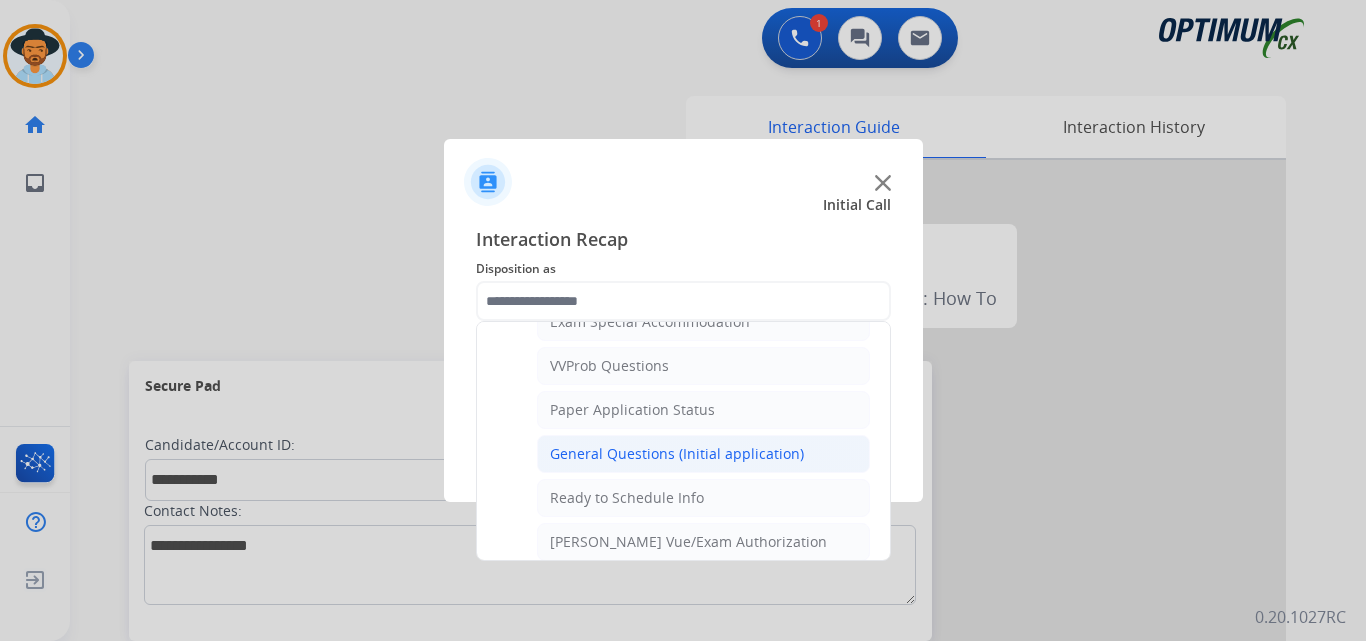 click on "General Questions (Initial application)" 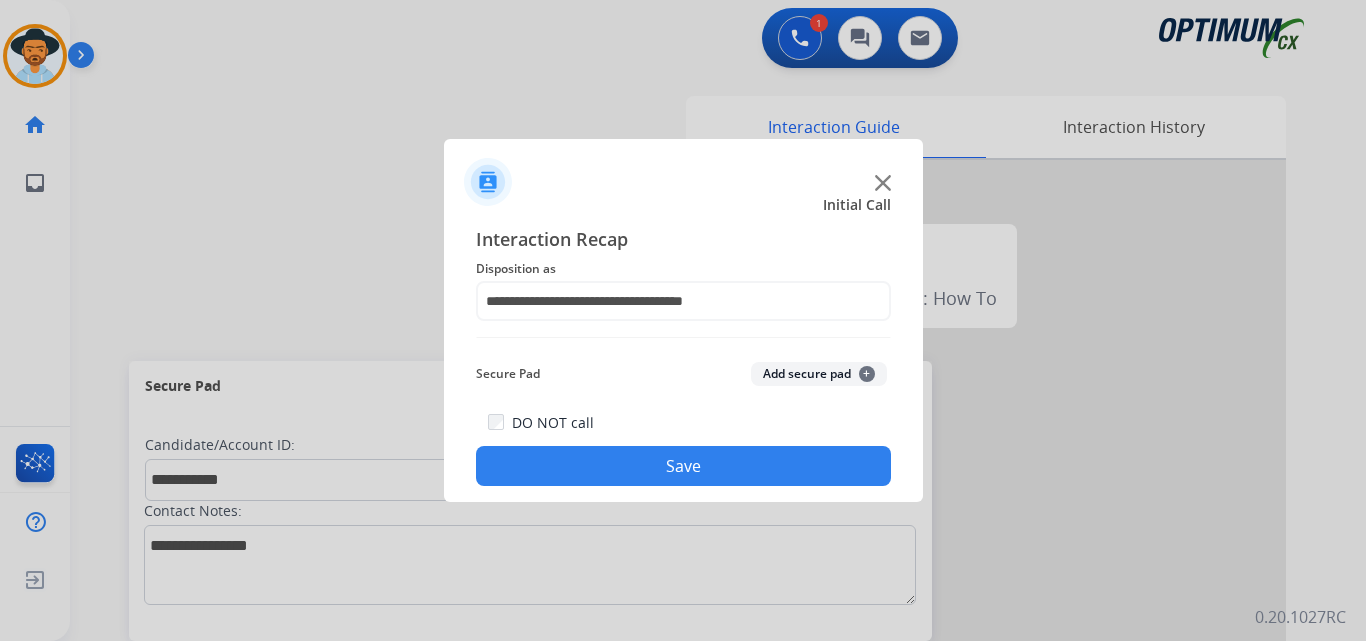click on "Save" 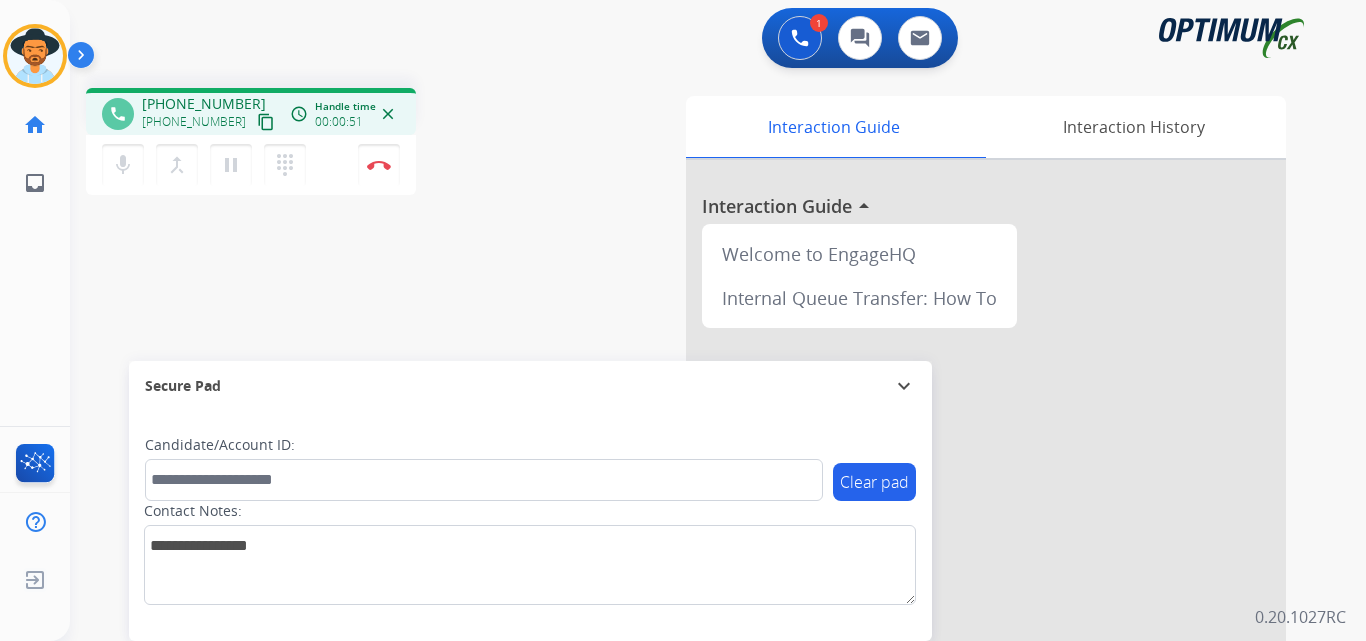 click on "phone +15619963870 +15619963870 content_copy access_time Call metrics Queue   00:14 Hold   00:00 Talk   00:39 Total   00:52 Handle time 00:00:51 close mic Mute merge_type Bridge pause Hold dialpad Dialpad Disconnect swap_horiz Break voice bridge close_fullscreen Connect 3-Way Call merge_type Separate 3-Way Call  Interaction Guide   Interaction History  Interaction Guide arrow_drop_up  Welcome to EngageHQ   Internal Queue Transfer: How To  Secure Pad expand_more Clear pad Candidate/Account ID: Contact Notes:" at bounding box center (694, 489) 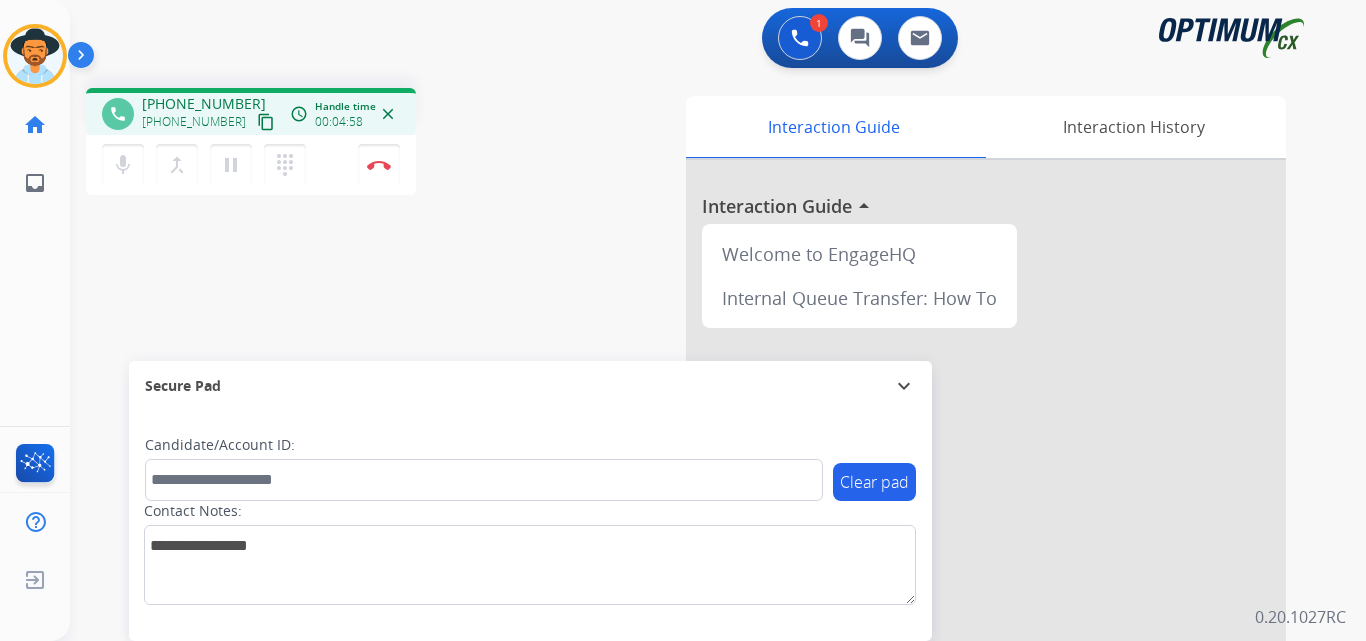 click on "+15619963870" at bounding box center (204, 104) 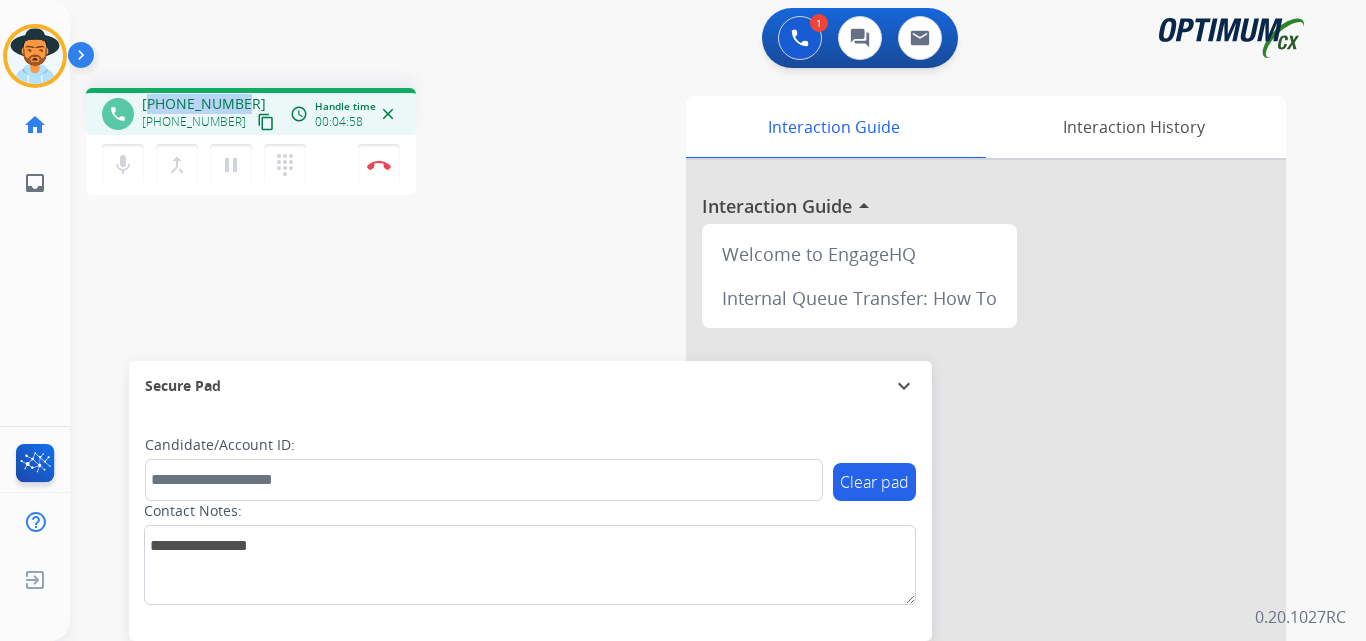 click on "+15619963870" at bounding box center (204, 104) 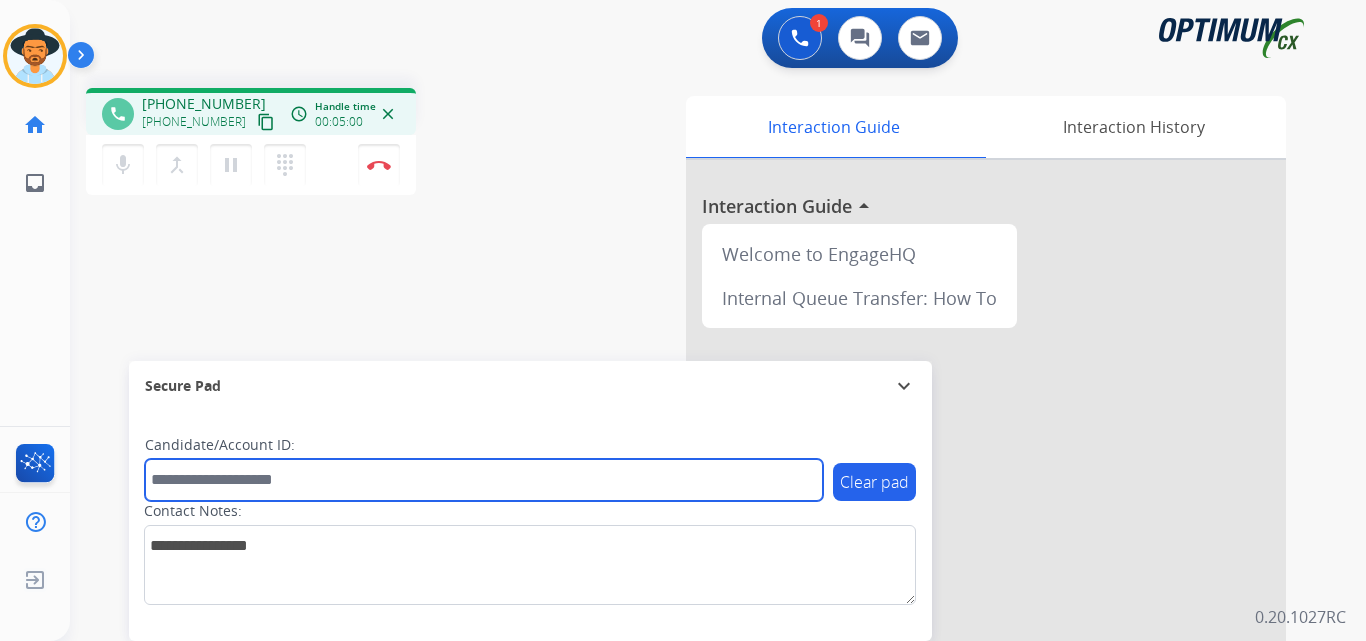 click at bounding box center (484, 480) 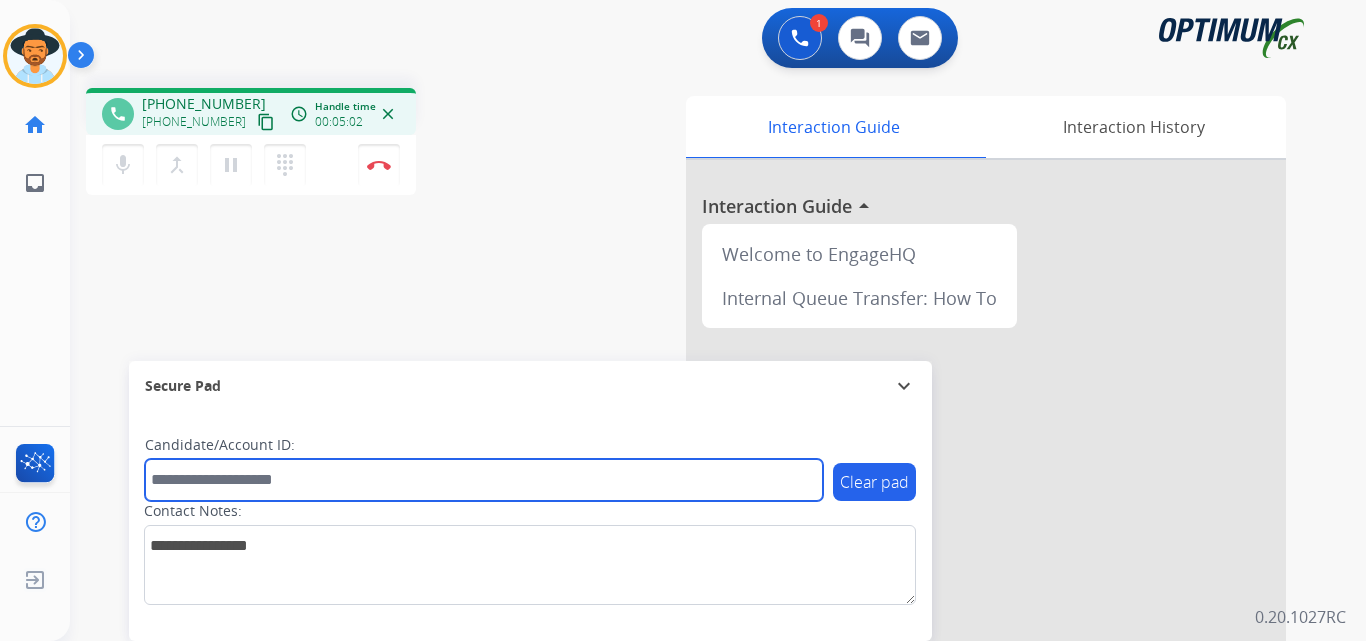 paste on "**********" 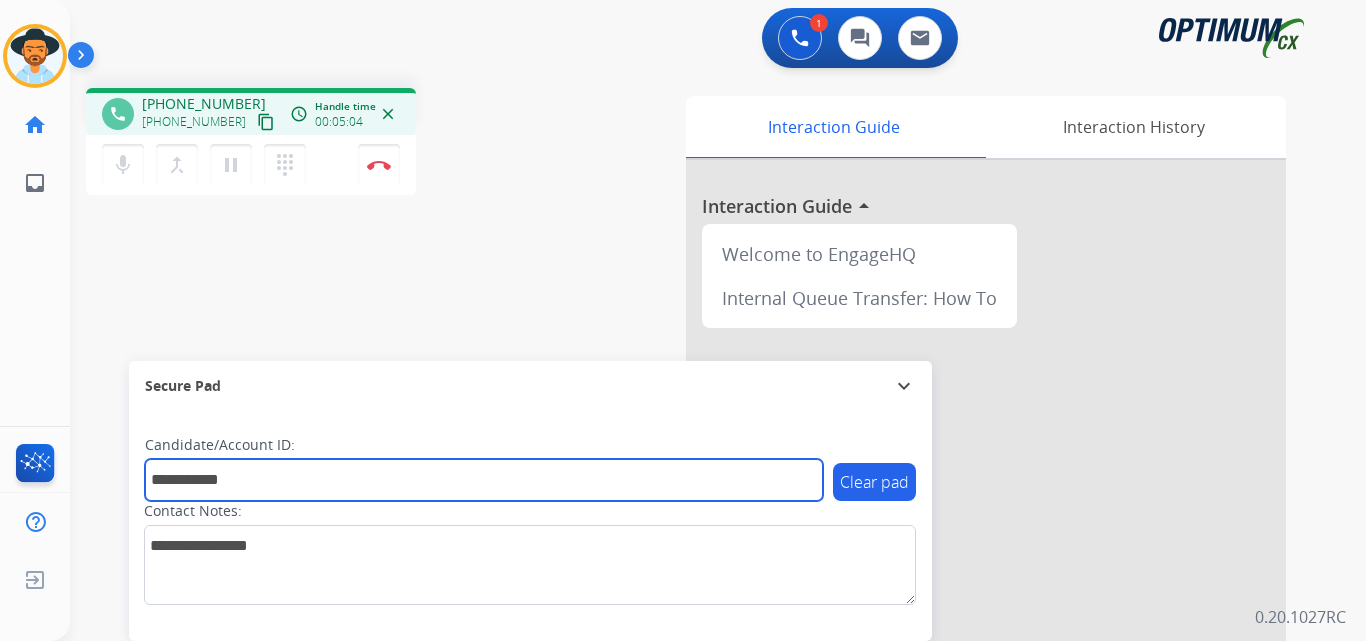 click on "**********" at bounding box center [484, 480] 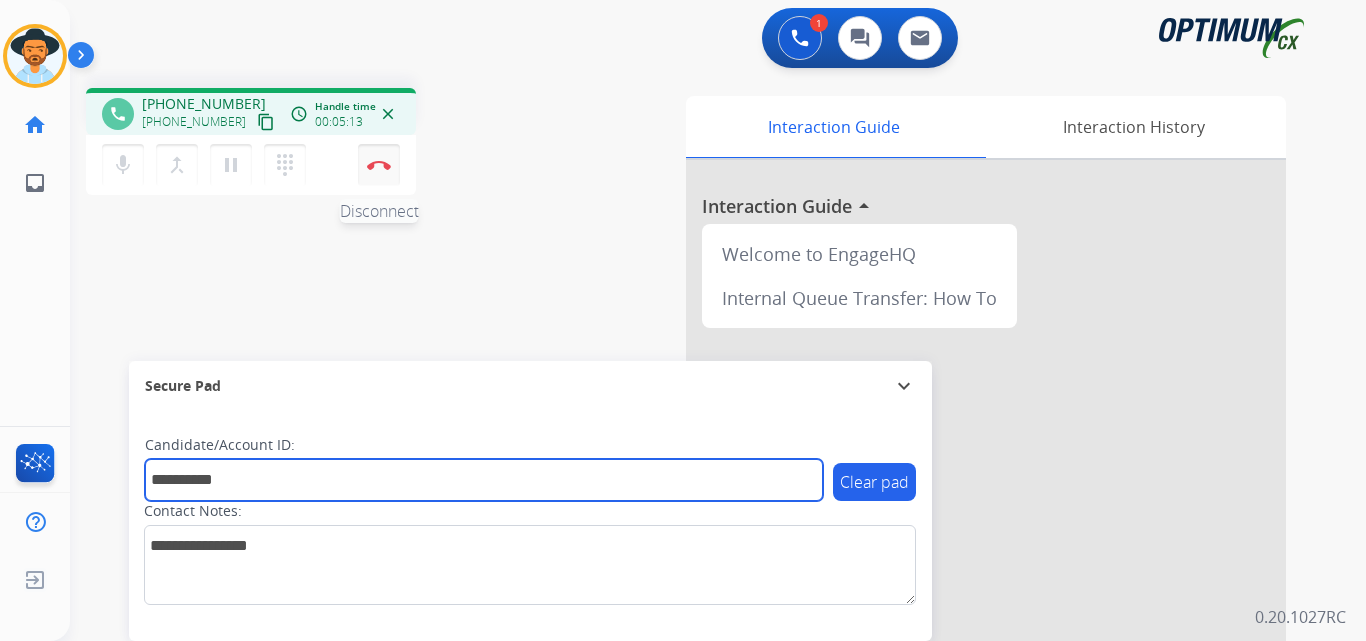 type on "**********" 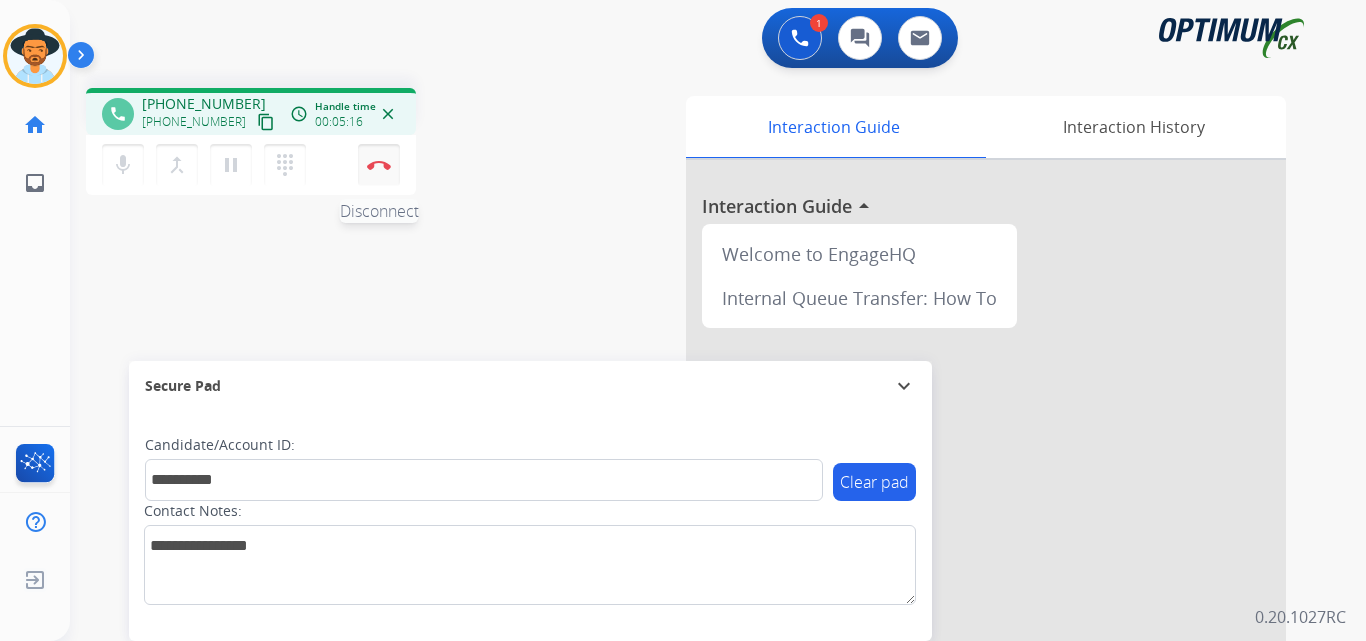 click at bounding box center (379, 165) 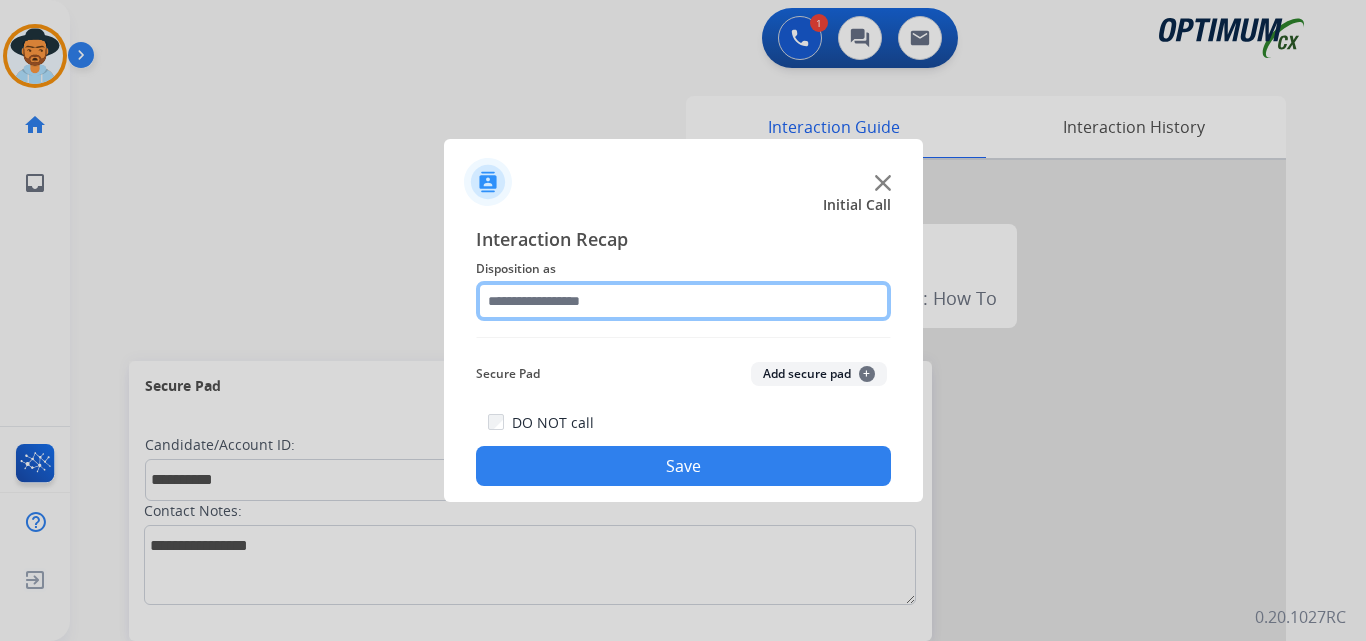 click 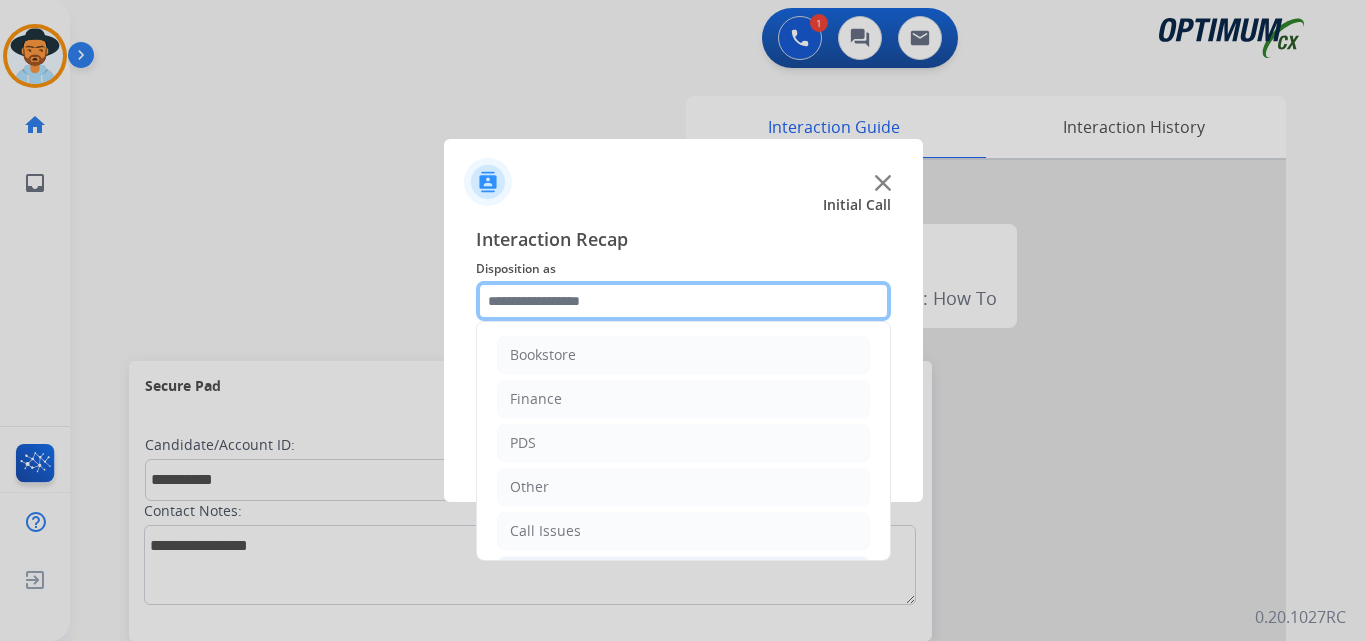 scroll, scrollTop: 136, scrollLeft: 0, axis: vertical 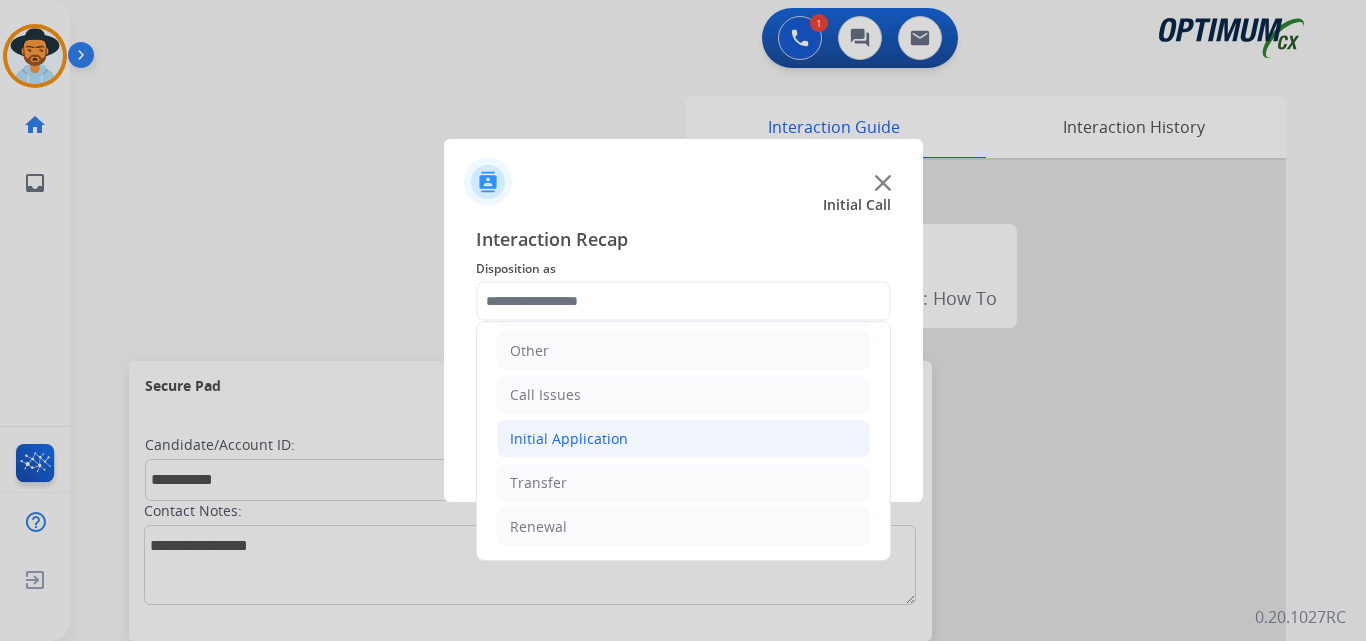click on "Initial Application" 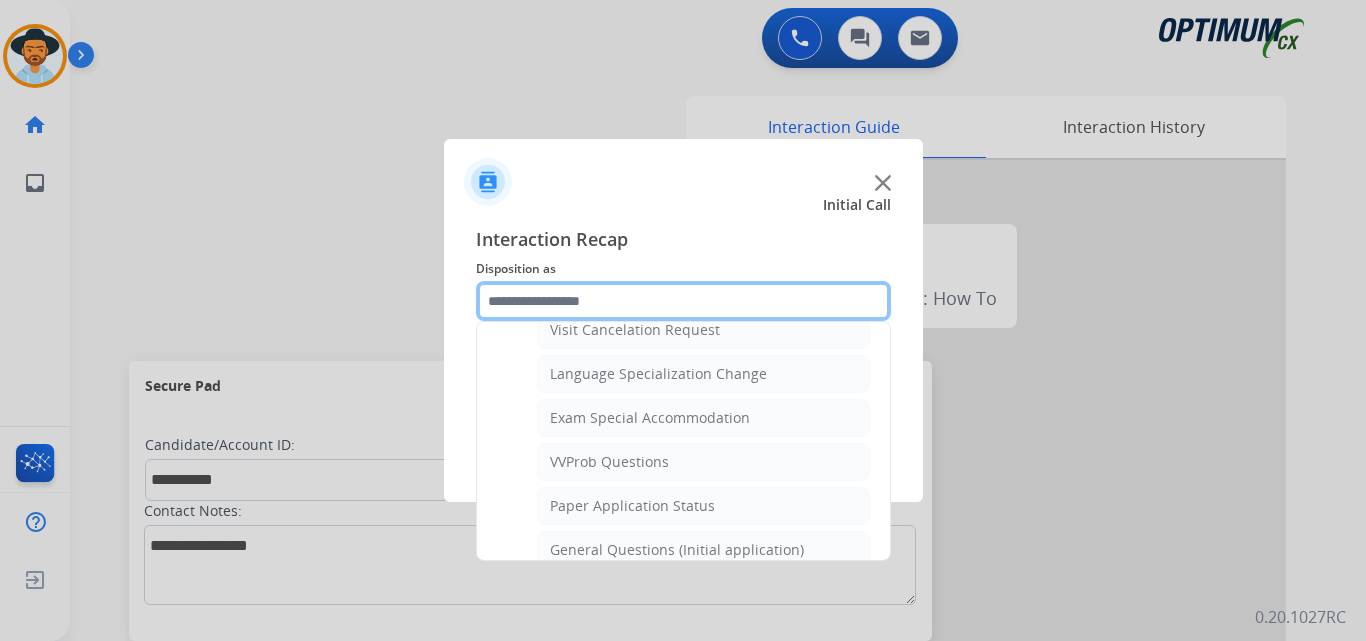 scroll, scrollTop: 1136, scrollLeft: 0, axis: vertical 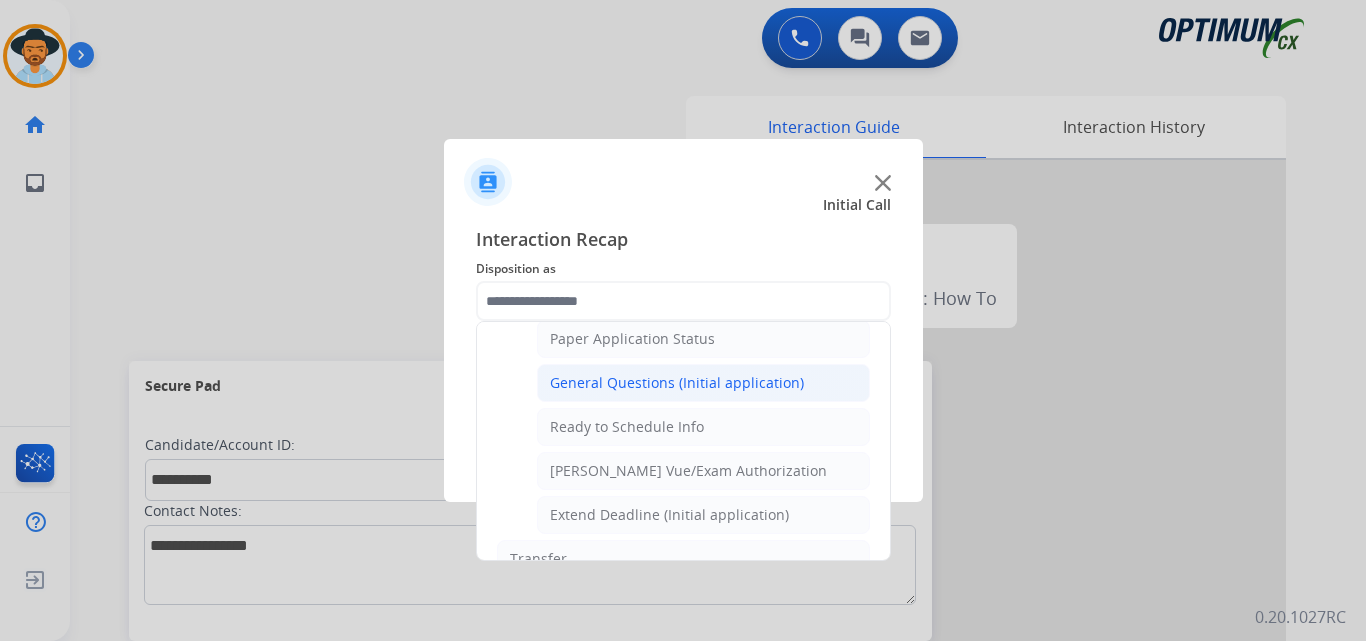 click on "General Questions (Initial application)" 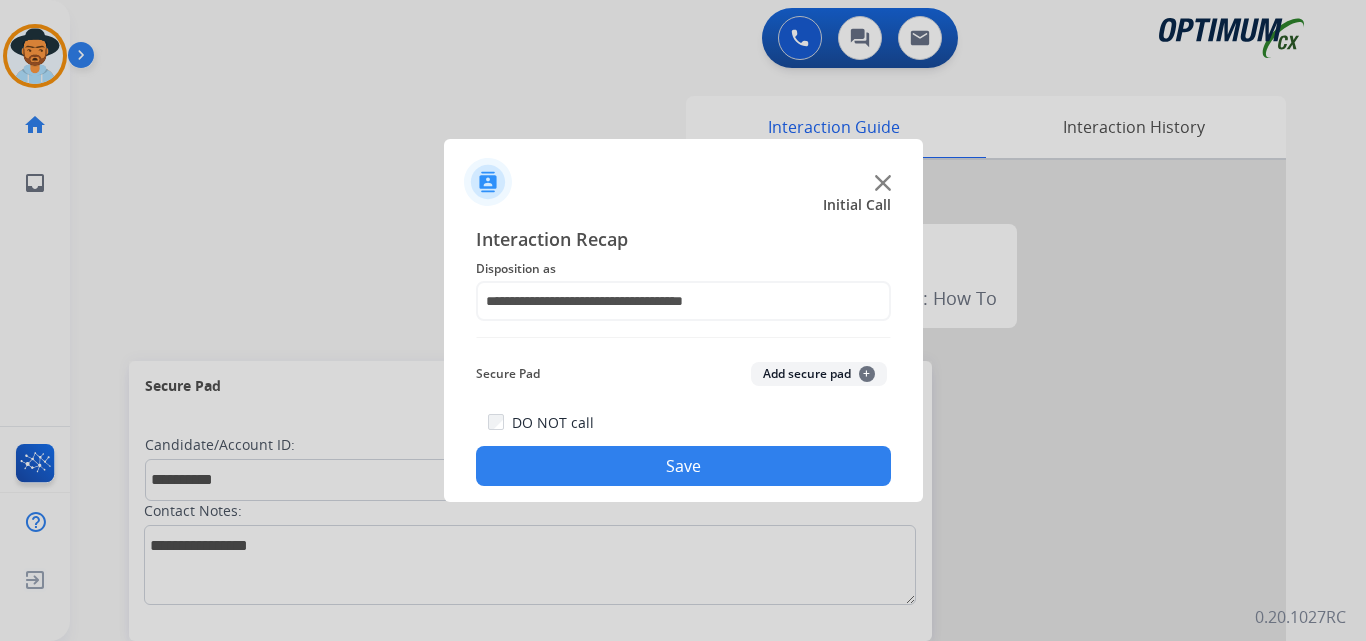 click on "Save" 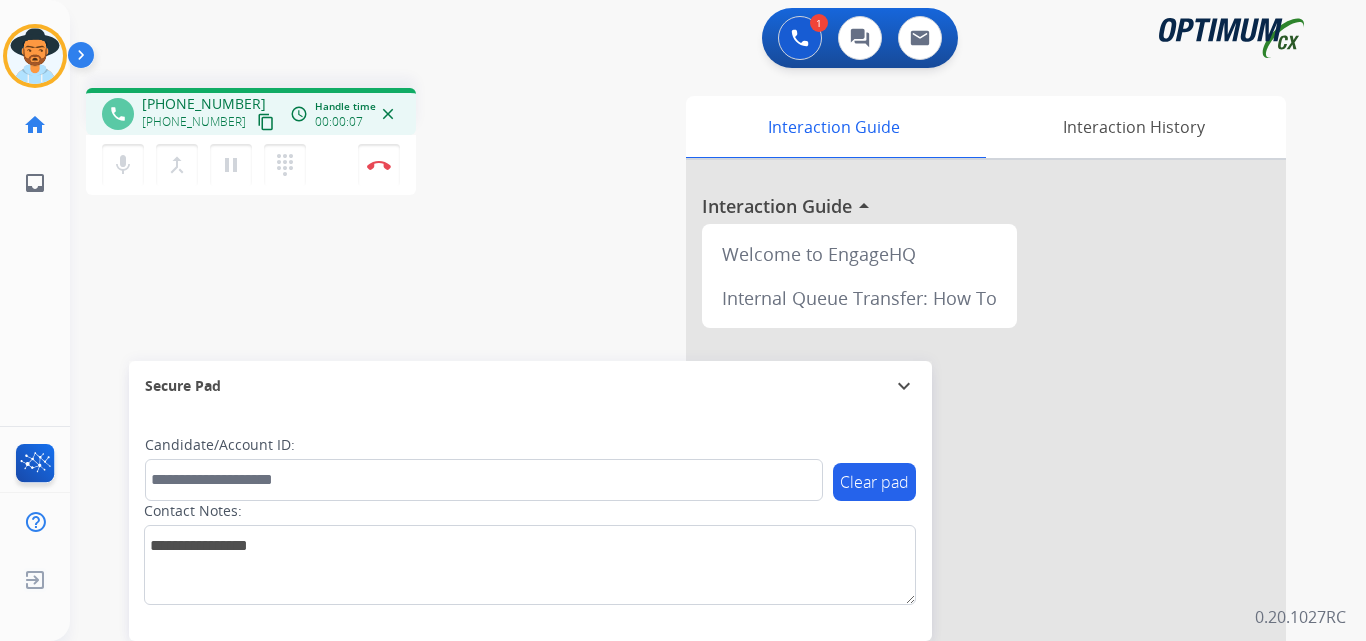 click on "+18709251371" at bounding box center [204, 104] 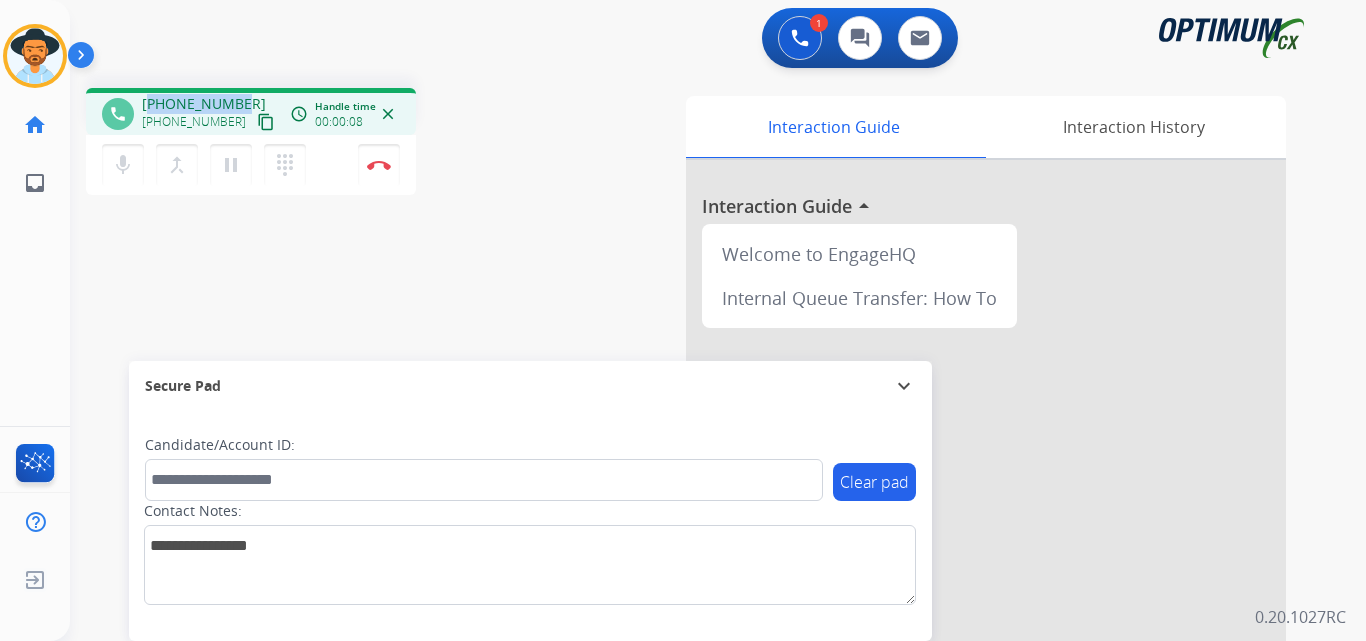 click on "+18709251371" at bounding box center [204, 104] 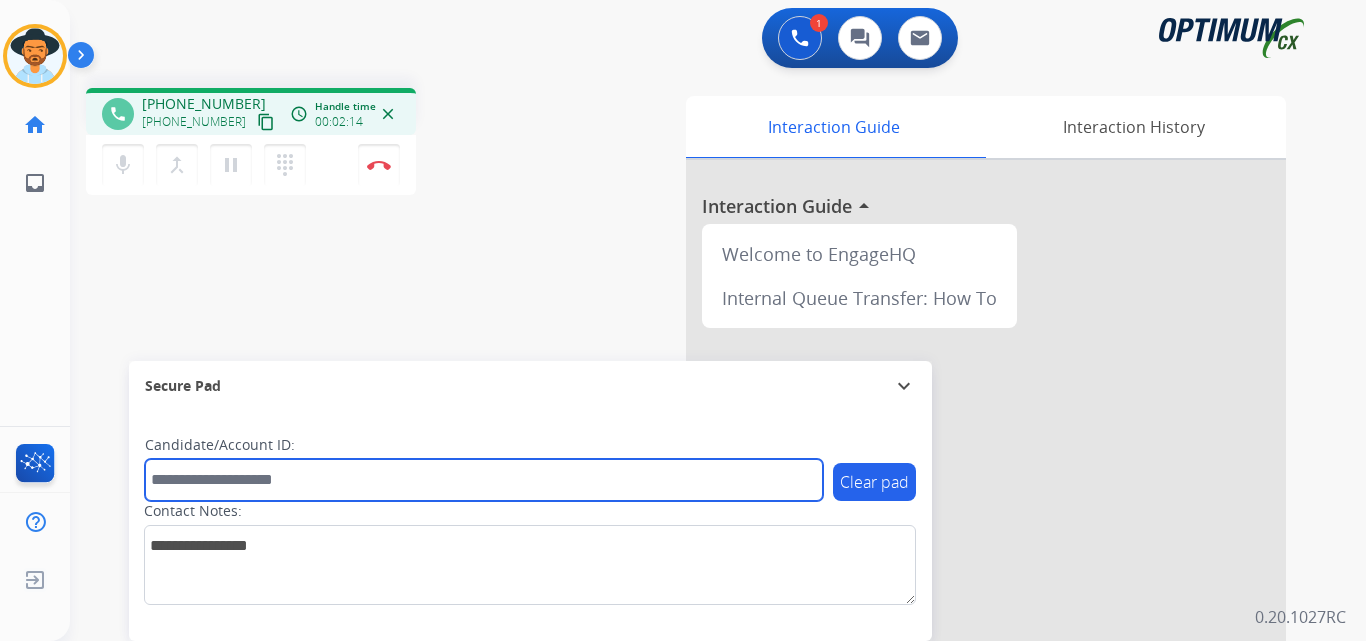 click at bounding box center (484, 480) 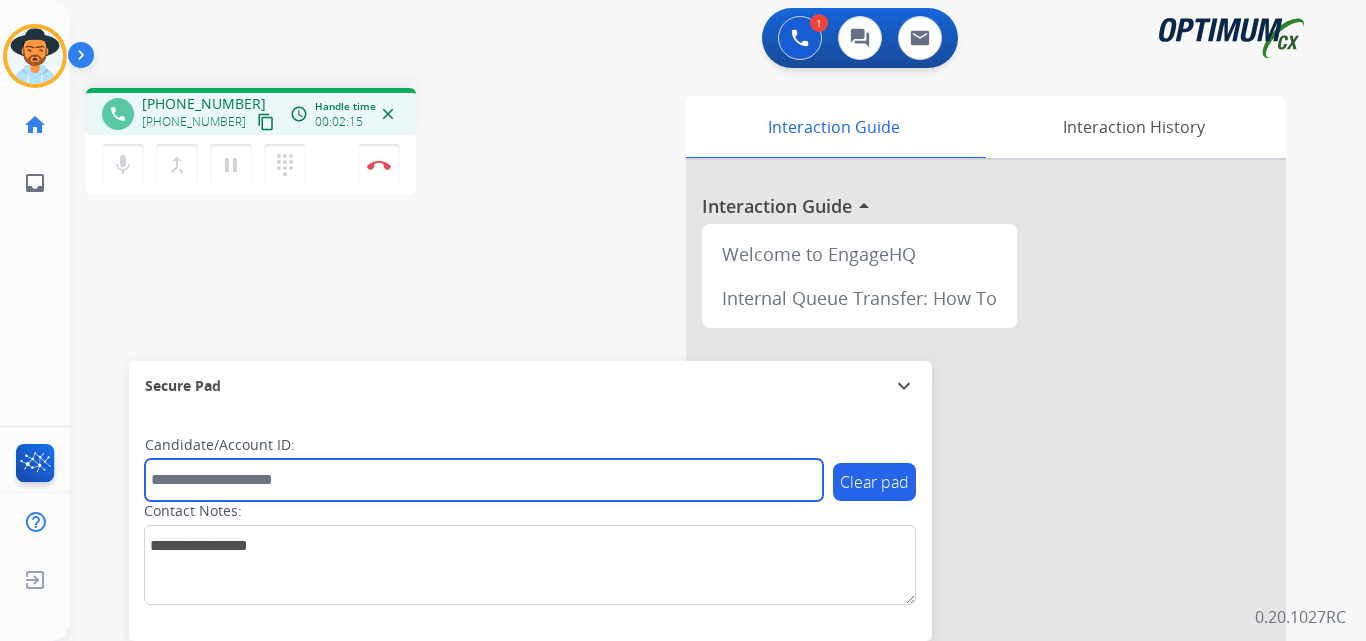 paste on "**********" 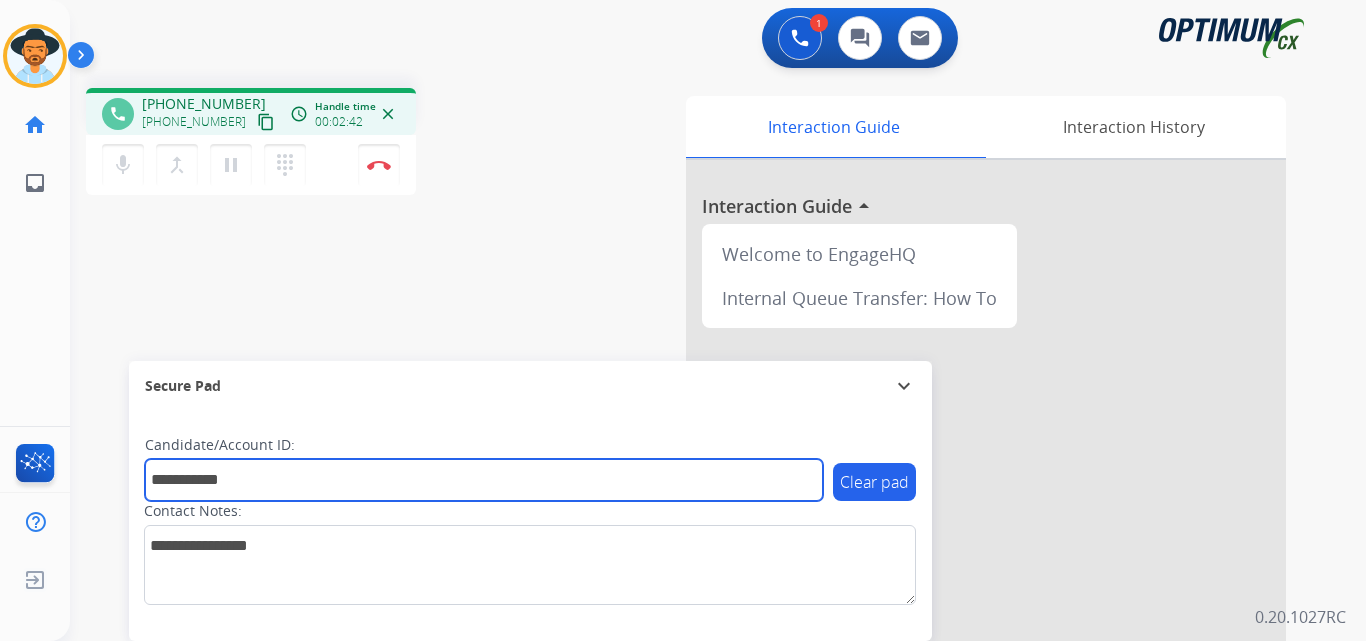 type on "**********" 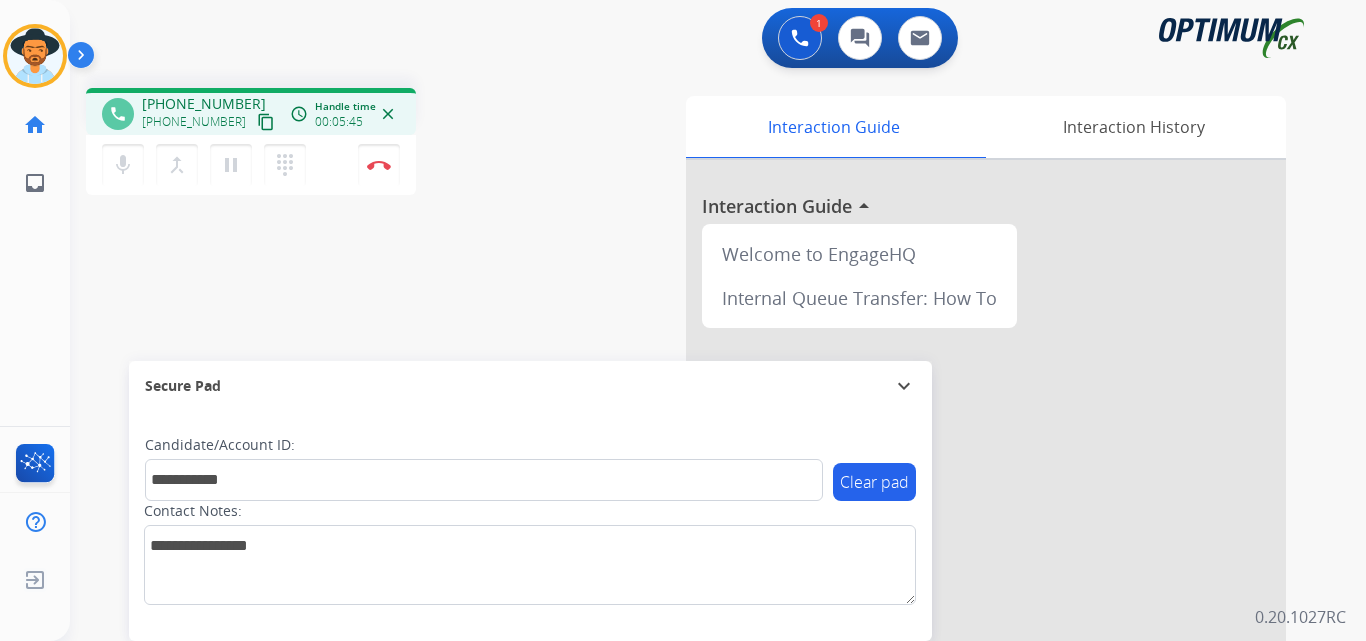 click on "**********" at bounding box center (694, 489) 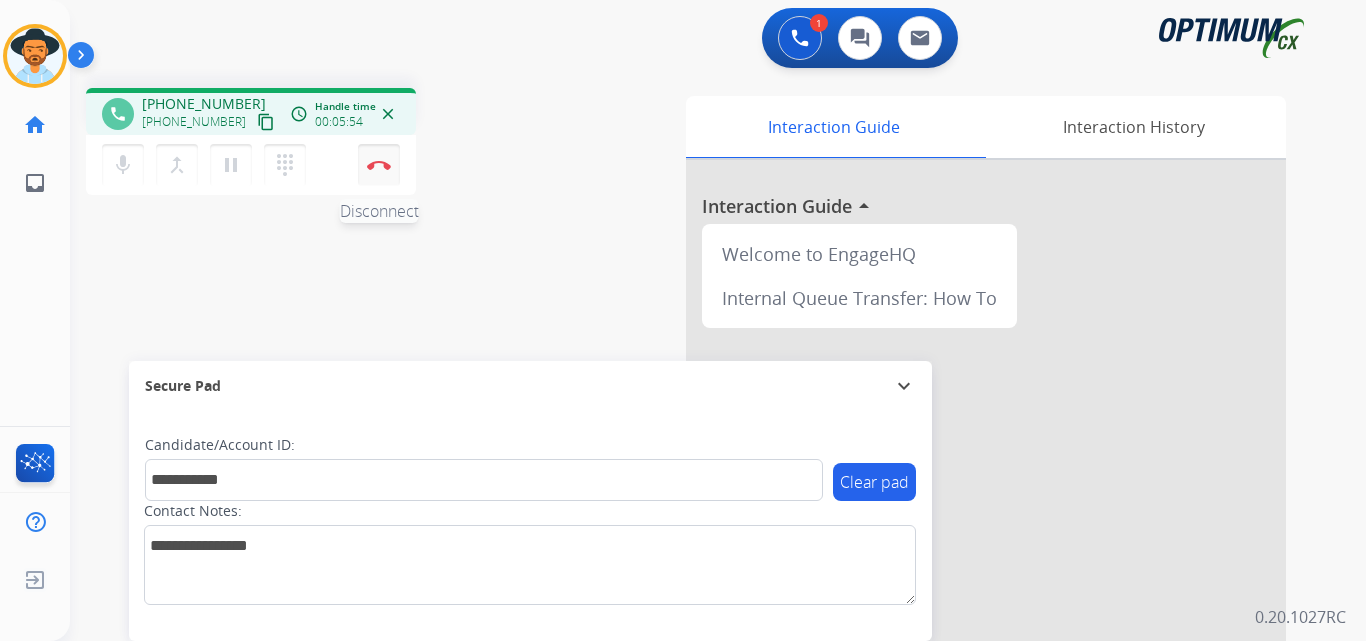 click on "Disconnect" at bounding box center [379, 165] 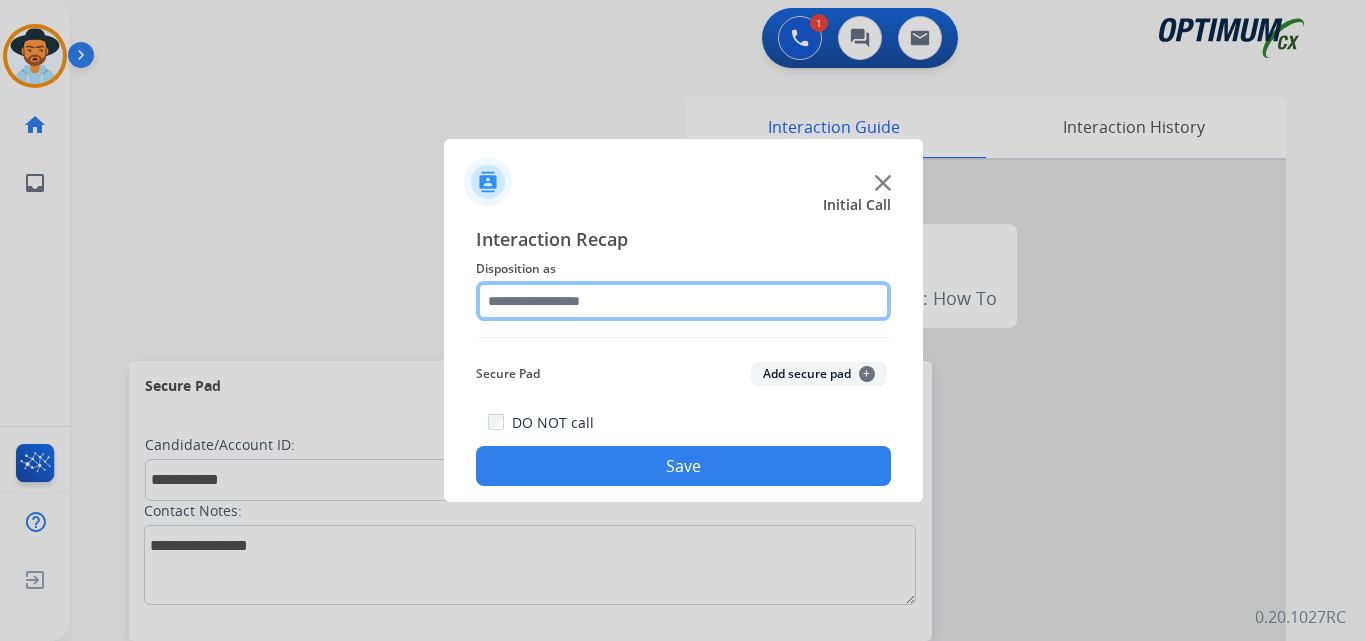 click 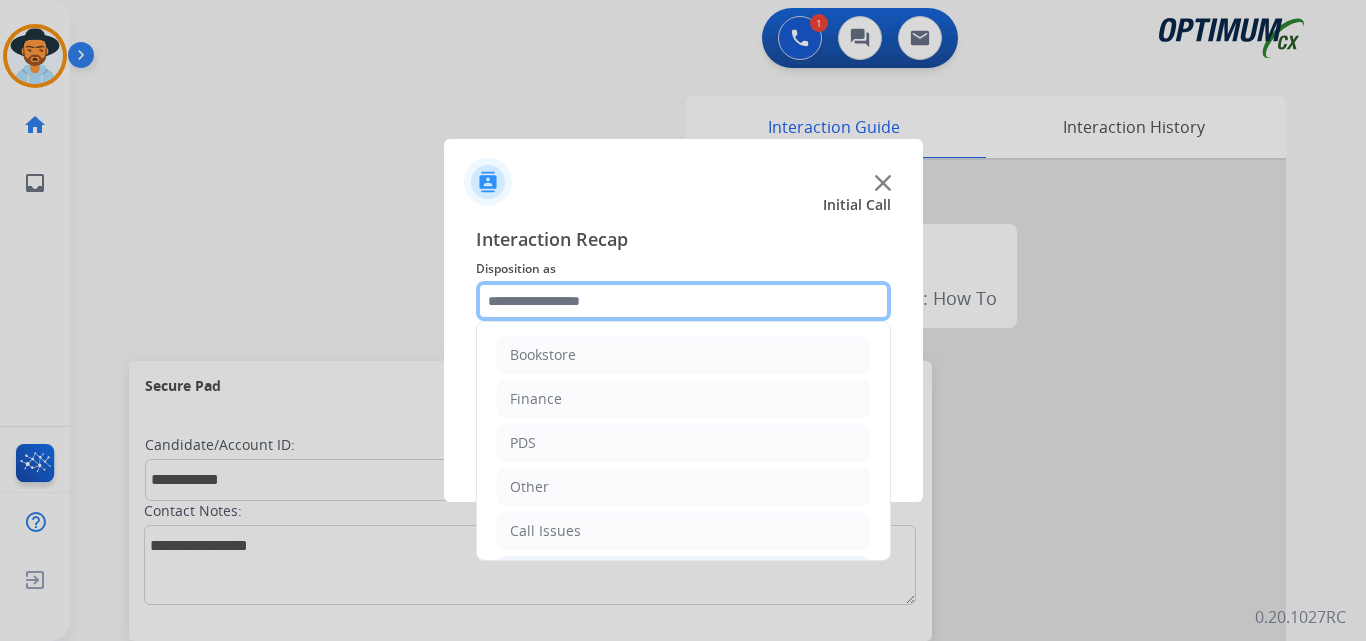 scroll, scrollTop: 136, scrollLeft: 0, axis: vertical 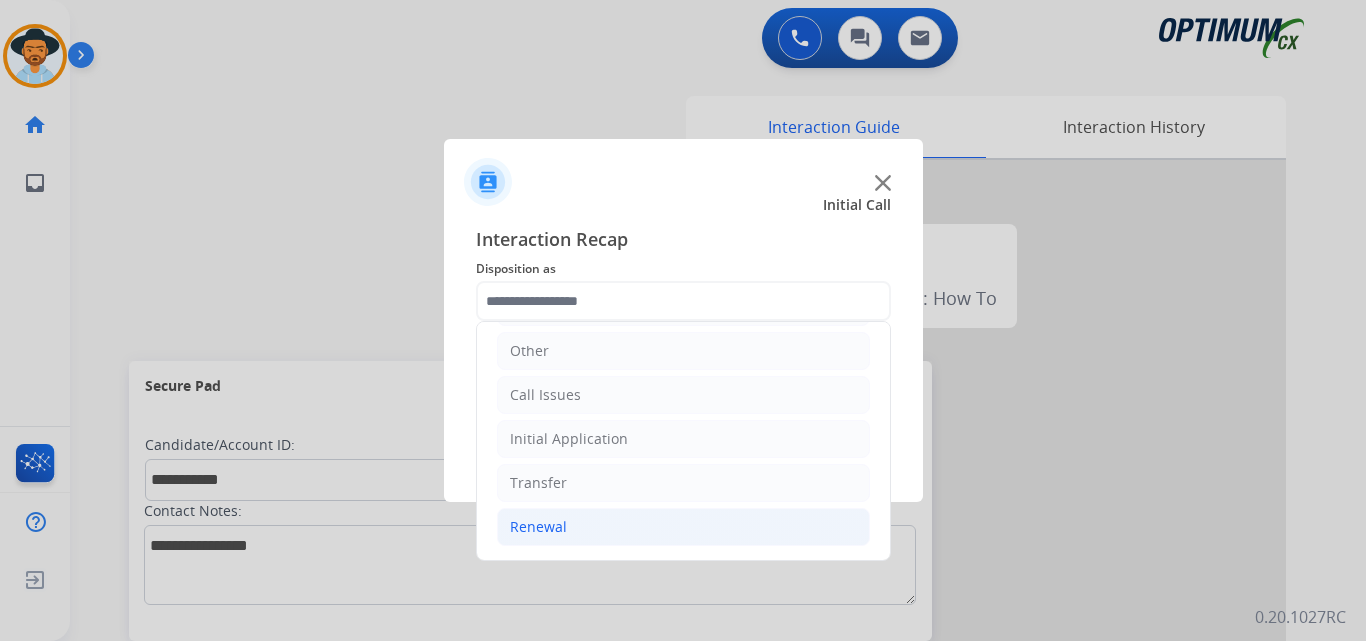 click on "Renewal" 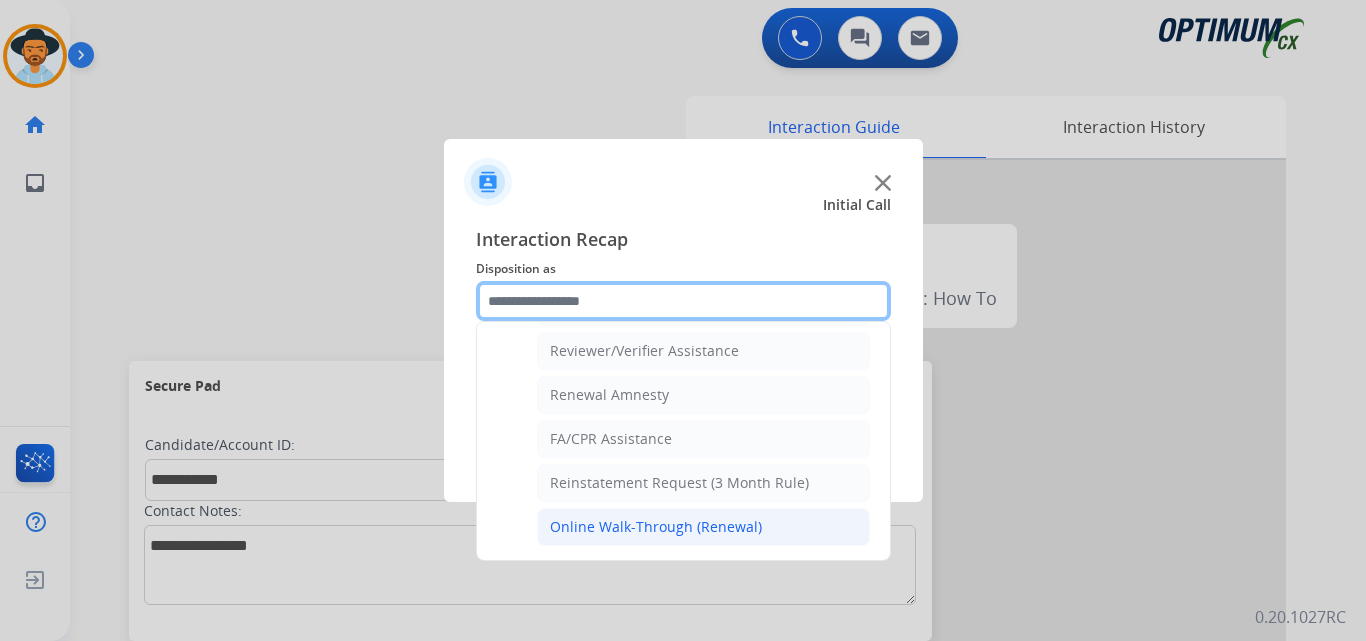 scroll, scrollTop: 439, scrollLeft: 0, axis: vertical 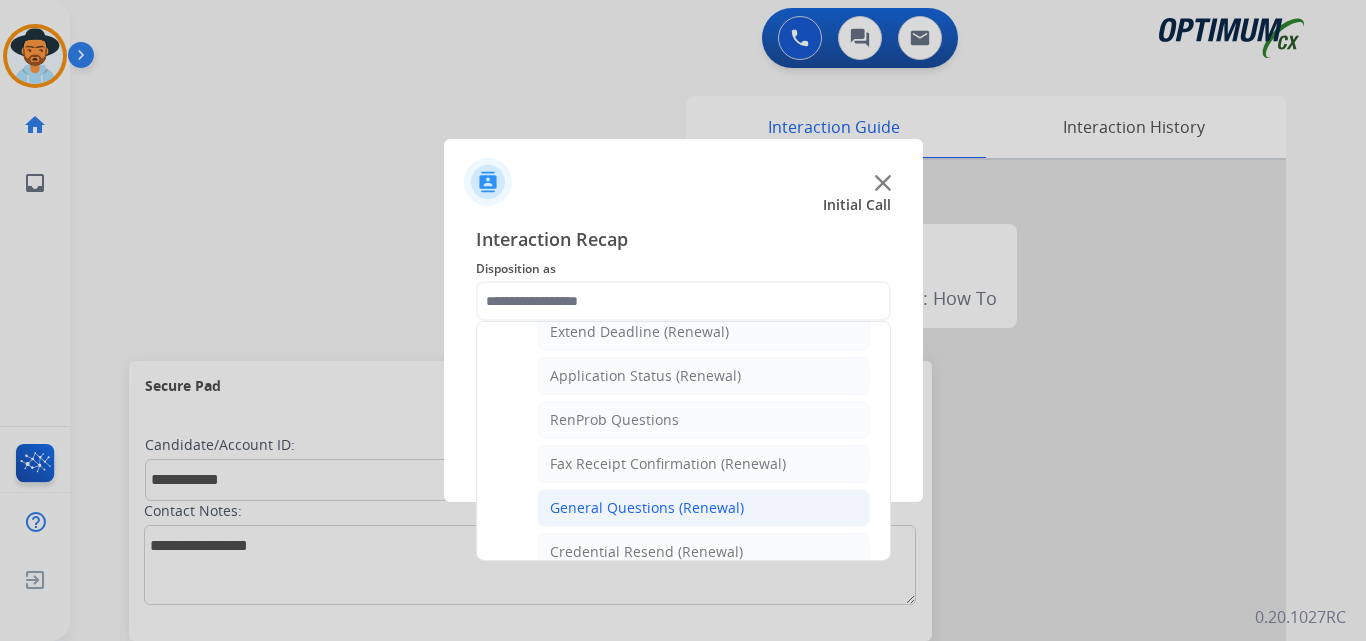 click on "General Questions (Renewal)" 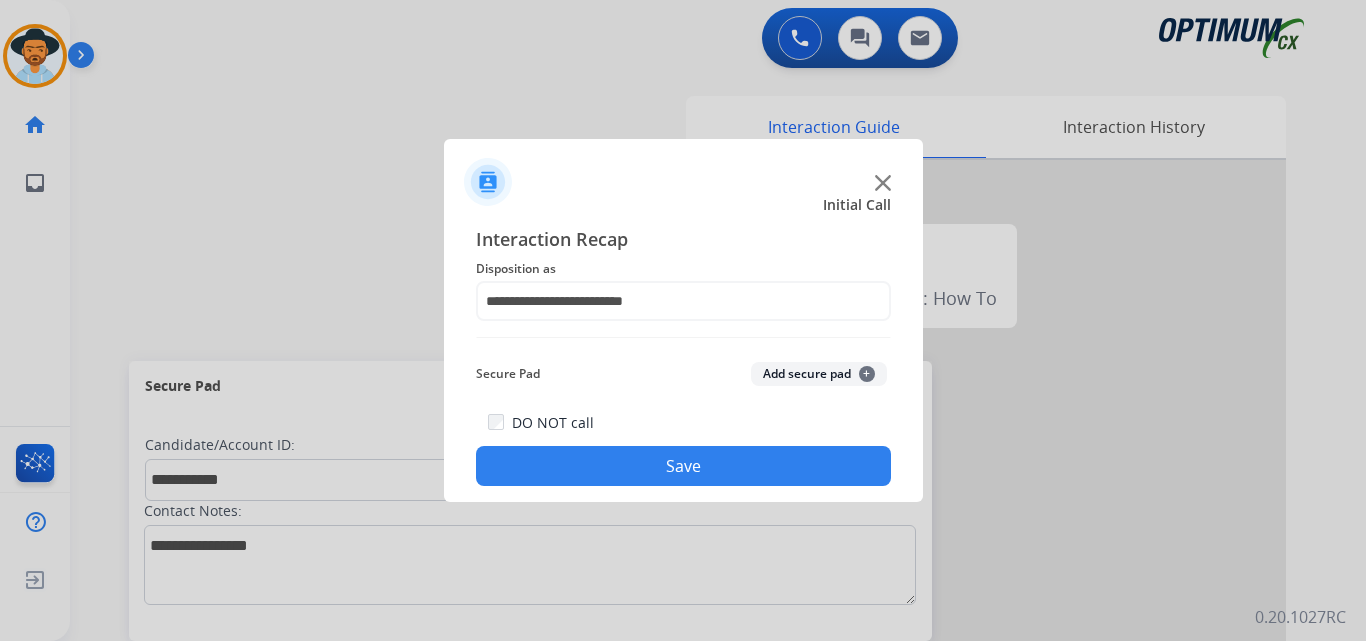 click on "Save" 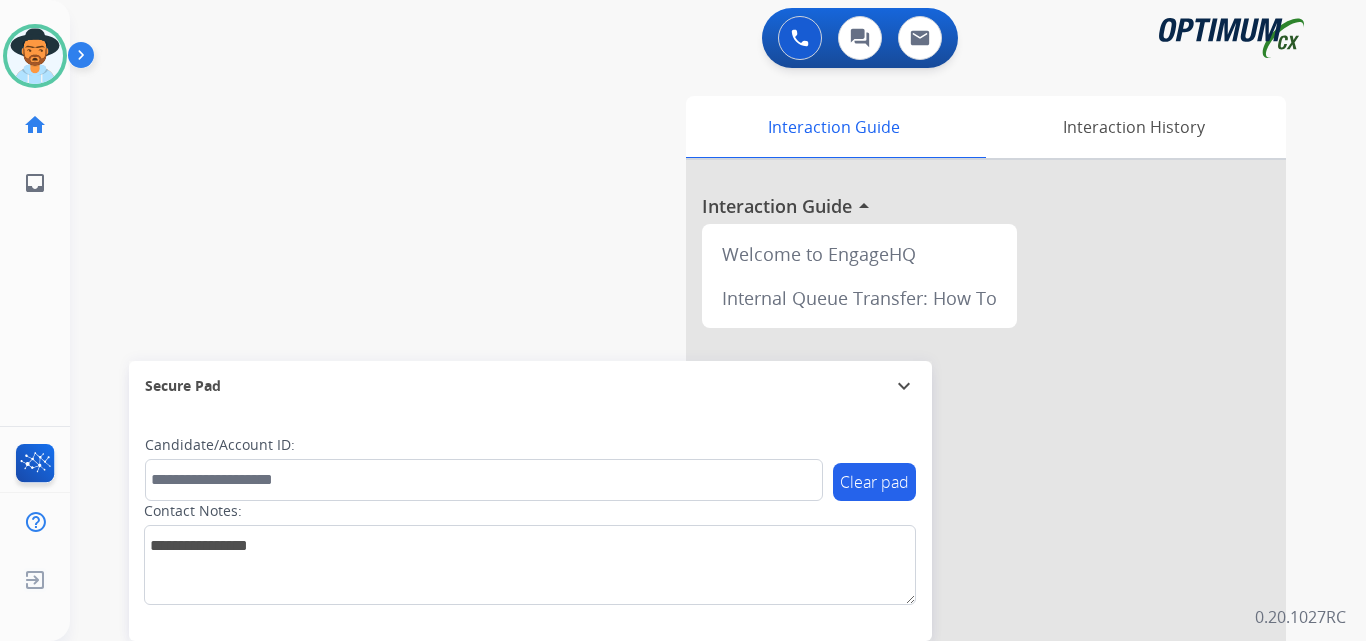 click on "swap_horiz Break voice bridge close_fullscreen Connect 3-Way Call merge_type Separate 3-Way Call  Interaction Guide   Interaction History  Interaction Guide arrow_drop_up  Welcome to EngageHQ   Internal Queue Transfer: How To  Secure Pad expand_more Clear pad Candidate/Account ID: Contact Notes:" at bounding box center [694, 489] 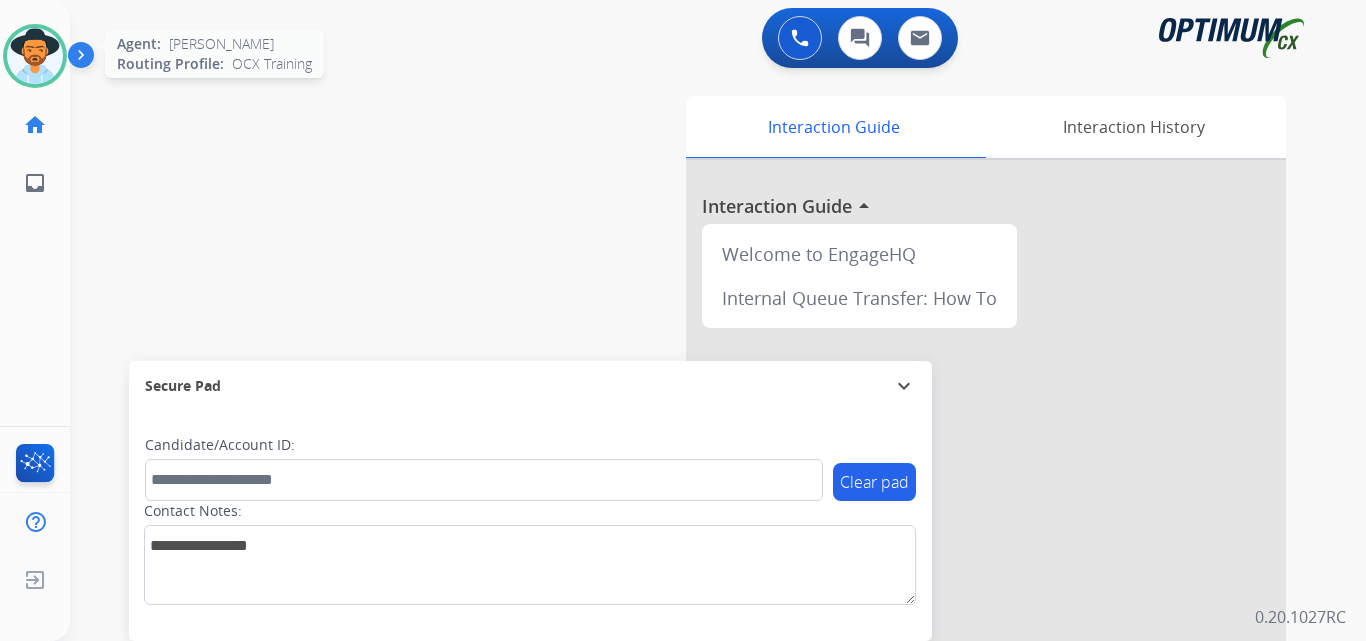 click at bounding box center [35, 56] 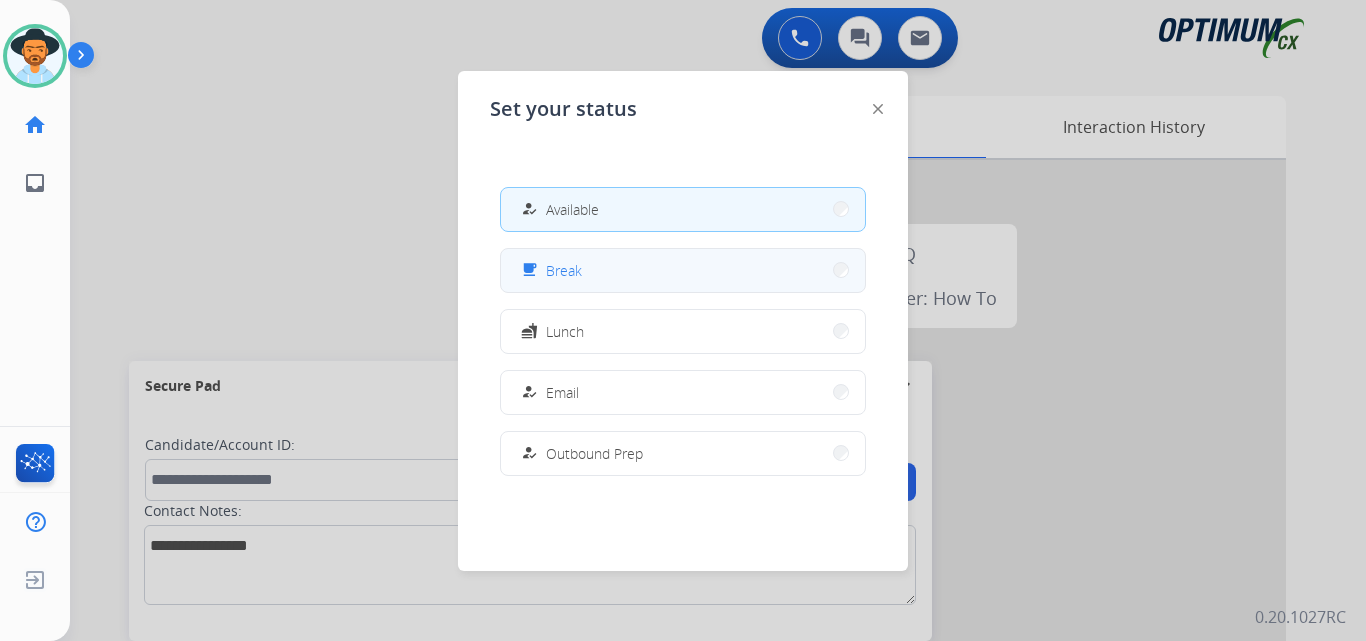 click on "free_breakfast Break" at bounding box center [683, 270] 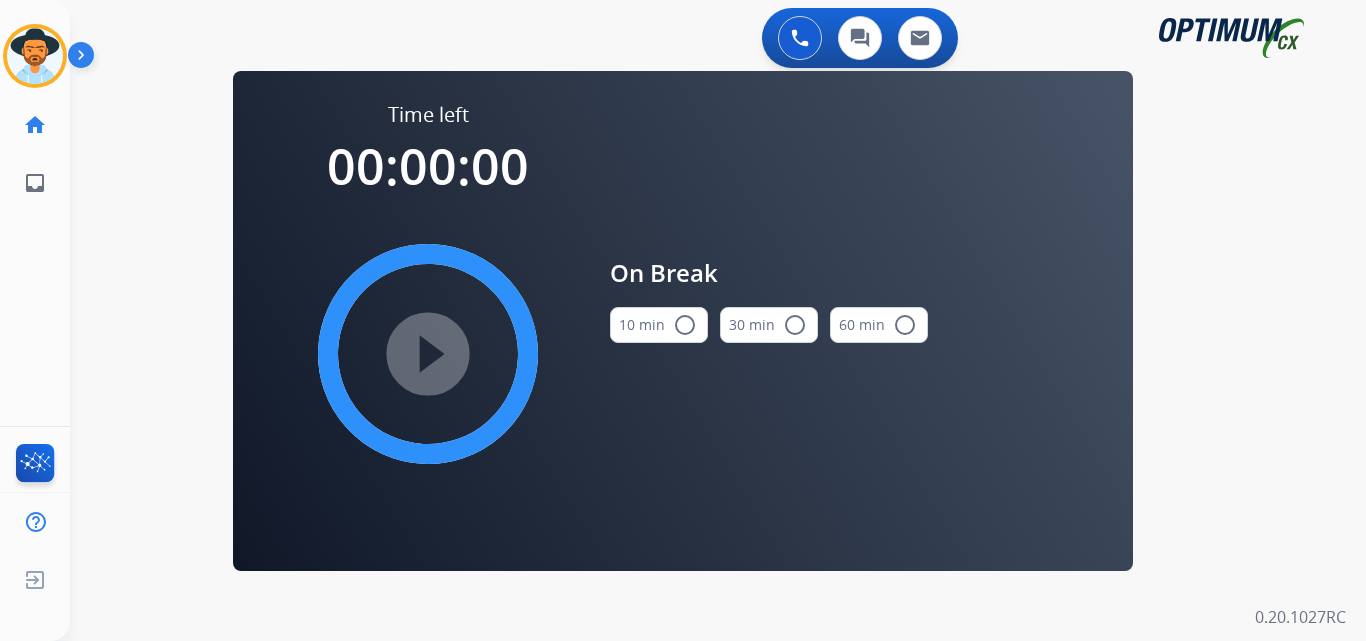 click on "radio_button_unchecked" at bounding box center [685, 325] 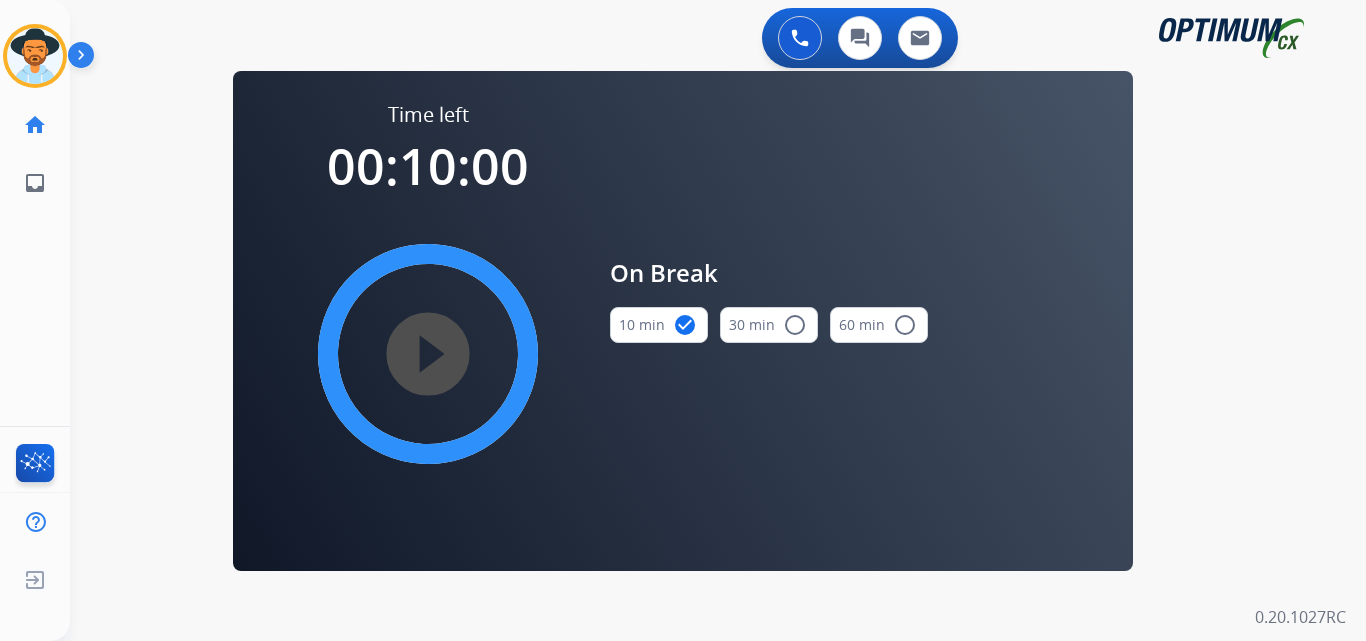 click on "play_circle_filled" at bounding box center [428, 354] 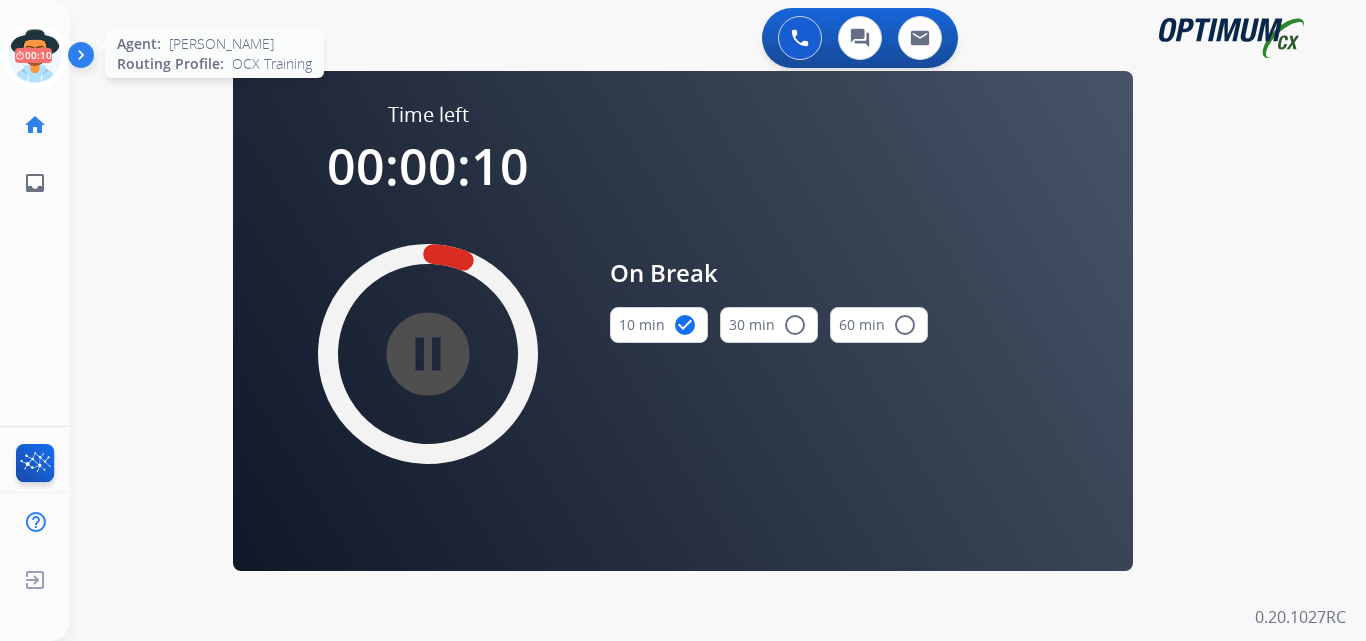 click 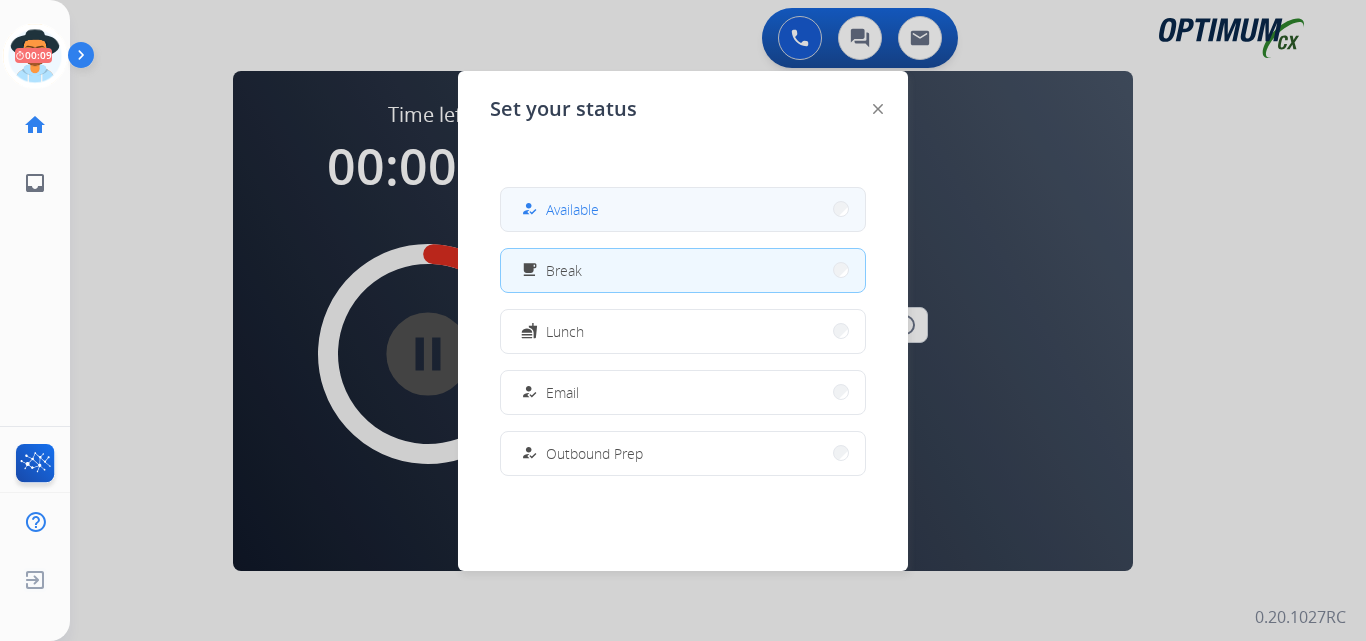 click on "how_to_reg Available" at bounding box center [683, 209] 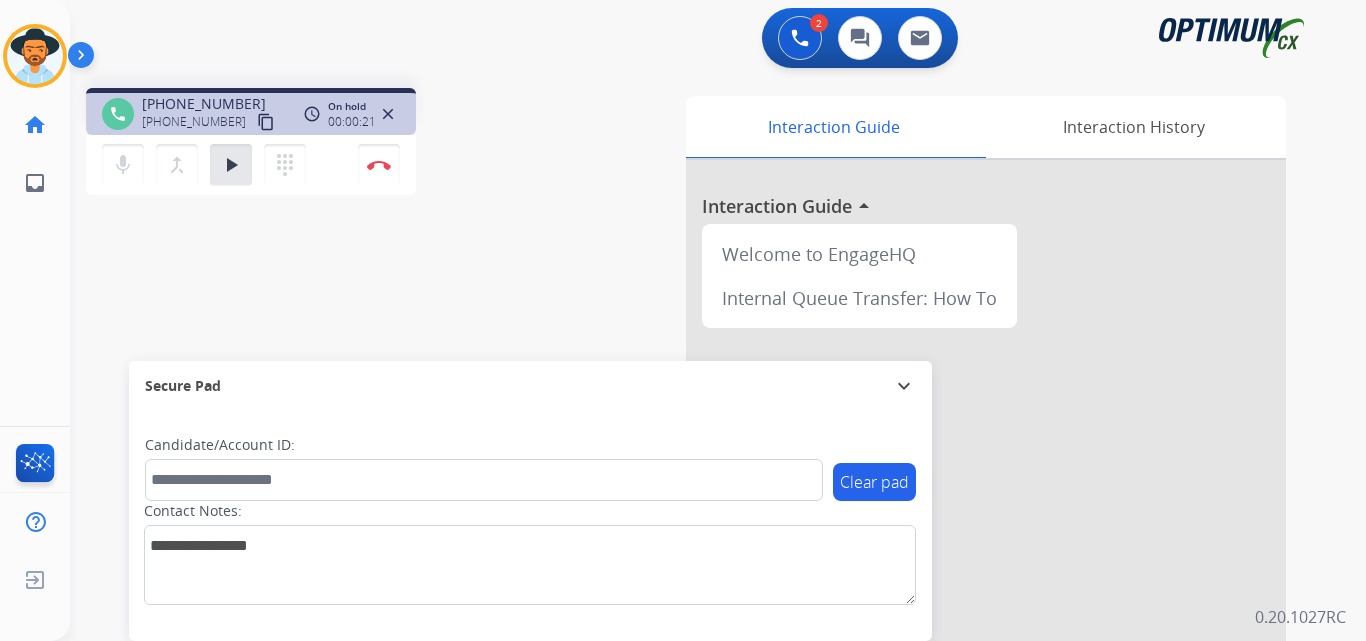 click on "+15743340646" at bounding box center (204, 104) 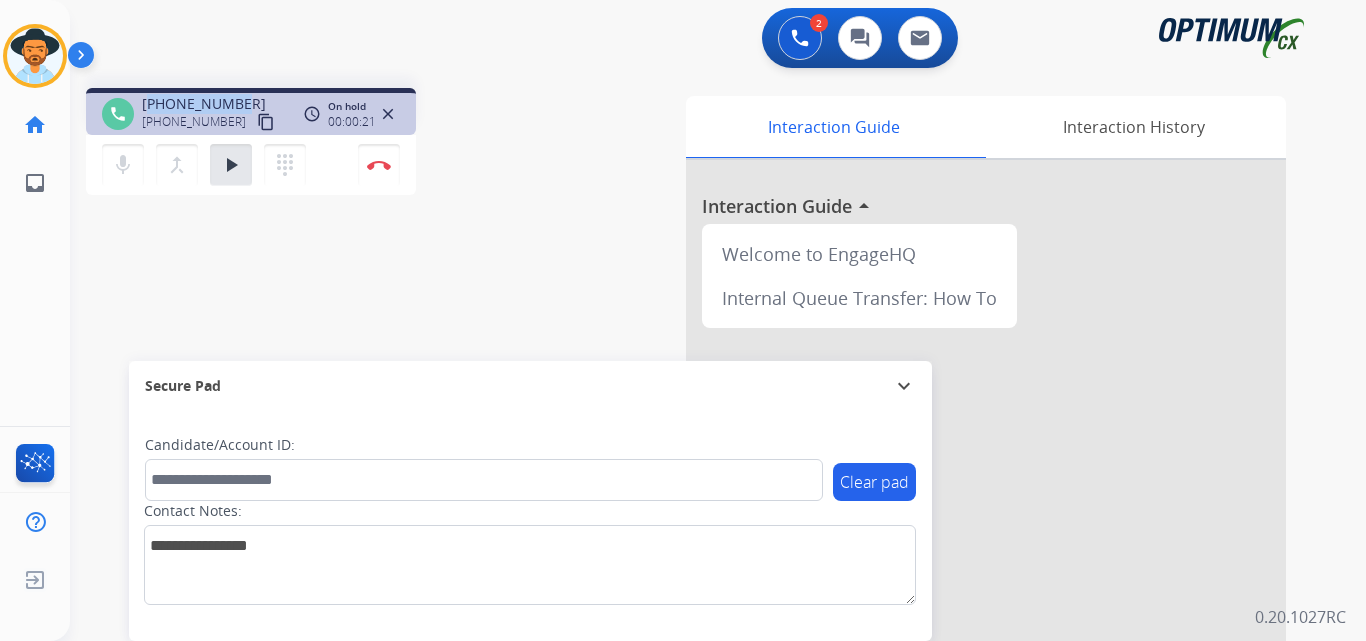 click on "+15743340646" at bounding box center (204, 104) 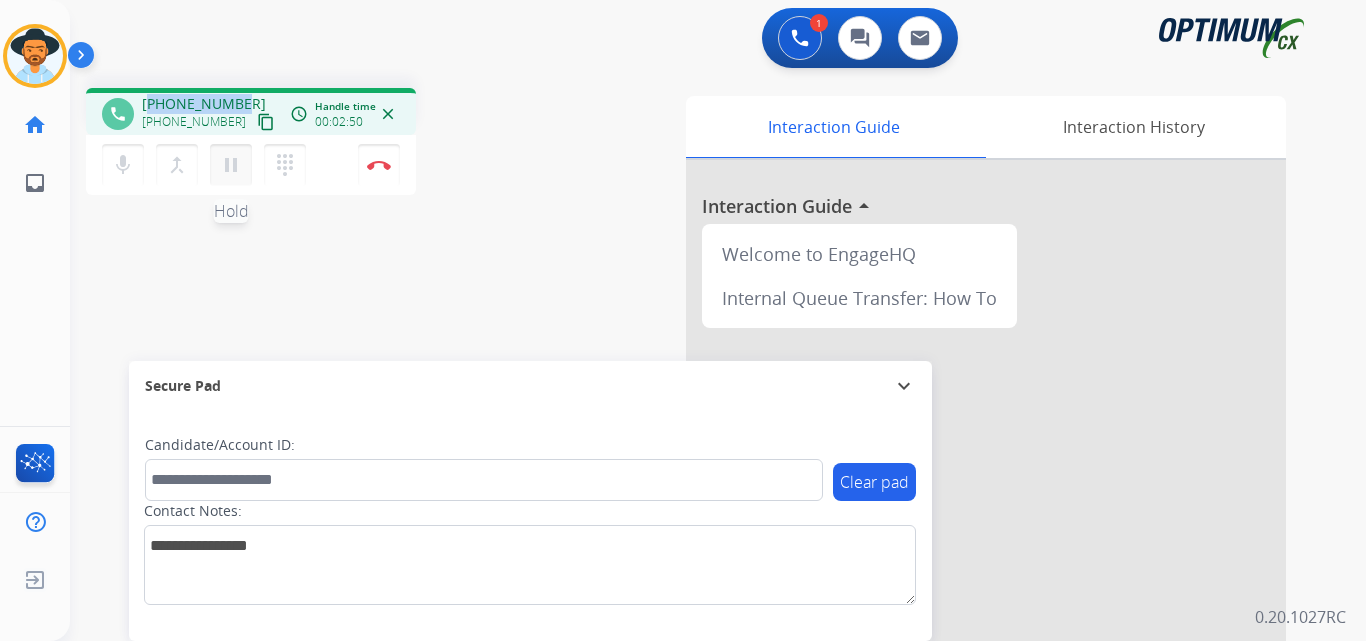 click on "pause" at bounding box center (231, 165) 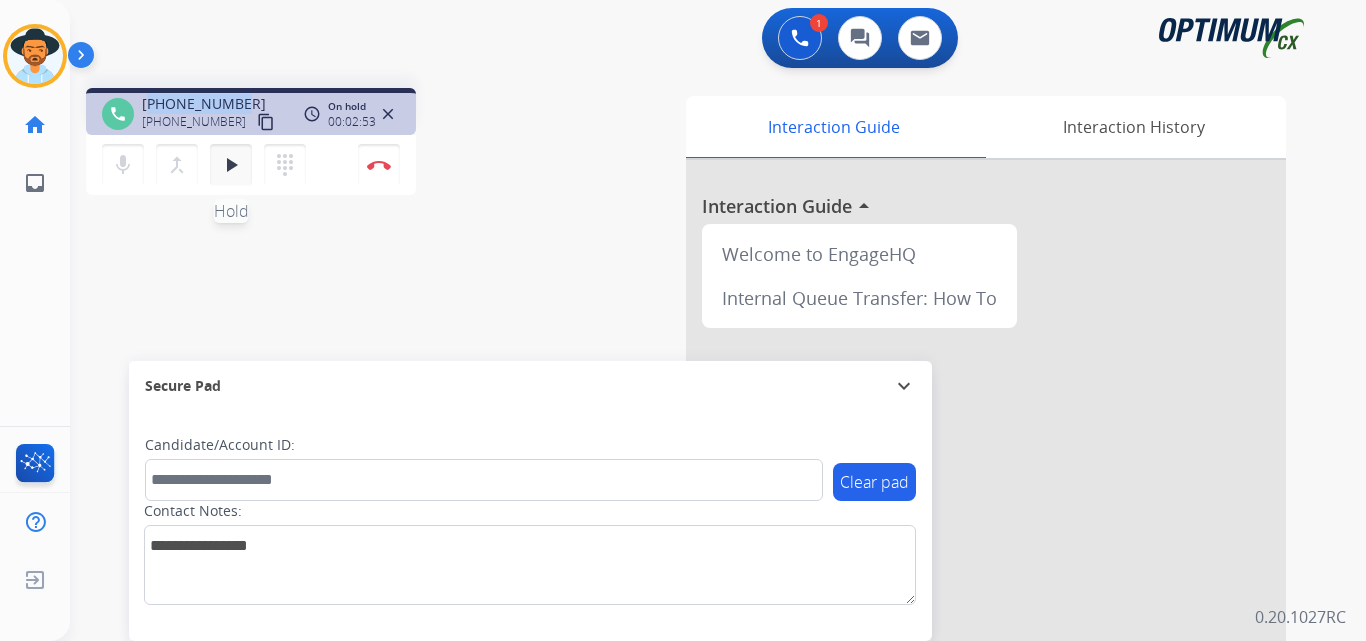 click on "play_arrow Hold" at bounding box center (231, 165) 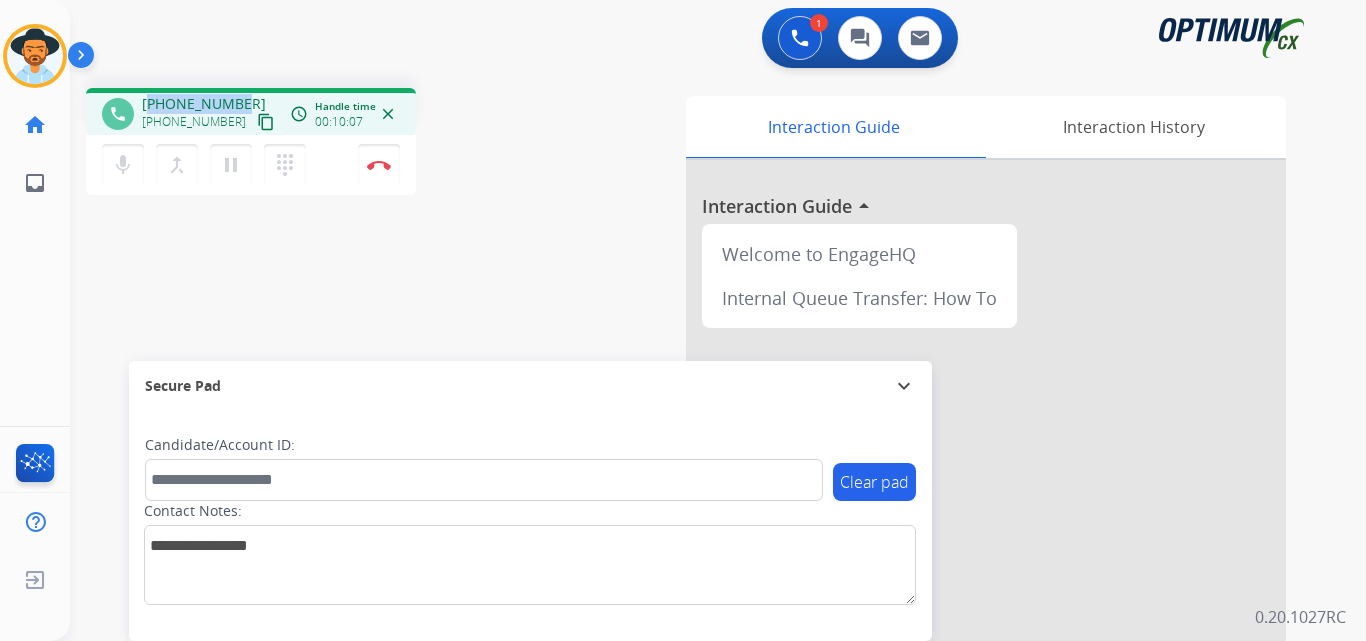 click on "+15743340646" at bounding box center (204, 104) 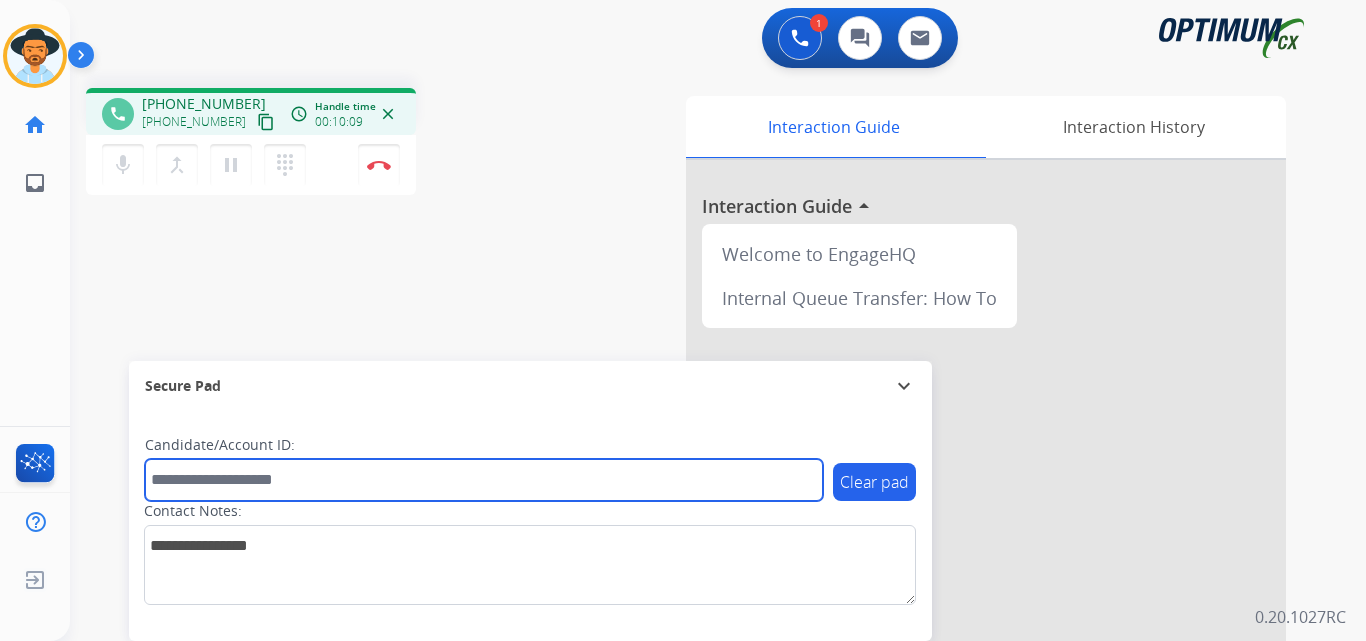 click at bounding box center [484, 480] 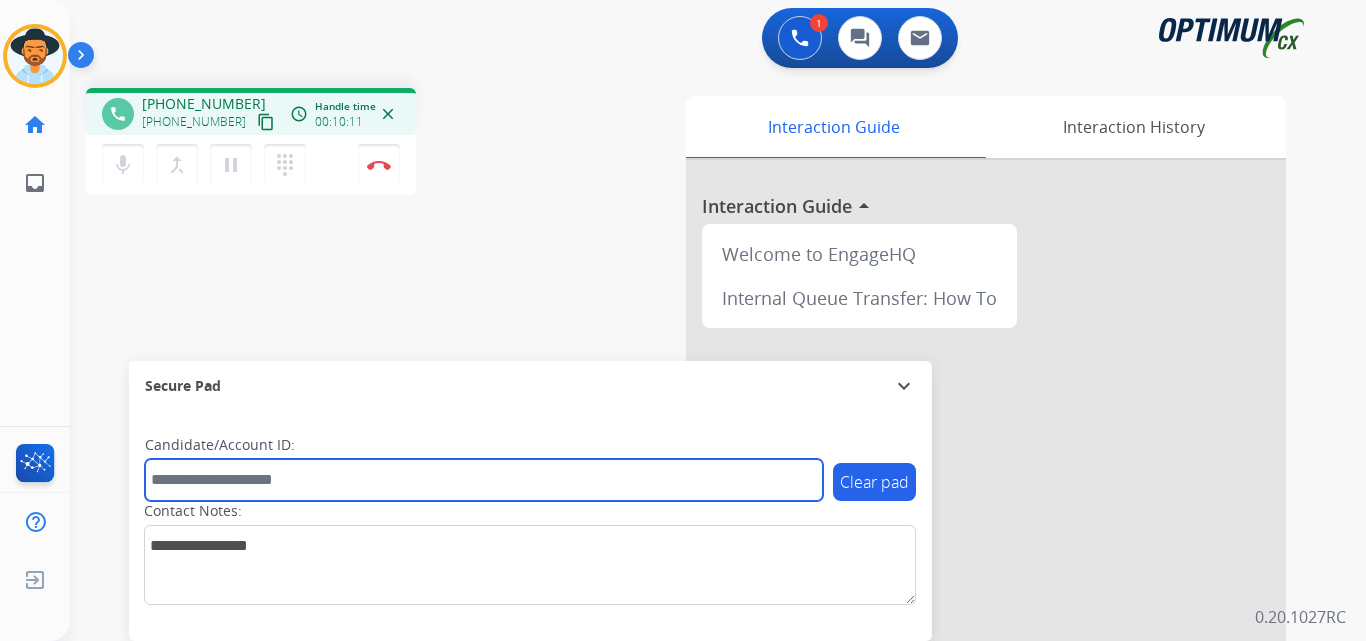 paste on "**********" 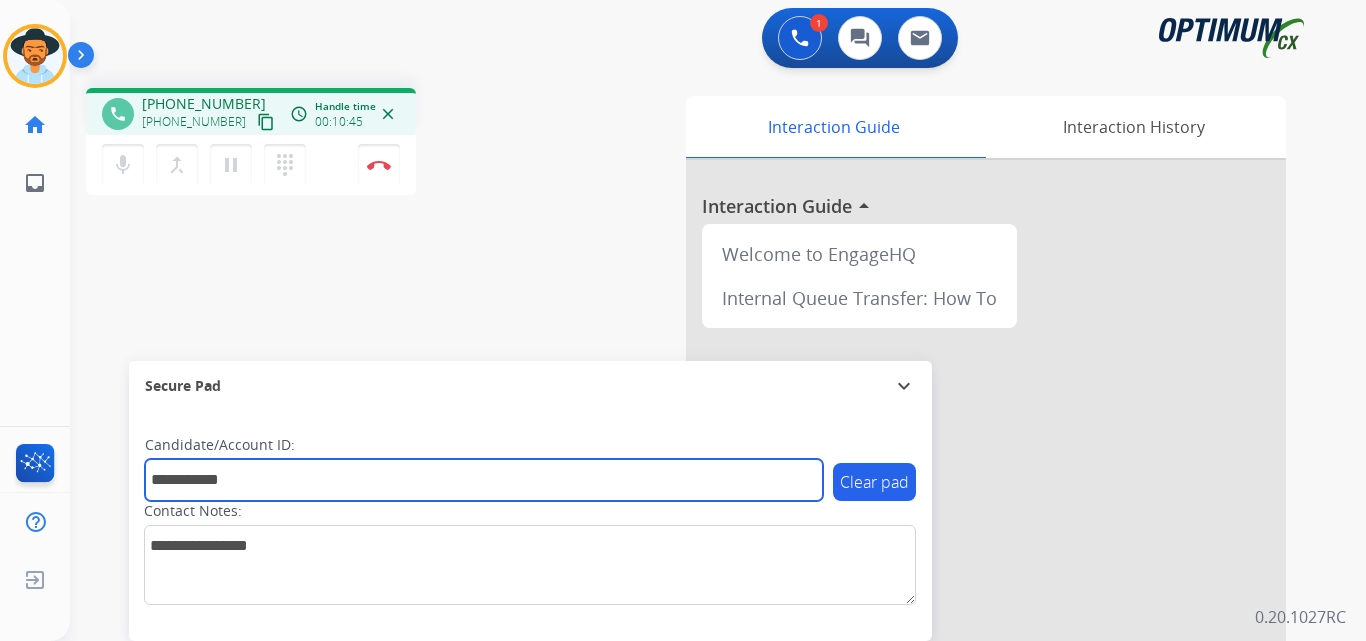 type on "**********" 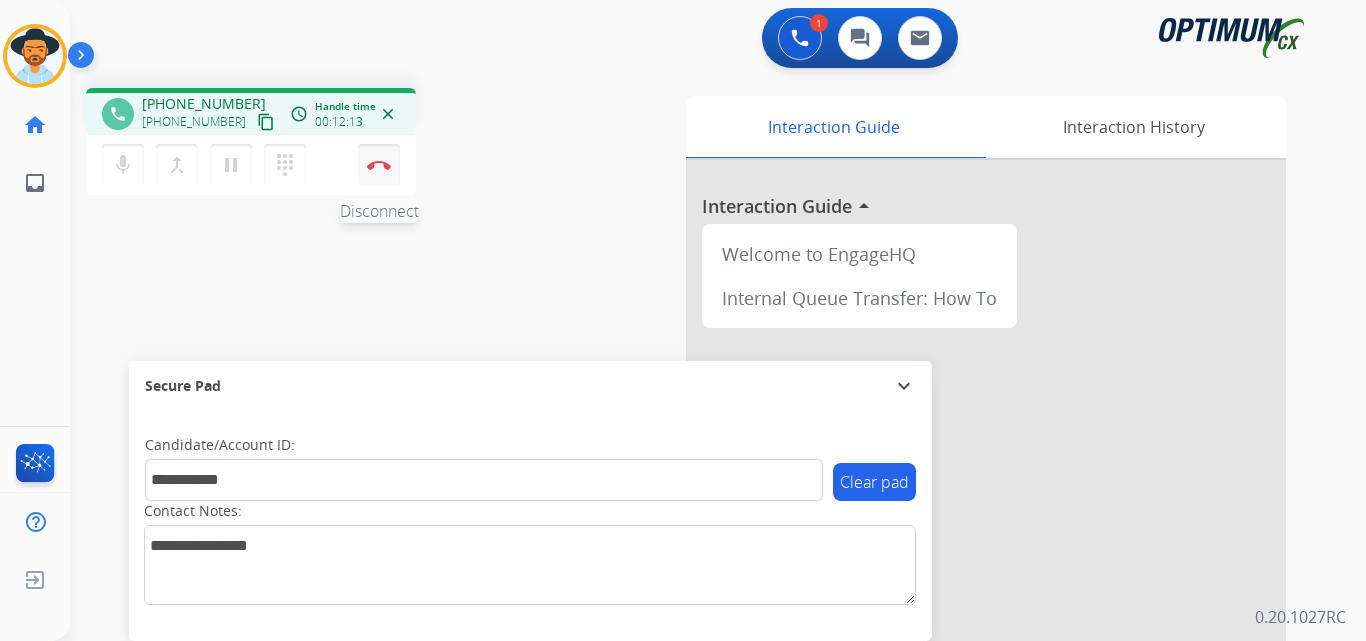 click at bounding box center [379, 165] 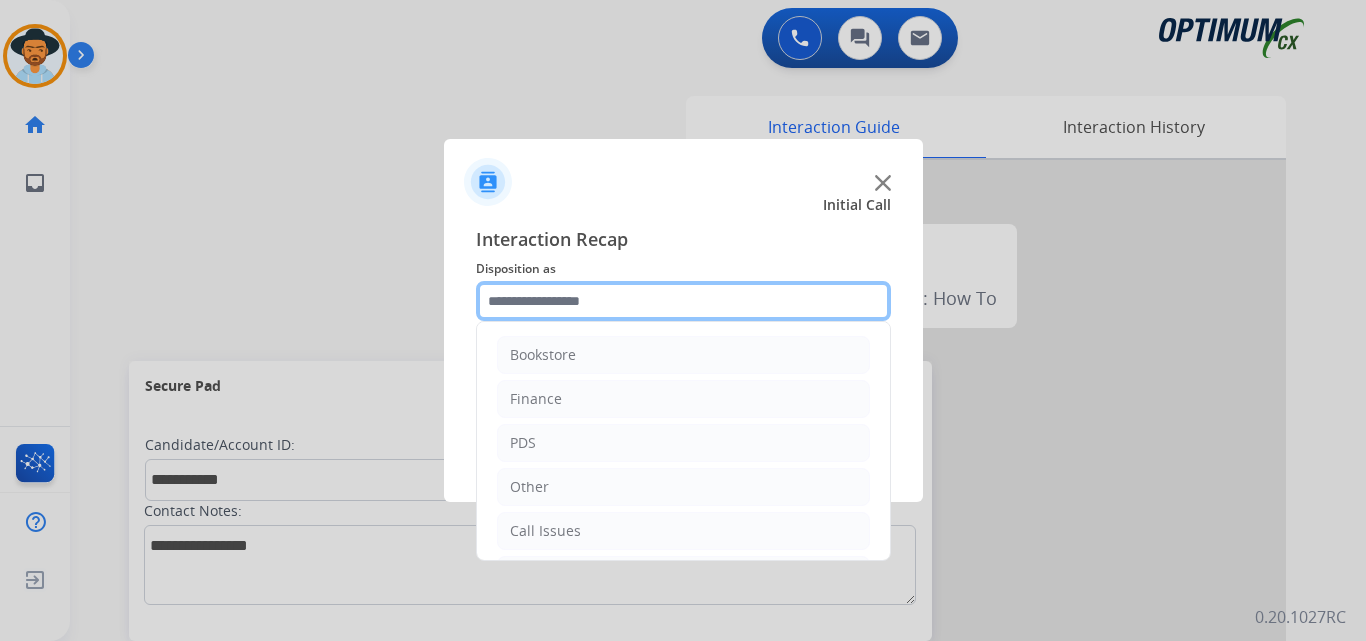 click 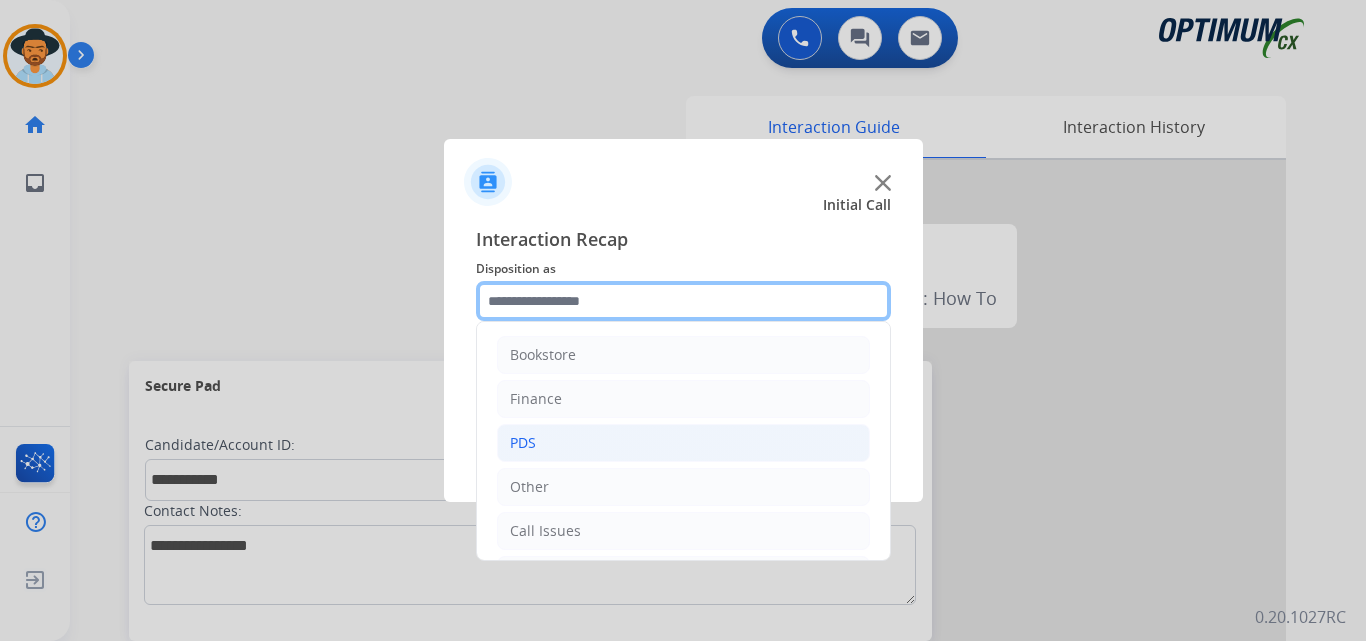 scroll, scrollTop: 136, scrollLeft: 0, axis: vertical 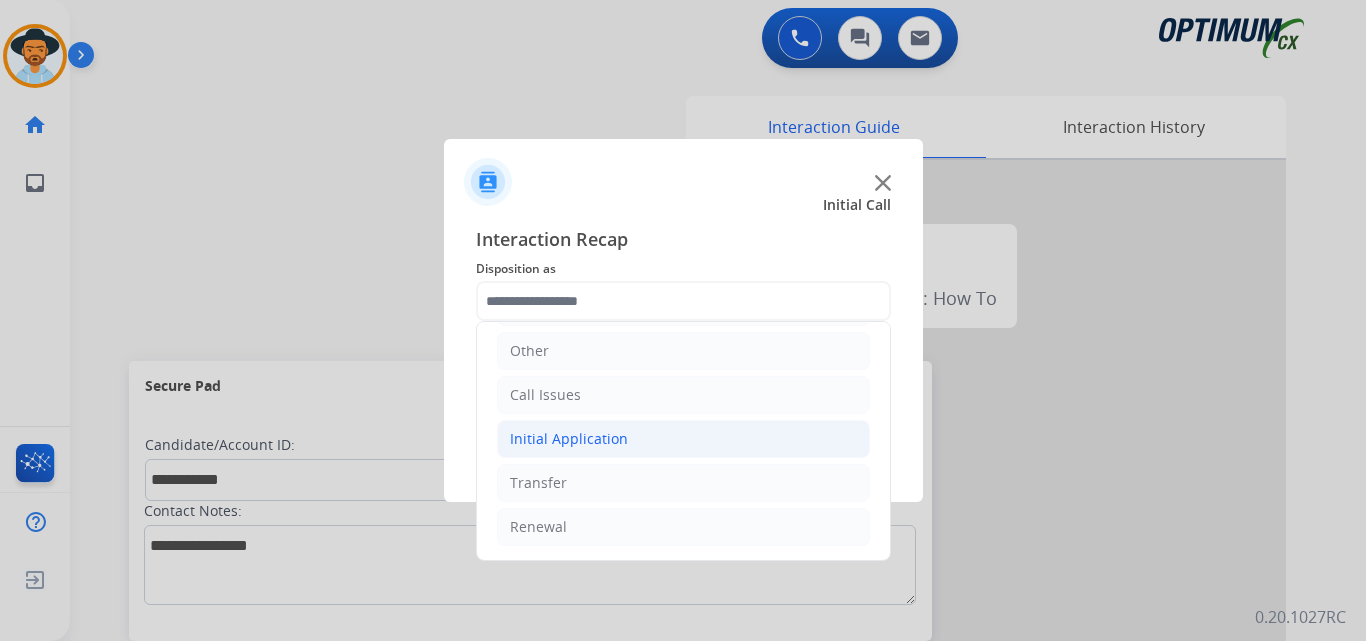click on "Initial Application" 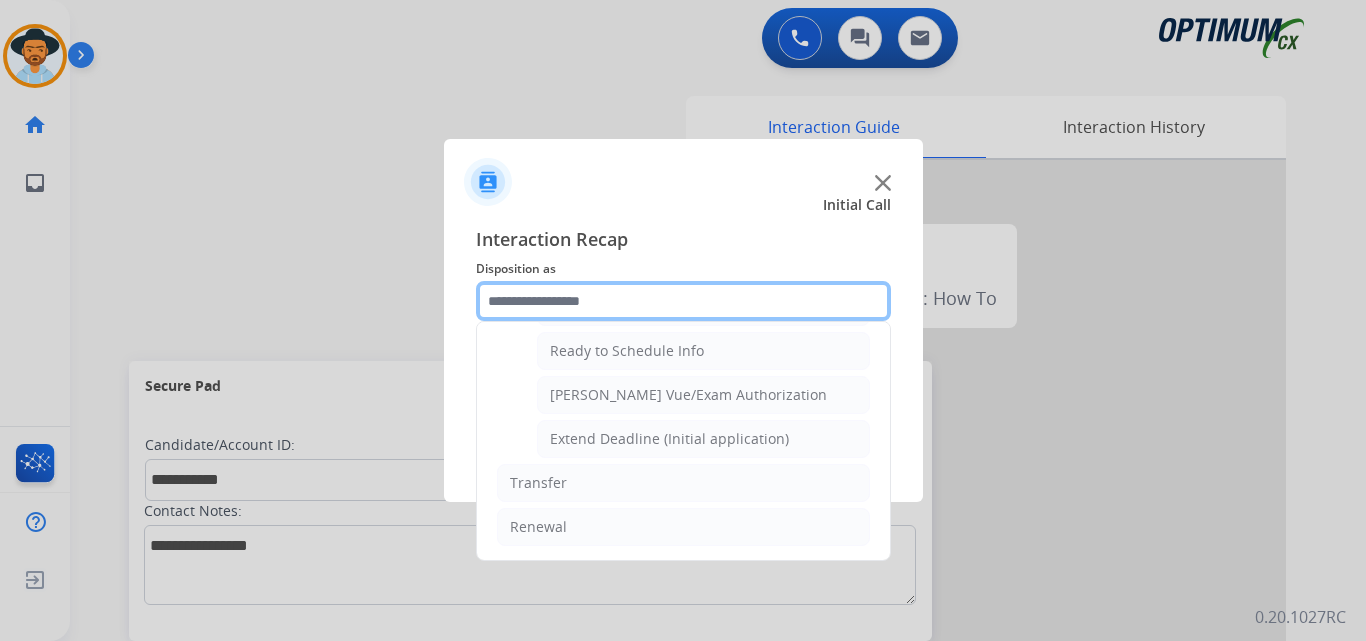 scroll, scrollTop: 1065, scrollLeft: 0, axis: vertical 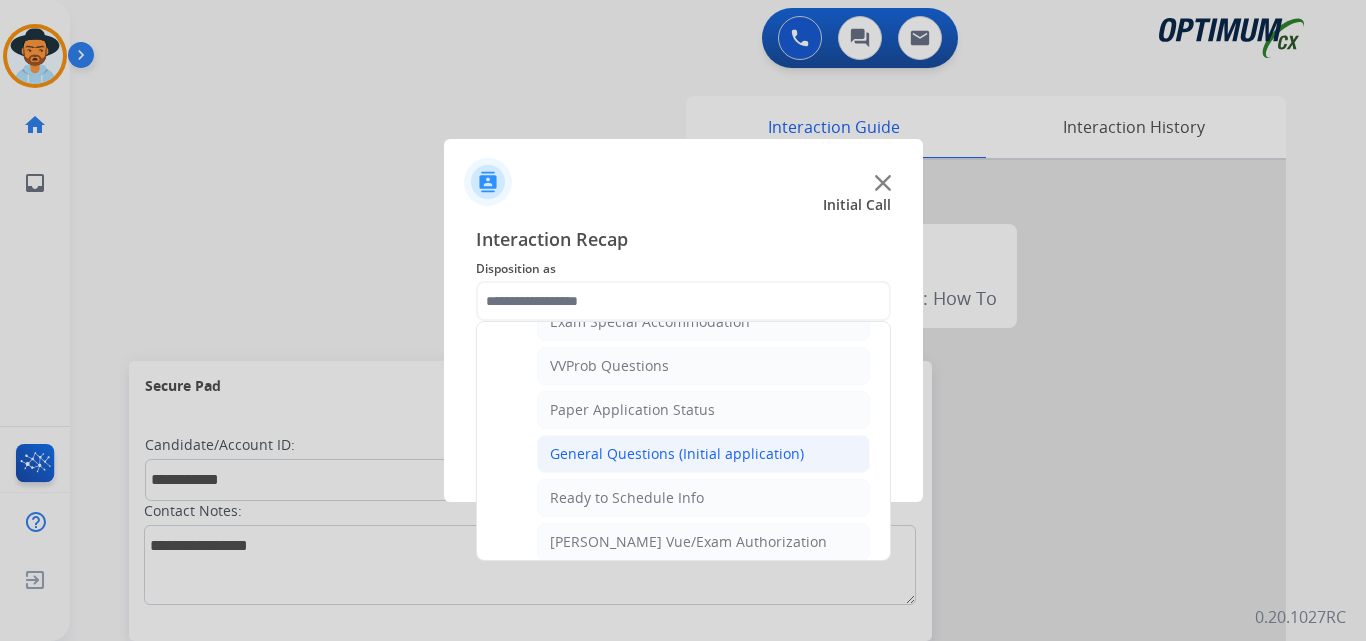 click on "General Questions (Initial application)" 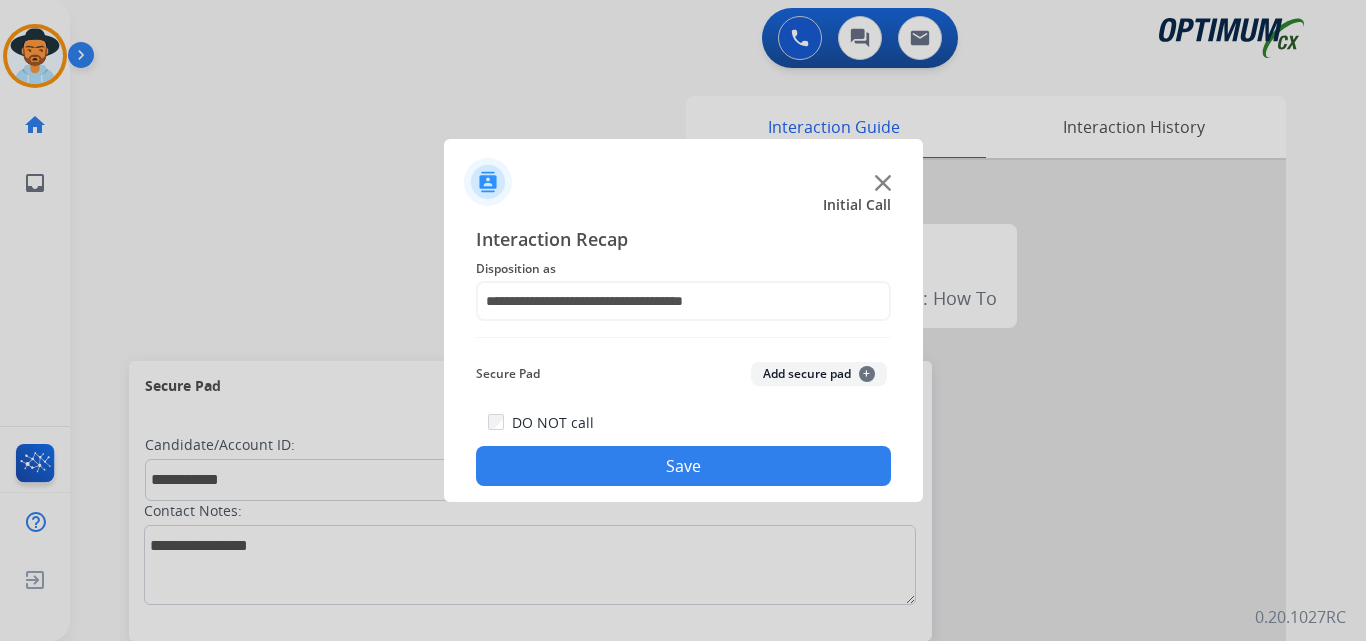 click on "Save" 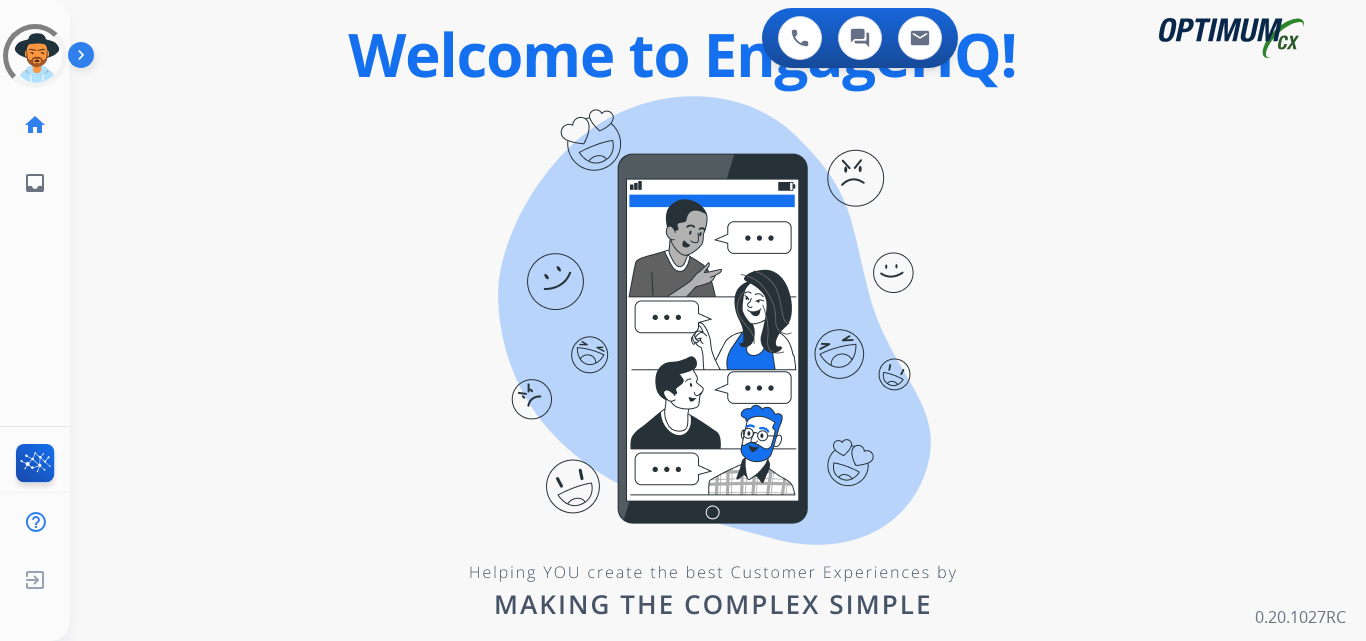 scroll, scrollTop: 0, scrollLeft: 0, axis: both 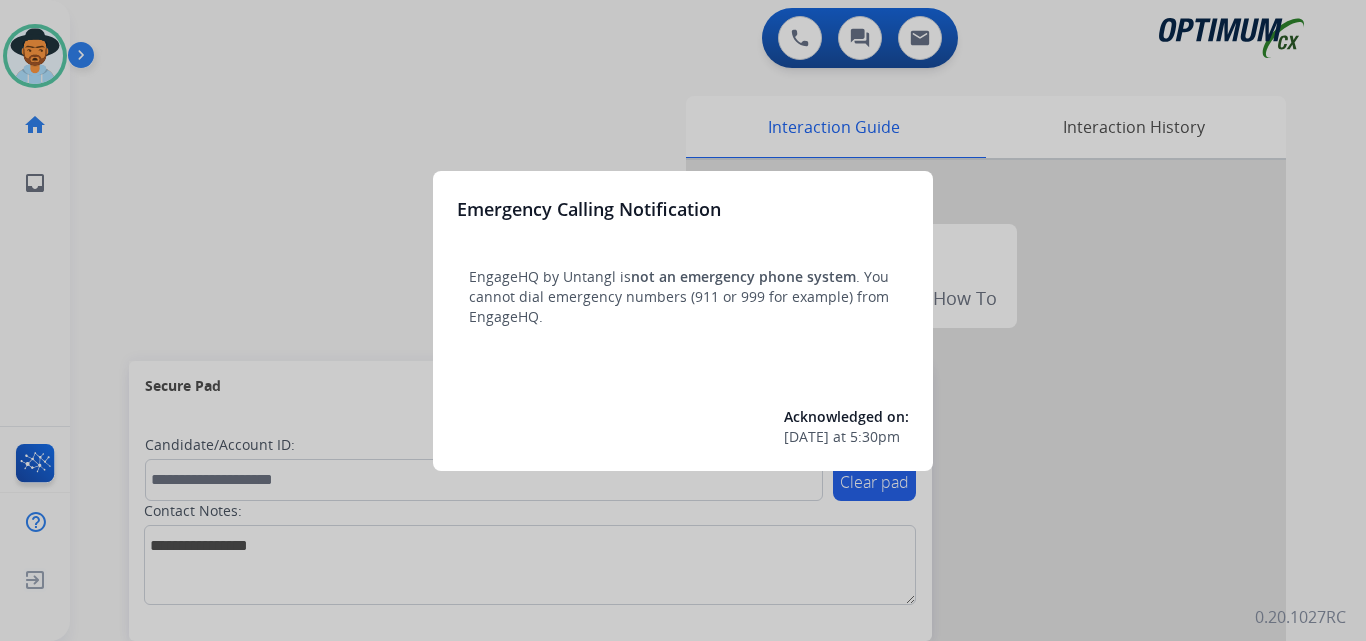 click at bounding box center (683, 320) 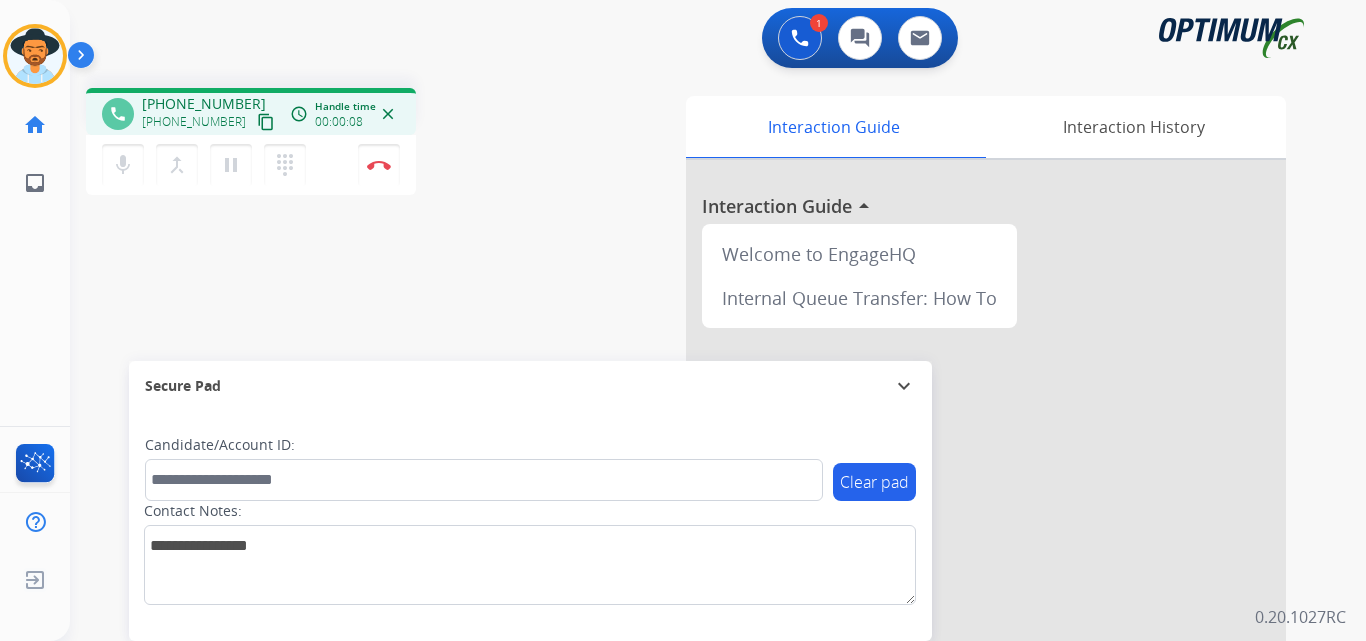 click on "+14803075403" at bounding box center (204, 104) 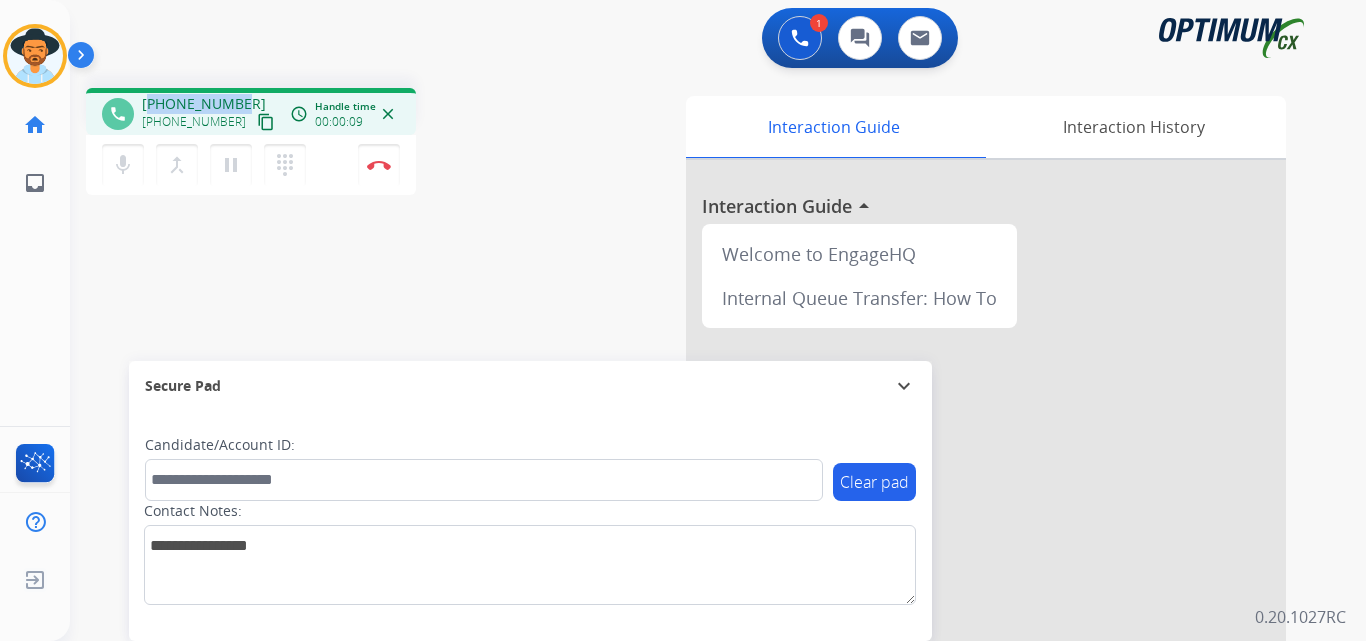 click on "+14803075403" at bounding box center (204, 104) 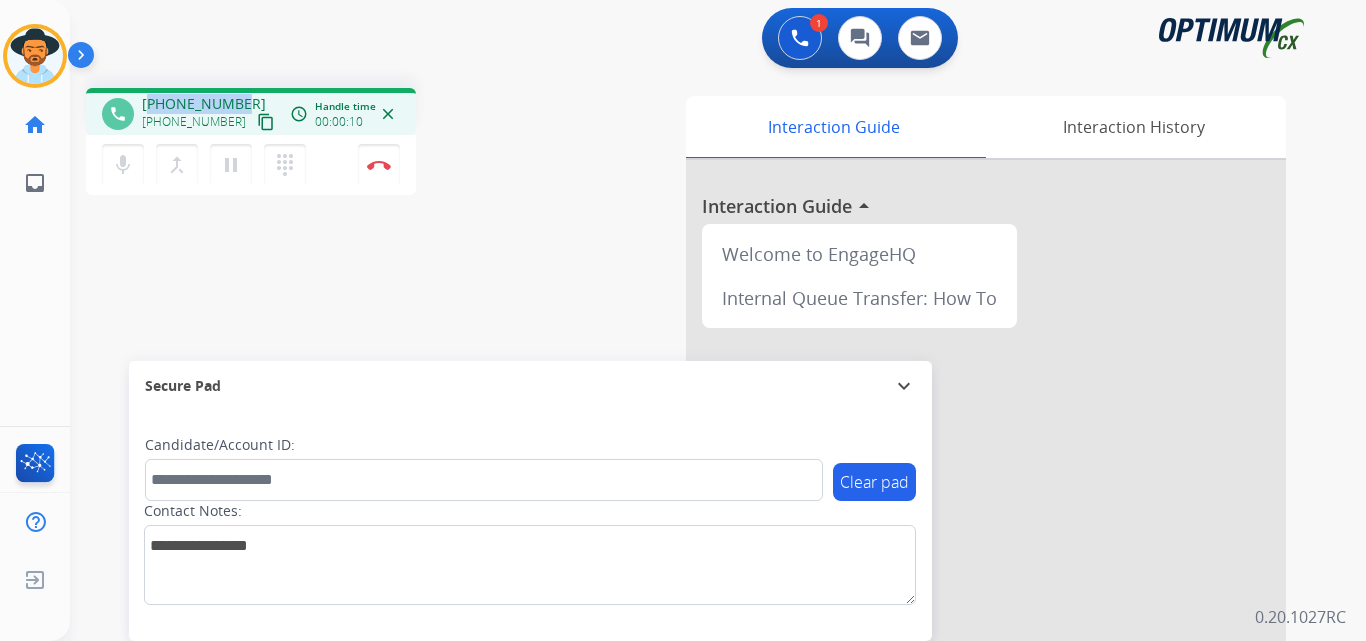 copy on "14803075403" 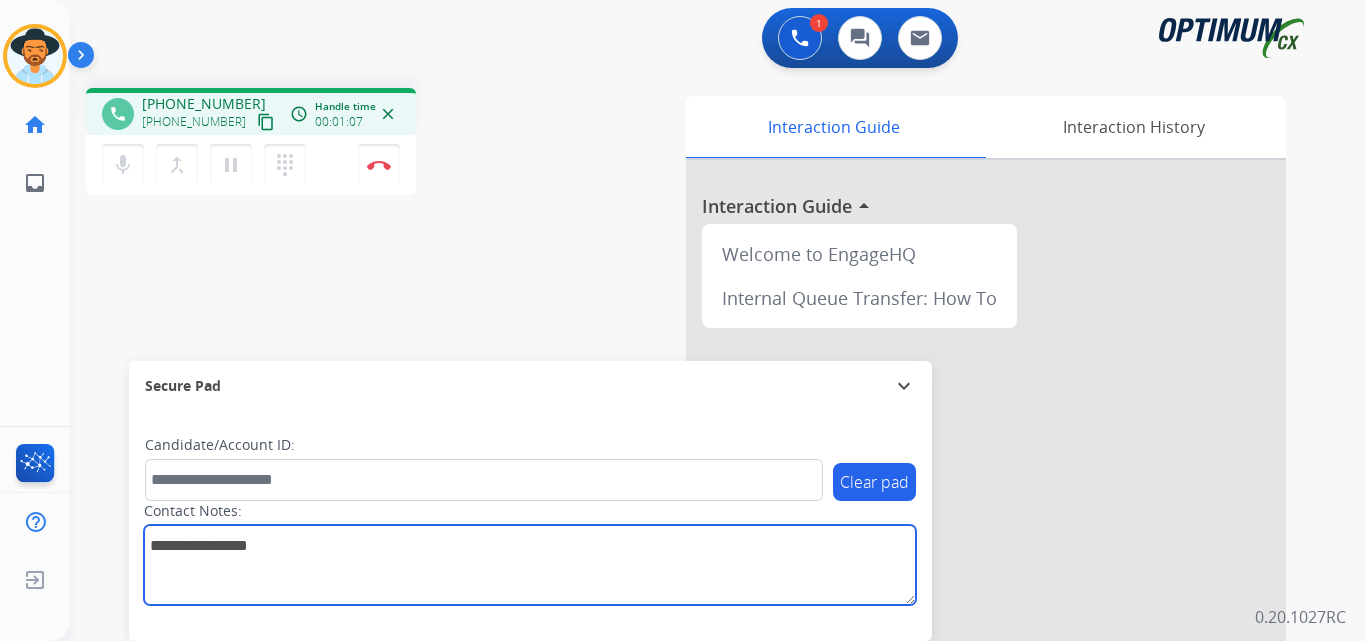 click at bounding box center (530, 565) 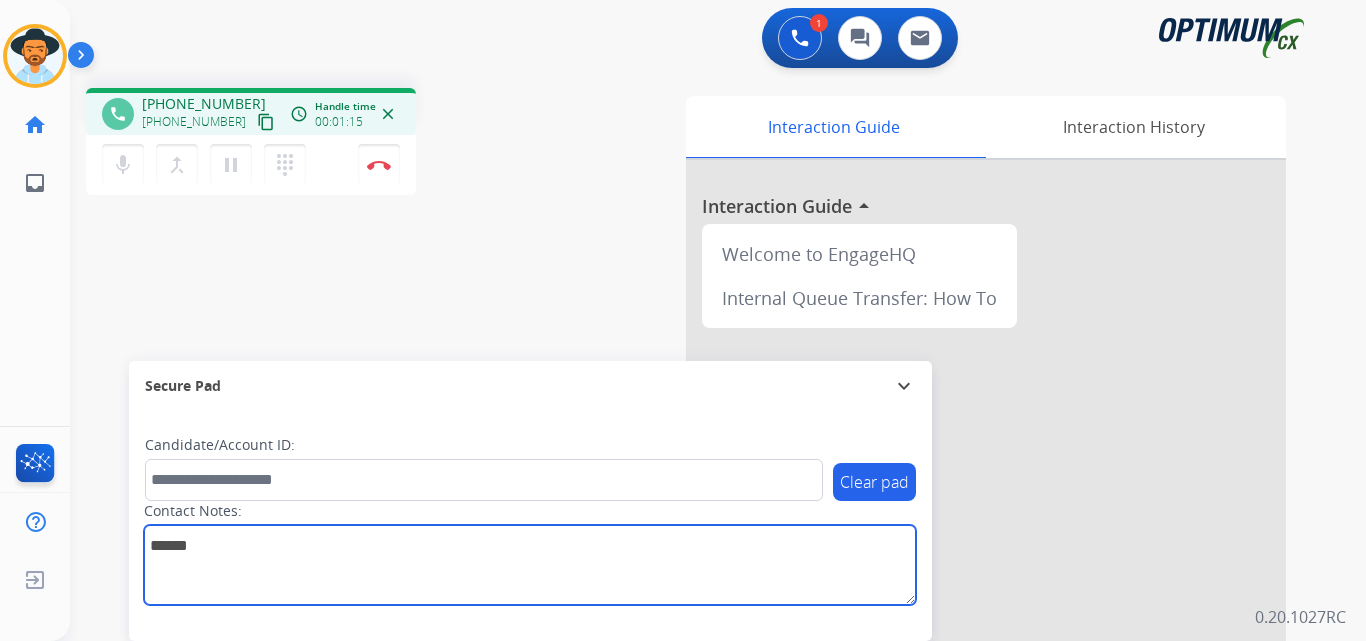 type on "*******" 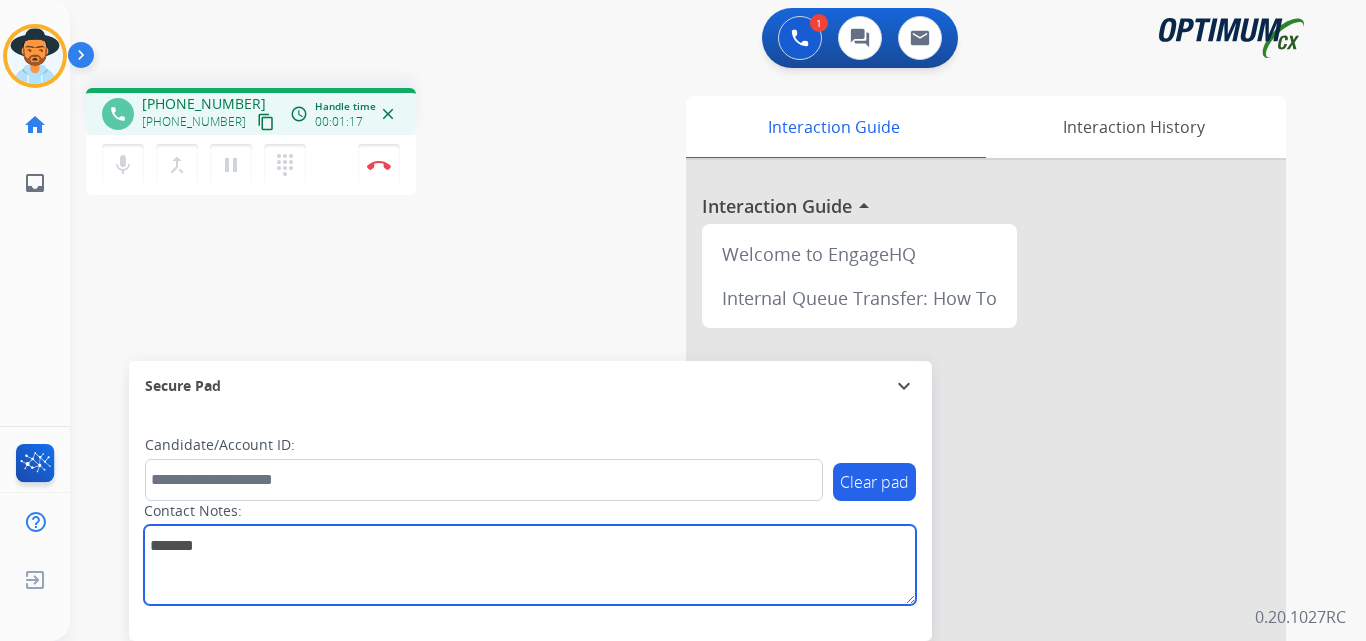 click at bounding box center [530, 565] 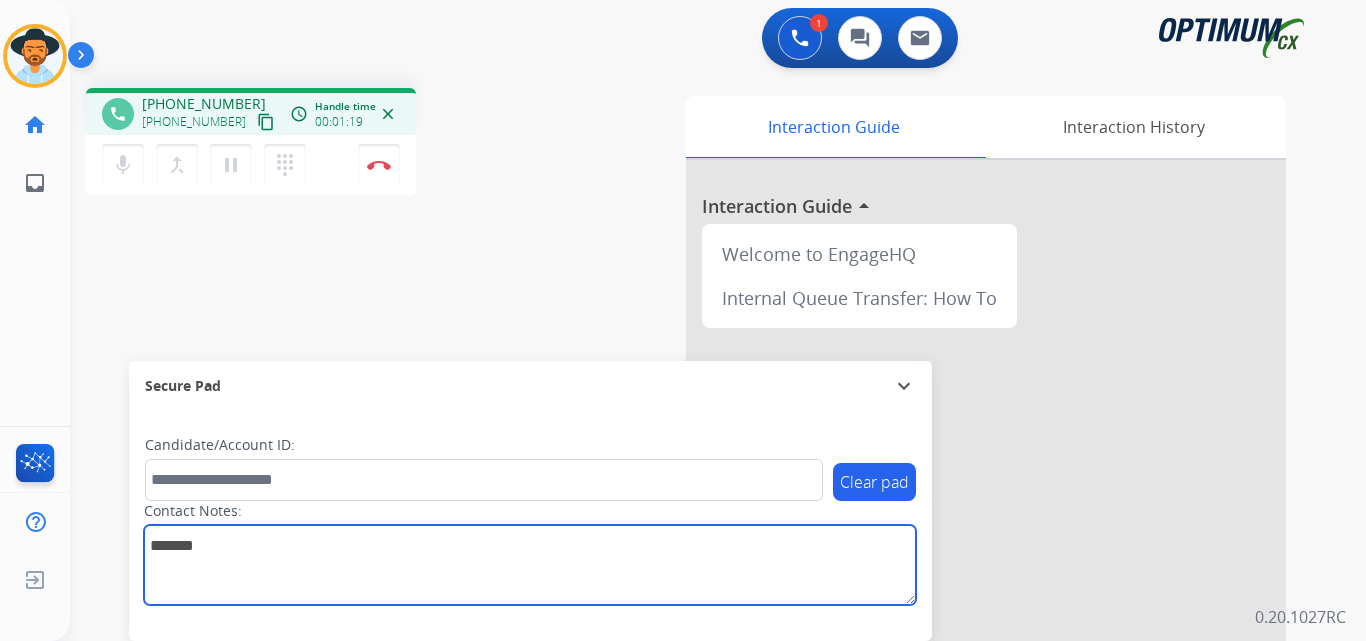 paste 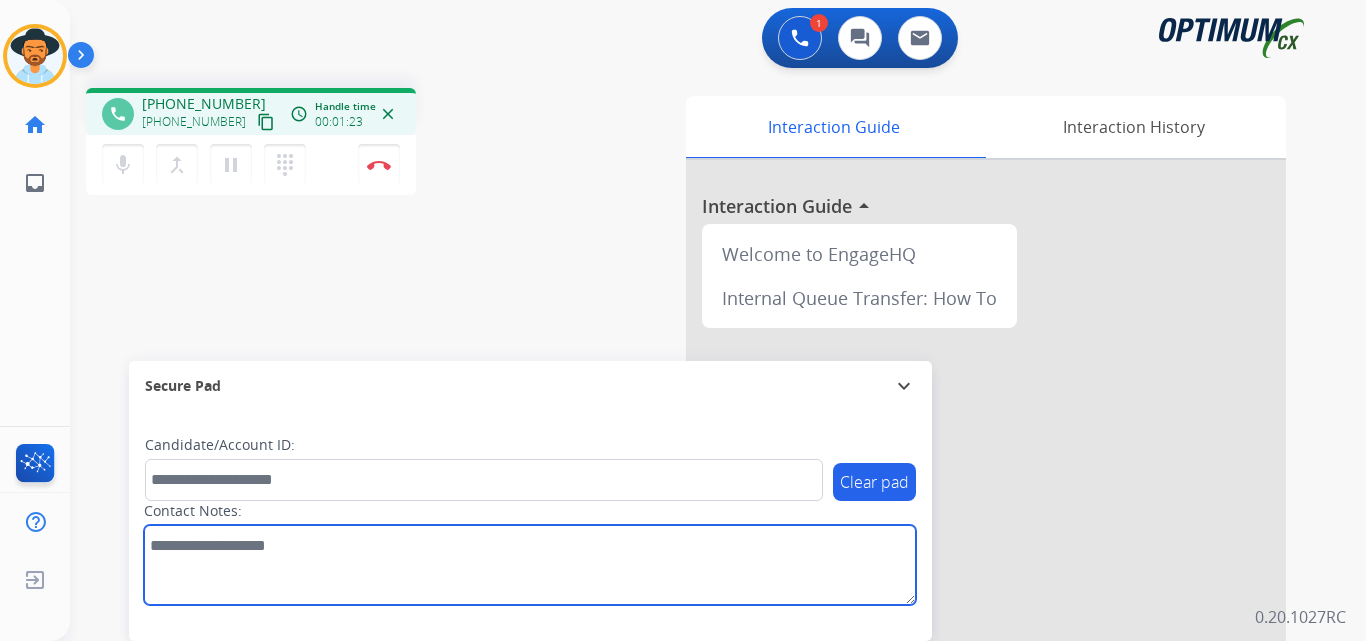 click at bounding box center (530, 565) 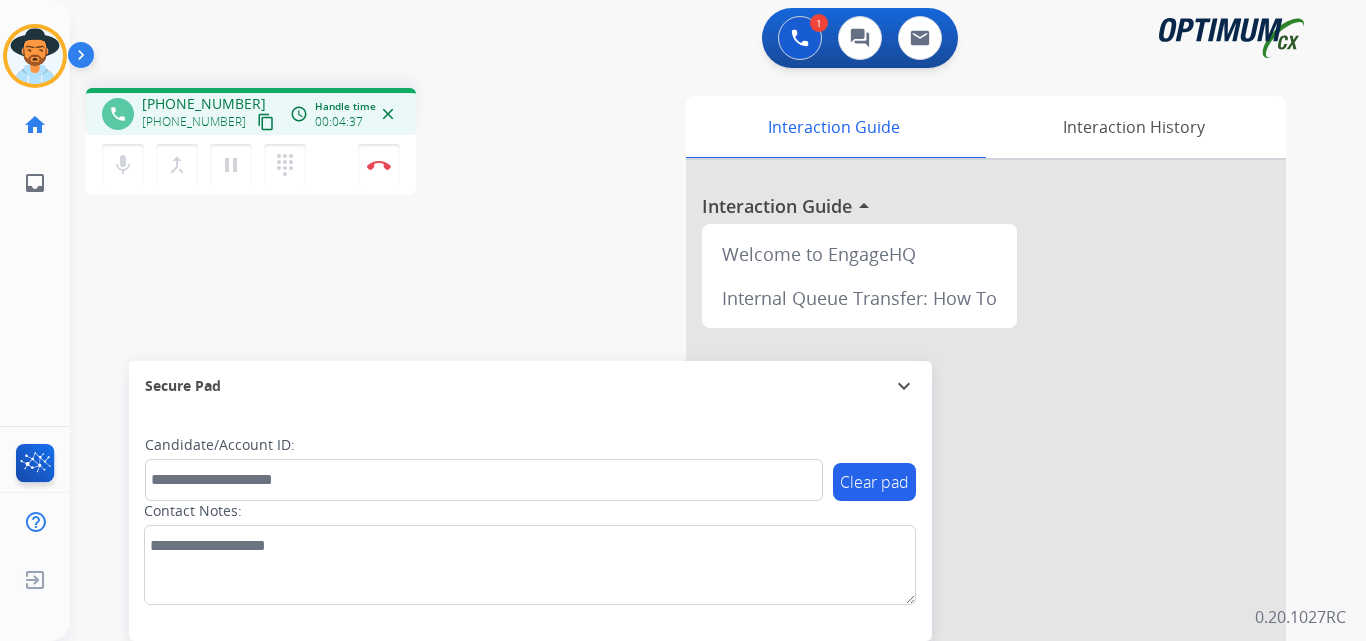 click on "phone +14803075403 +14803075403 content_copy access_time Call metrics Queue   00:09 Hold   00:00 Talk   04:38 Total   04:46 Handle time 00:04:37 close mic Mute merge_type Bridge pause Hold dialpad Dialpad Disconnect swap_horiz Break voice bridge close_fullscreen Connect 3-Way Call merge_type Separate 3-Way Call  Interaction Guide   Interaction History  Interaction Guide arrow_drop_up  Welcome to EngageHQ   Internal Queue Transfer: How To  Secure Pad expand_more Clear pad Candidate/Account ID: Contact Notes:" at bounding box center (694, 489) 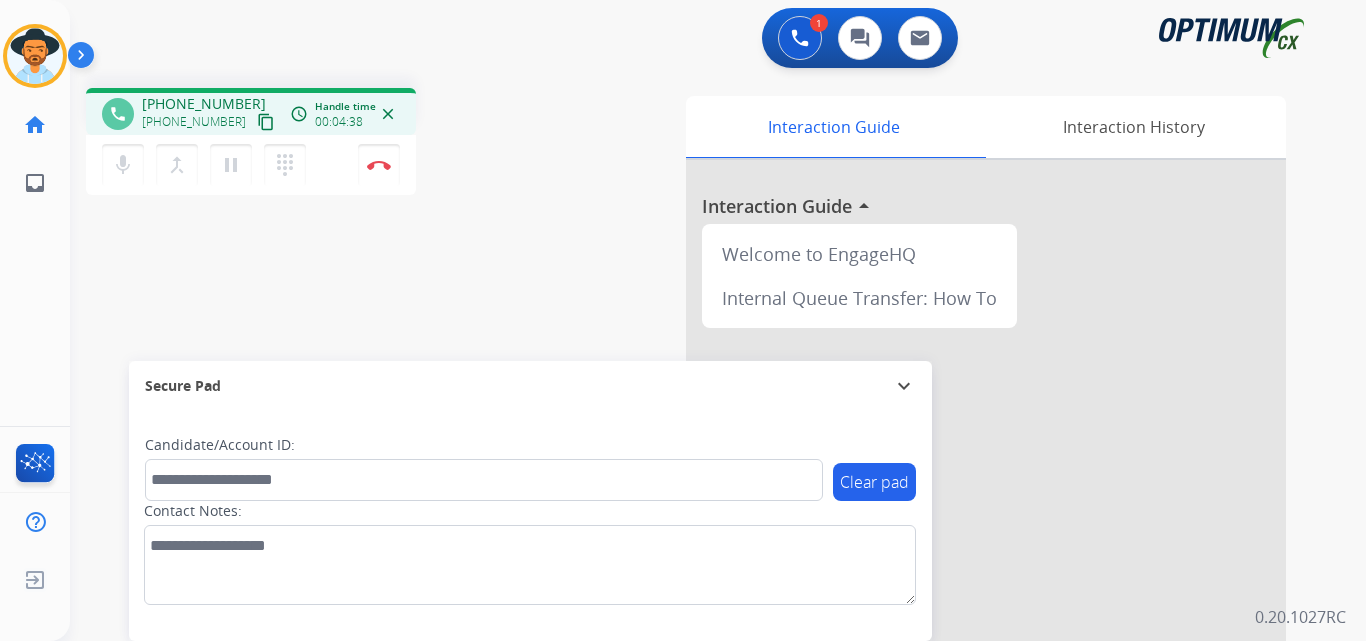 click on "+14803075403" at bounding box center [204, 104] 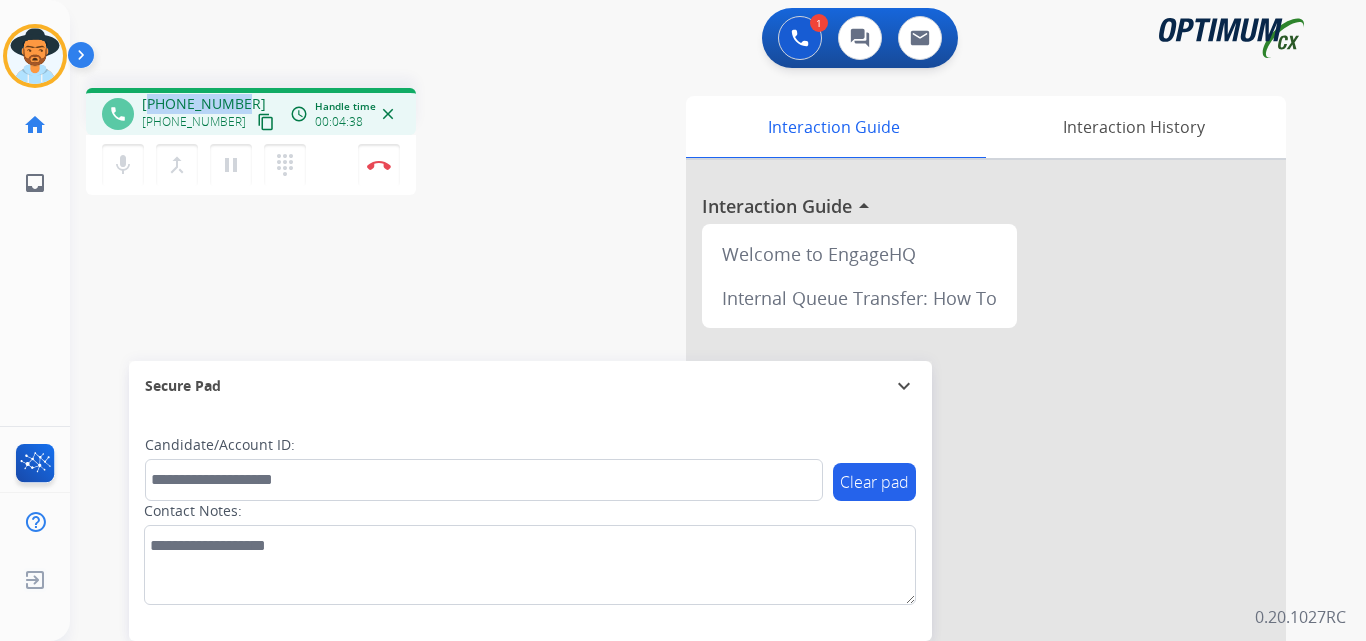 click on "+14803075403" at bounding box center (204, 104) 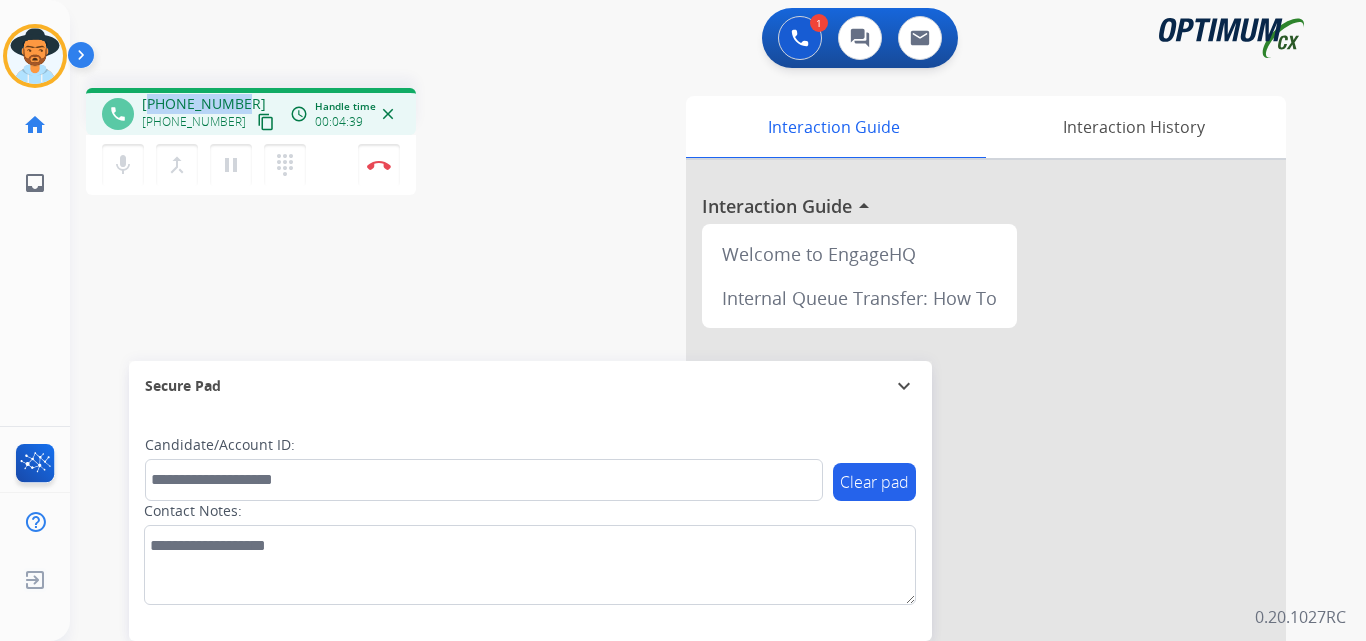 copy on "14803075403" 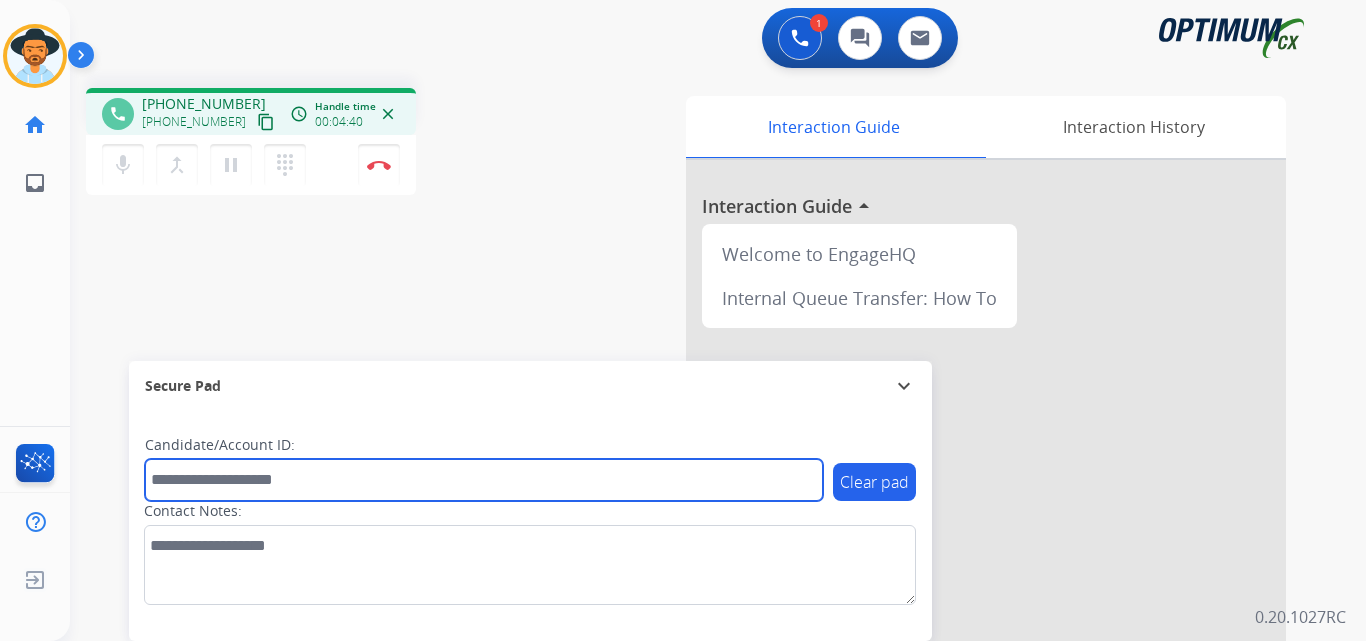 click at bounding box center [484, 480] 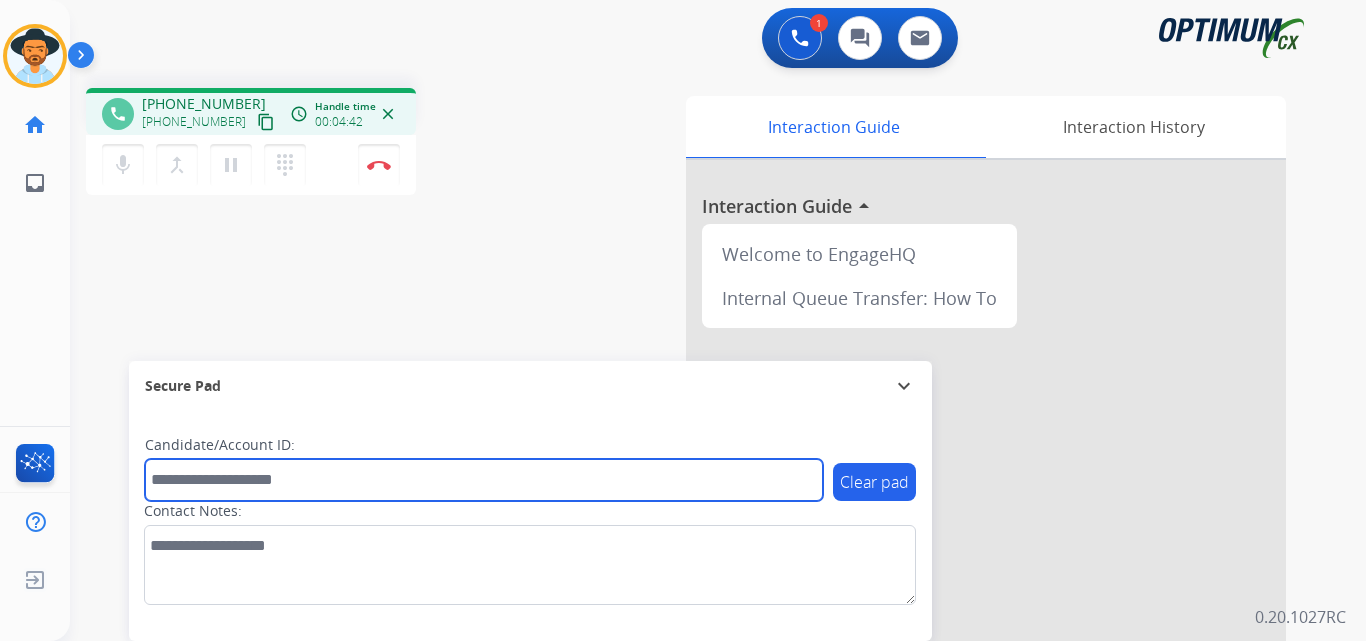 paste on "**********" 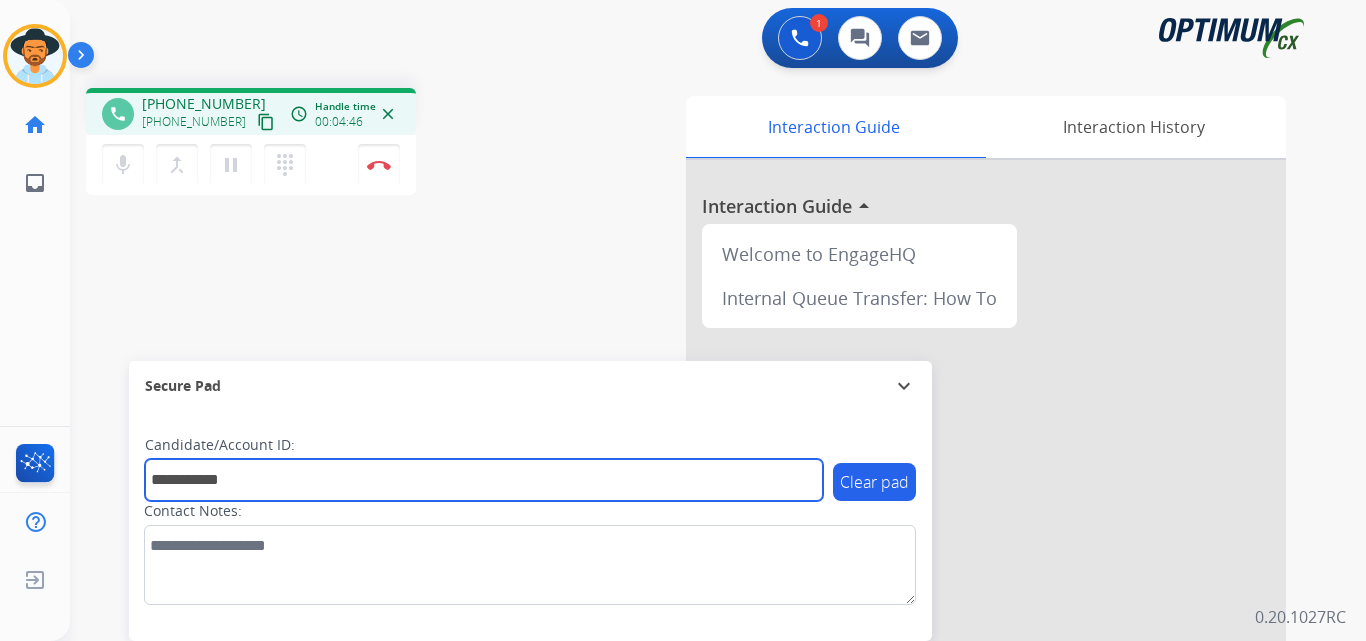 type on "**********" 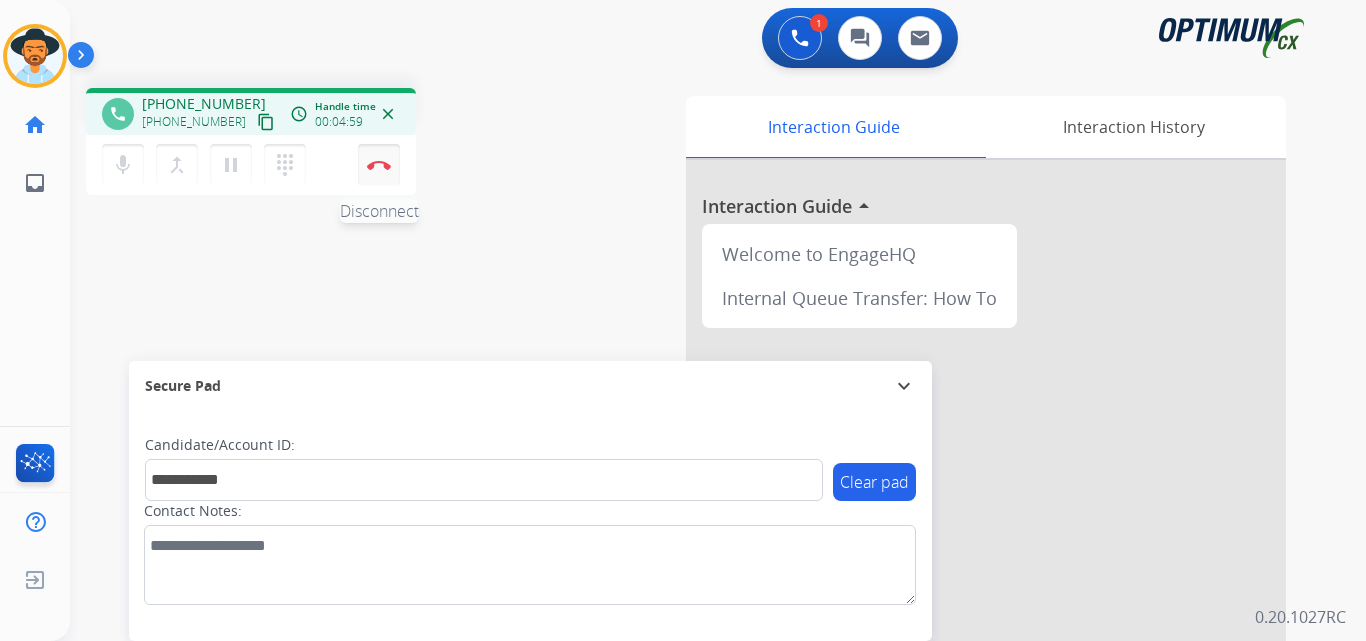 click on "Disconnect" at bounding box center [379, 165] 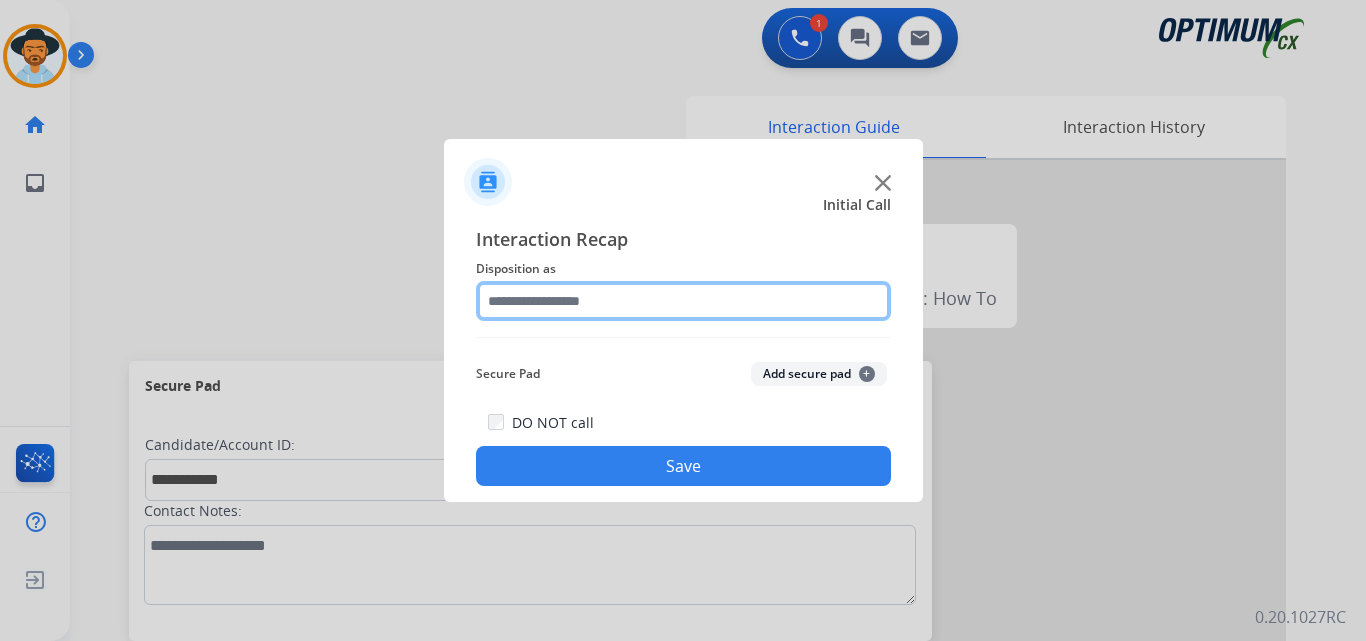 click 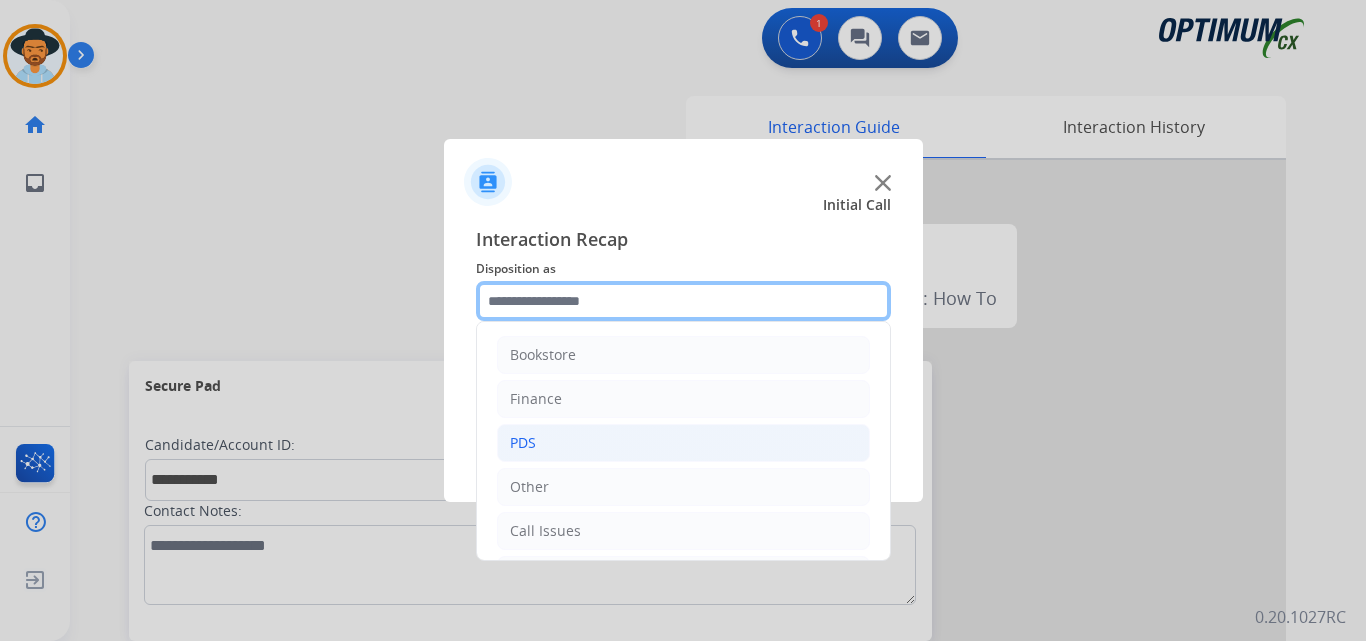 scroll, scrollTop: 136, scrollLeft: 0, axis: vertical 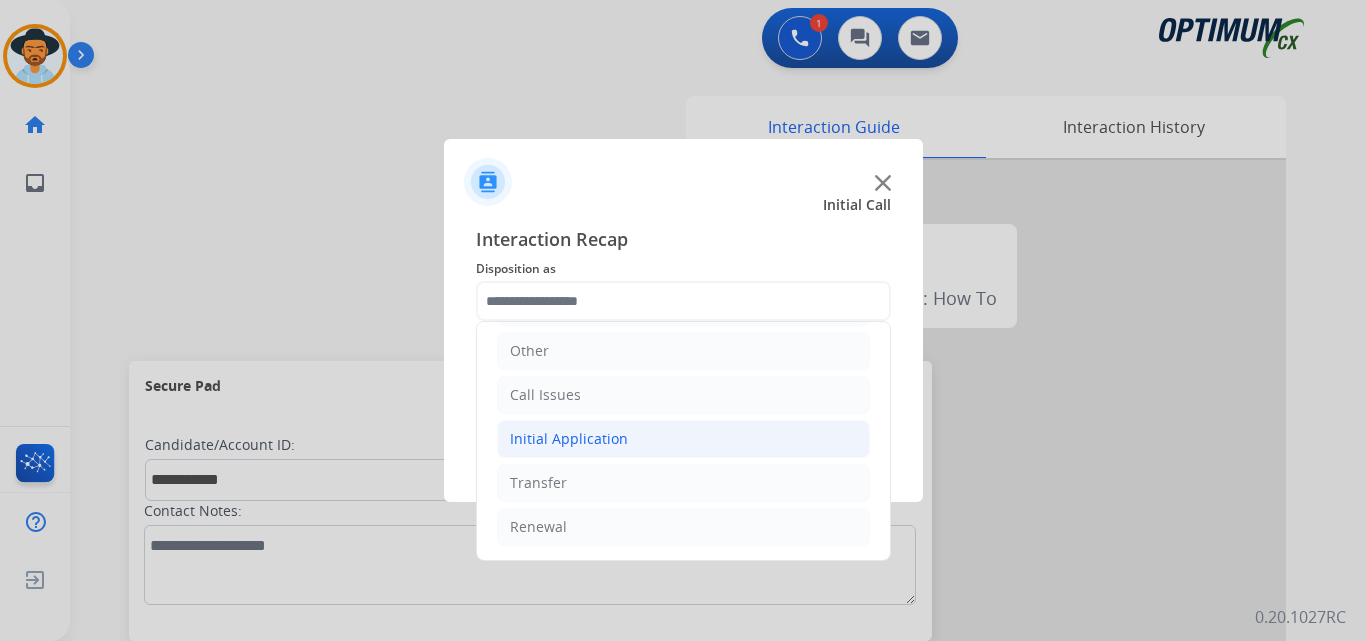 click on "Initial Application" 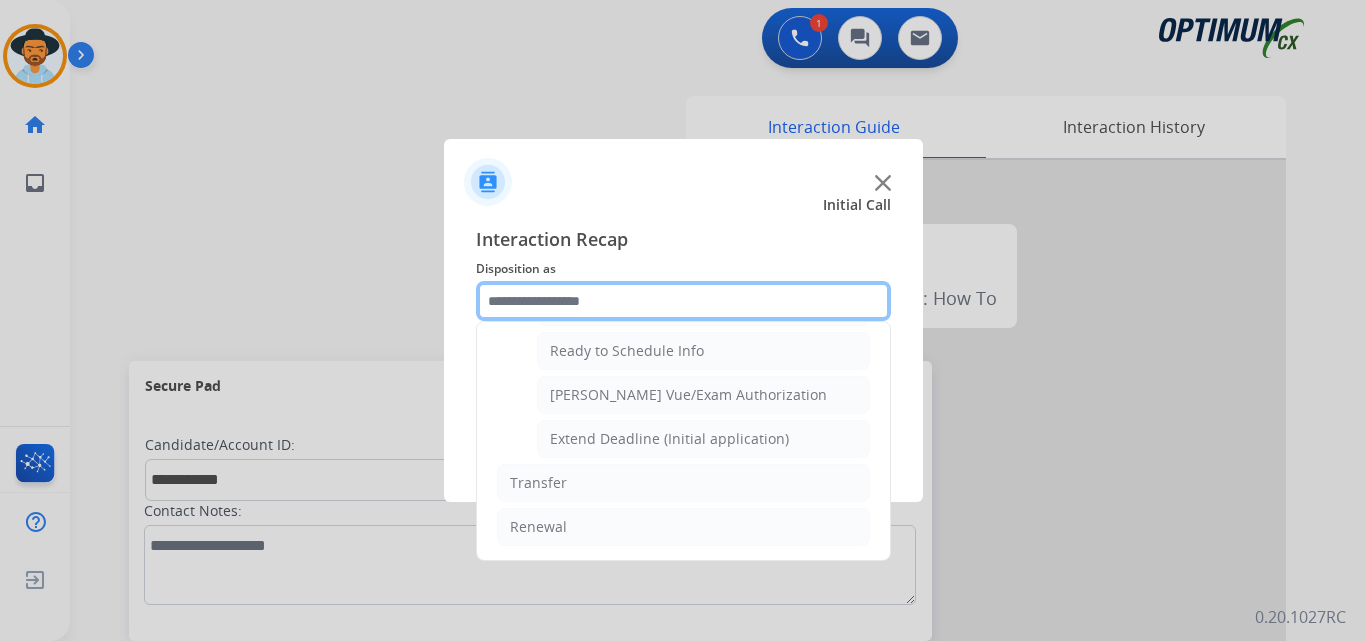 scroll, scrollTop: 1065, scrollLeft: 0, axis: vertical 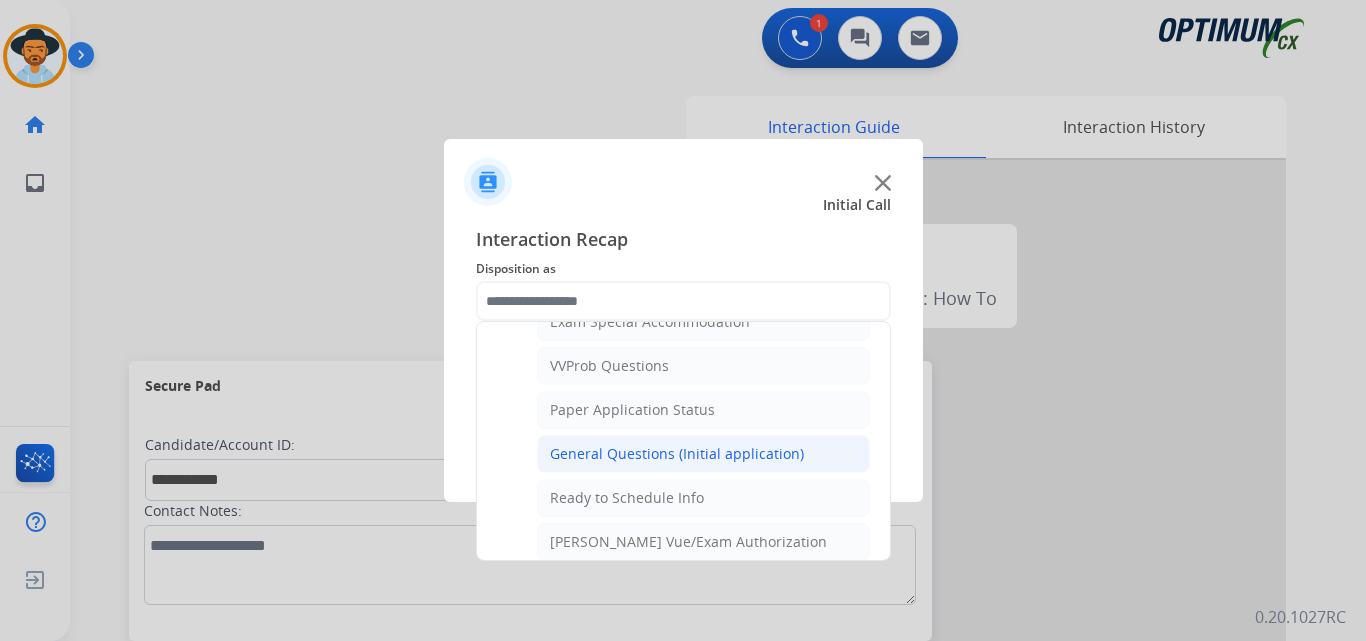 click on "General Questions (Initial application)" 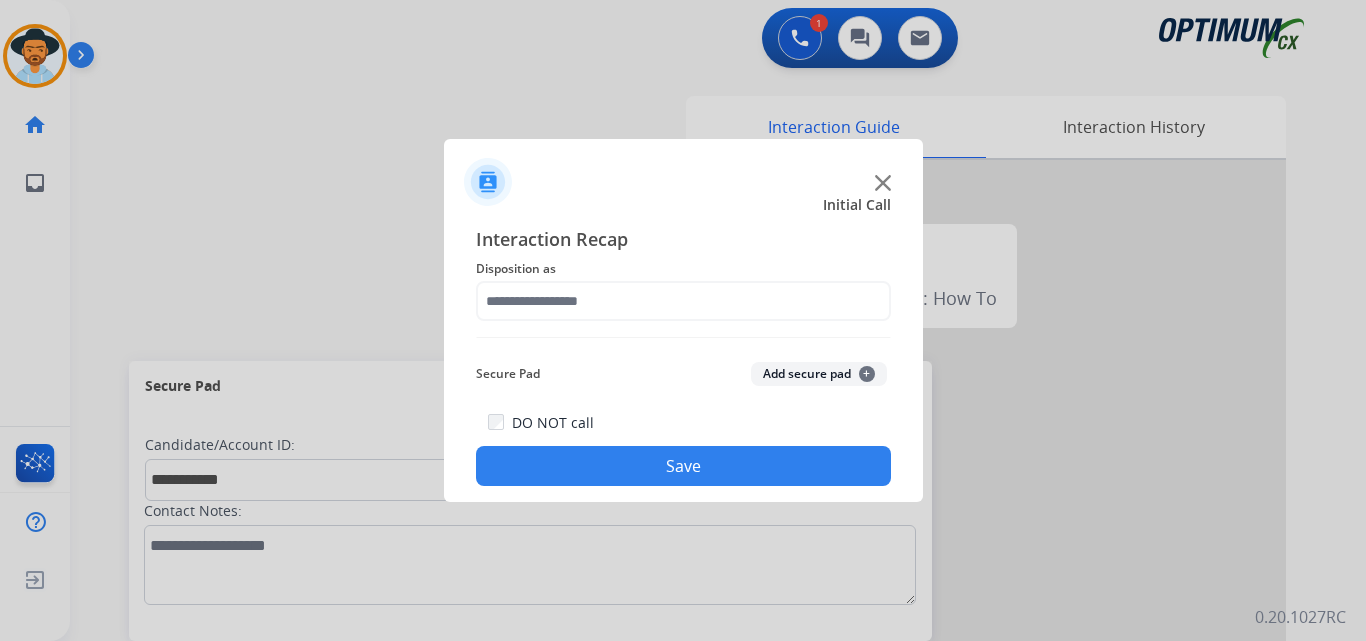 type on "**********" 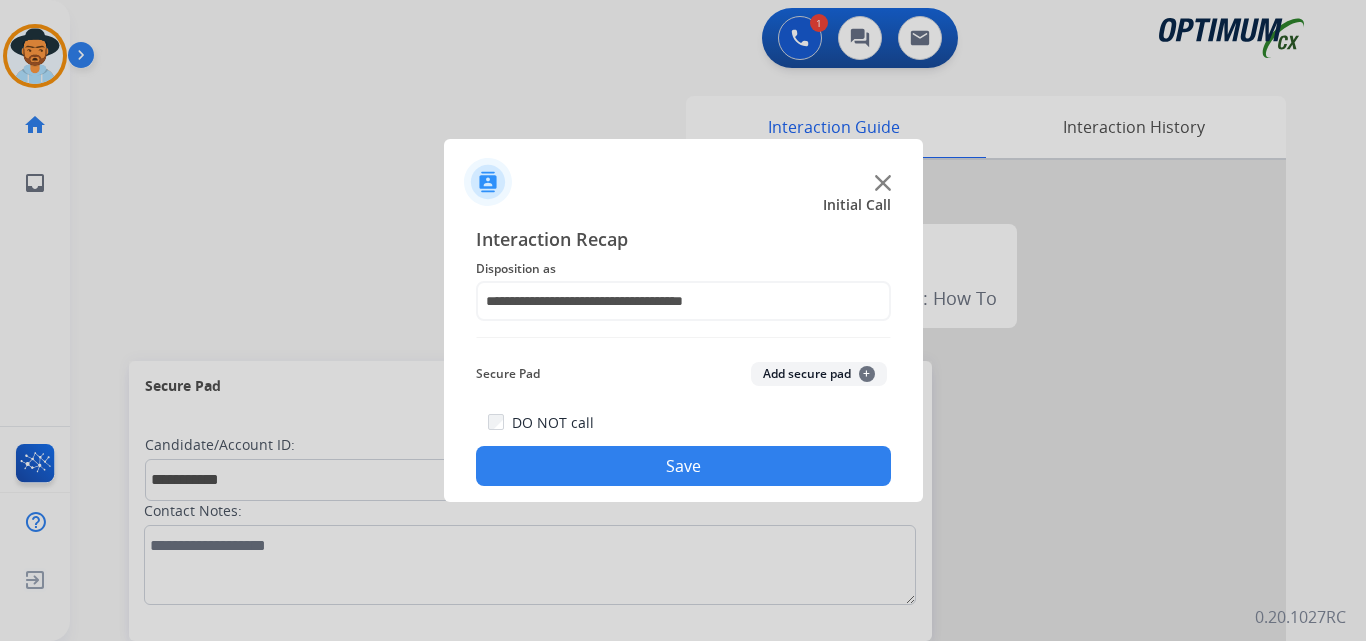 click on "Save" 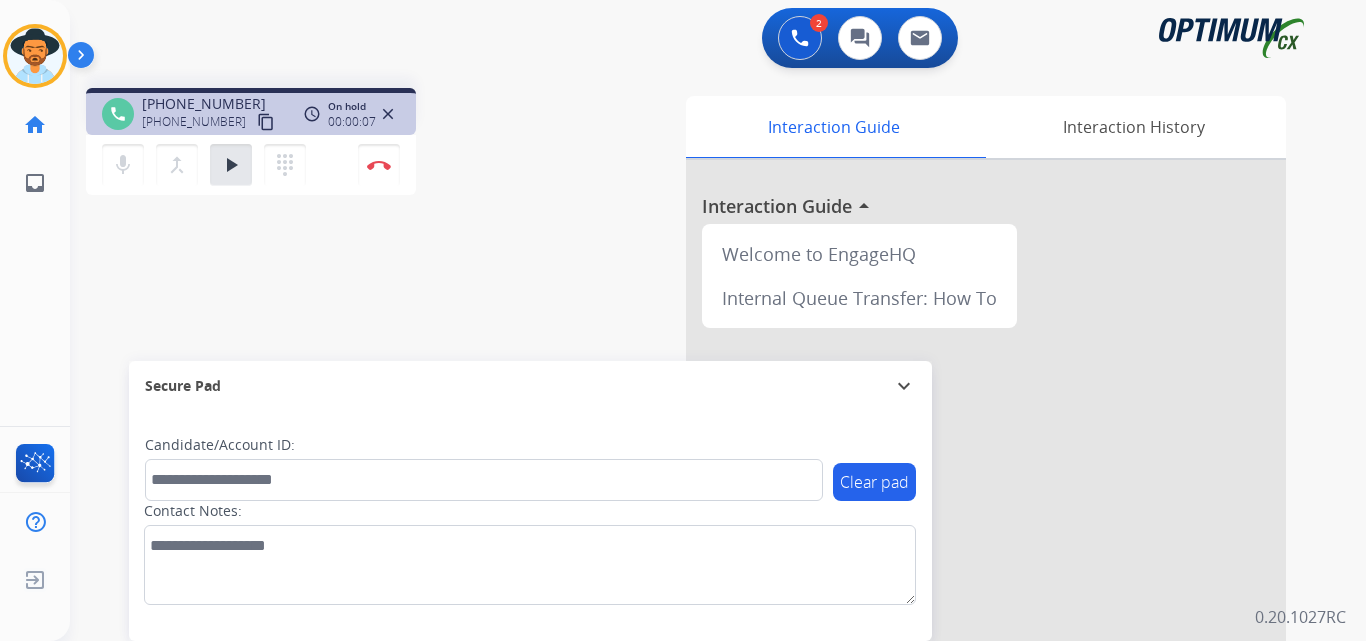 click on "2 Voice Interactions  0  Chat Interactions   0  Email Interactions" at bounding box center (706, 40) 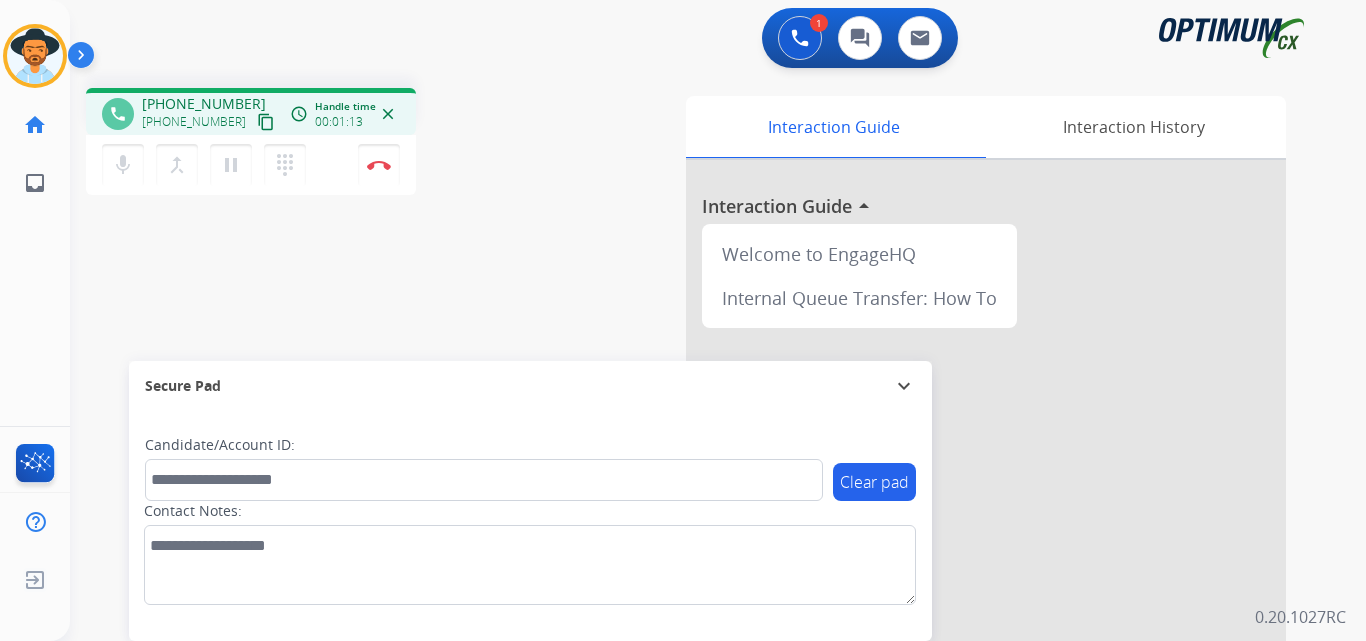 click on "+17753648989" at bounding box center (194, 122) 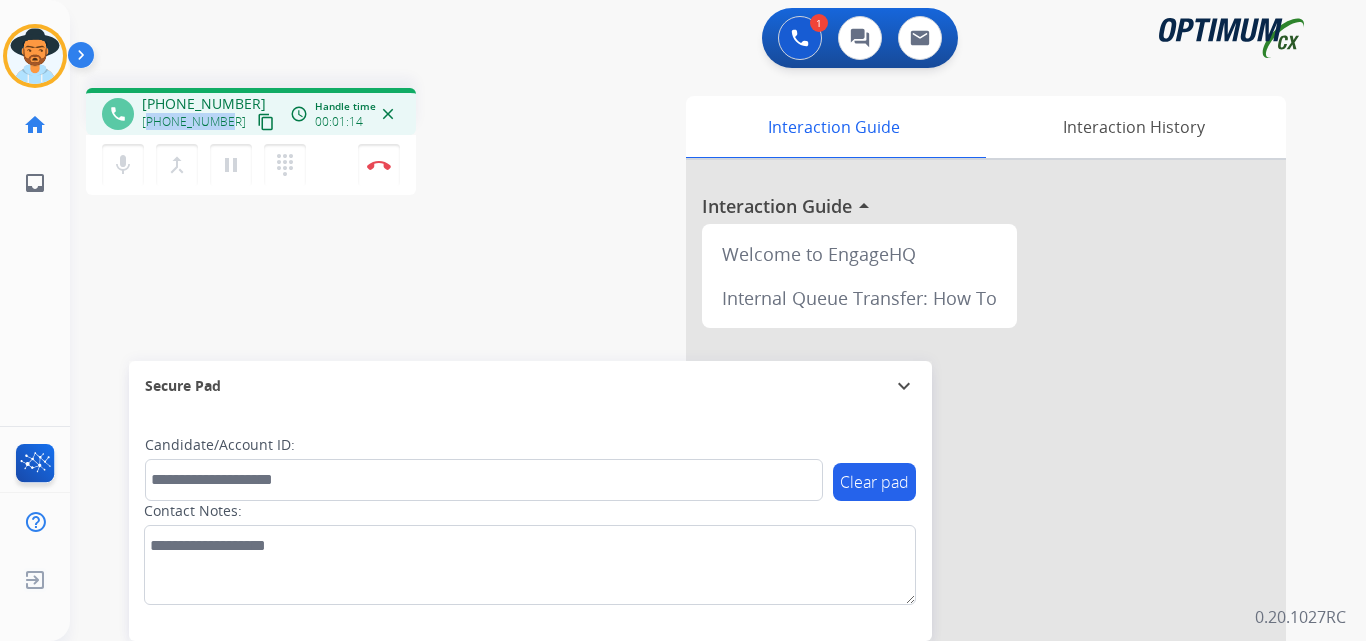 click on "+17753648989" at bounding box center [194, 122] 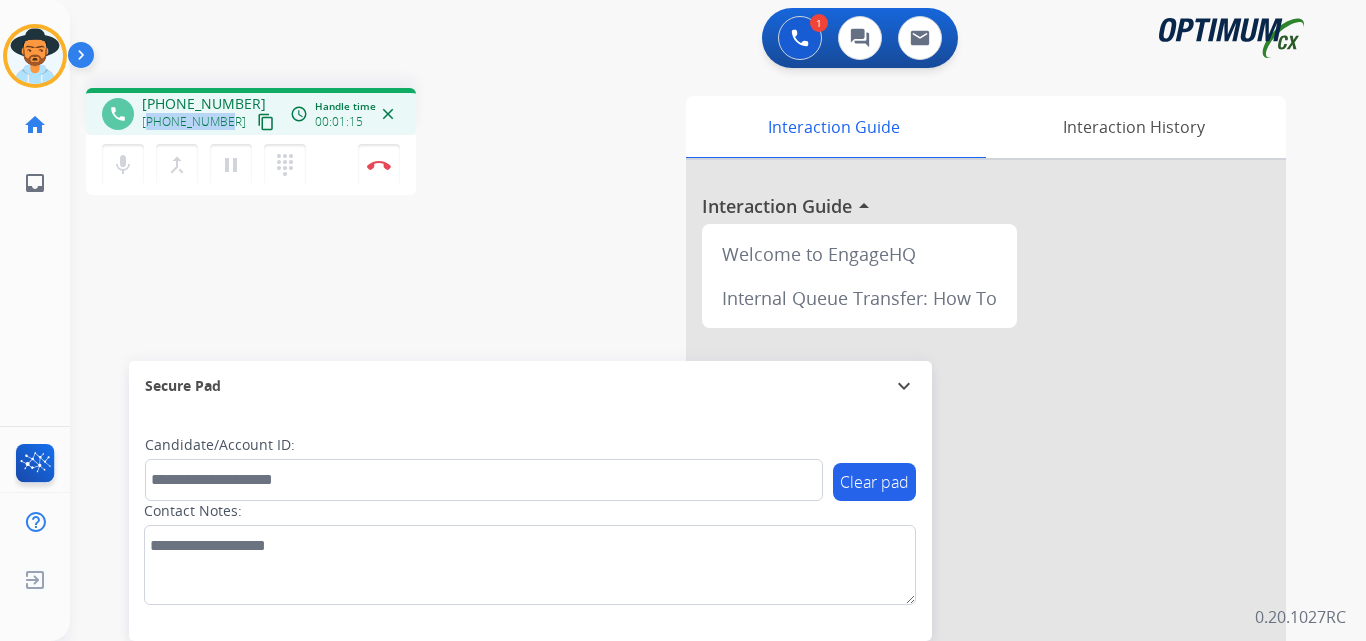 copy on "17753648989" 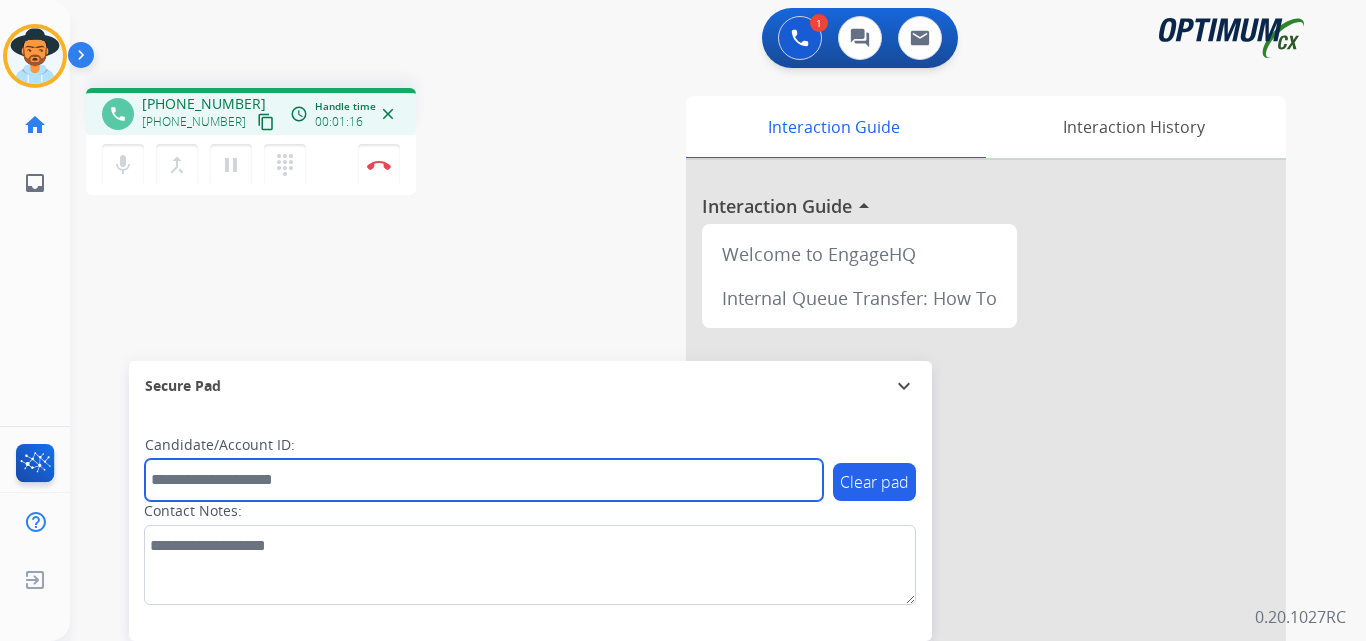 click at bounding box center [484, 480] 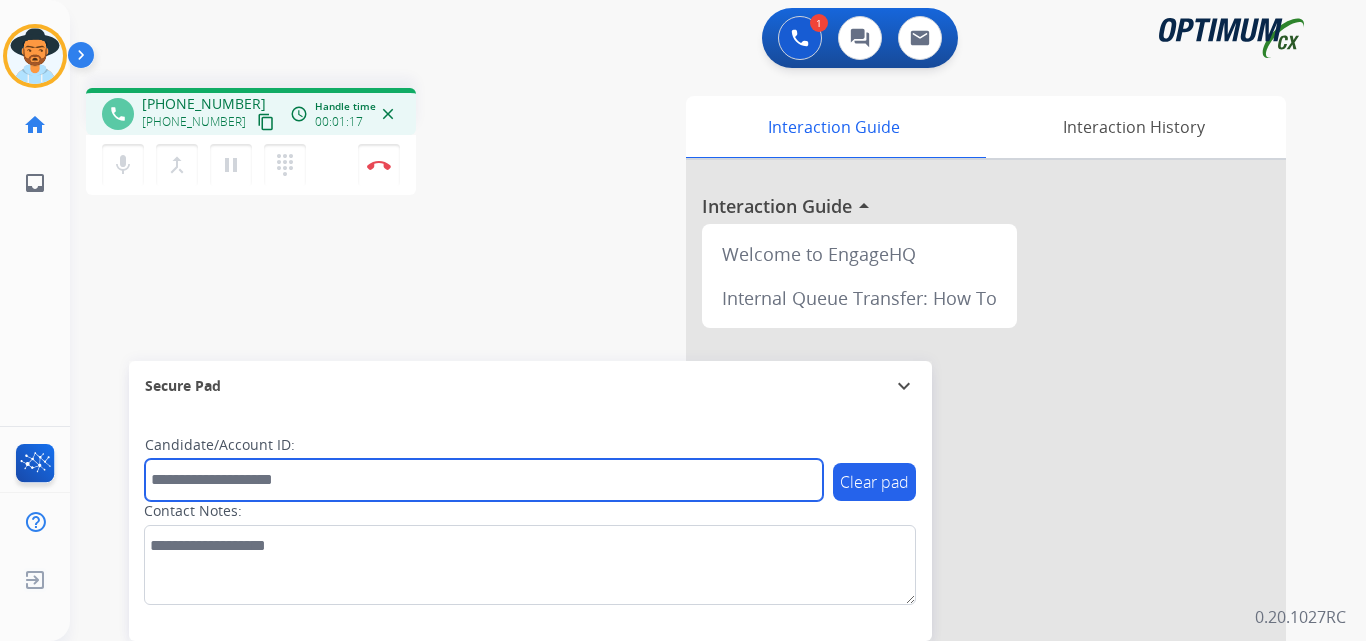 paste on "**********" 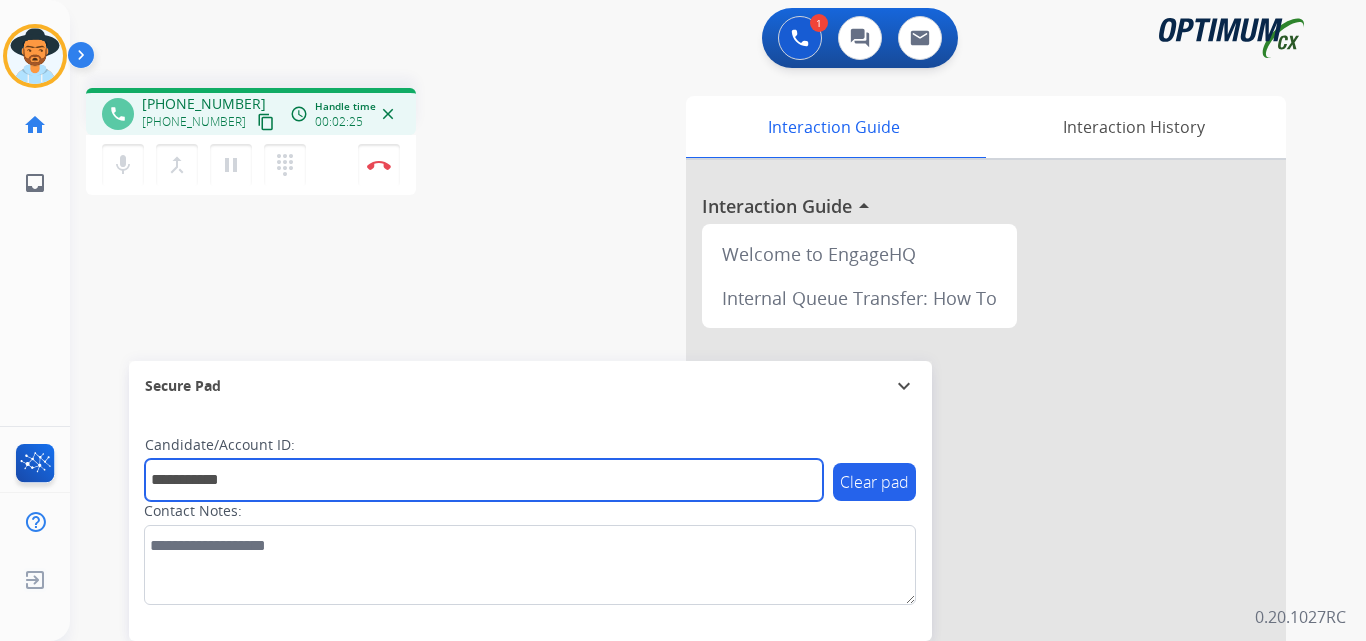 type on "**********" 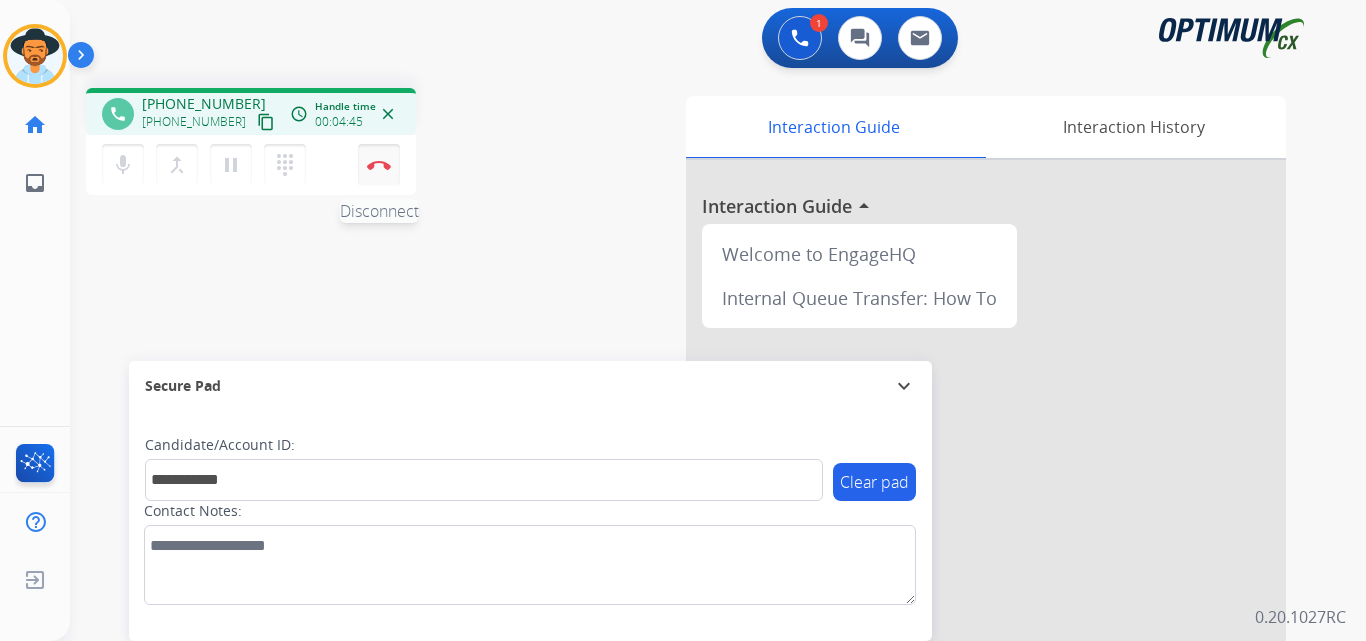 click on "Disconnect" at bounding box center (379, 165) 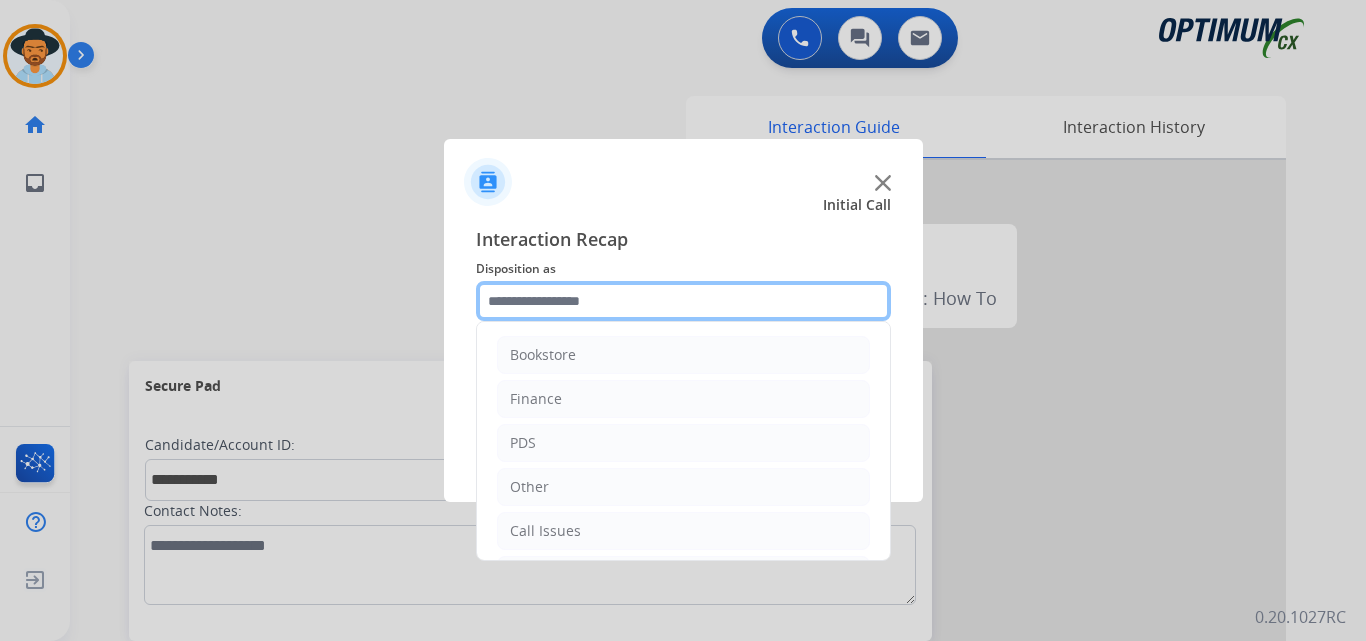 click 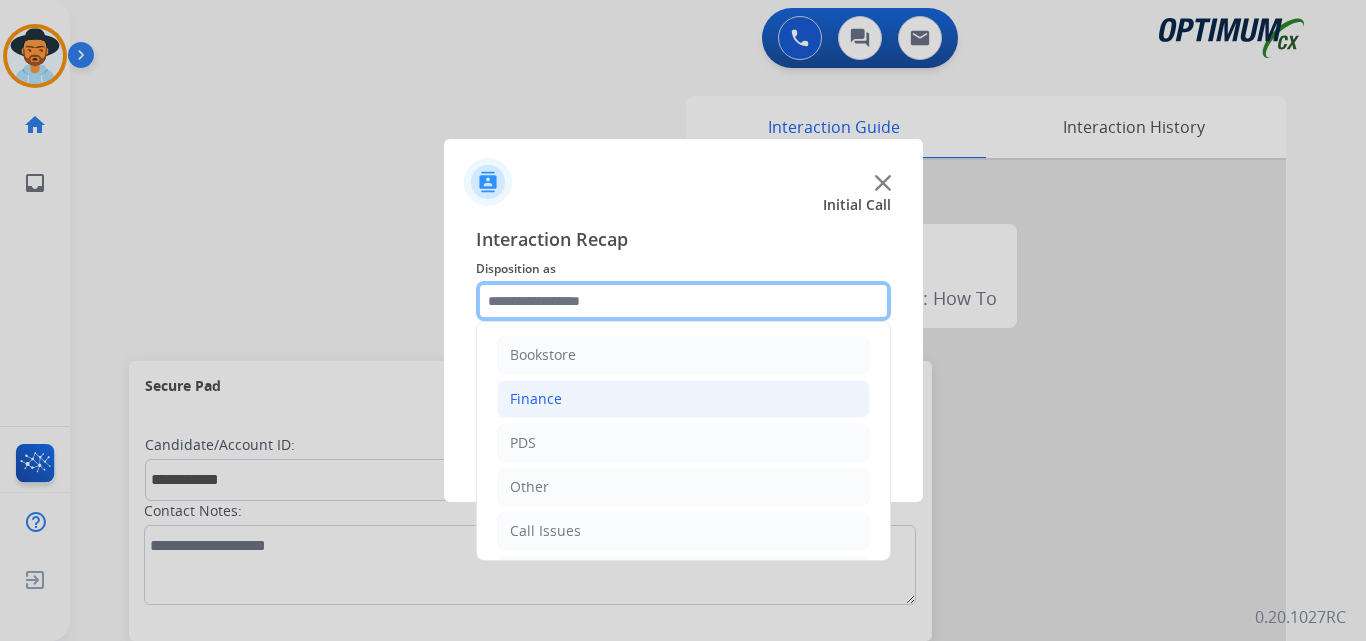 scroll, scrollTop: 136, scrollLeft: 0, axis: vertical 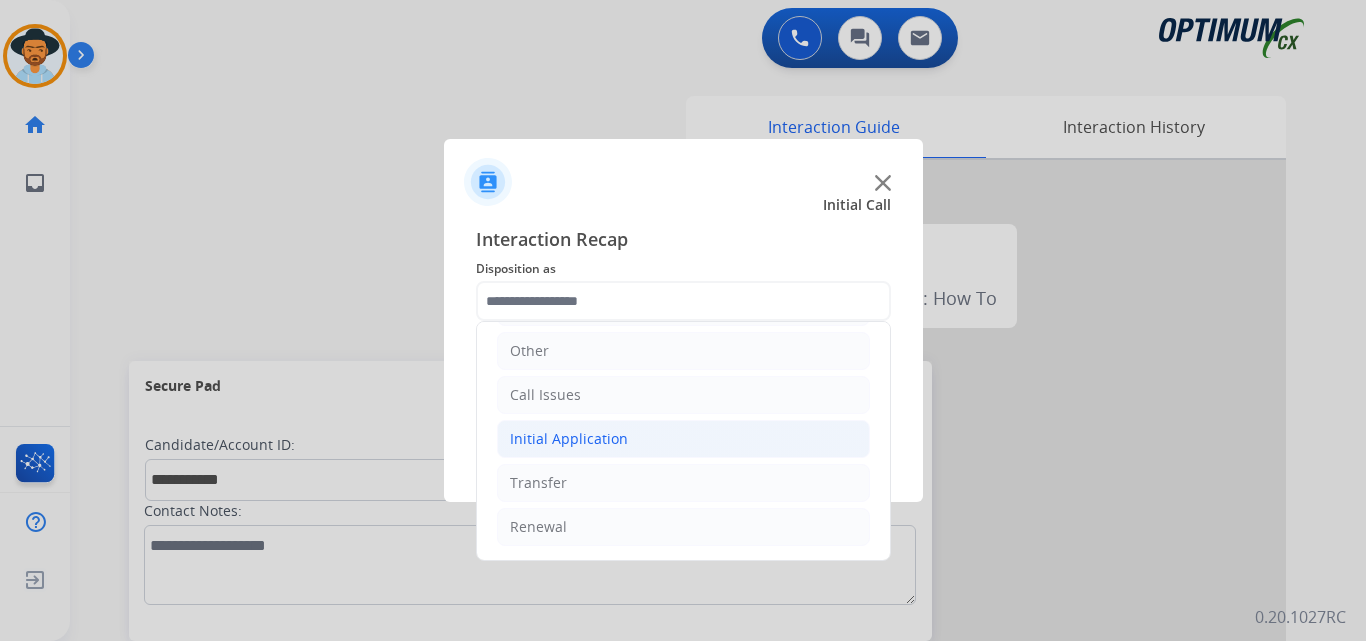 click on "Initial Application" 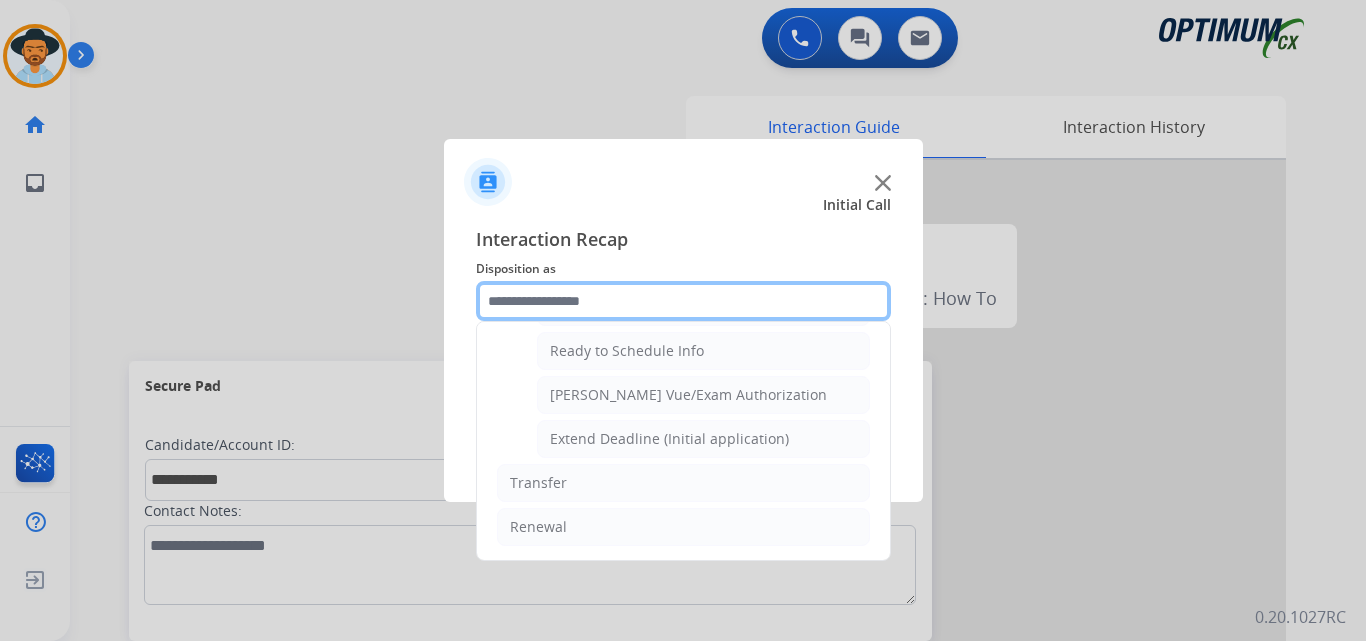 scroll, scrollTop: 899, scrollLeft: 0, axis: vertical 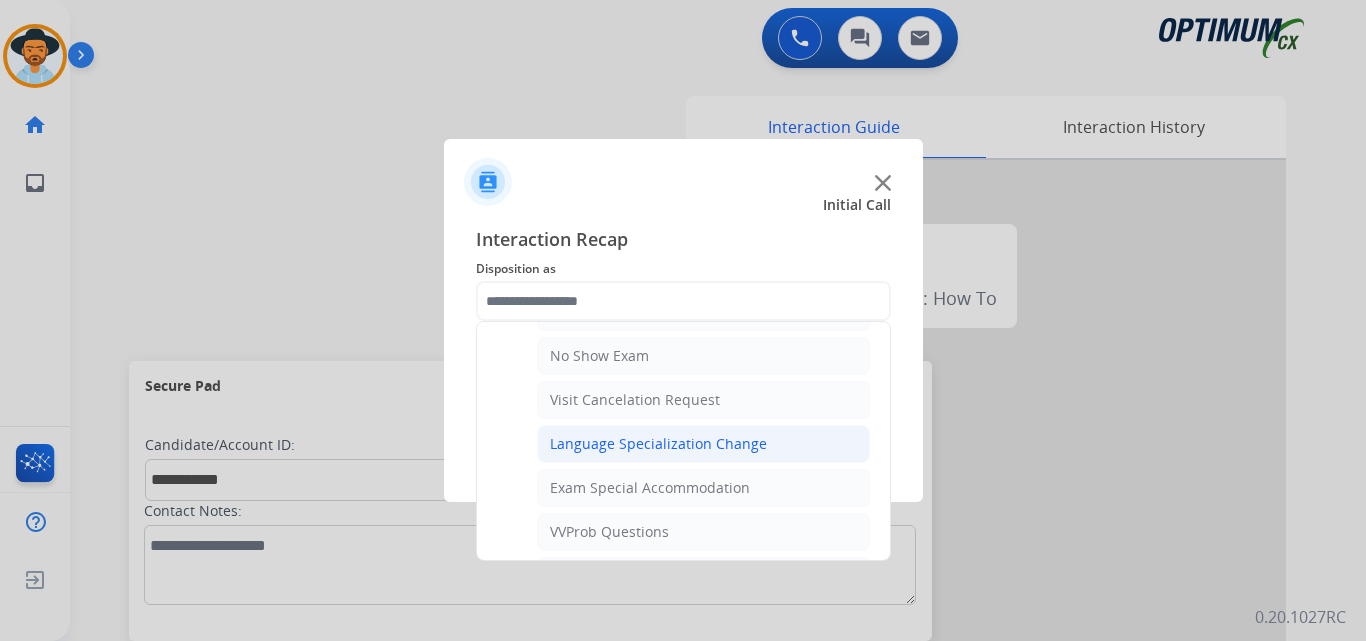 click on "Language Specialization Change" 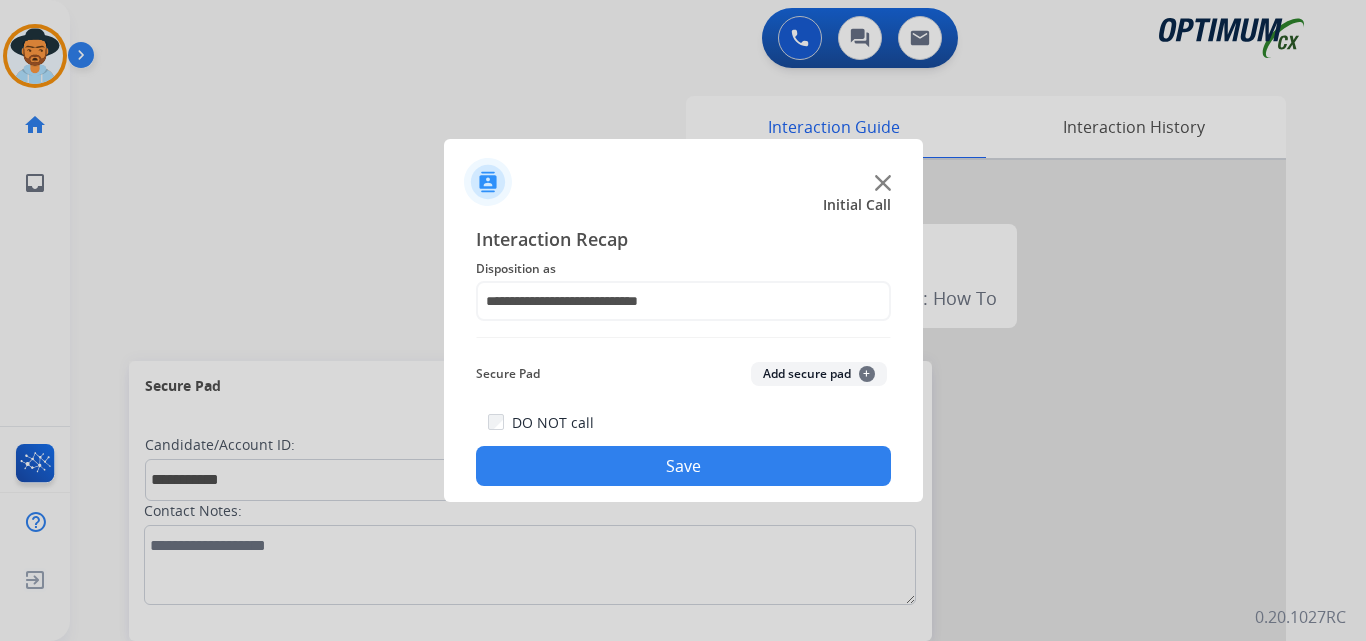 click on "Save" 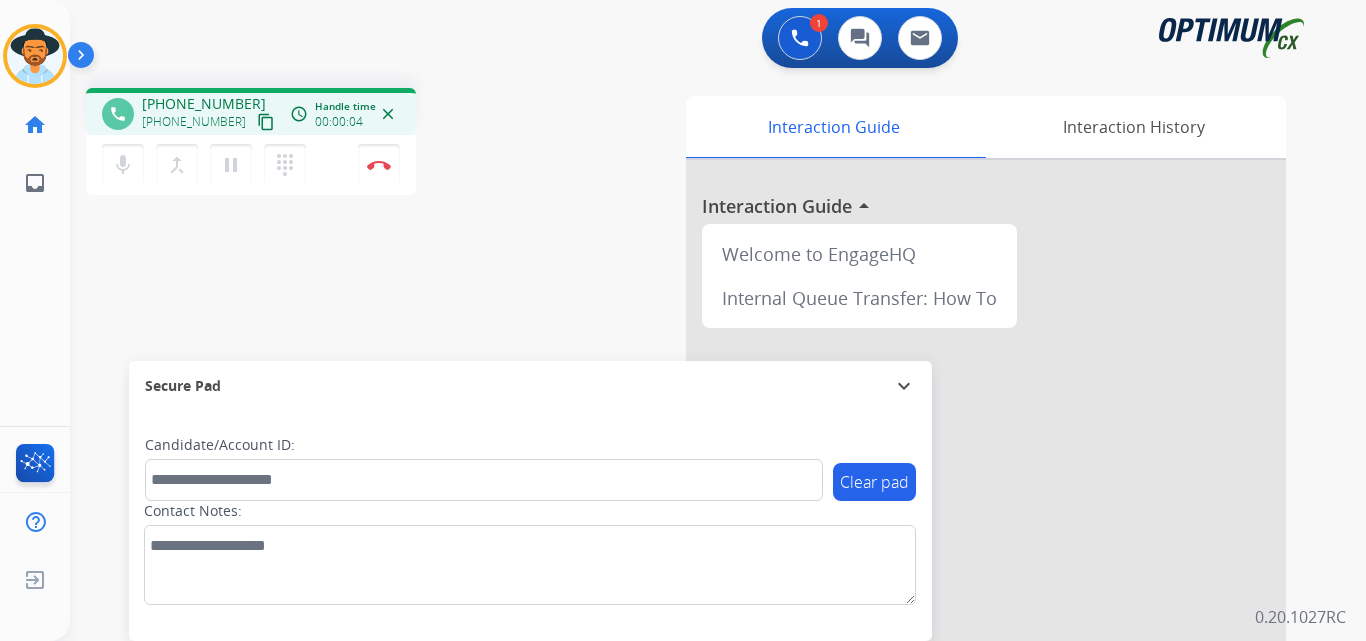 click on "+17733550618" at bounding box center [204, 104] 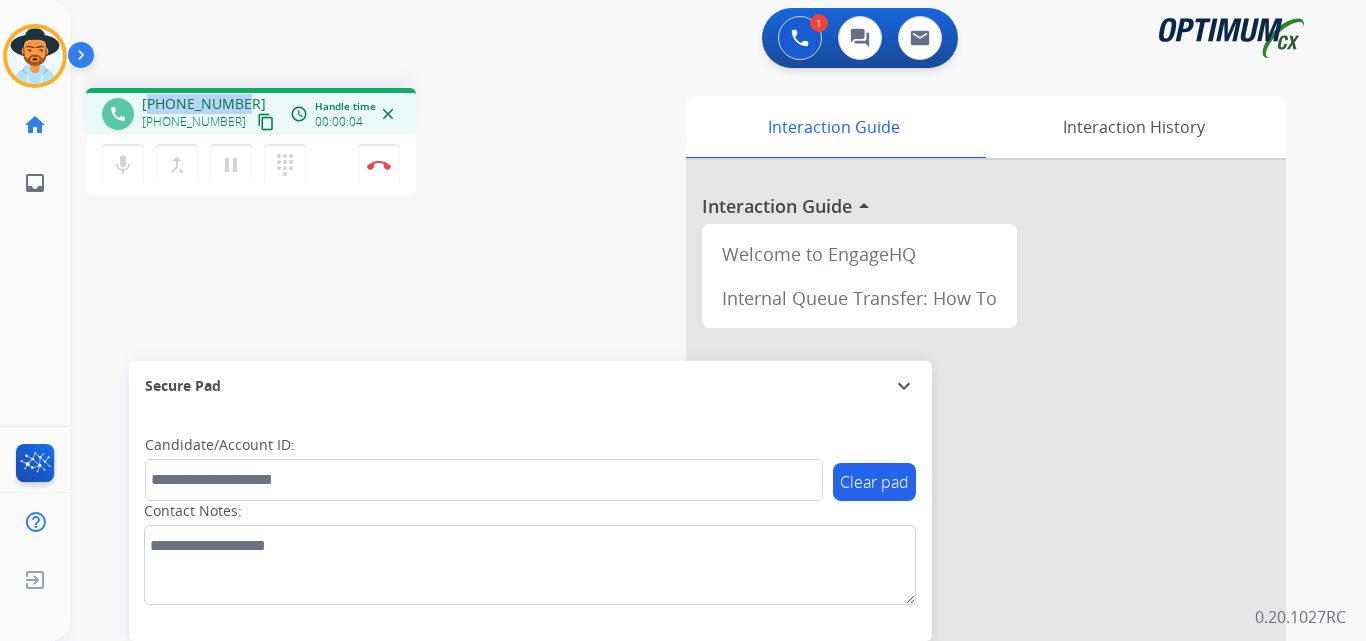 click on "+17733550618" at bounding box center [204, 104] 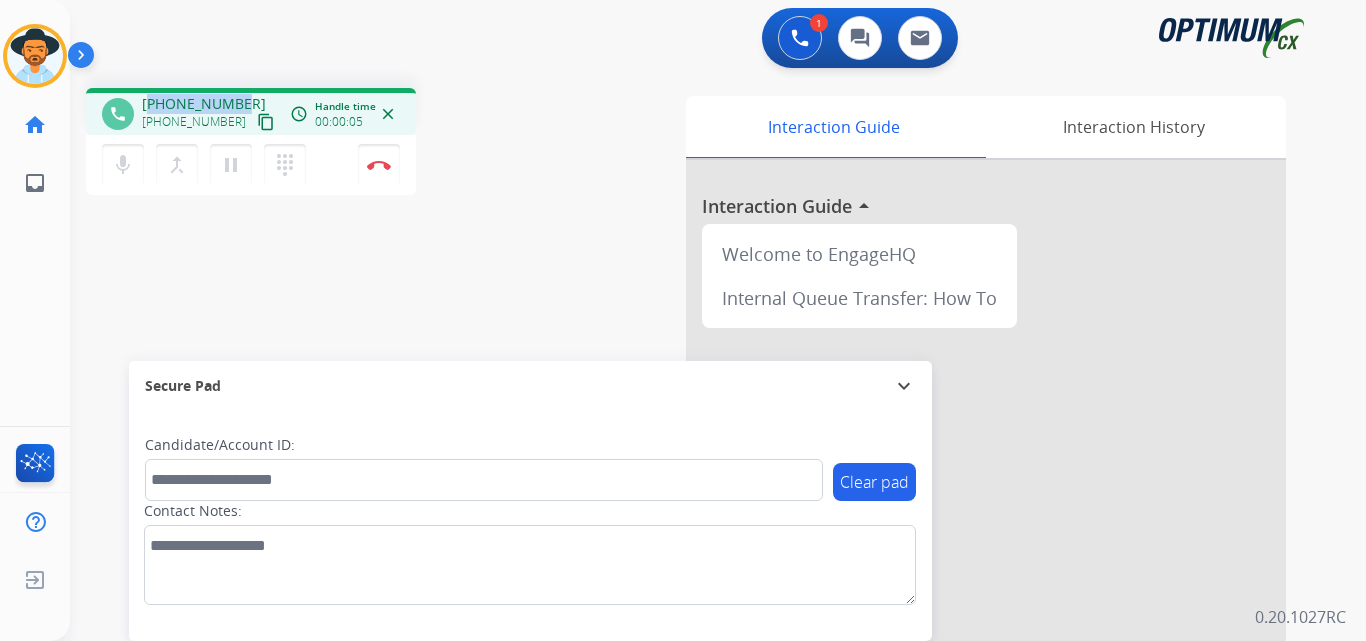 copy on "17733550618" 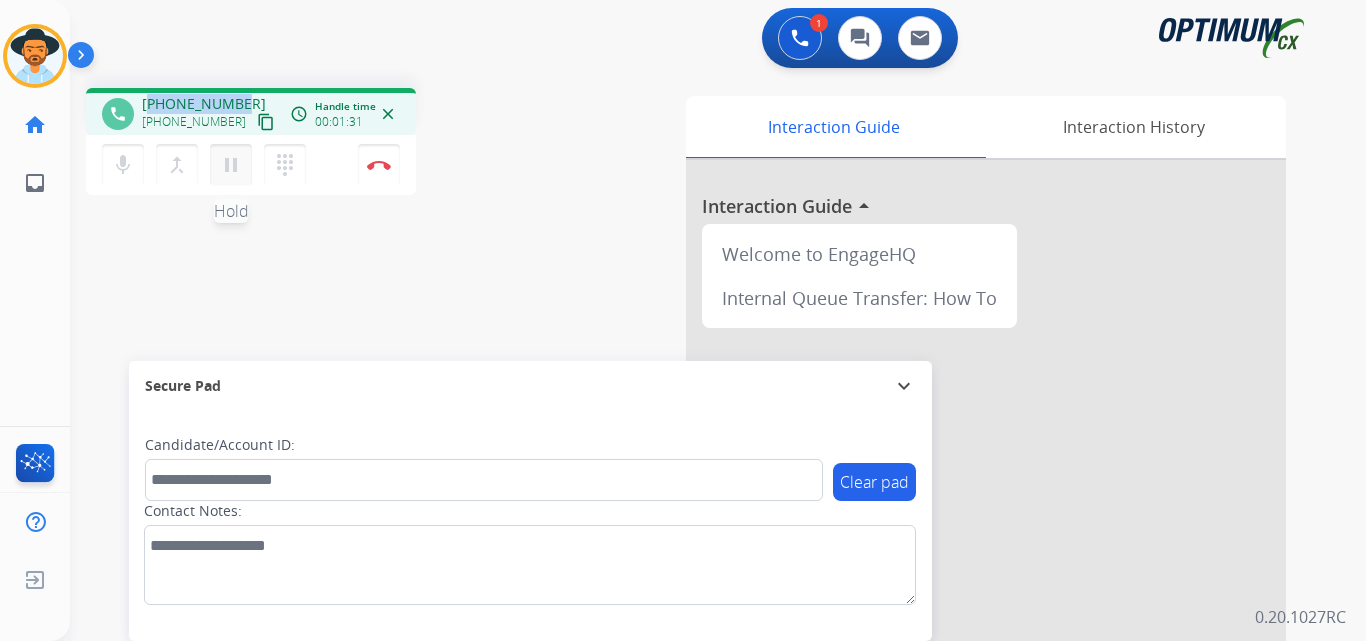 click on "pause" at bounding box center (231, 165) 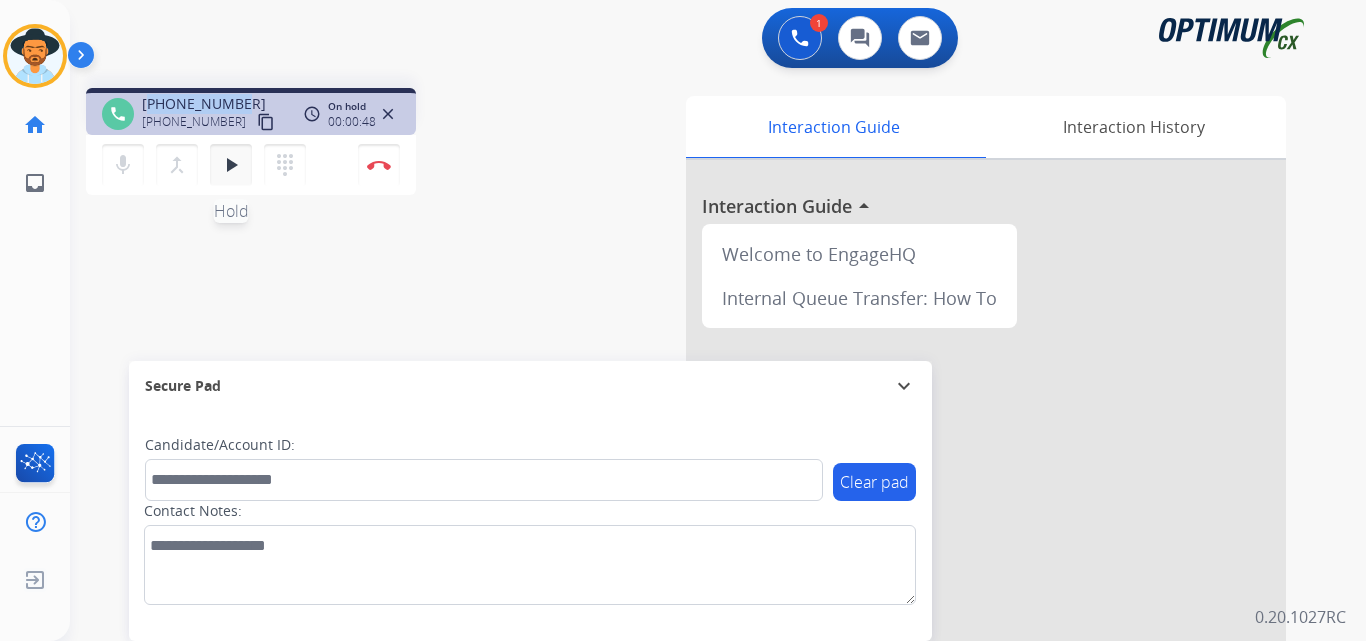 click on "play_arrow" at bounding box center [231, 165] 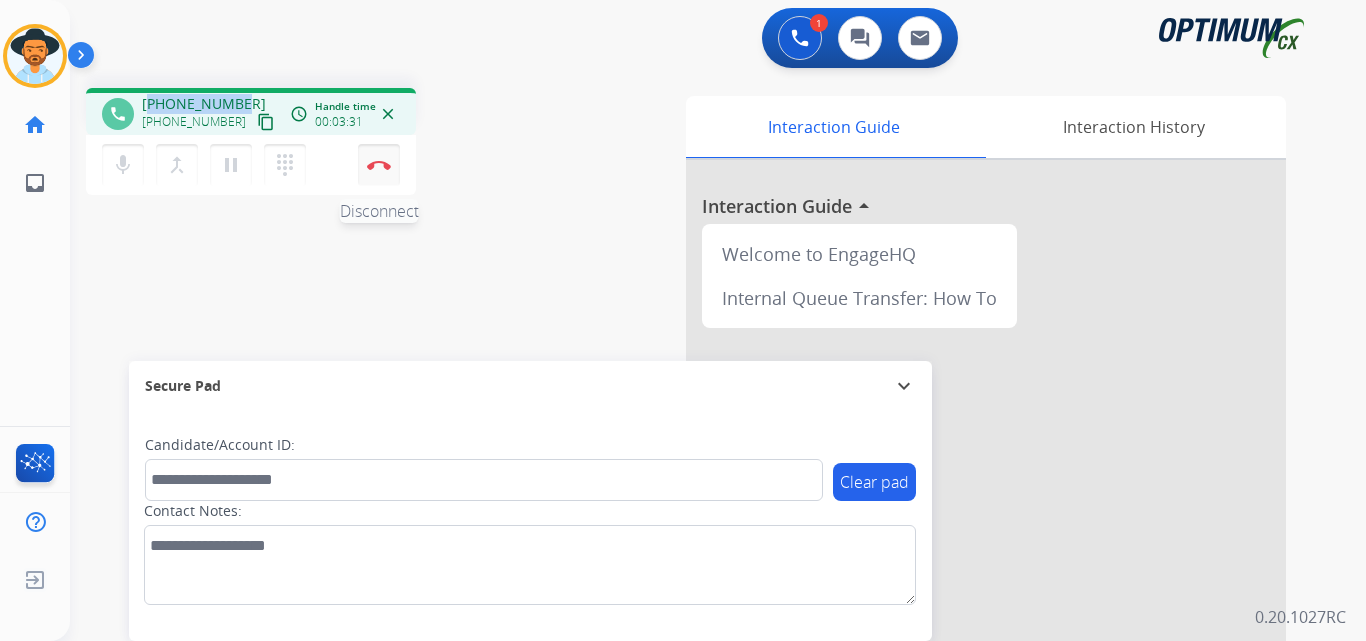 click at bounding box center (379, 165) 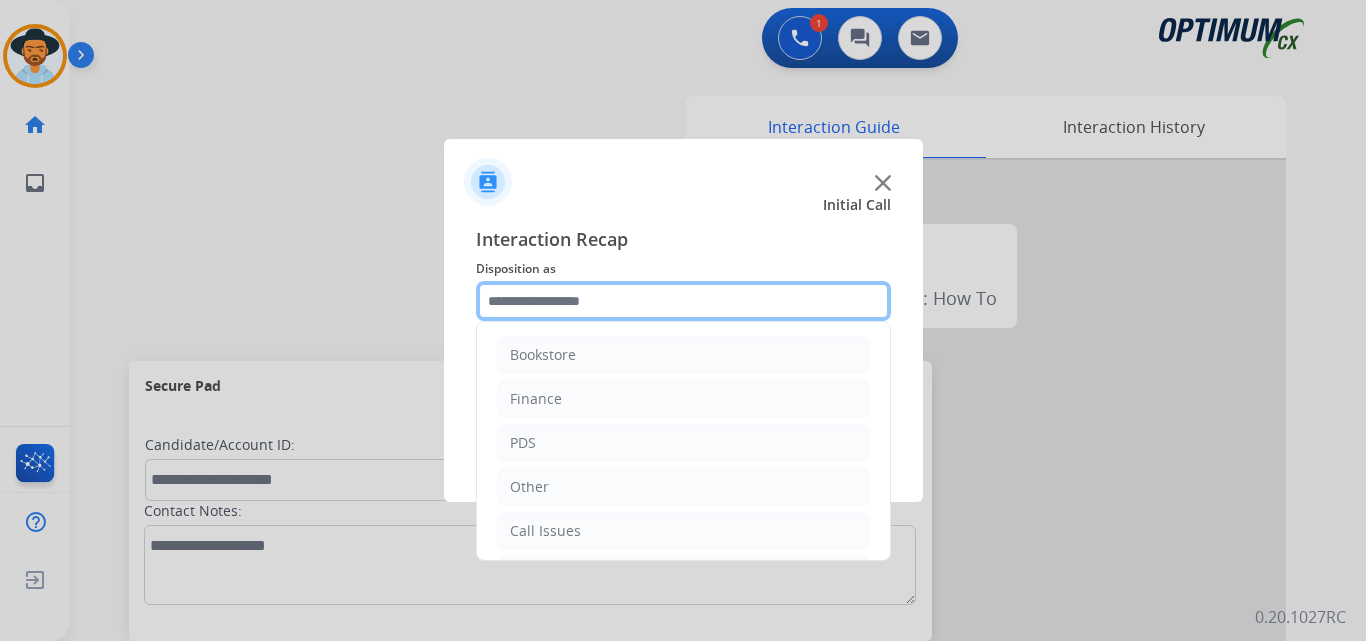 click 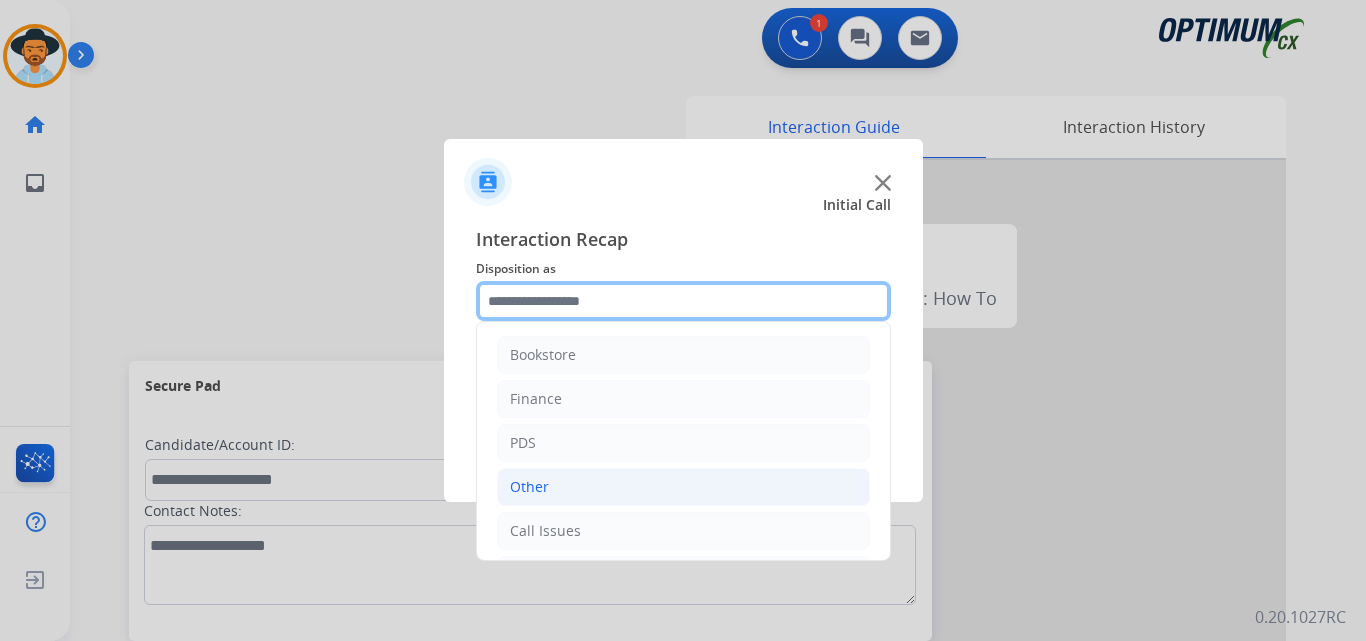 scroll, scrollTop: 136, scrollLeft: 0, axis: vertical 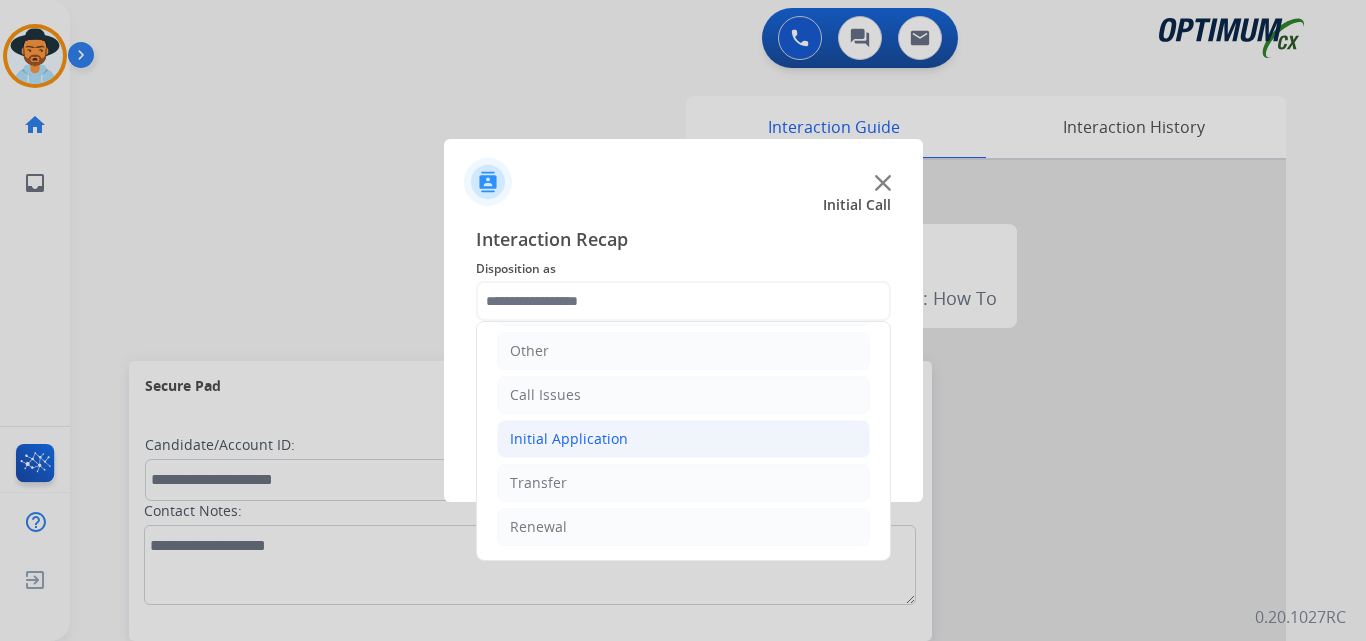 click on "Initial Application" 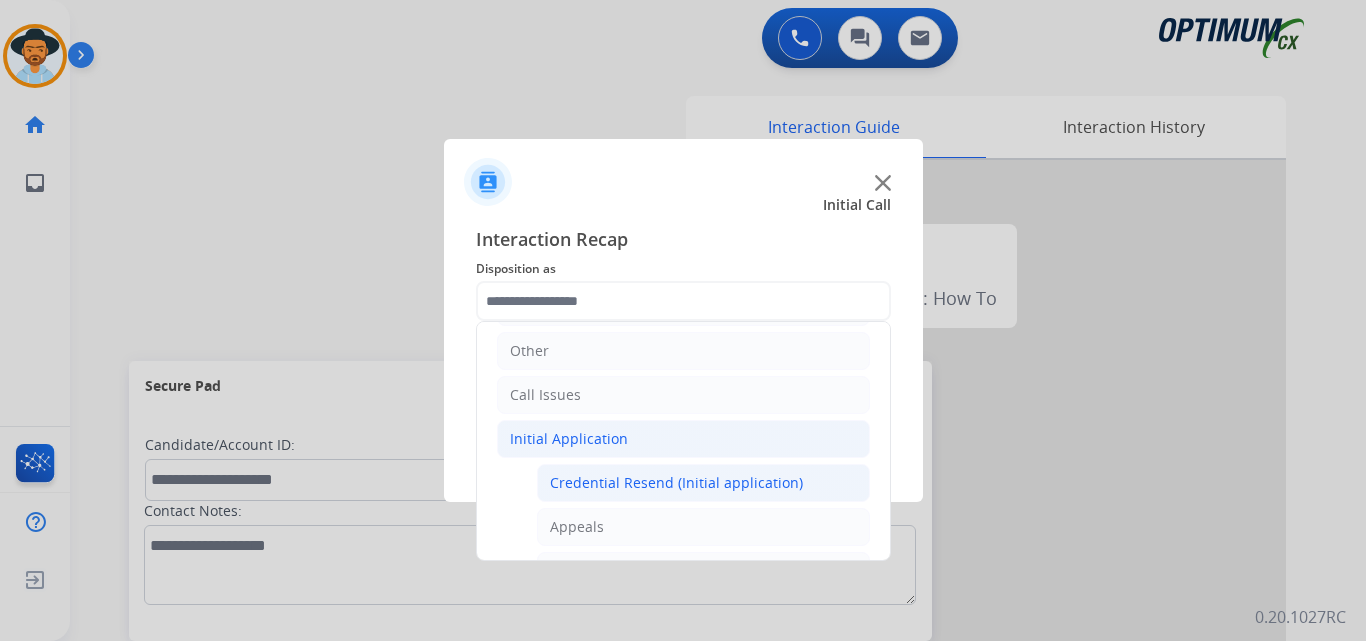 click on "Credential Resend (Initial application)" 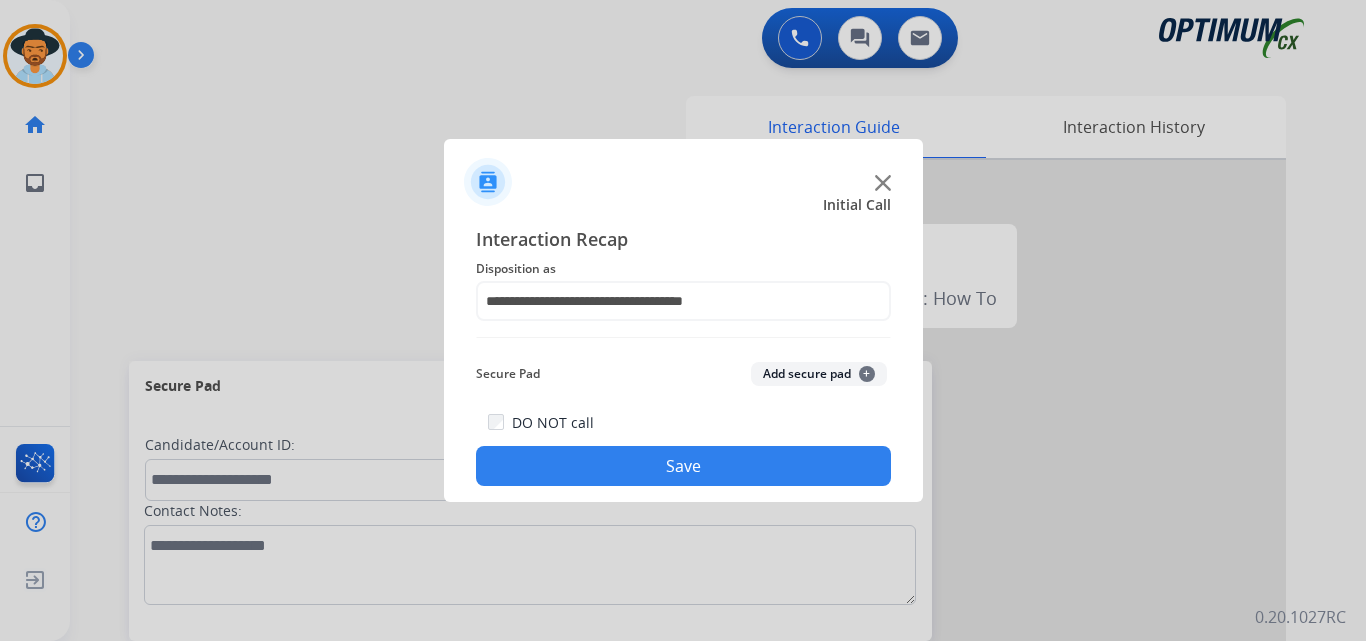 click on "Save" 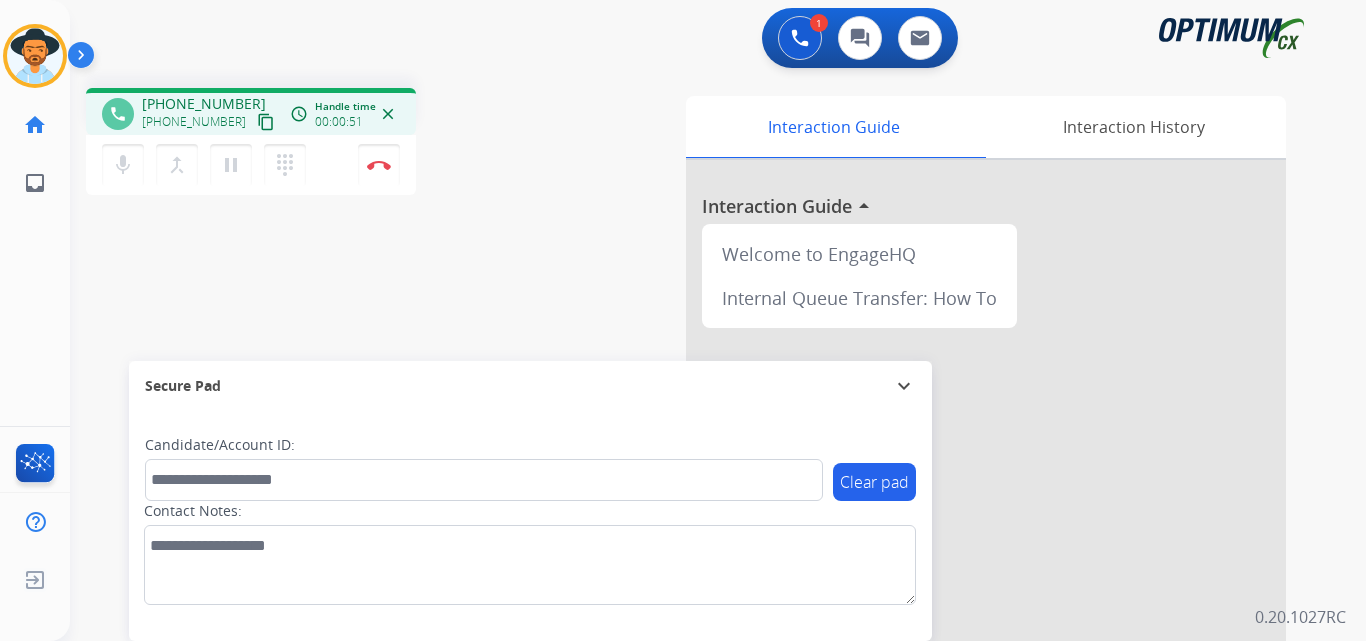 click on "+13096927964" at bounding box center [204, 104] 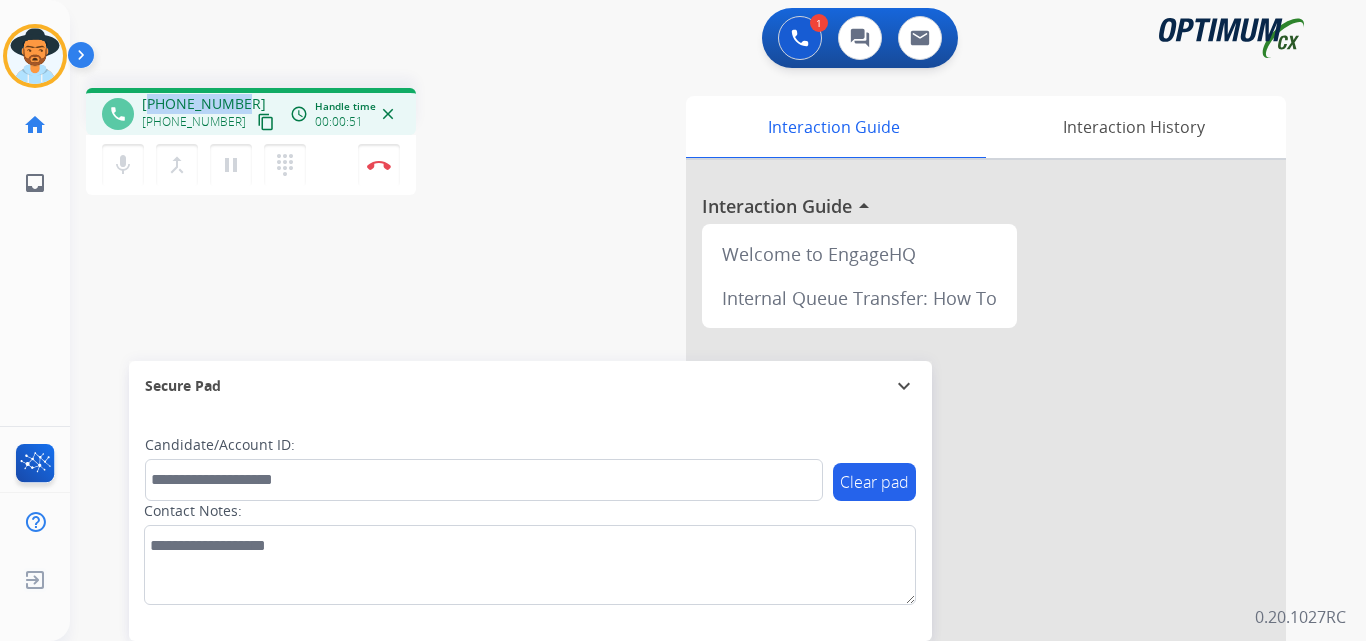click on "+13096927964" at bounding box center (204, 104) 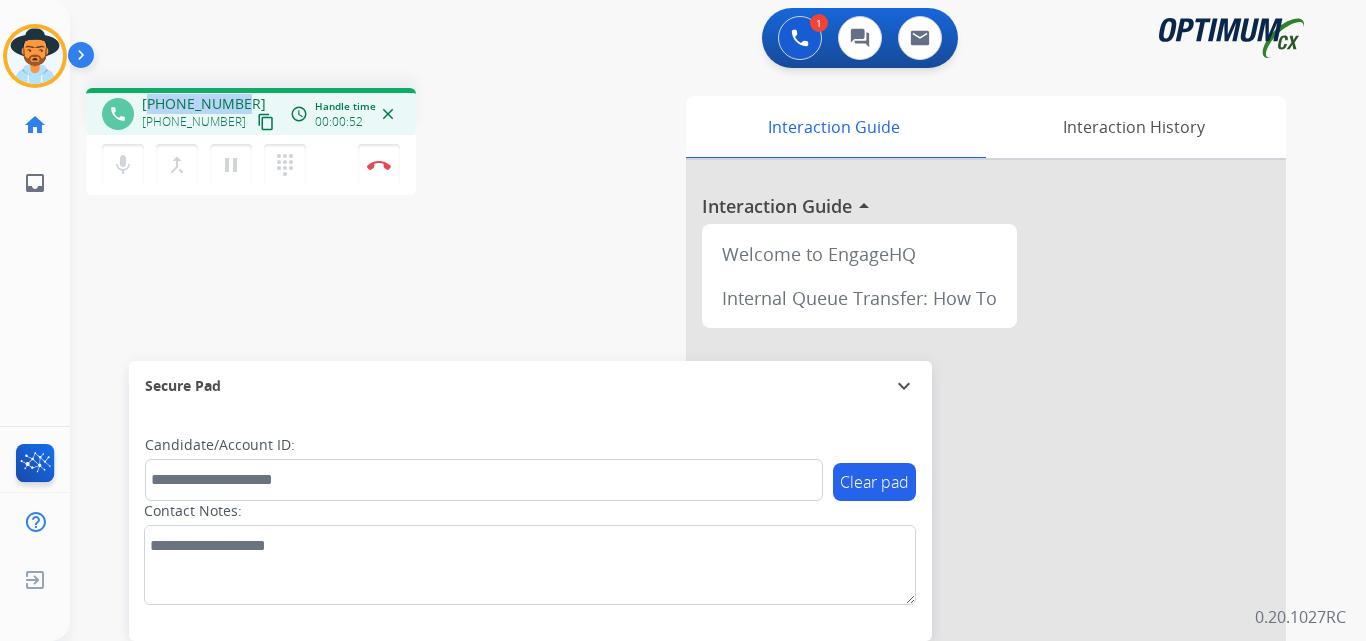copy on "13096927964" 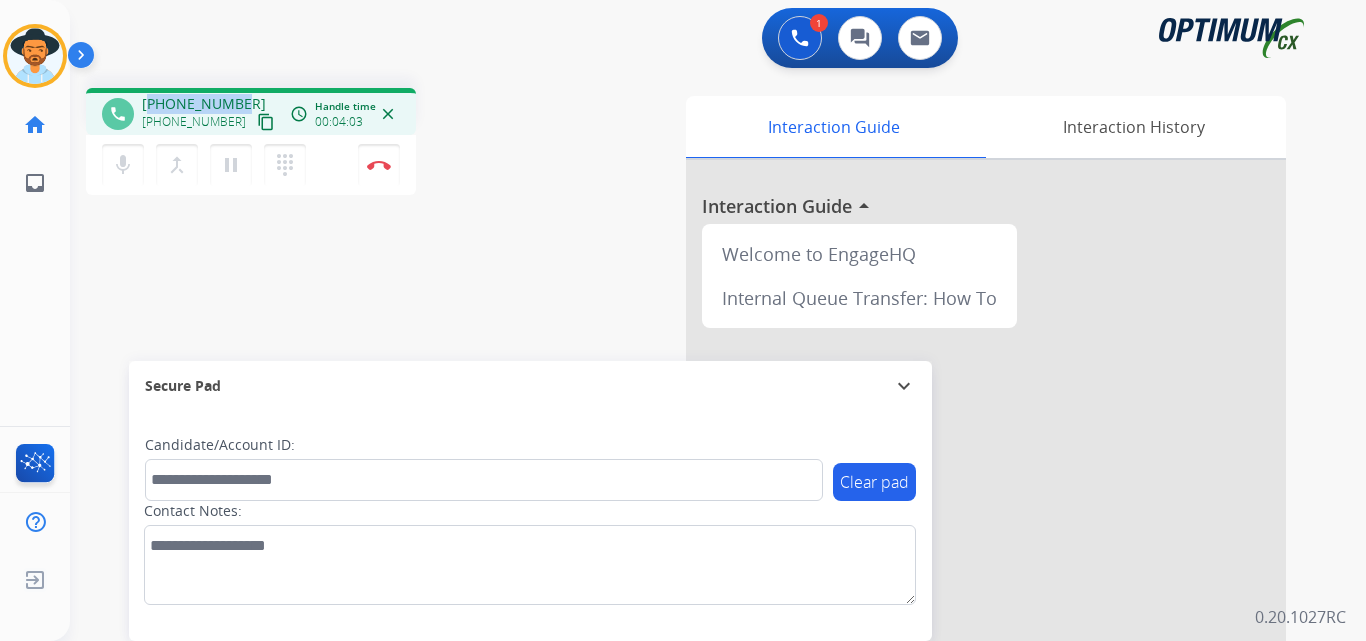 click on "+13096927964" at bounding box center [204, 104] 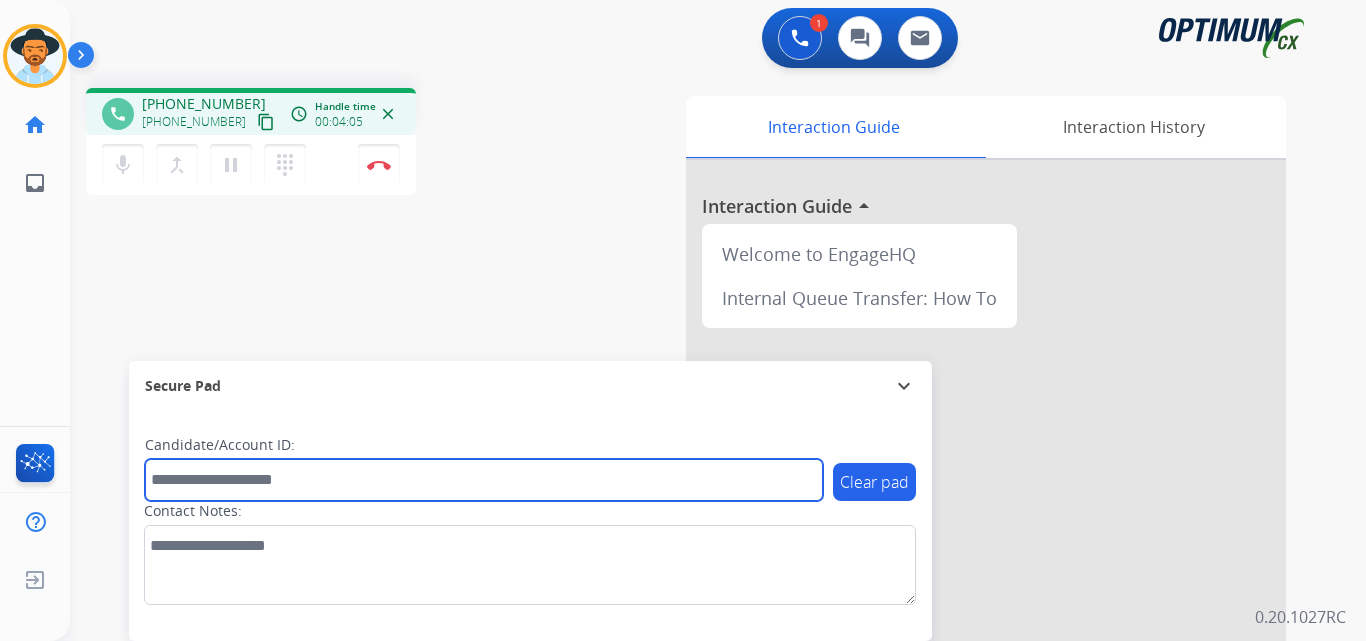 click at bounding box center (484, 480) 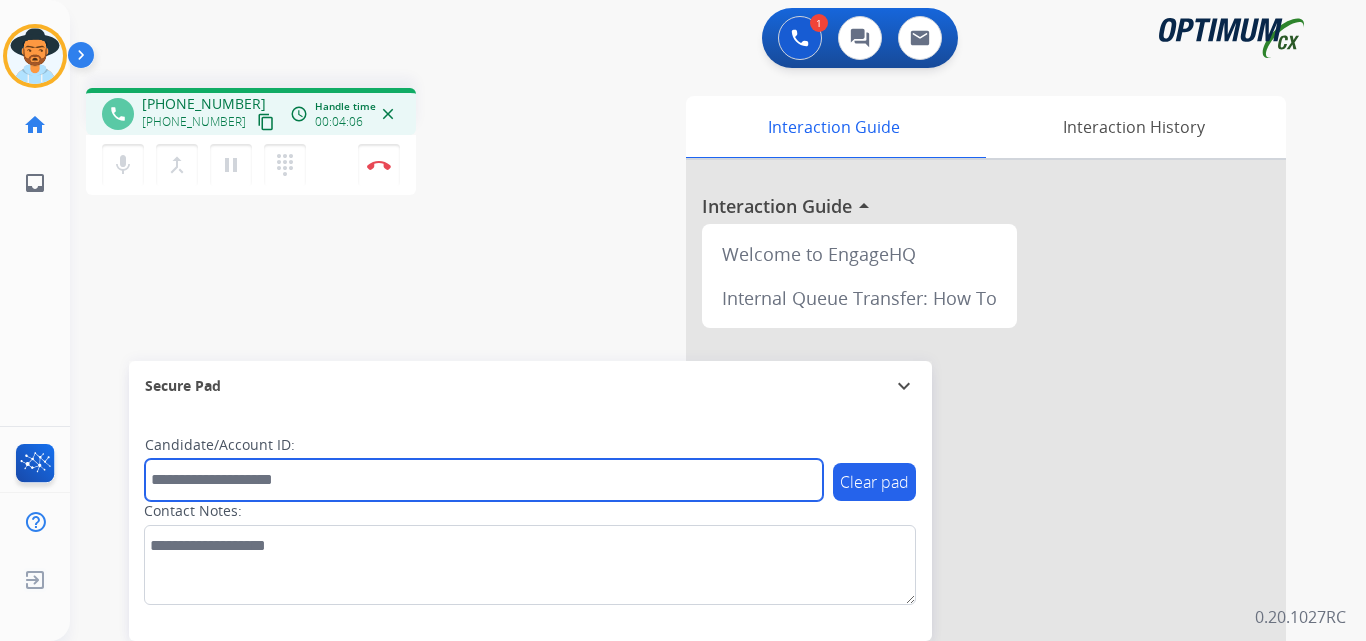 paste on "**********" 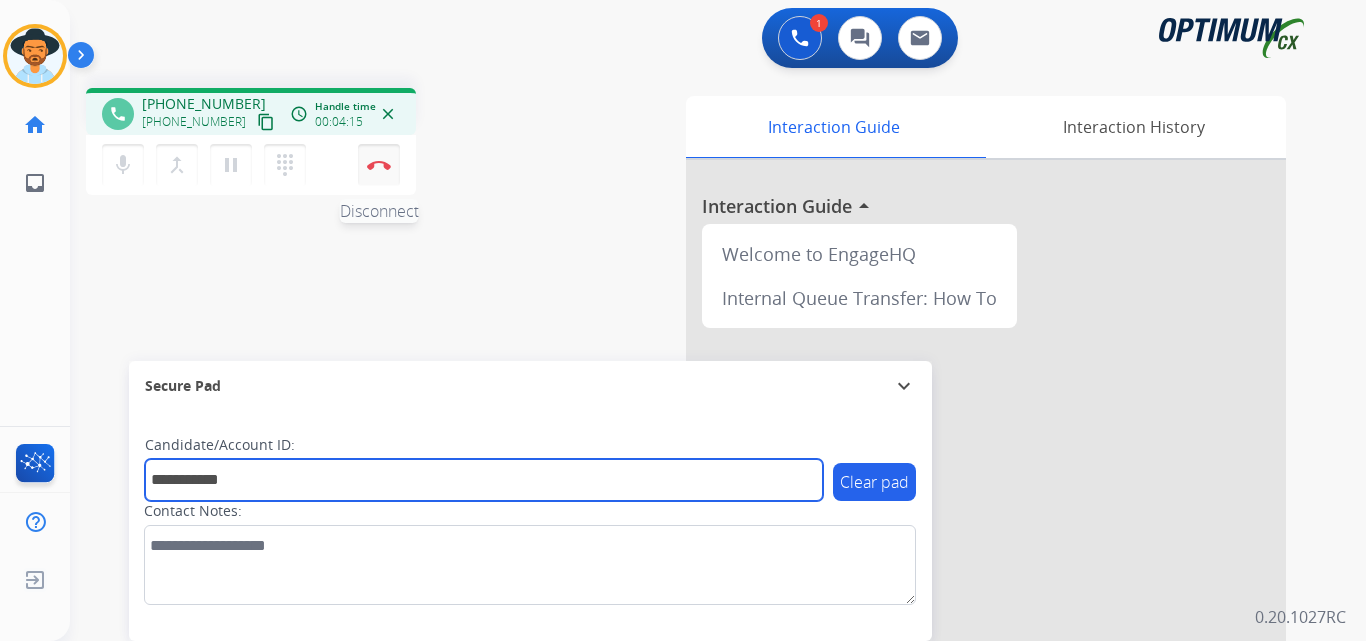 type on "**********" 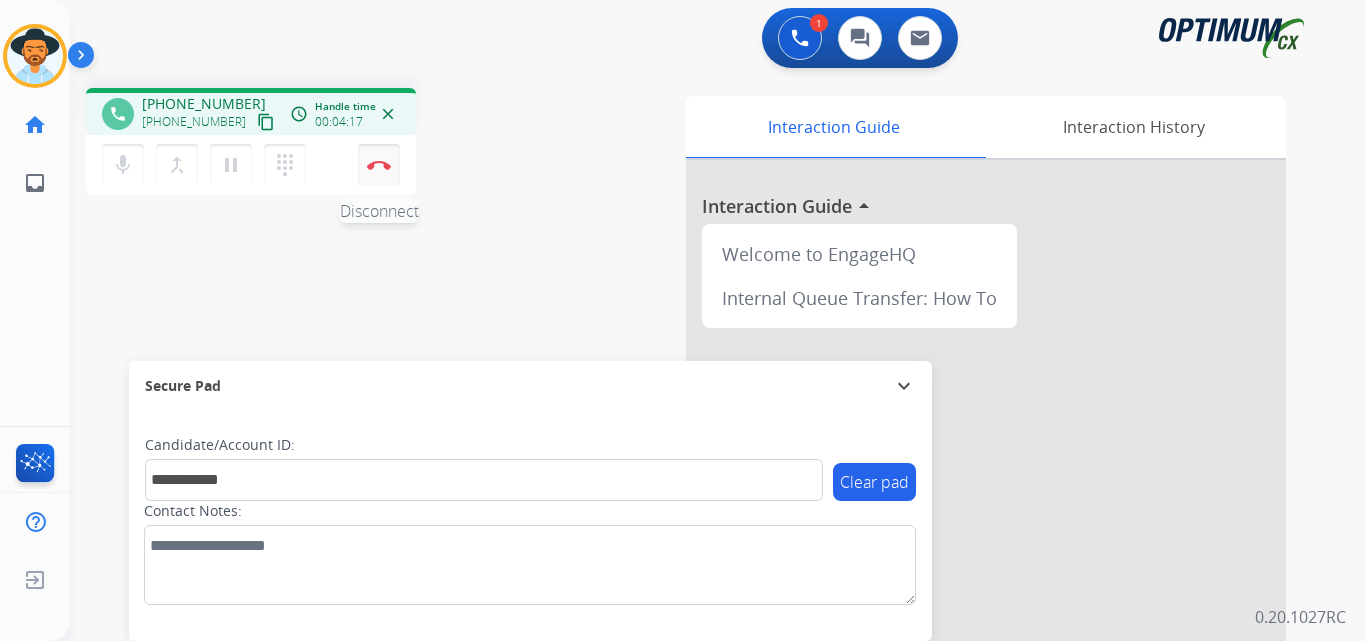 click on "Disconnect" at bounding box center [379, 165] 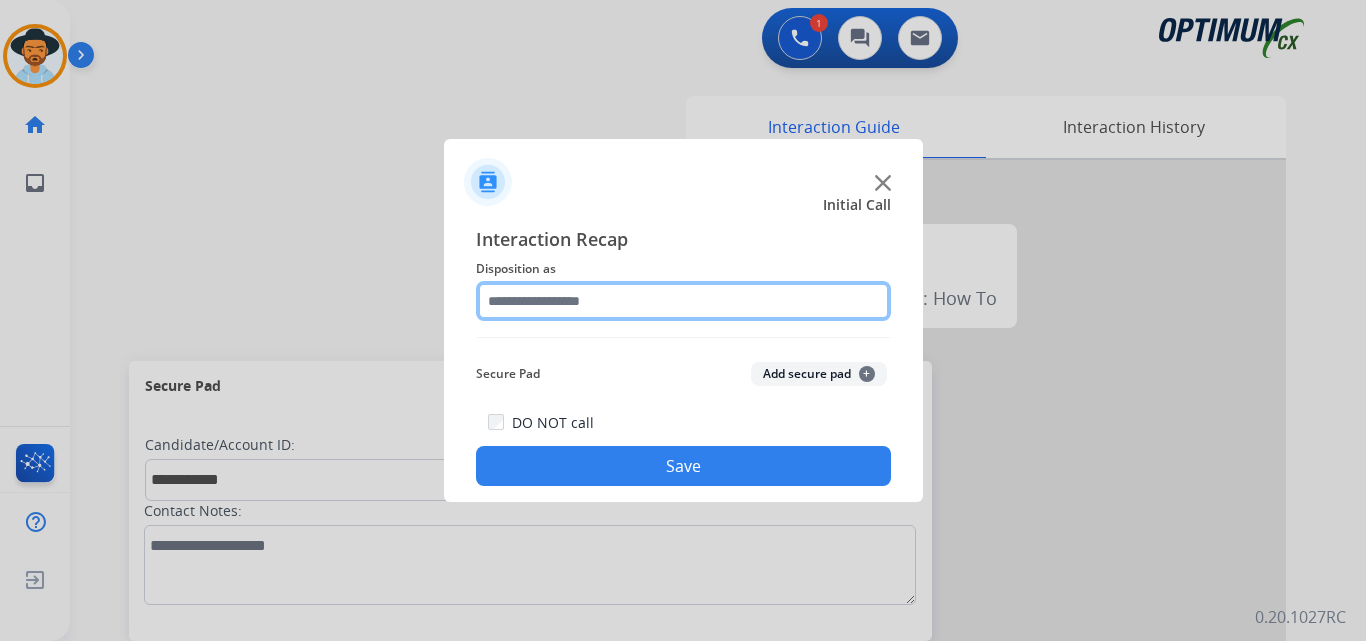 click 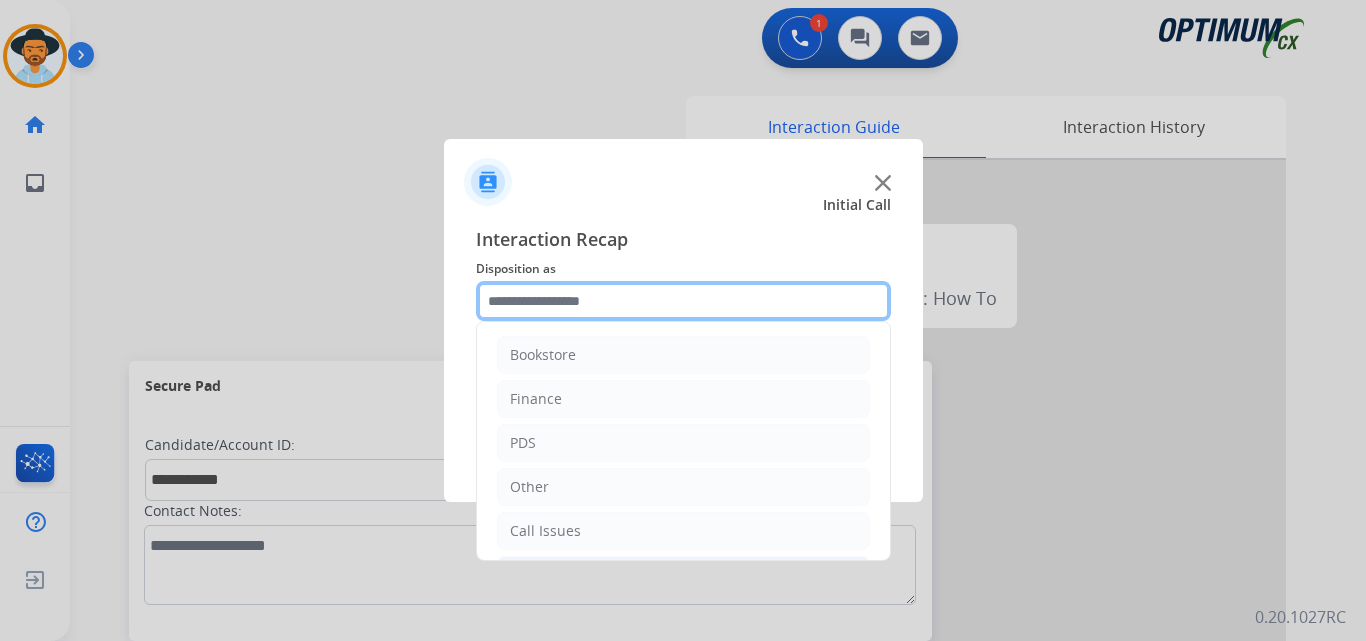 scroll, scrollTop: 136, scrollLeft: 0, axis: vertical 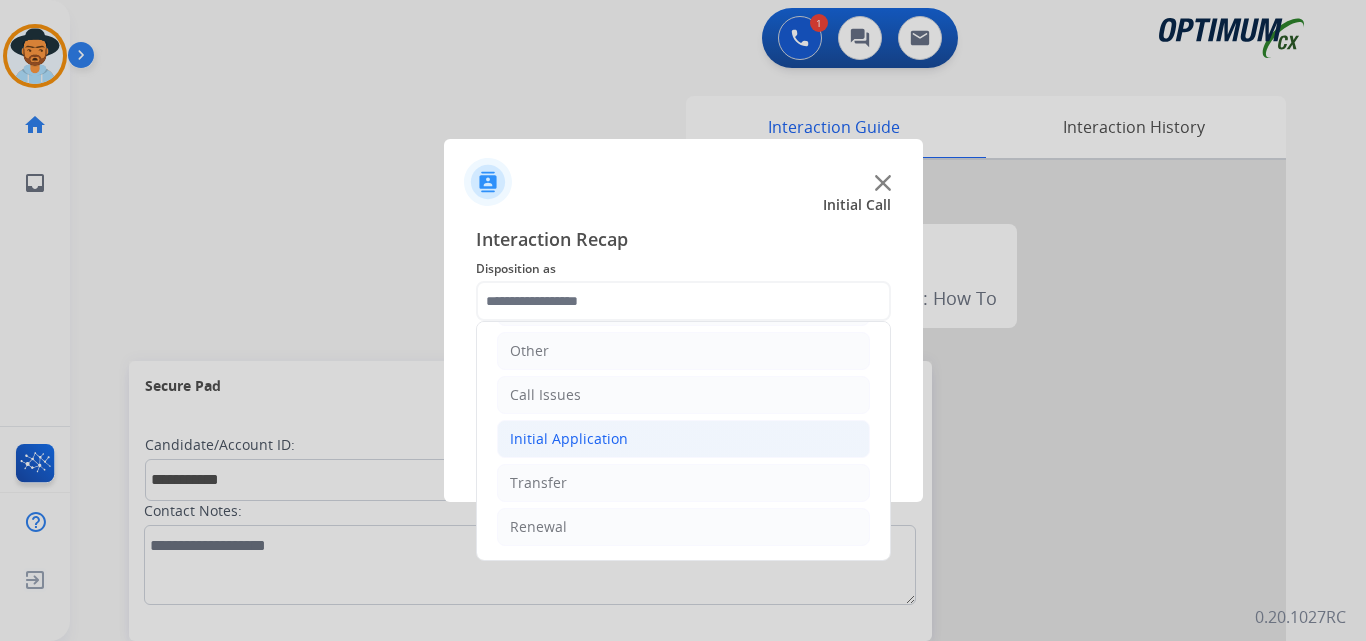 click on "Initial Application" 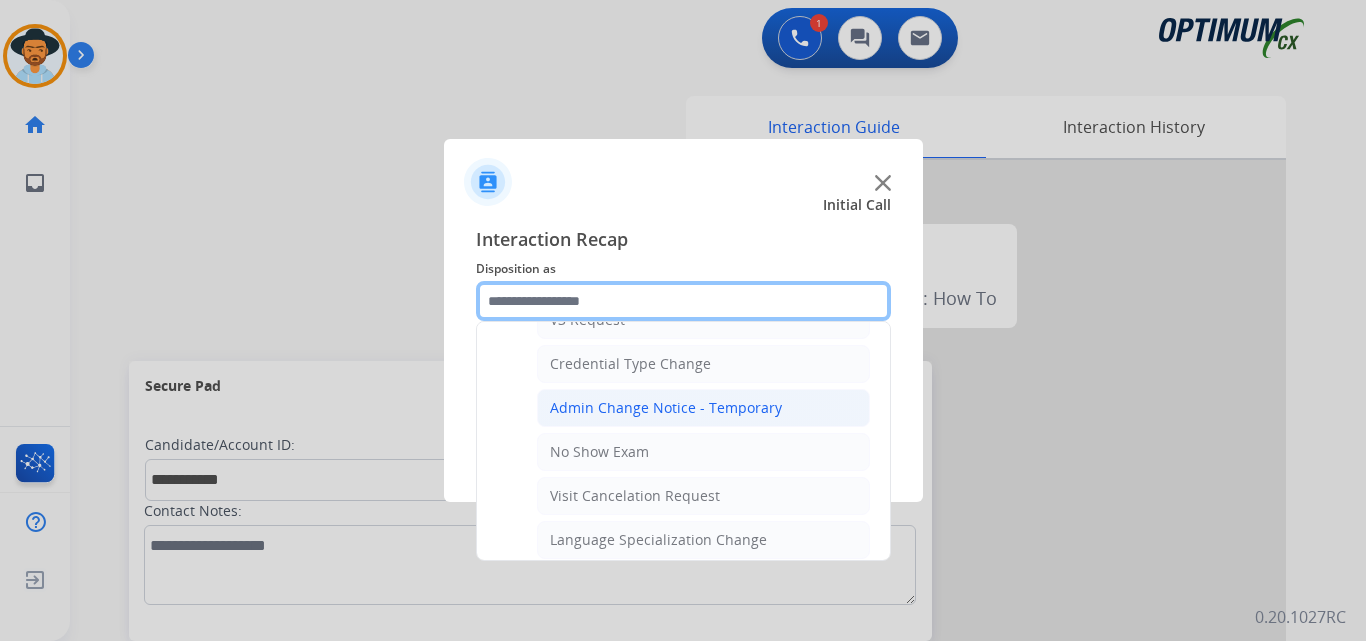 scroll, scrollTop: 1136, scrollLeft: 0, axis: vertical 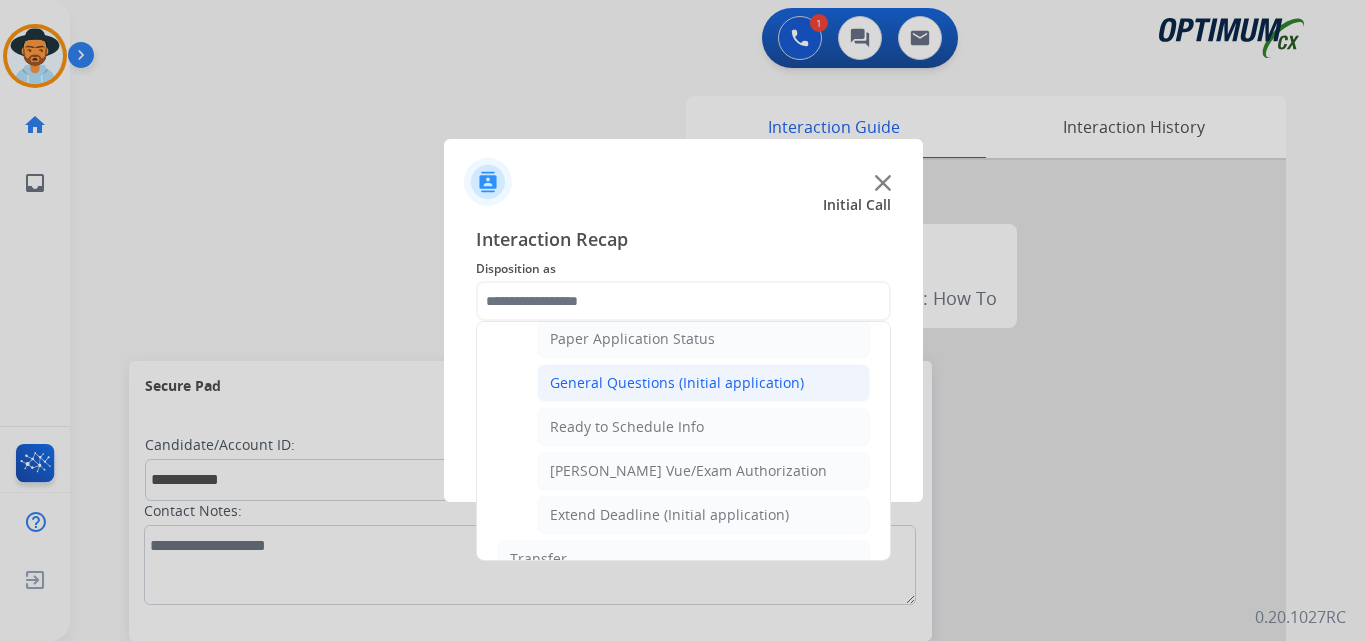 click on "General Questions (Initial application)" 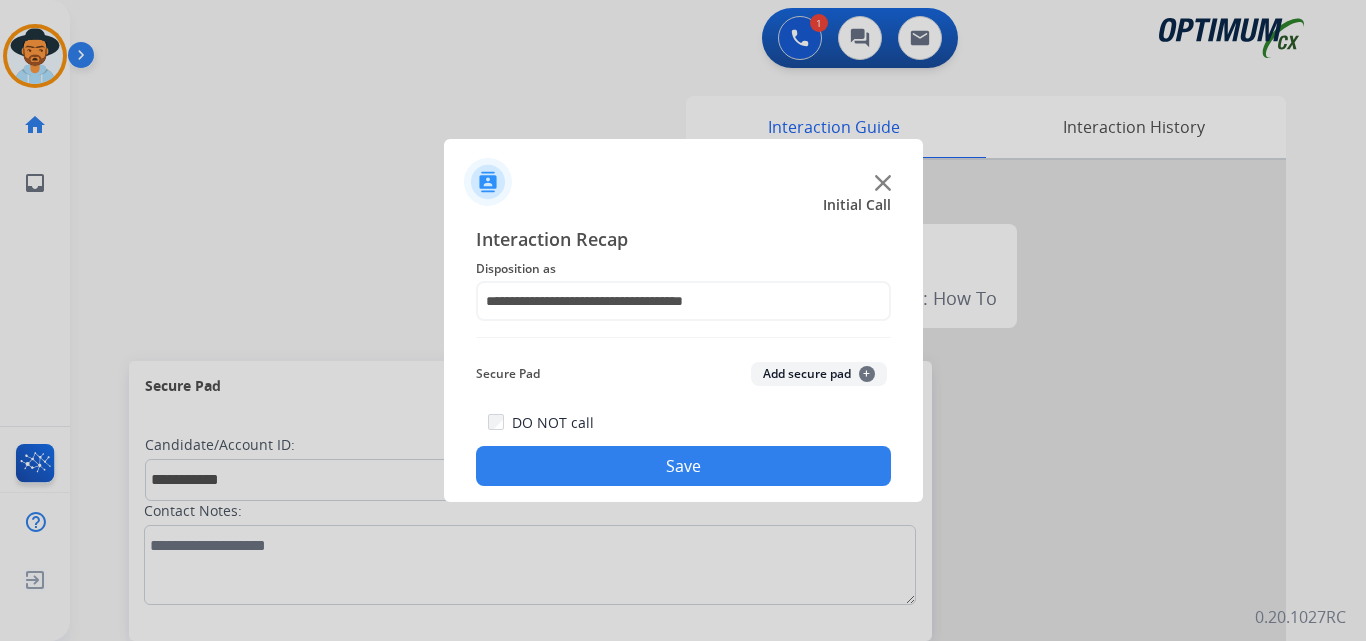 click on "Save" 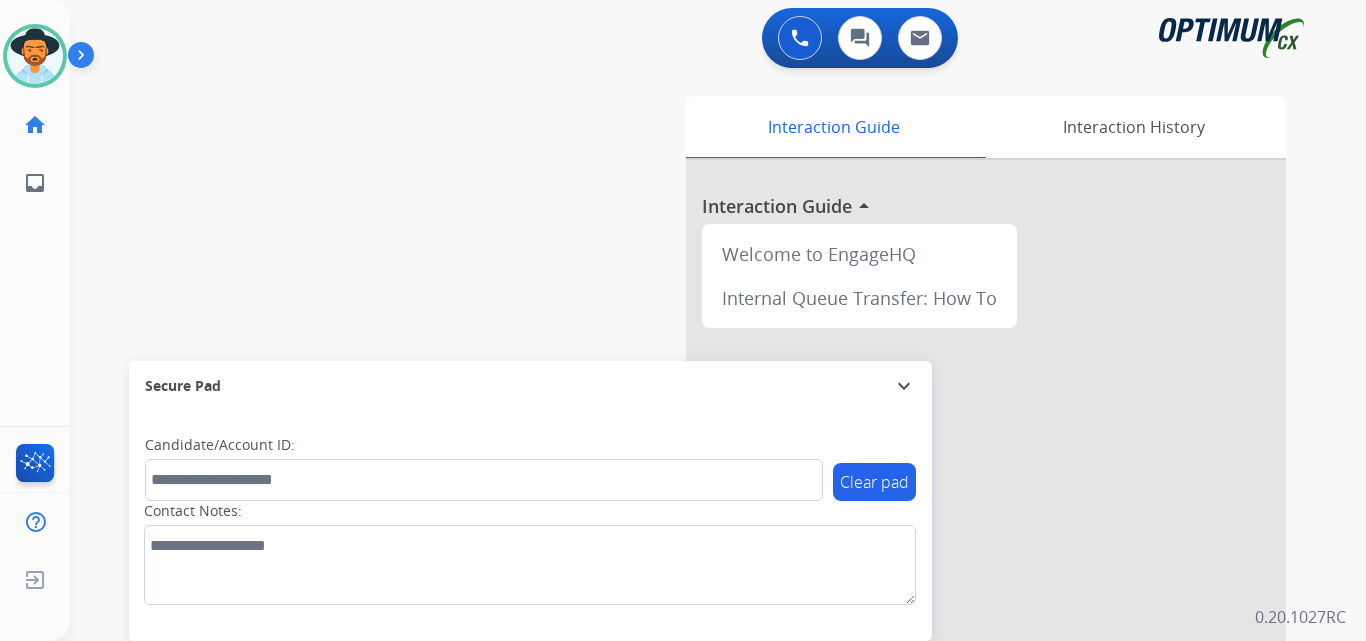 click on "swap_horiz Break voice bridge close_fullscreen Connect 3-Way Call merge_type Separate 3-Way Call  Interaction Guide   Interaction History  Interaction Guide arrow_drop_up  Welcome to EngageHQ   Internal Queue Transfer: How To  Secure Pad expand_more Clear pad Candidate/Account ID: Contact Notes:" at bounding box center [694, 489] 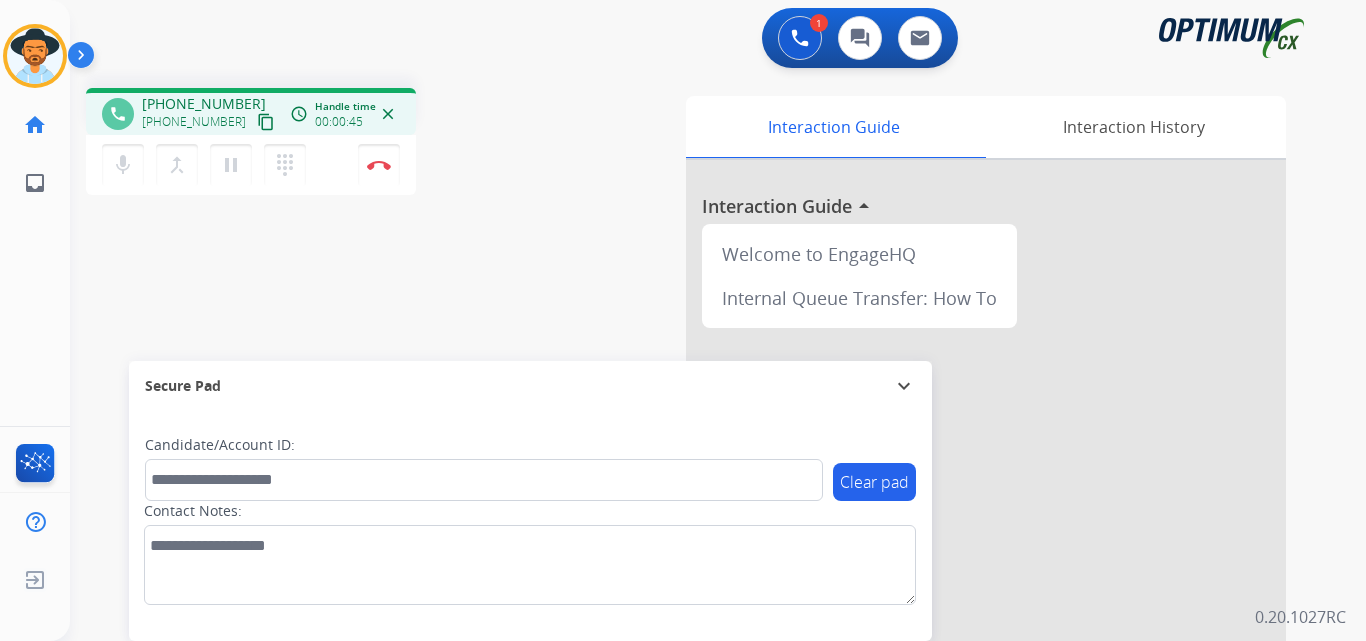 click on "+17862386904" at bounding box center [204, 104] 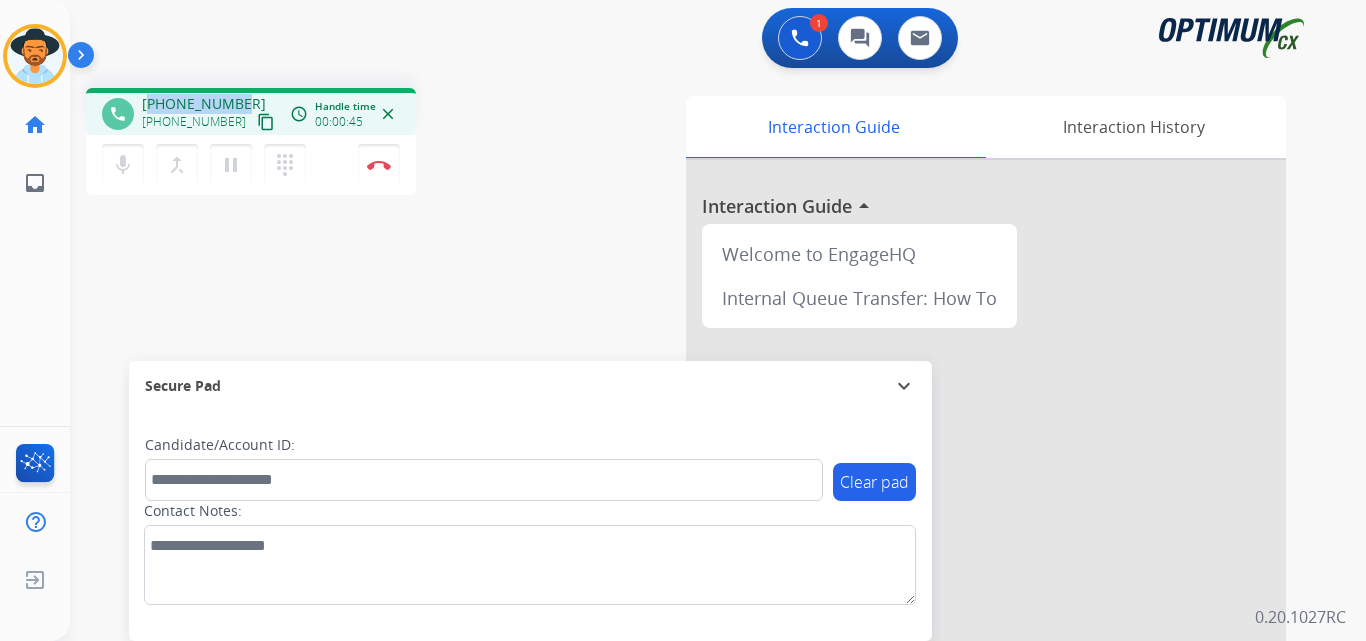 click on "+17862386904" at bounding box center [204, 104] 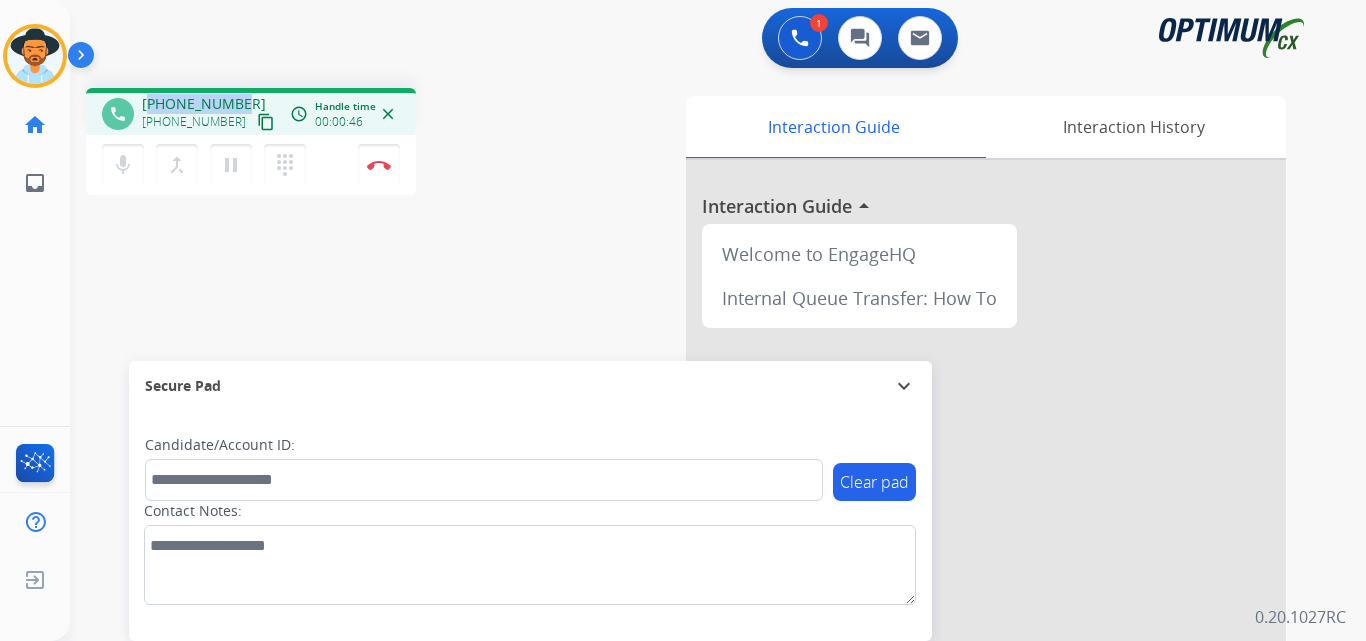 copy on "17862386904" 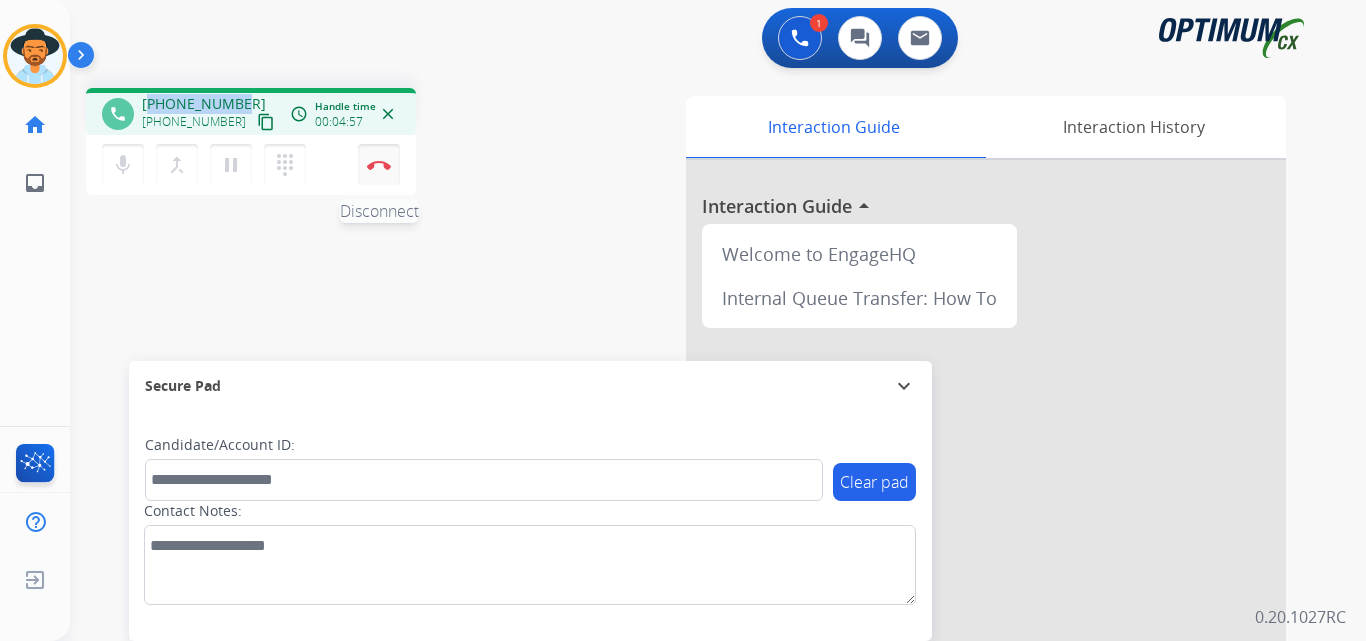 click at bounding box center (379, 165) 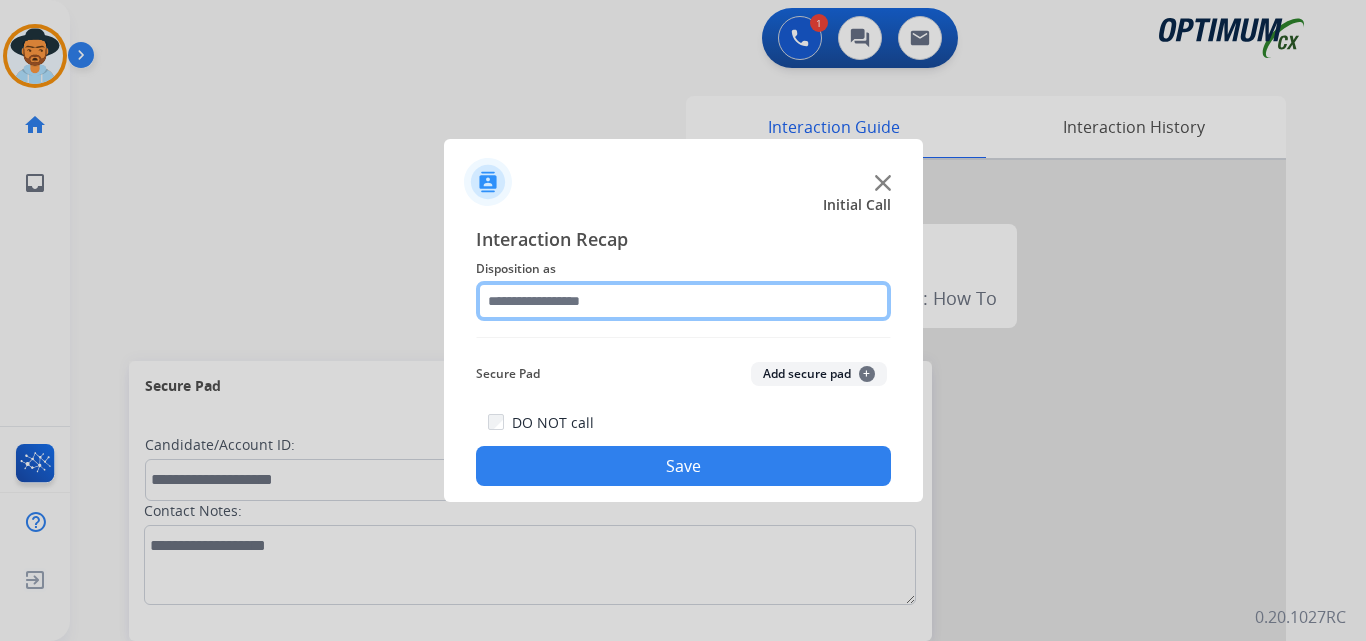 click 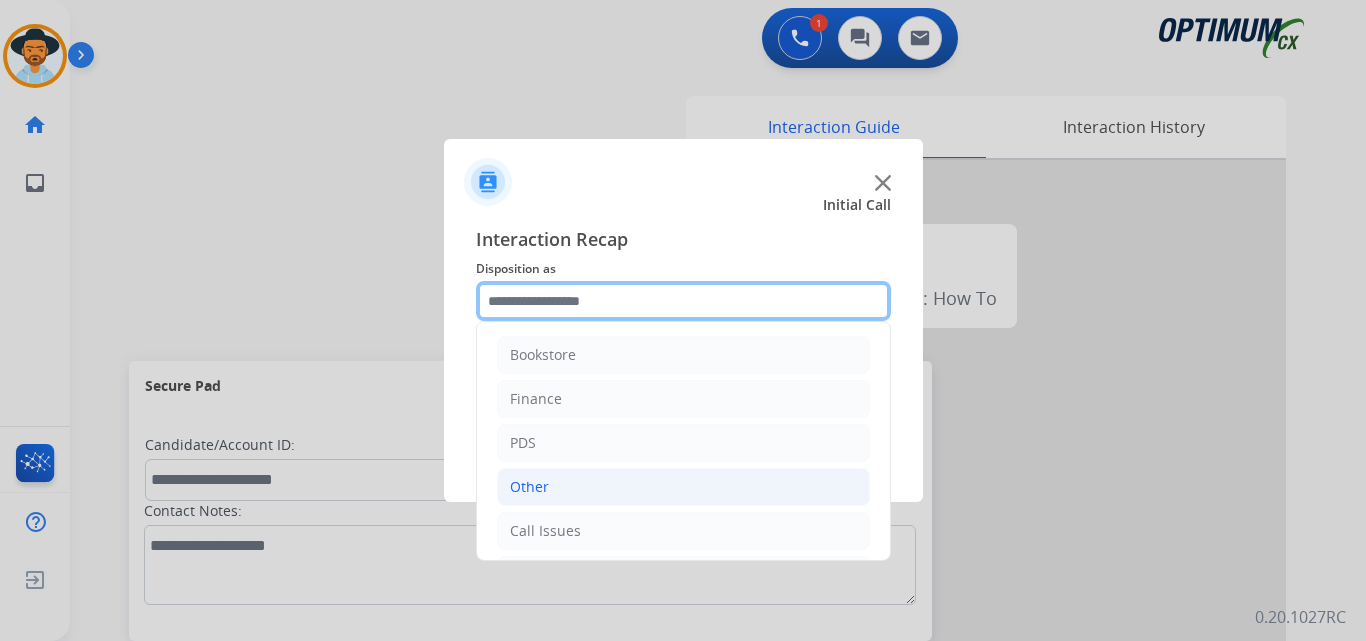 scroll, scrollTop: 136, scrollLeft: 0, axis: vertical 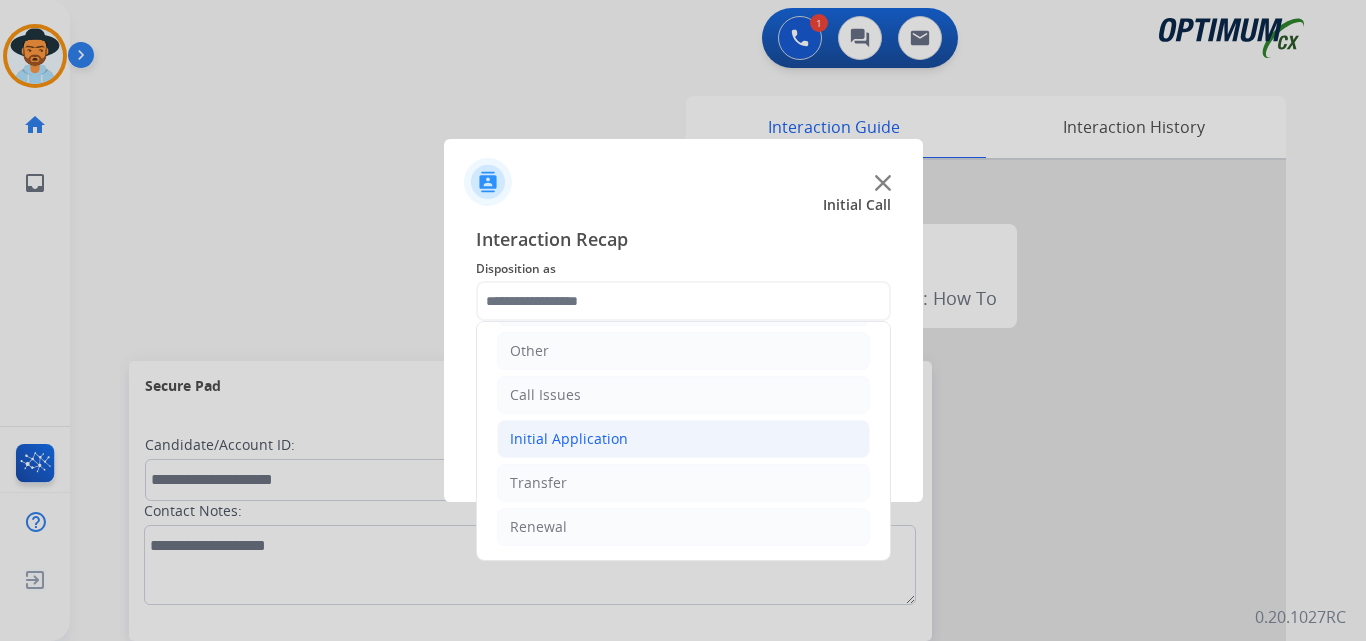 click on "Initial Application" 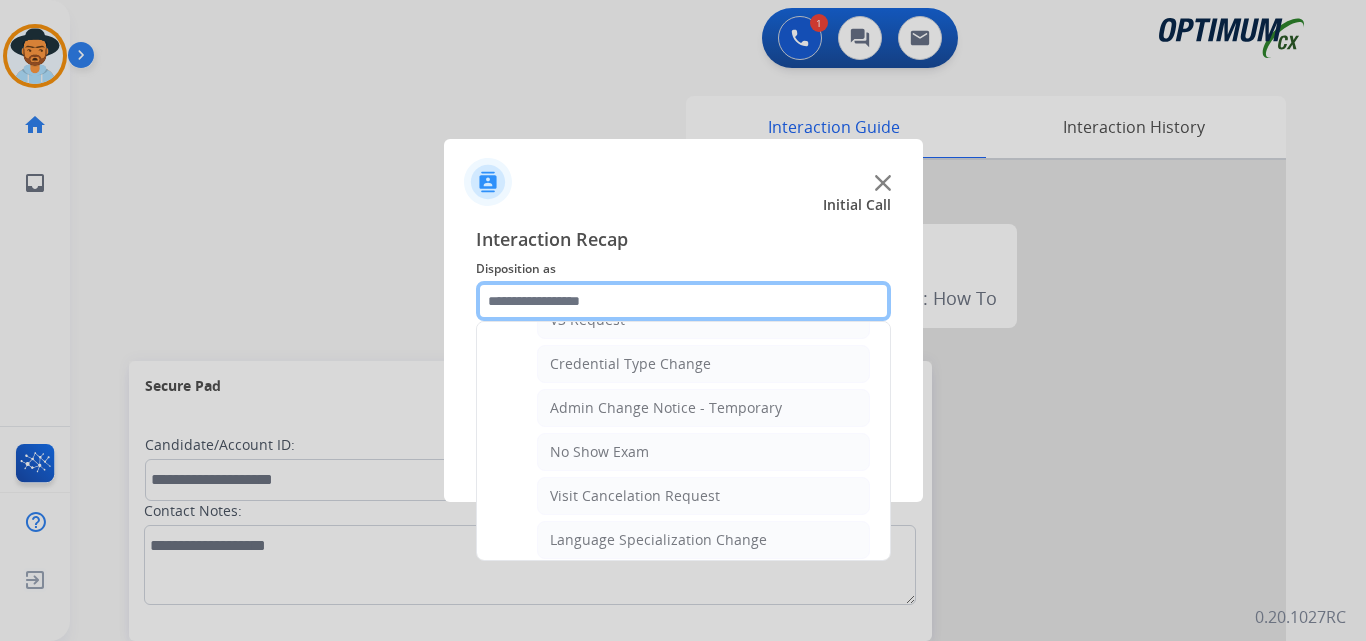 scroll, scrollTop: 1136, scrollLeft: 0, axis: vertical 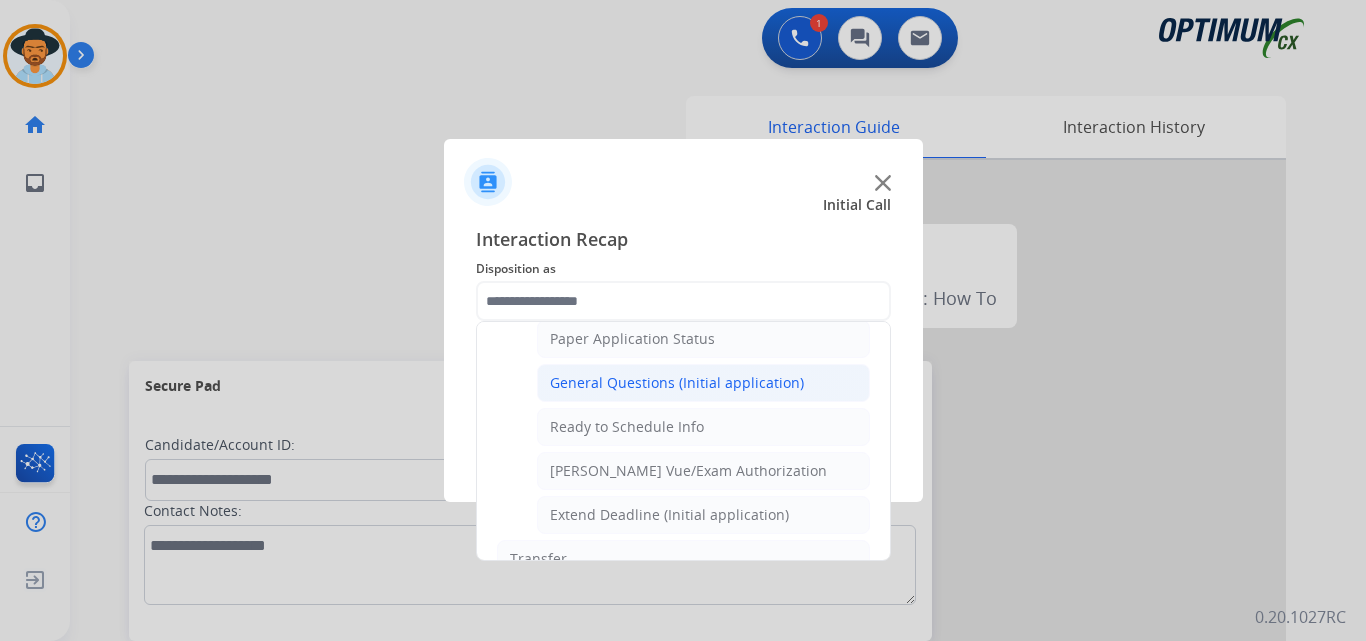 click on "General Questions (Initial application)" 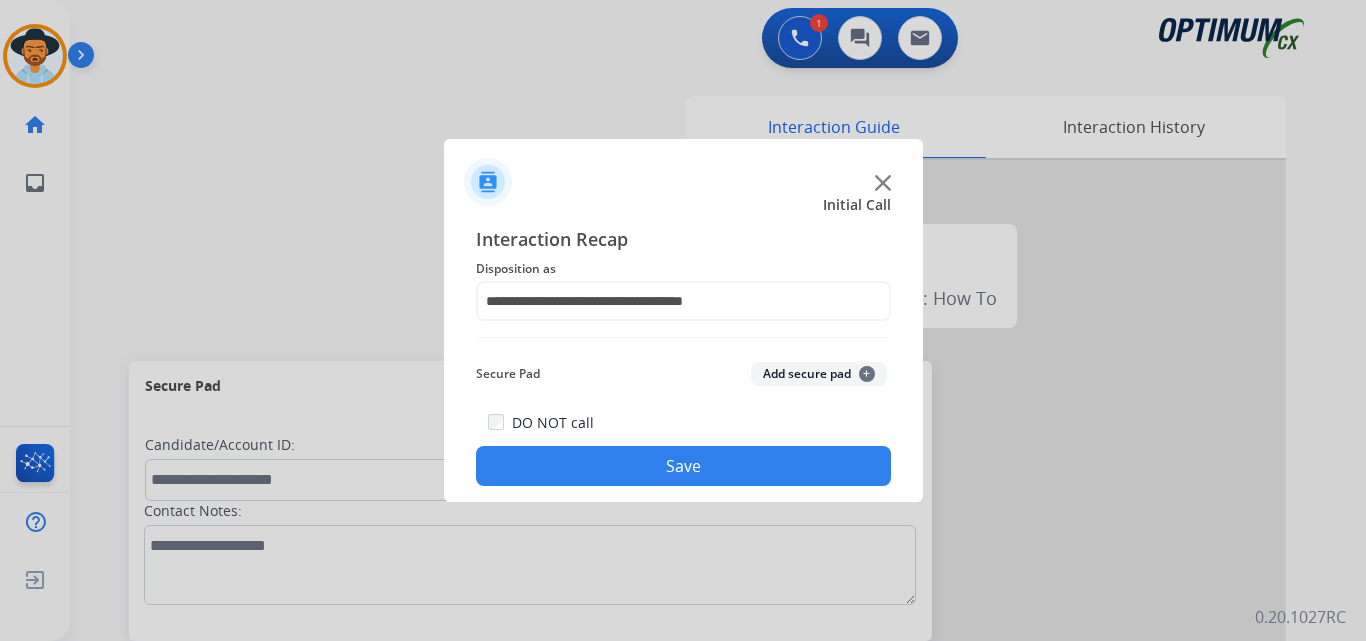 click on "Save" 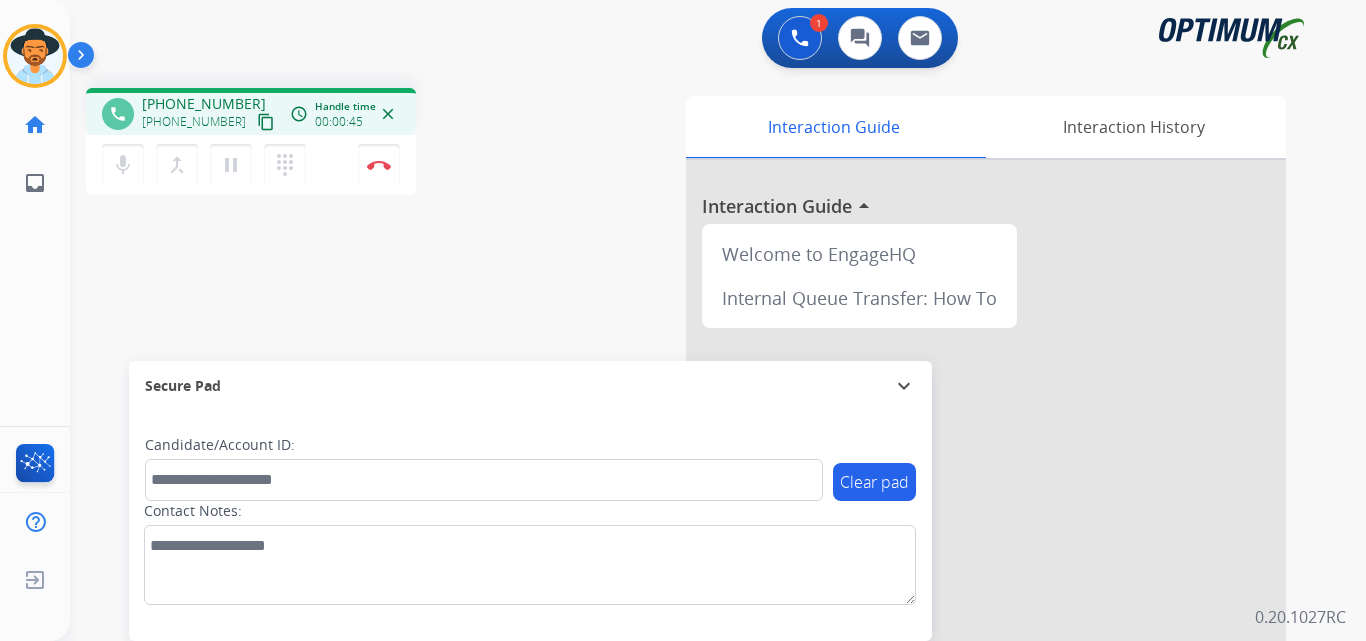 click on "+19104504137" at bounding box center (204, 104) 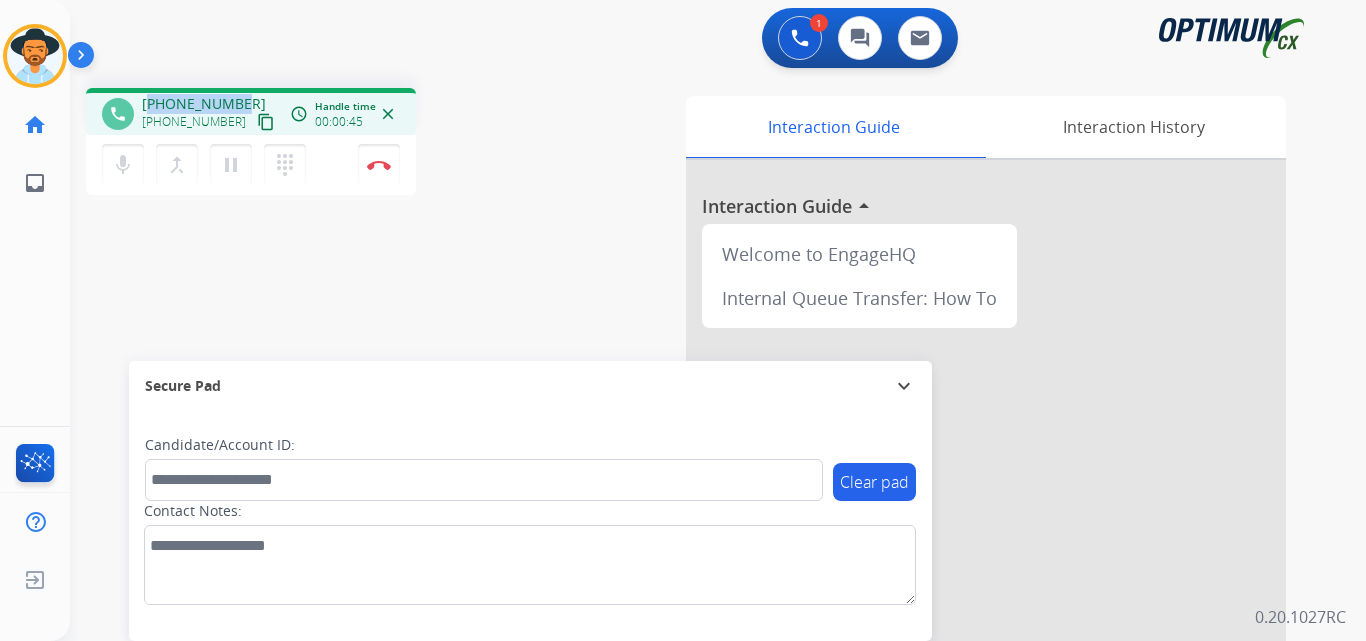 click on "+19104504137" at bounding box center [204, 104] 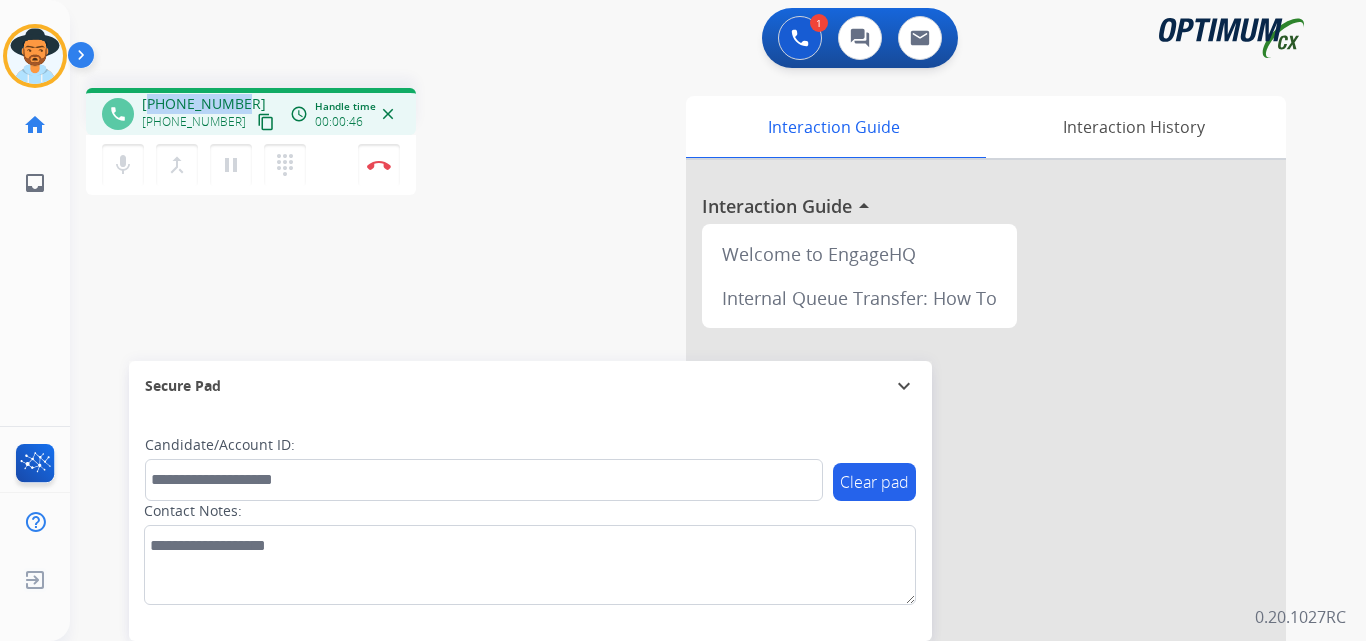 copy on "19104504137" 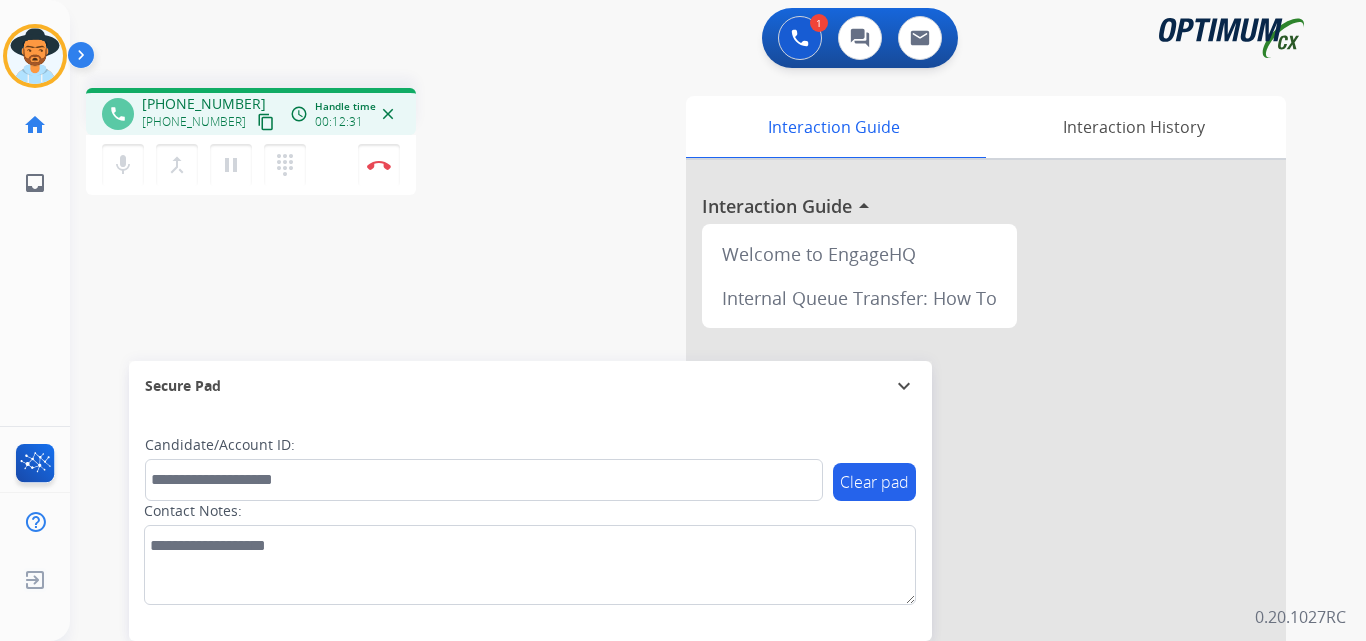 click on "phone +19104504137 +19104504137 content_copy access_time Call metrics Queue   00:08 Hold   00:00 Talk   12:32 Total   12:39 Handle time 00:12:31 close mic Mute merge_type Bridge pause Hold dialpad Dialpad Disconnect swap_horiz Break voice bridge close_fullscreen Connect 3-Way Call merge_type Separate 3-Way Call  Interaction Guide   Interaction History  Interaction Guide arrow_drop_up  Welcome to EngageHQ   Internal Queue Transfer: How To  Secure Pad expand_more Clear pad Candidate/Account ID: Contact Notes:" at bounding box center (694, 489) 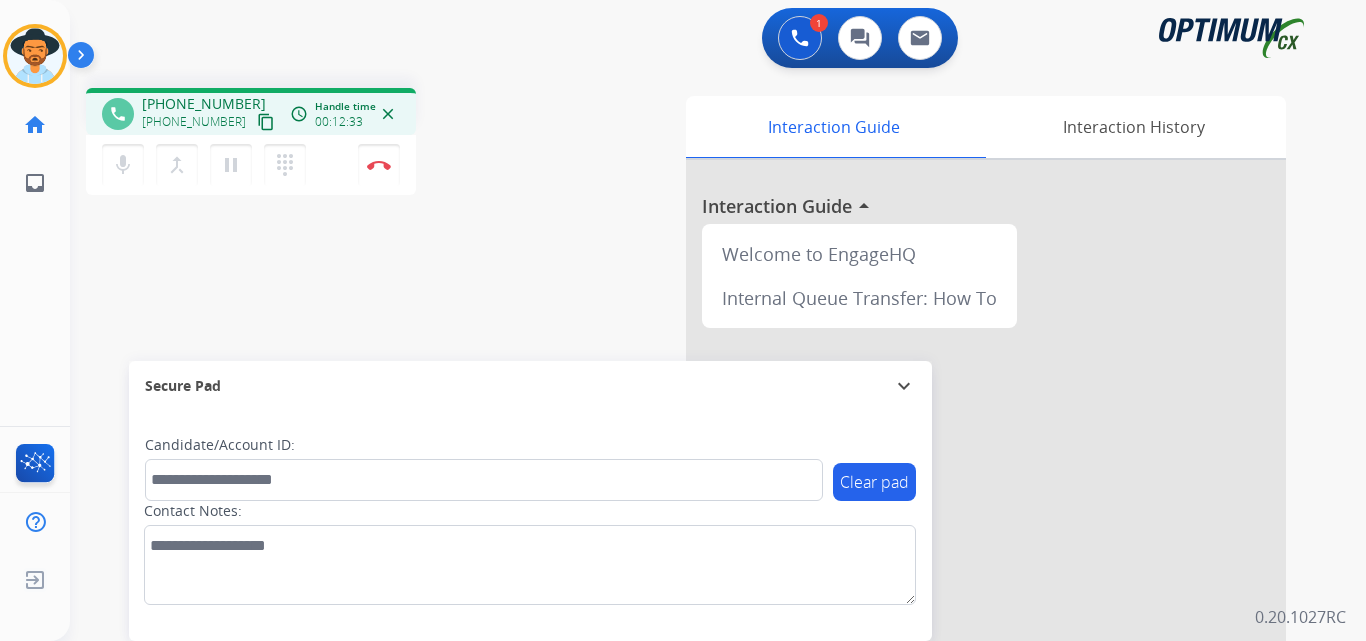 click on "+19104504137" at bounding box center [204, 104] 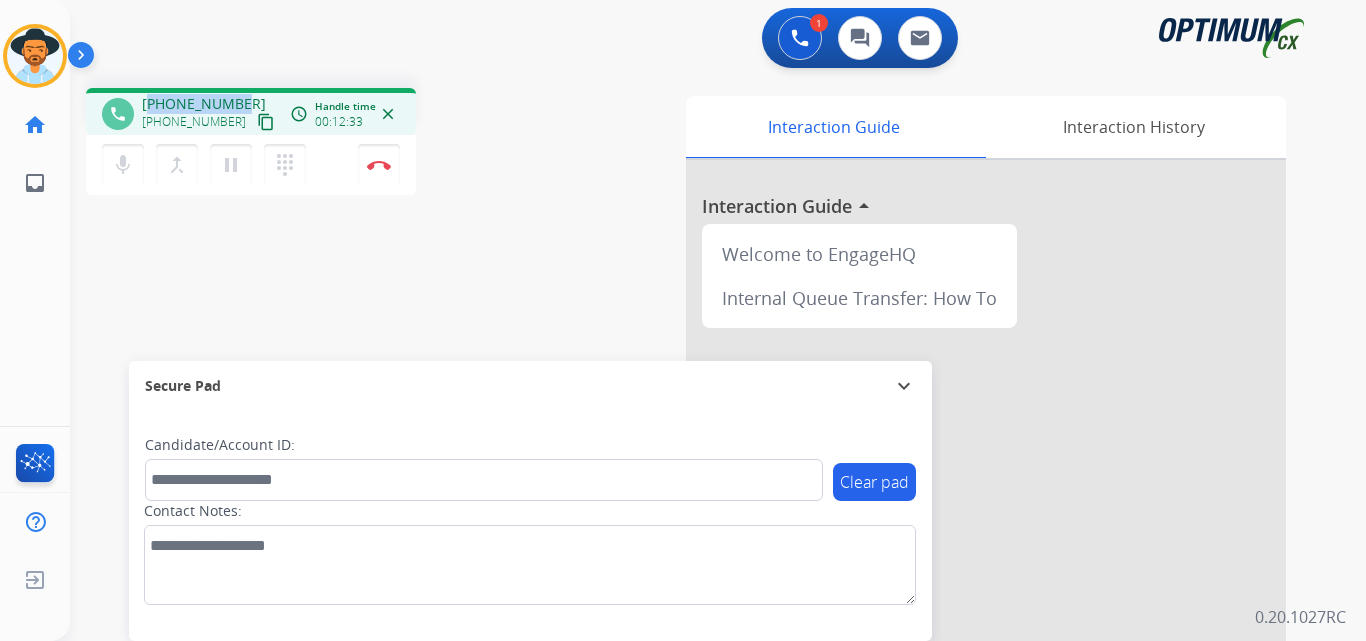 click on "+19104504137" at bounding box center [204, 104] 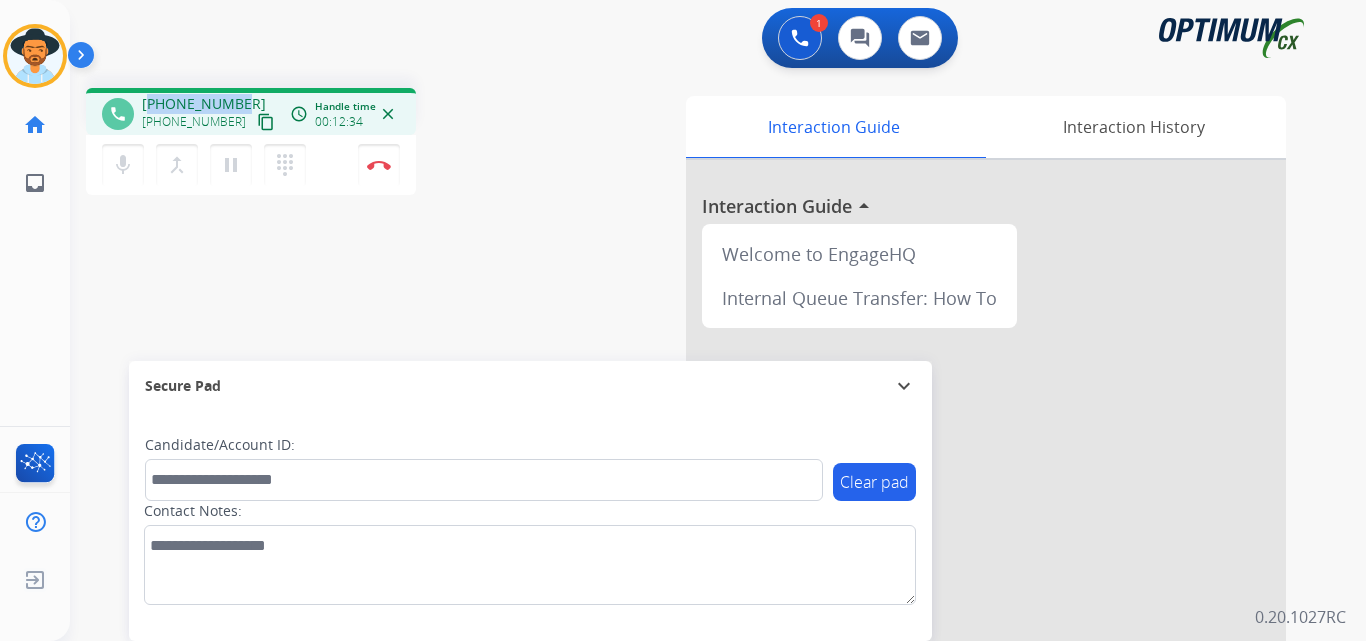 copy on "19104504137" 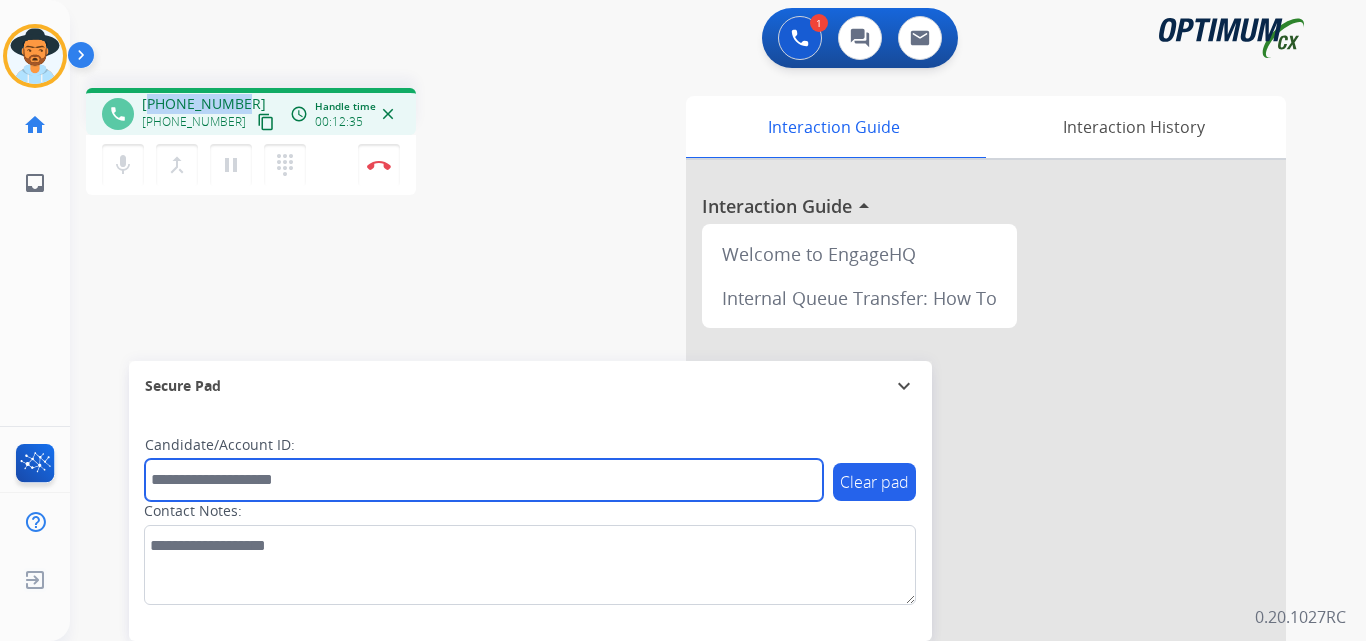 click at bounding box center (484, 480) 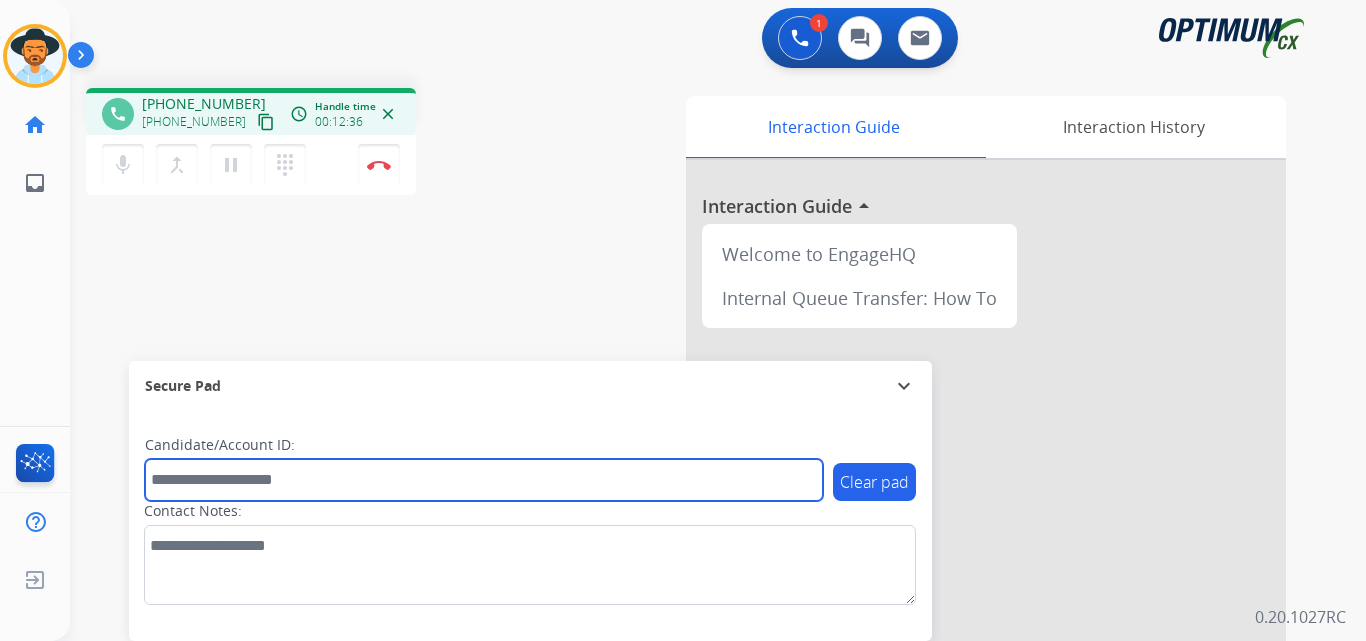 paste on "**********" 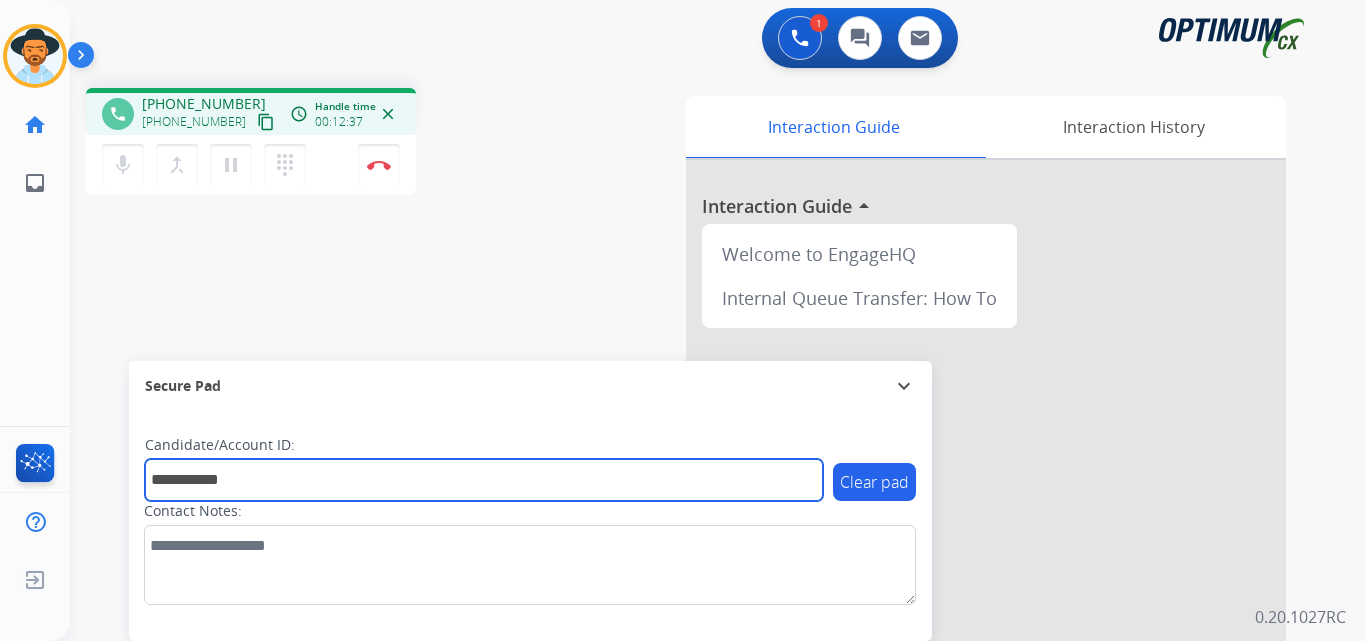 click on "**********" at bounding box center (484, 480) 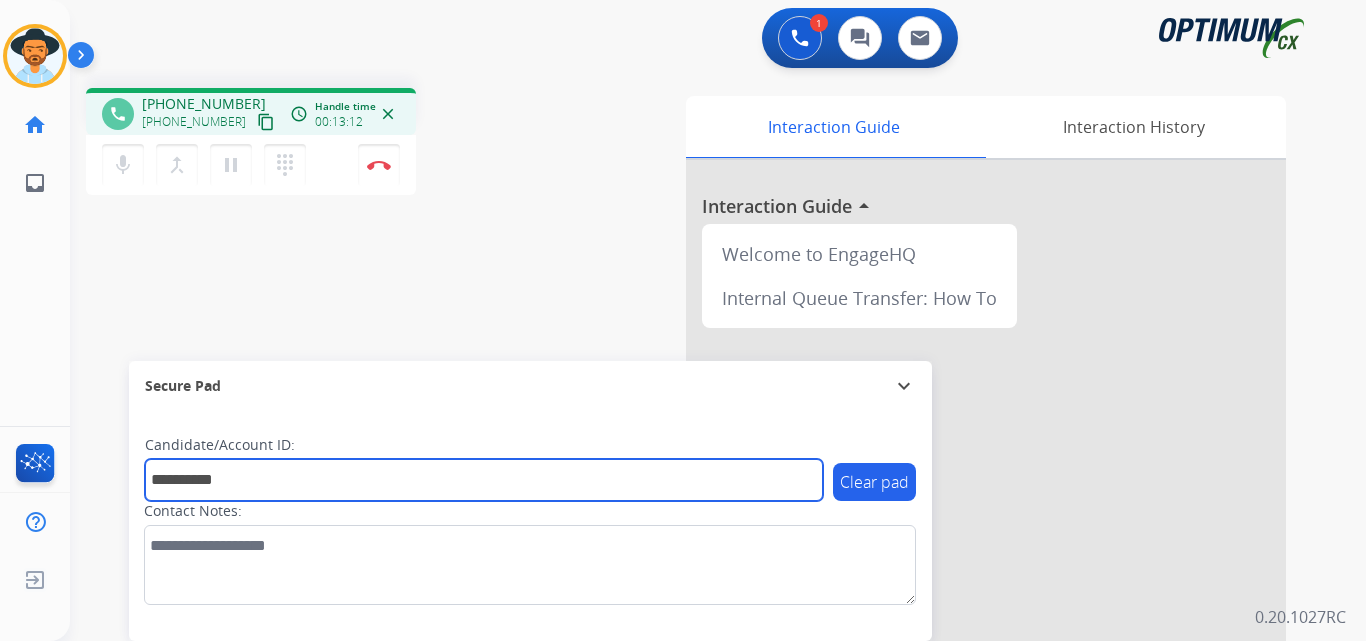 type on "**********" 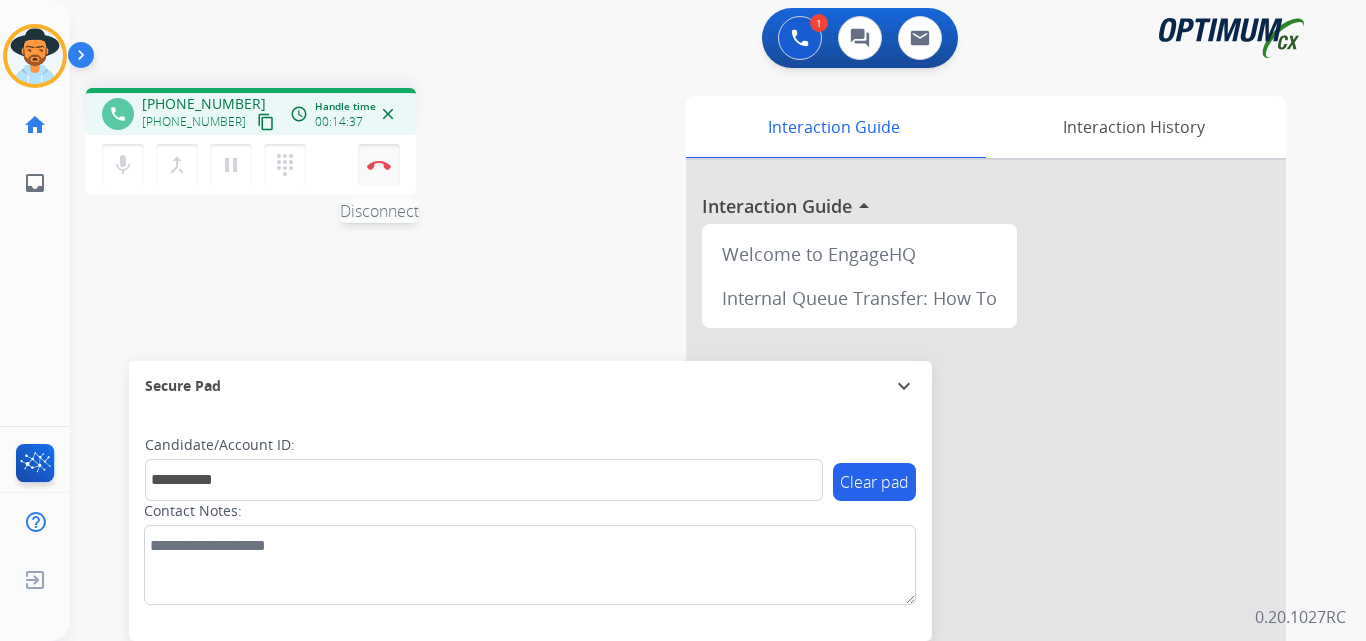 click on "Disconnect" at bounding box center (379, 165) 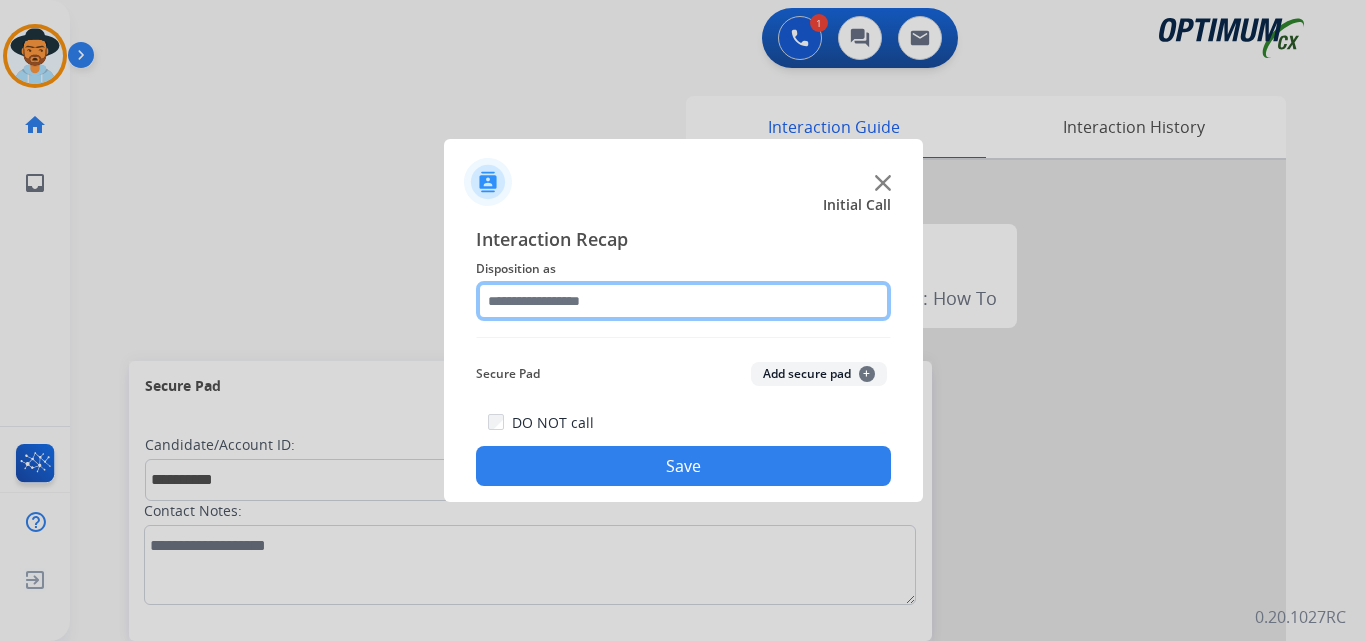 click 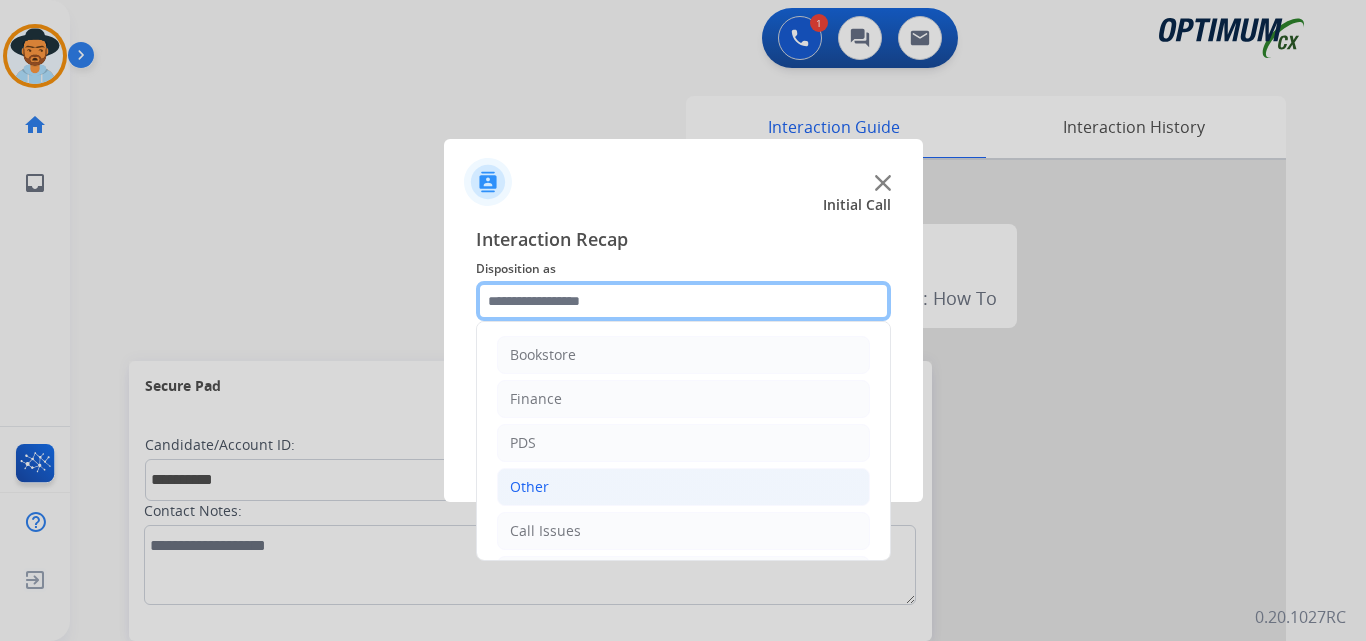 scroll, scrollTop: 136, scrollLeft: 0, axis: vertical 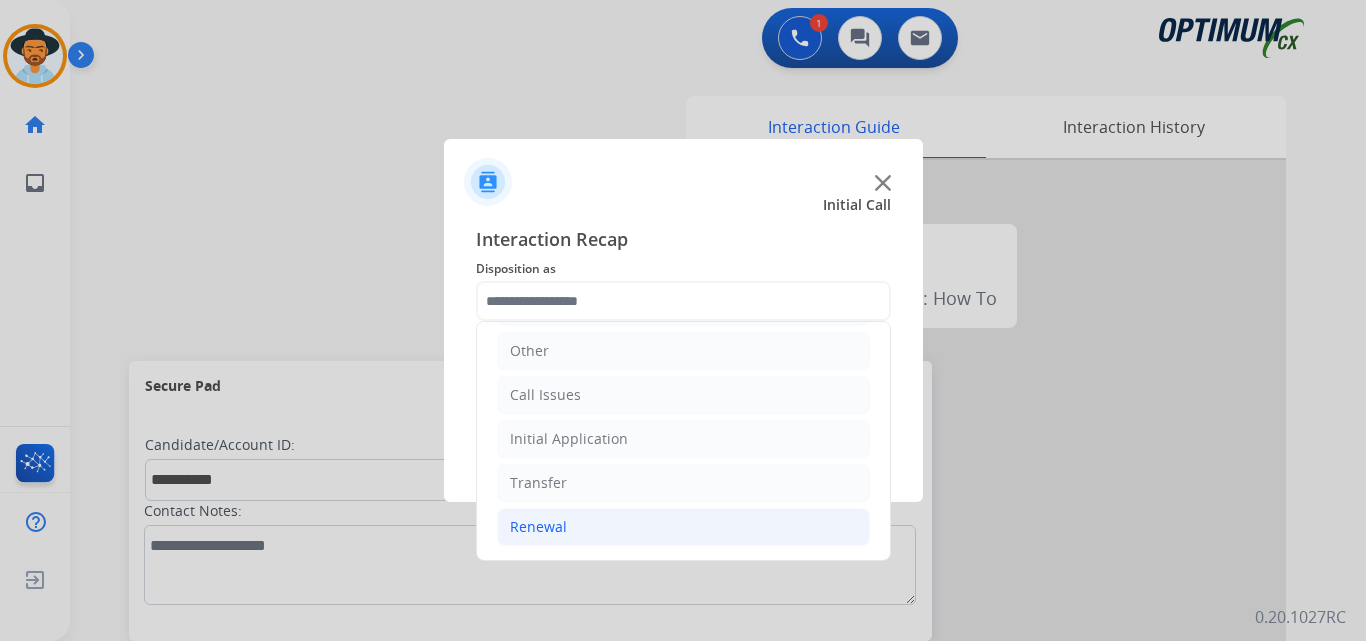 click on "Renewal" 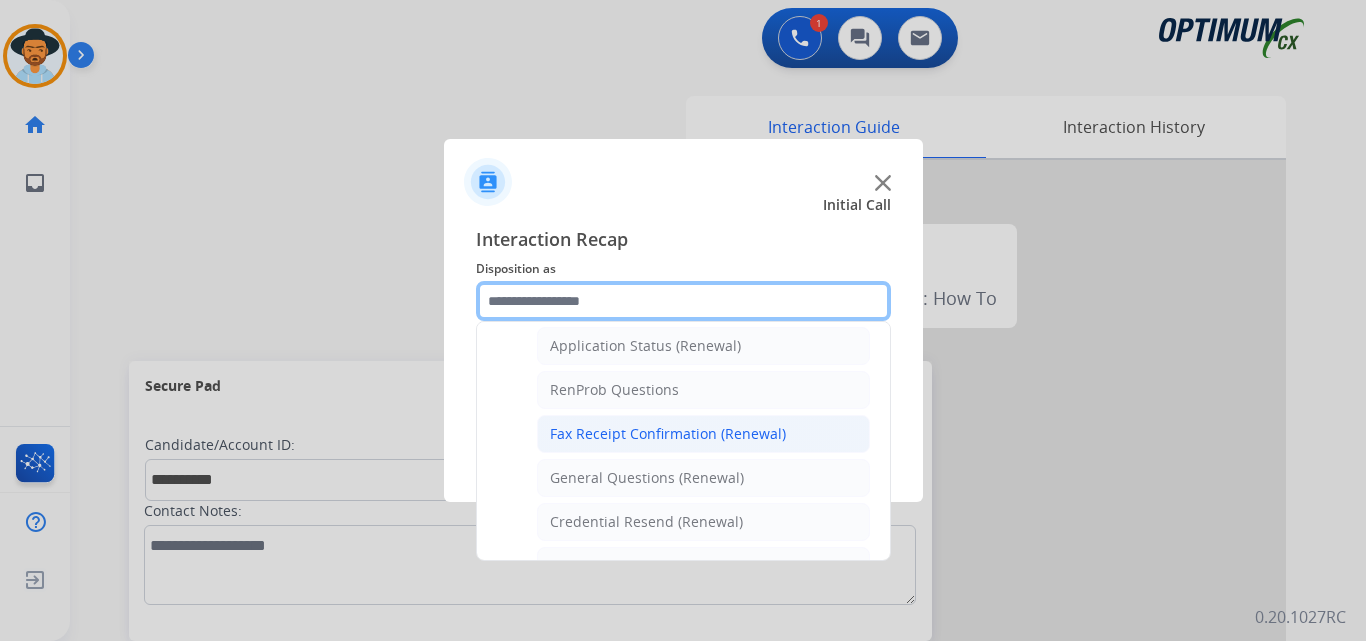 scroll, scrollTop: 636, scrollLeft: 0, axis: vertical 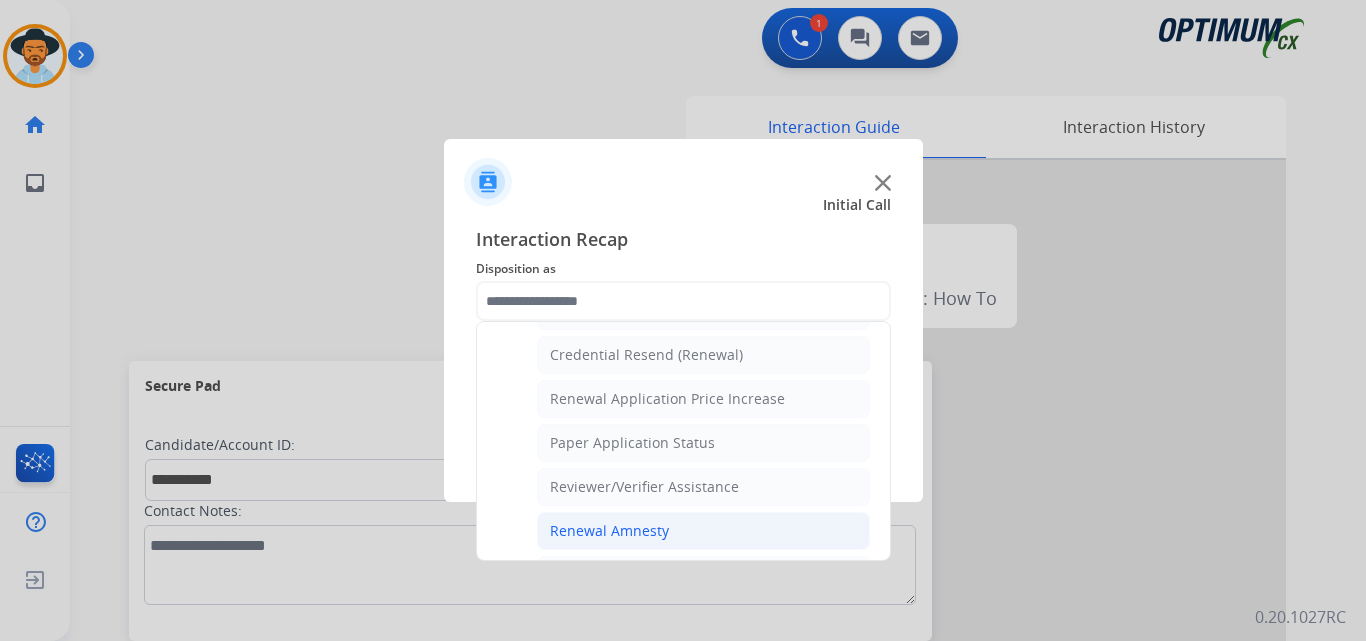 click on "Renewal Amnesty" 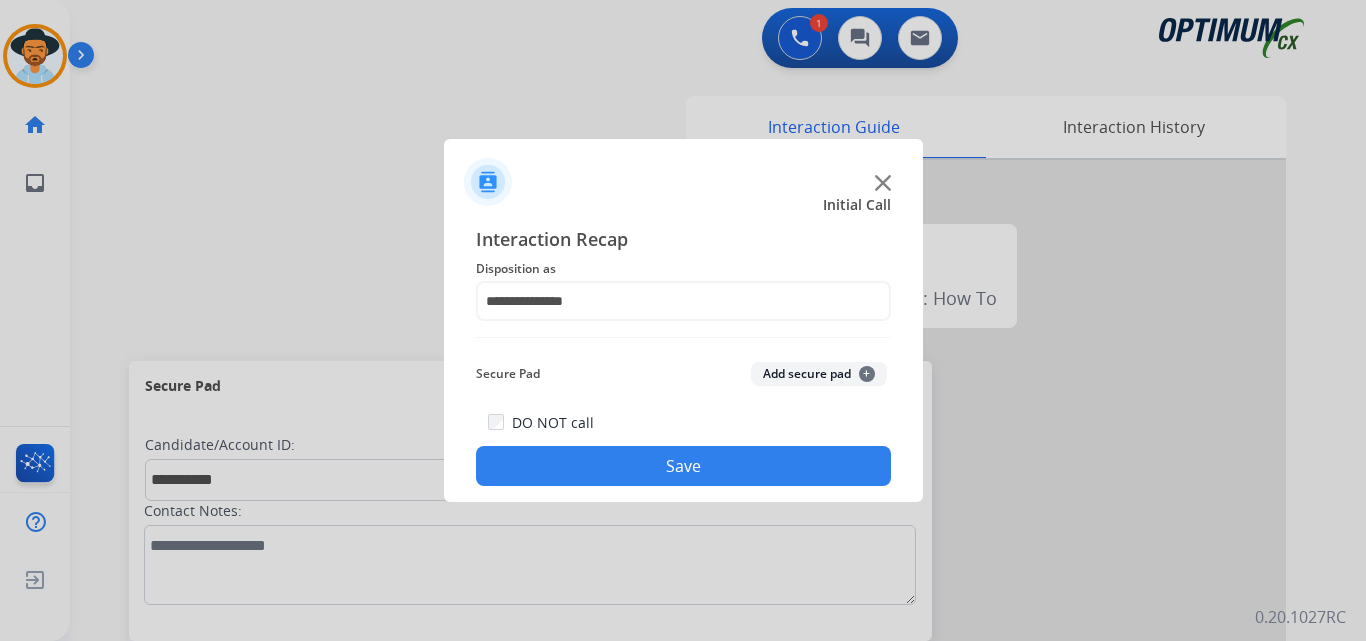 click on "Save" 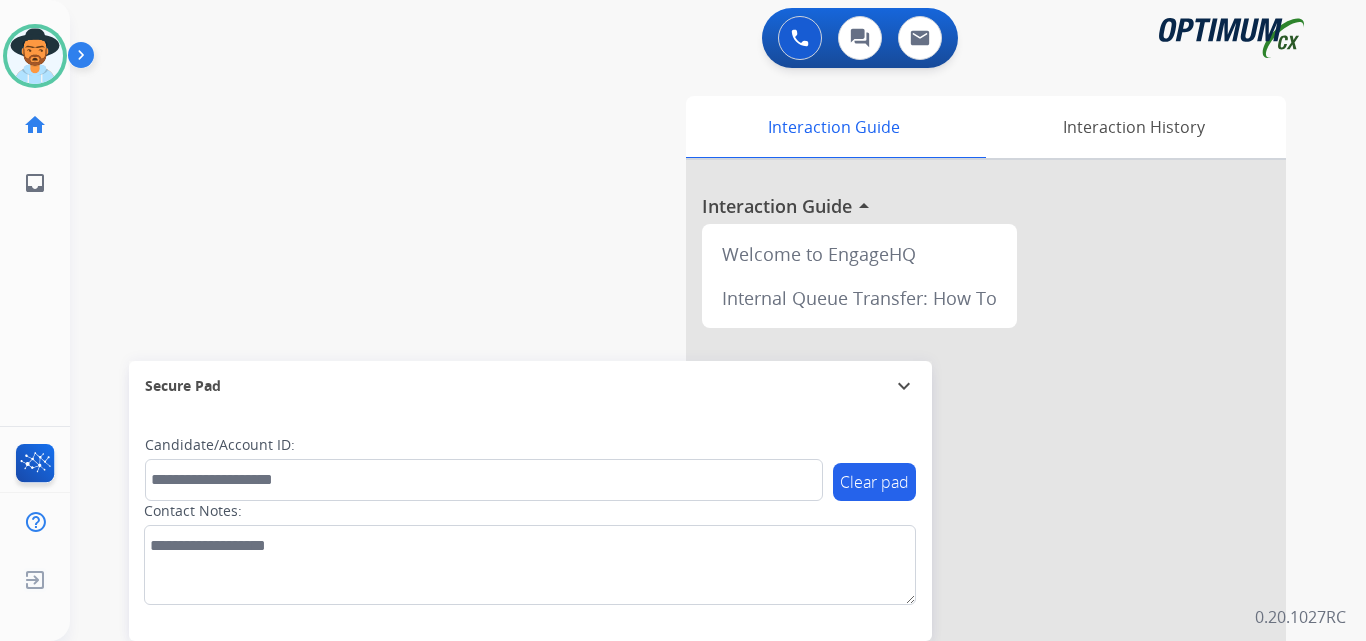 click on "swap_horiz Break voice bridge close_fullscreen Connect 3-Way Call merge_type Separate 3-Way Call  Interaction Guide   Interaction History  Interaction Guide arrow_drop_up  Welcome to EngageHQ   Internal Queue Transfer: How To  Secure Pad expand_more Clear pad Candidate/Account ID: Contact Notes:" at bounding box center [694, 489] 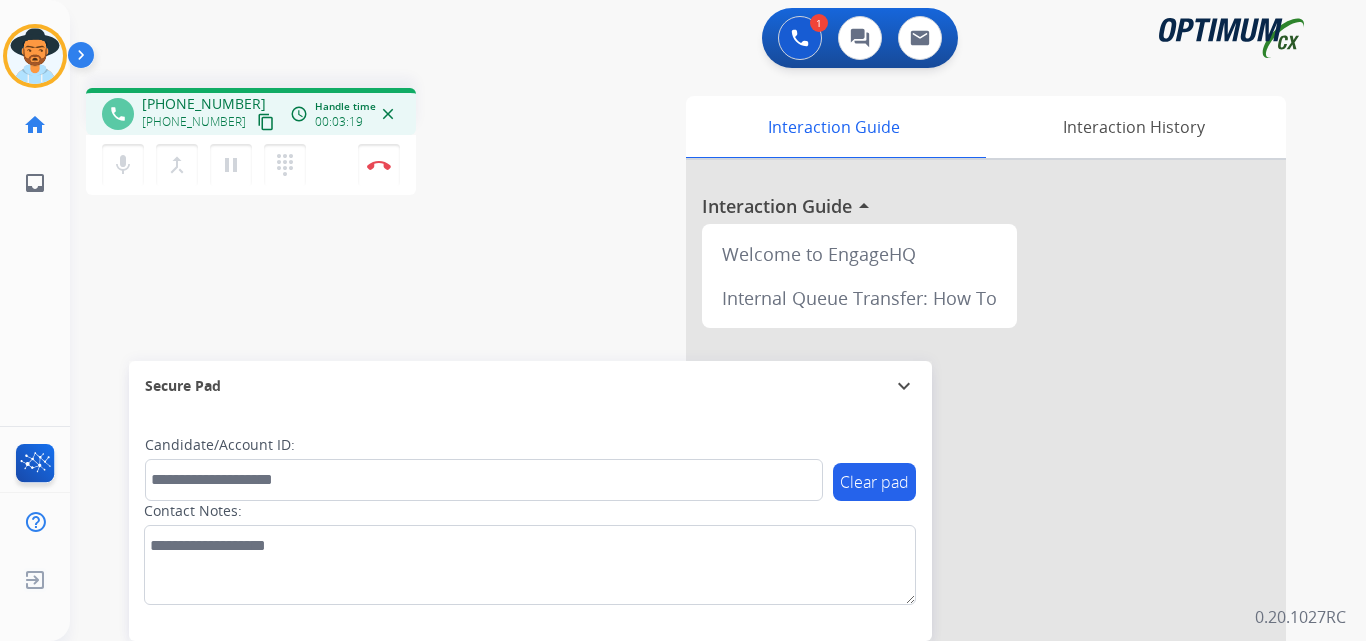 drag, startPoint x: 344, startPoint y: 311, endPoint x: 357, endPoint y: 311, distance: 13 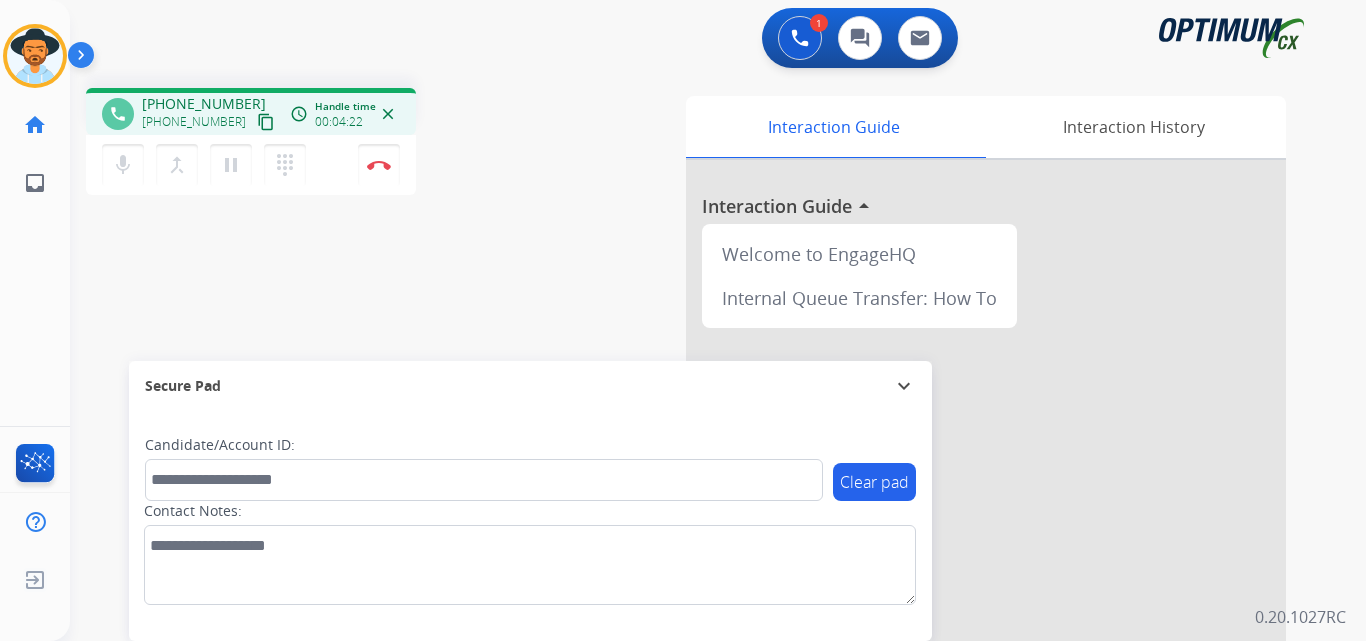 click on "+19312350796" at bounding box center [204, 104] 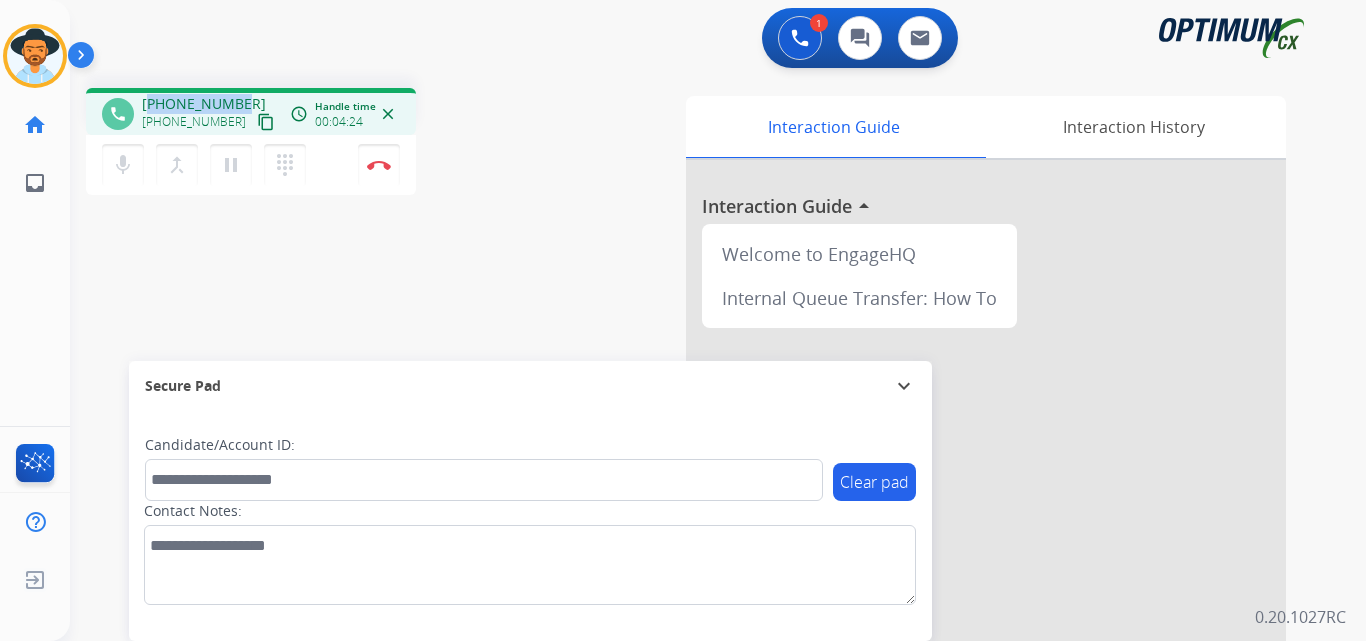 copy on "19312350796" 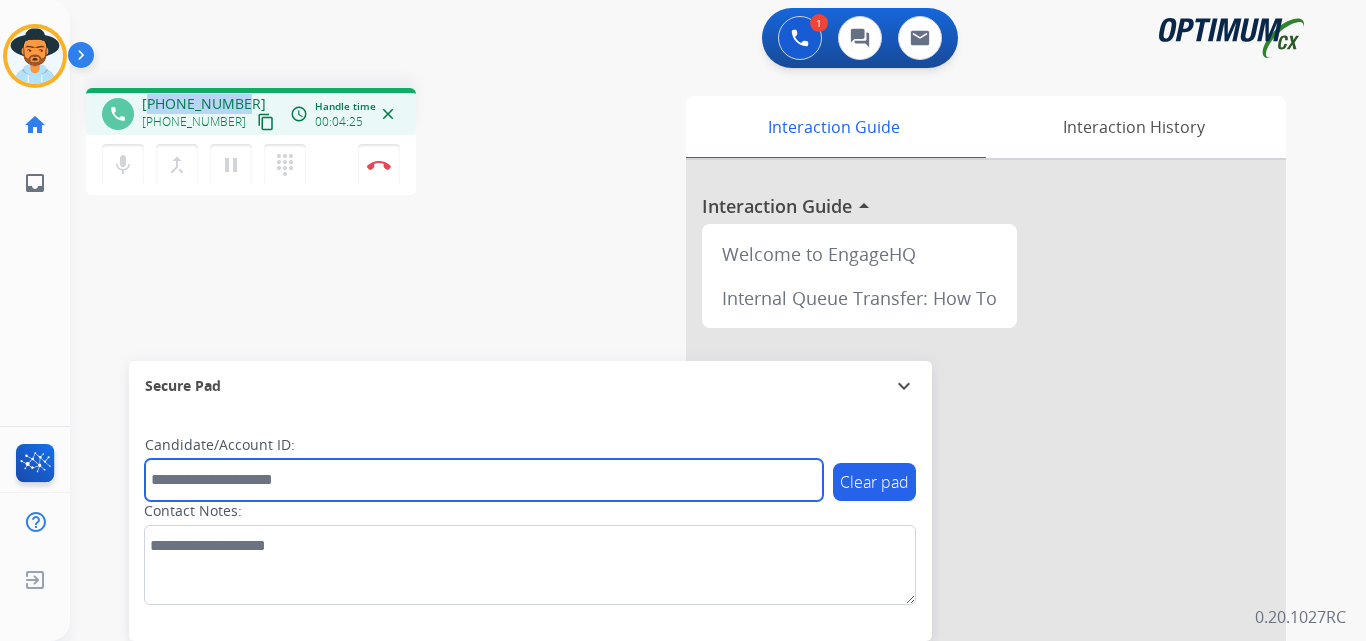 click at bounding box center (484, 480) 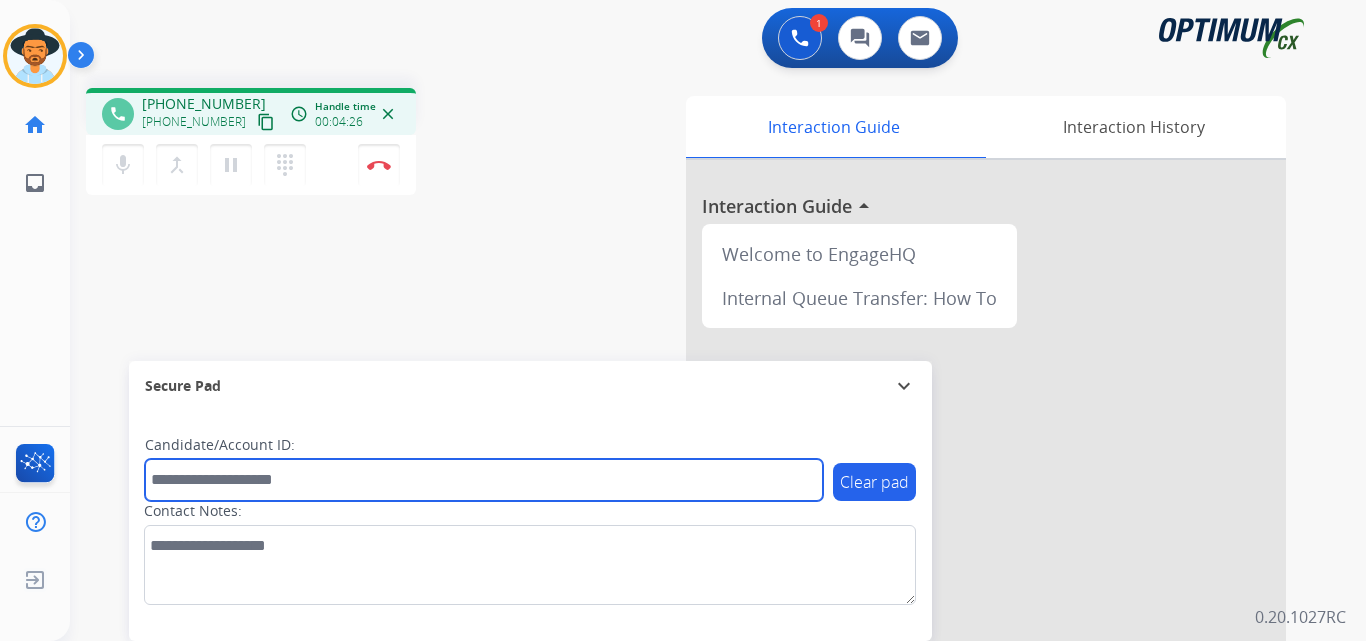 paste on "**********" 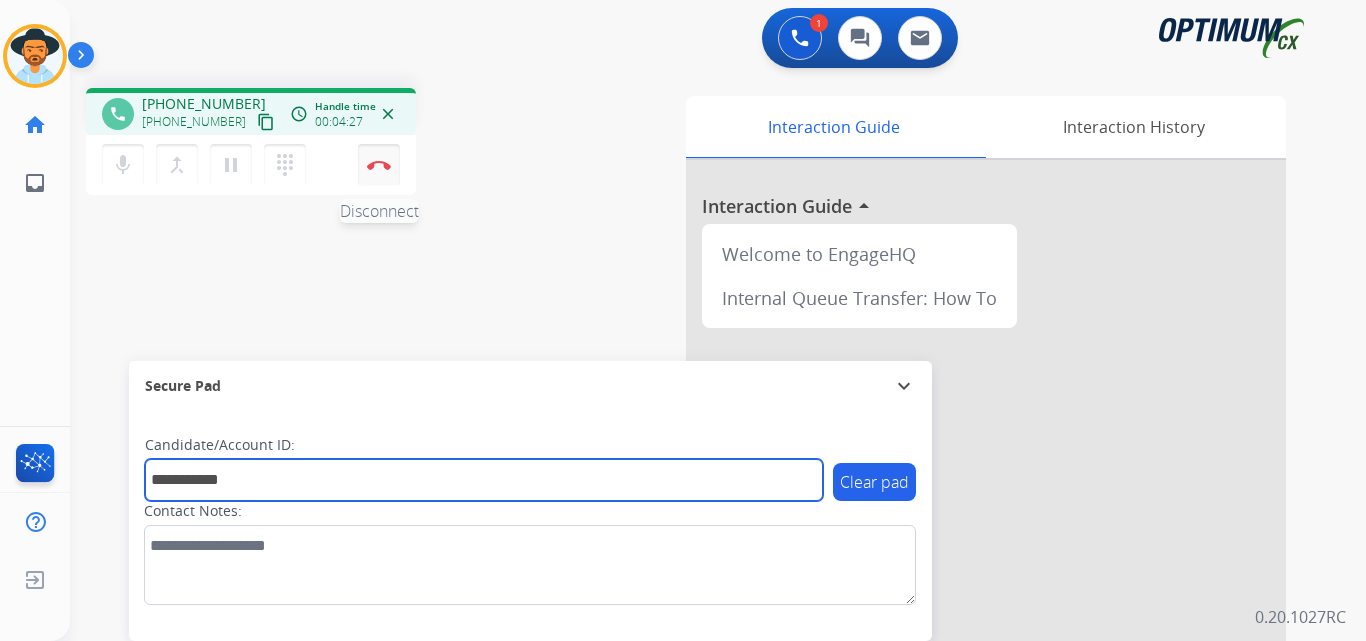 type on "**********" 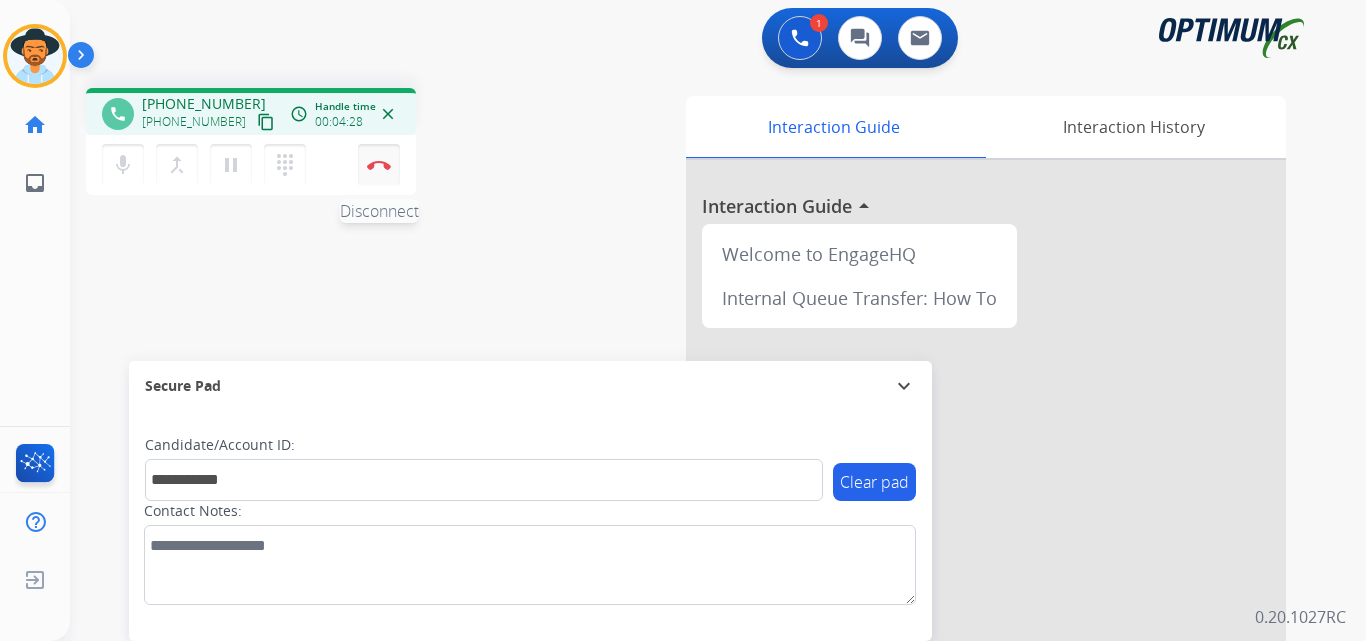 click at bounding box center [379, 165] 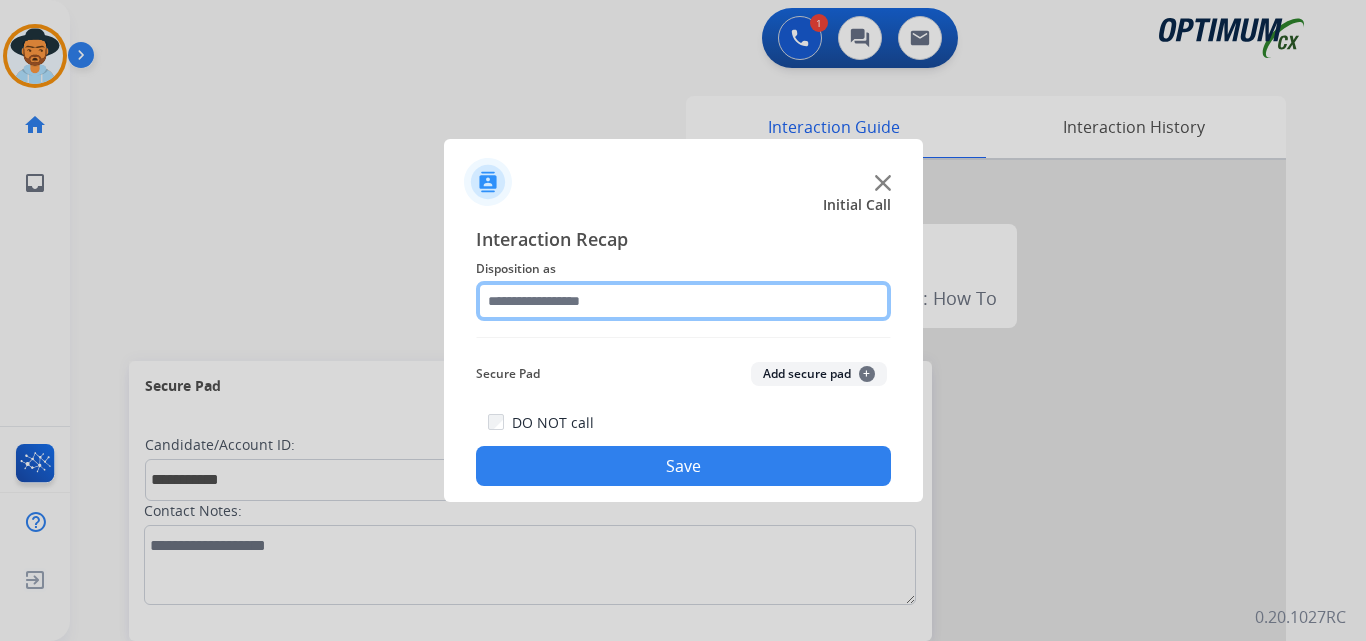 click 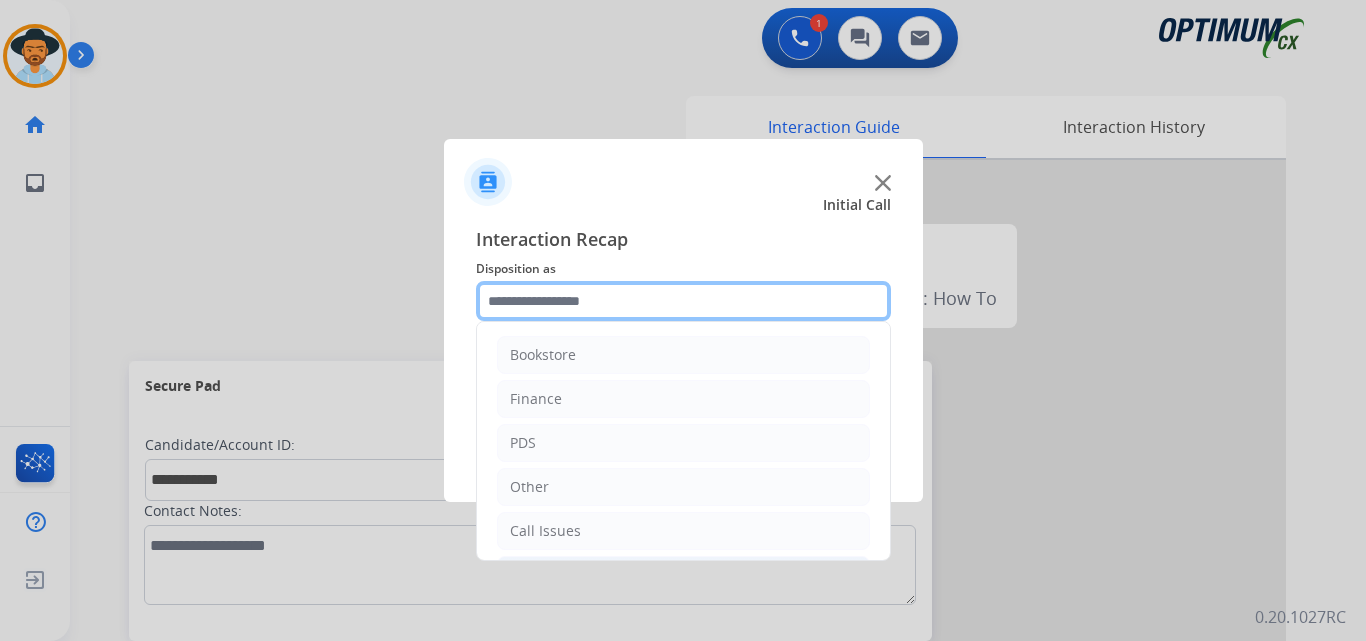 scroll, scrollTop: 136, scrollLeft: 0, axis: vertical 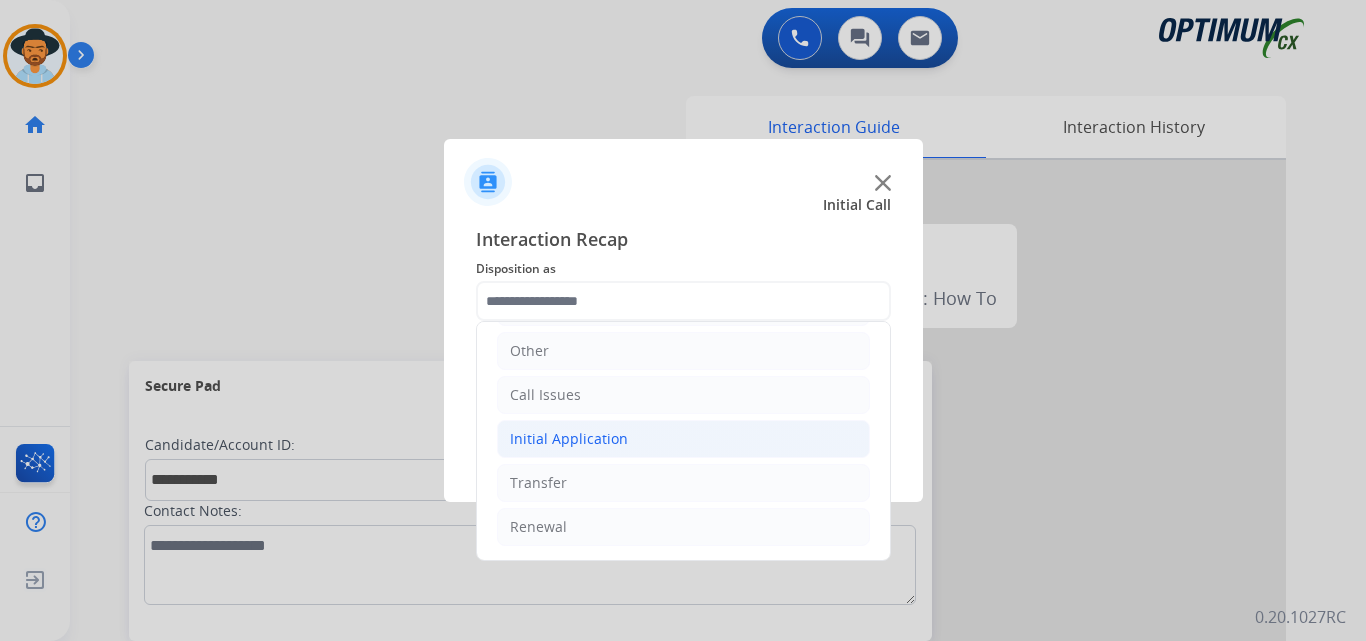 click on "Initial Application" 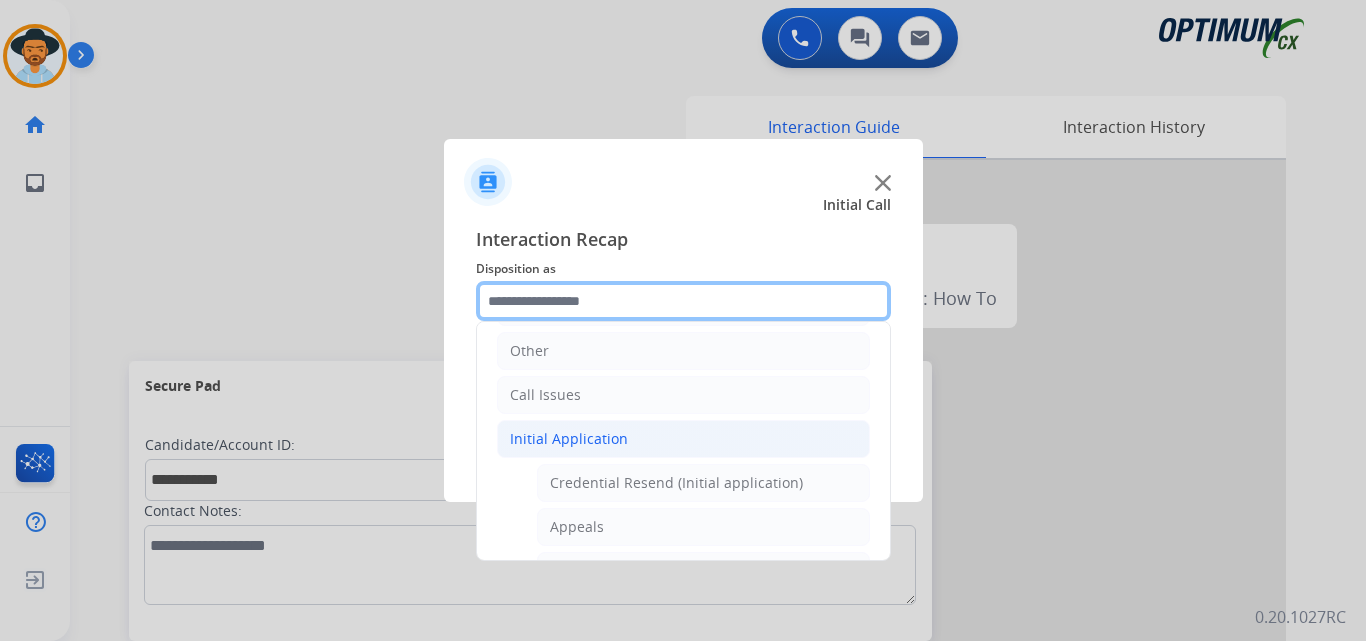 scroll, scrollTop: 1136, scrollLeft: 0, axis: vertical 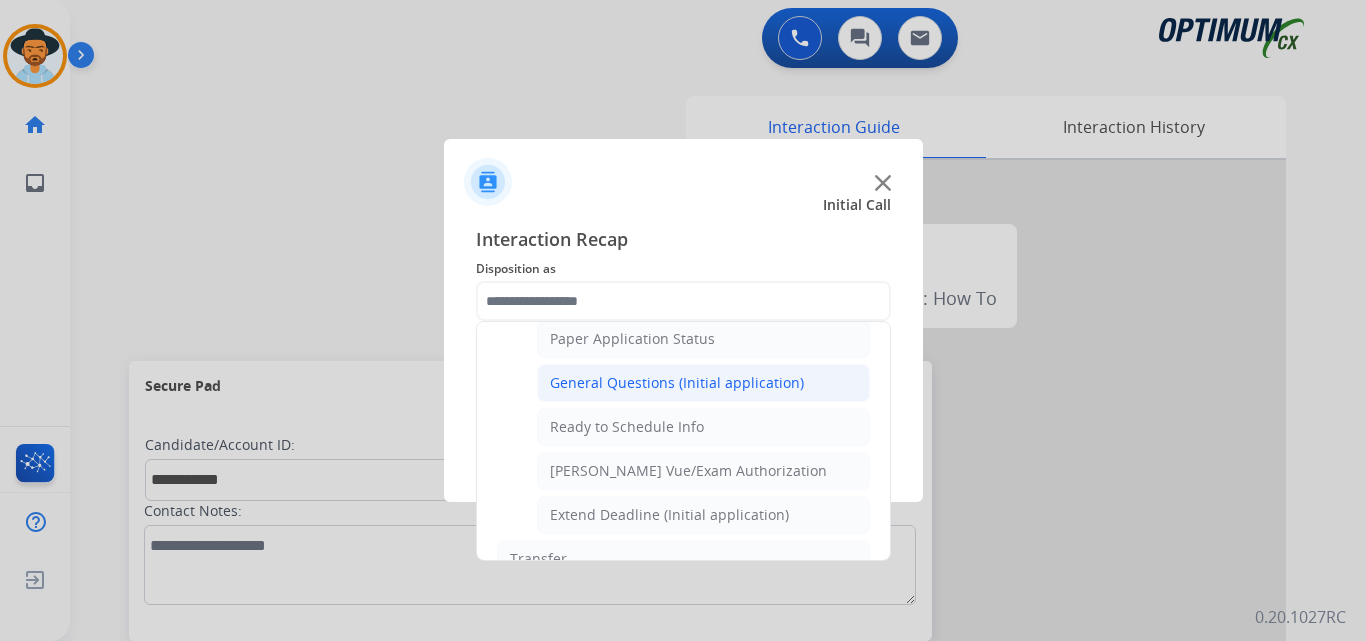 click on "General Questions (Initial application)" 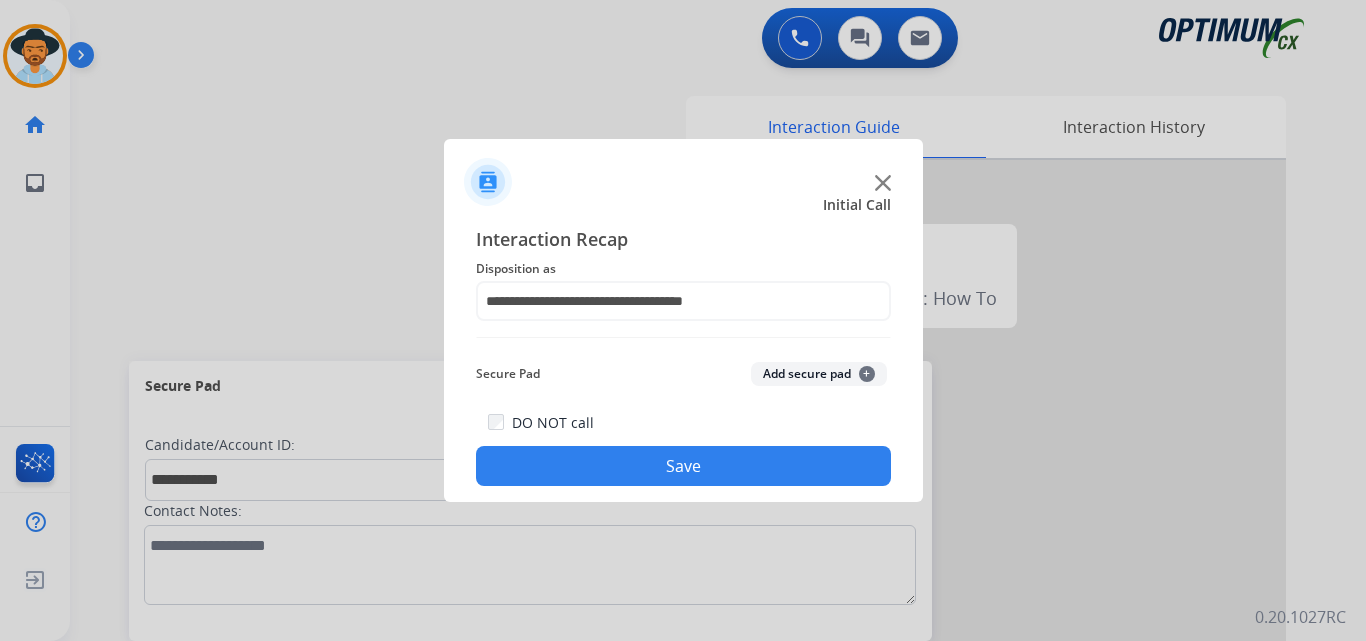 click on "Save" 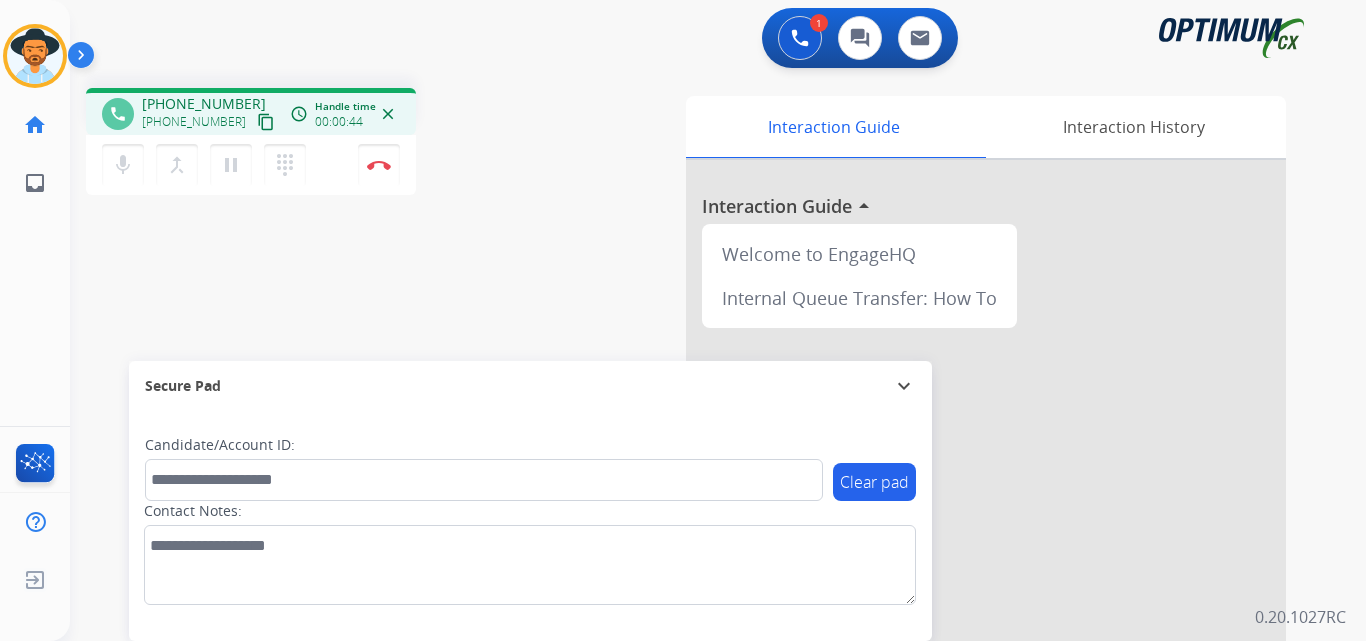 click on "+16783618534" at bounding box center [204, 104] 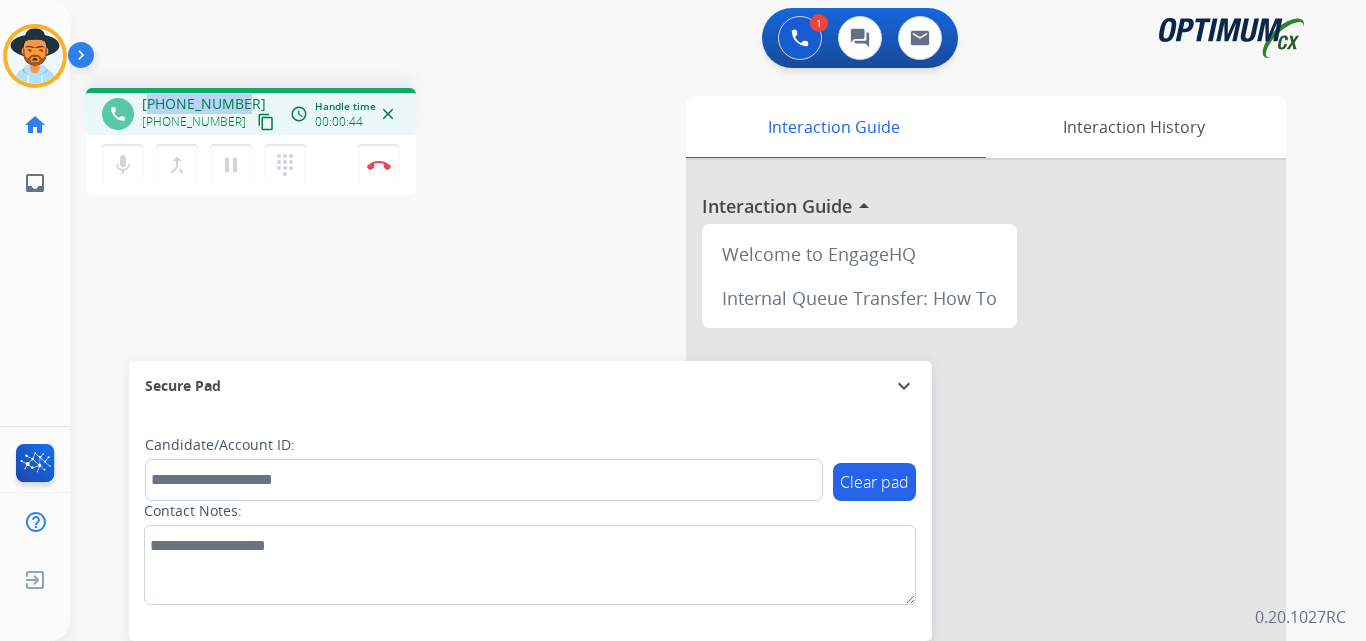 click on "+16783618534" at bounding box center (204, 104) 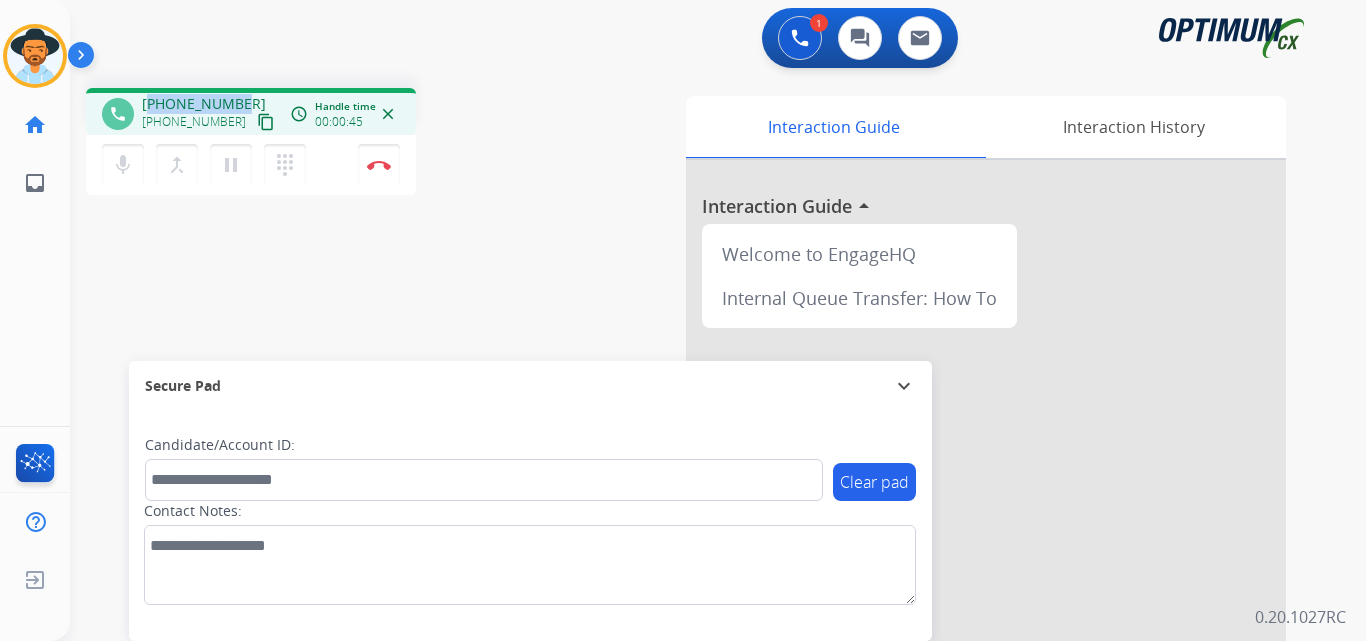 copy on "16783618534" 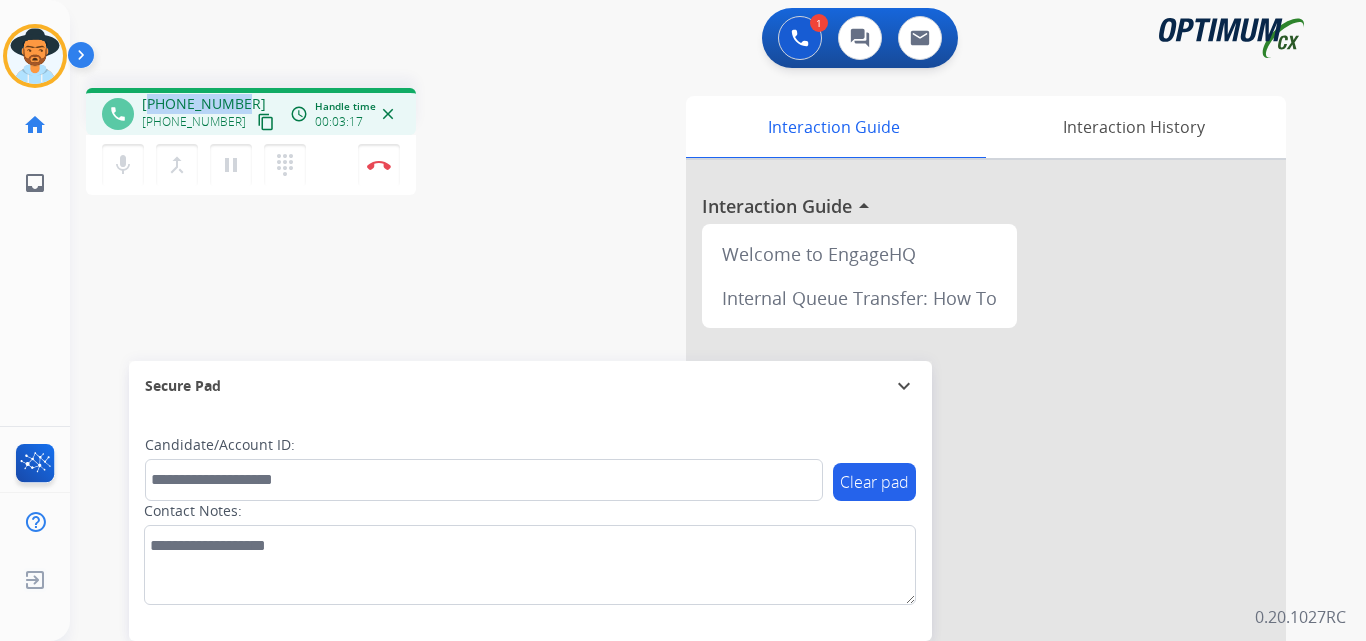 click on "+16783618534" at bounding box center [204, 104] 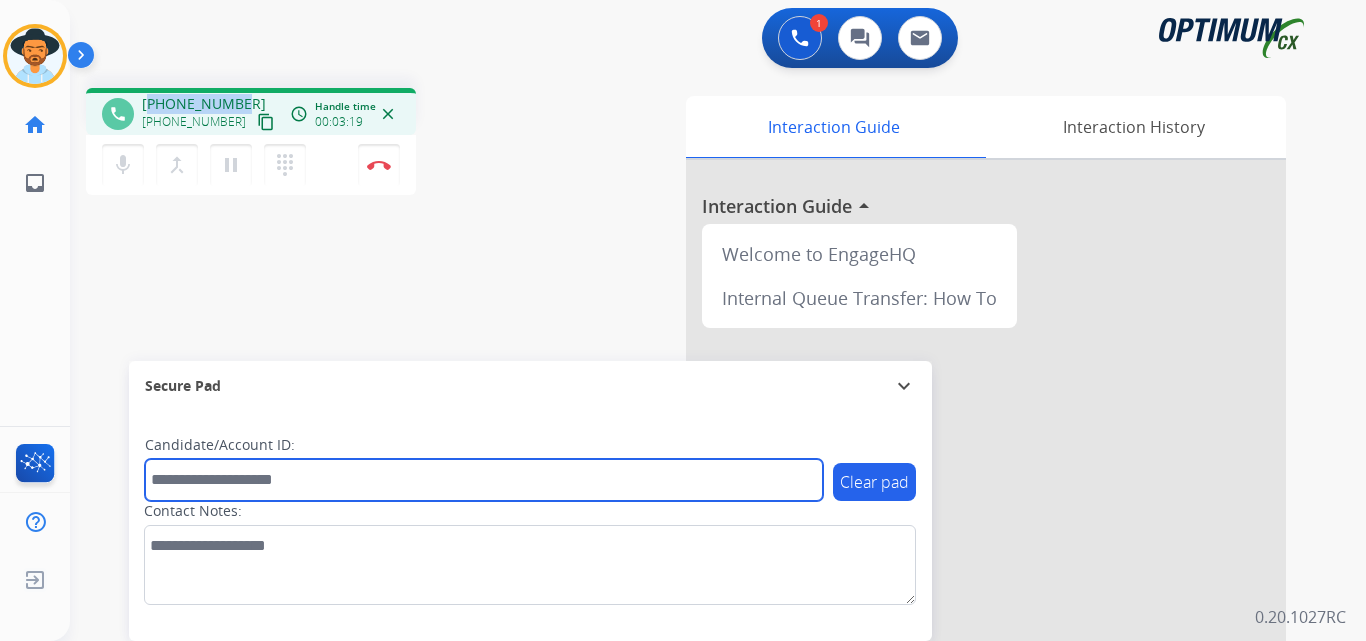 click at bounding box center (484, 480) 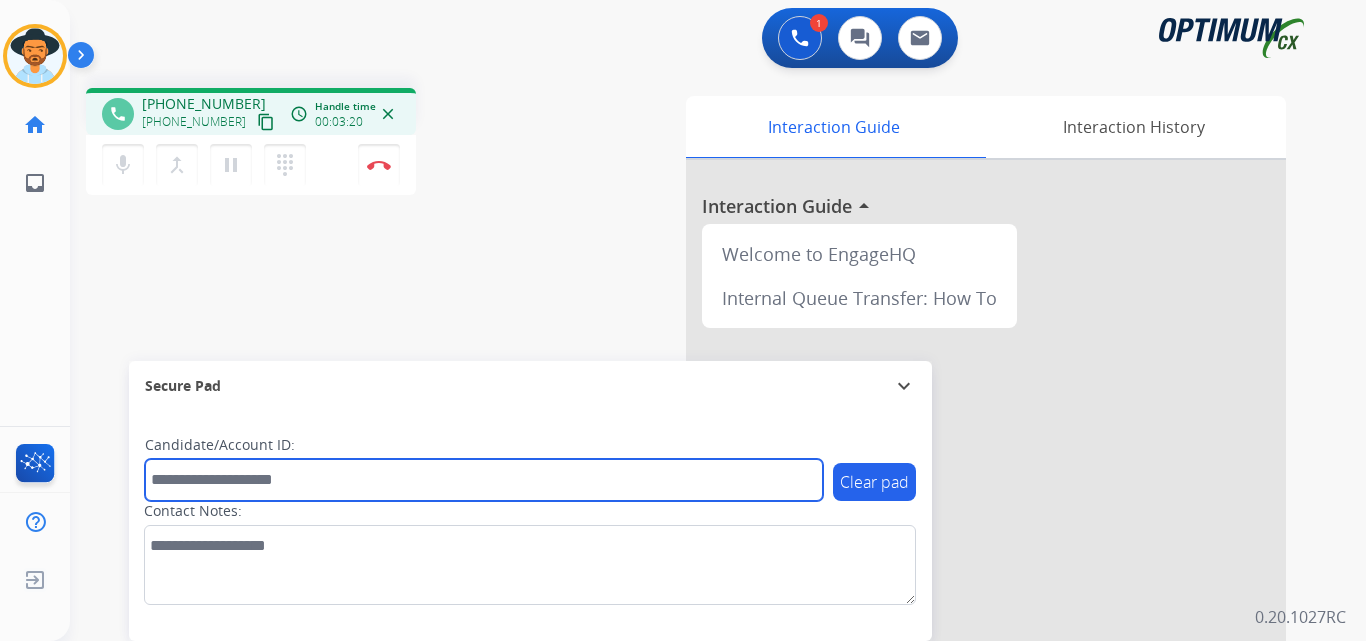paste on "**********" 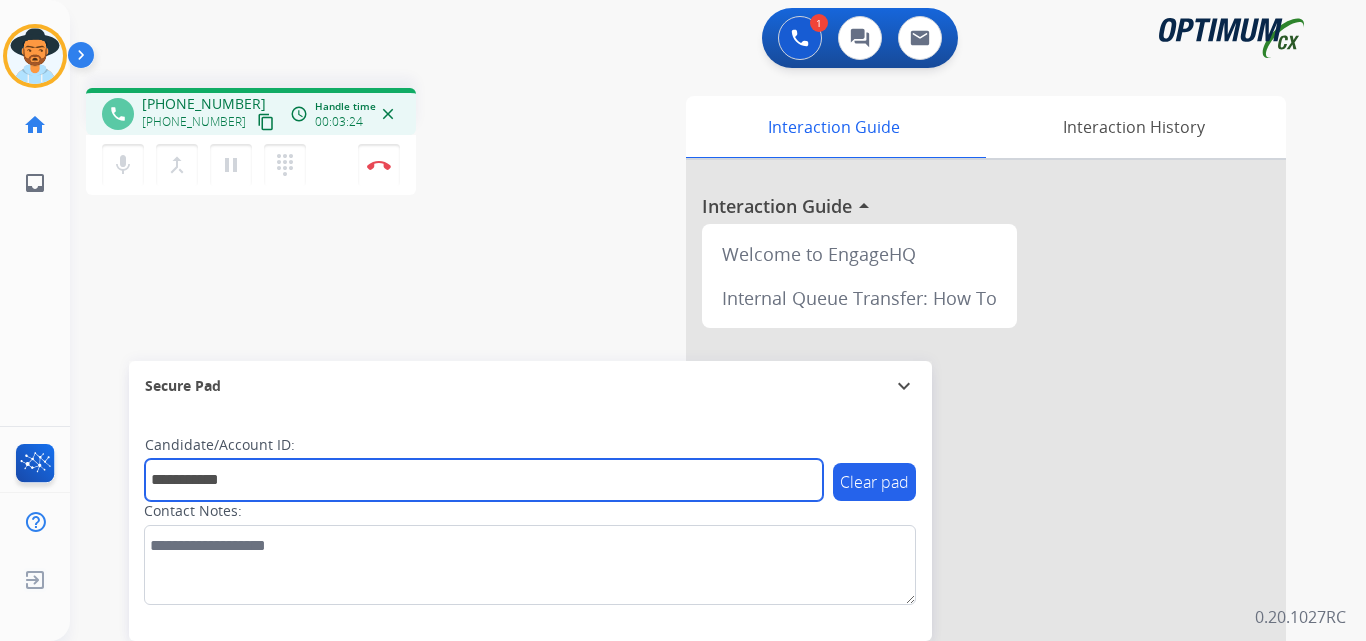 type on "**********" 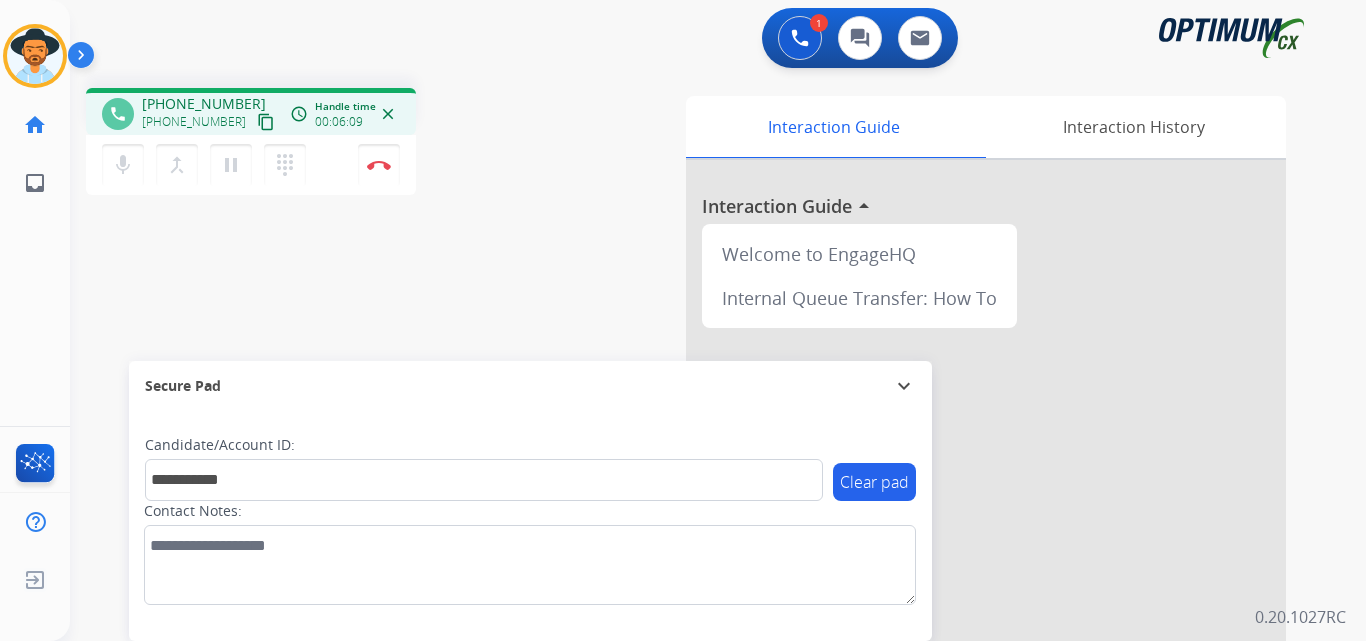 click on "**********" at bounding box center [694, 489] 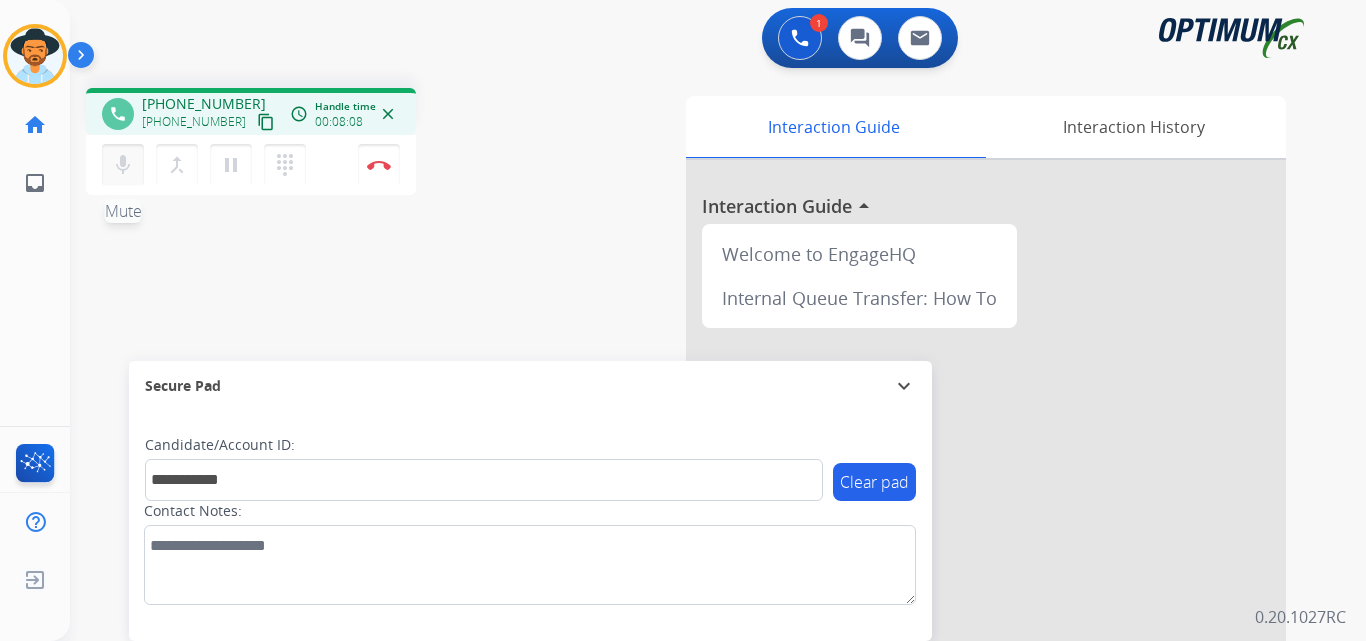 click on "mic" at bounding box center [123, 165] 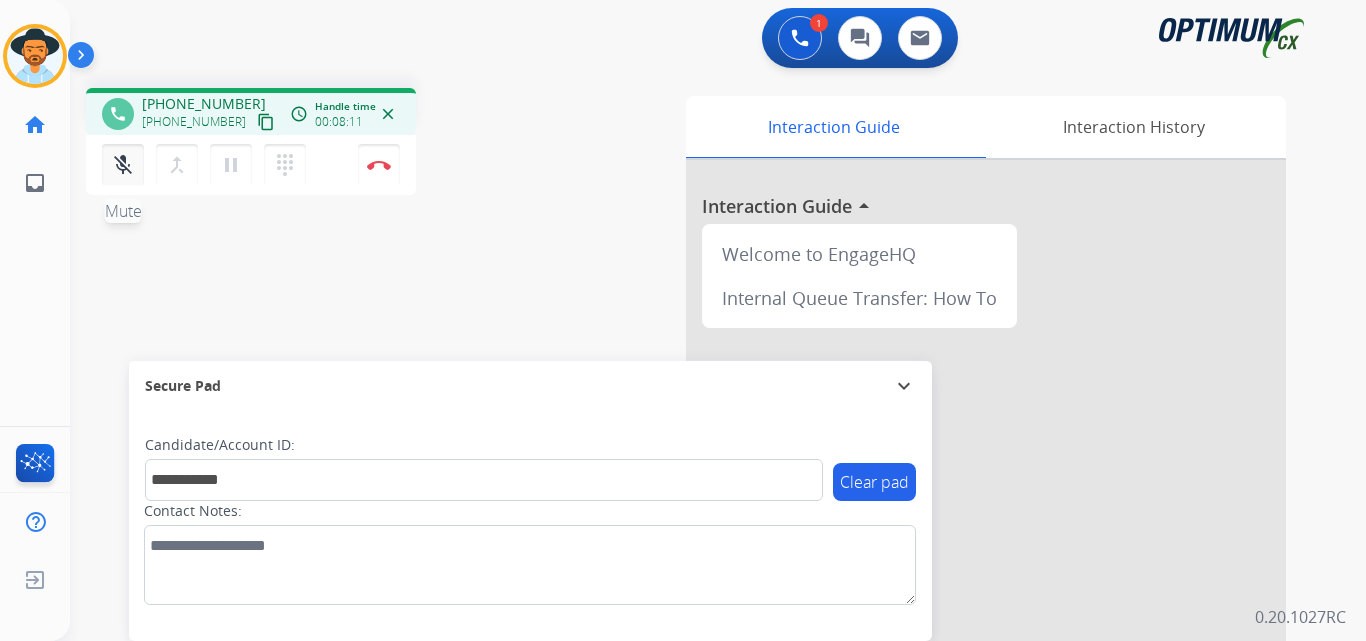 click on "mic_off" at bounding box center [123, 165] 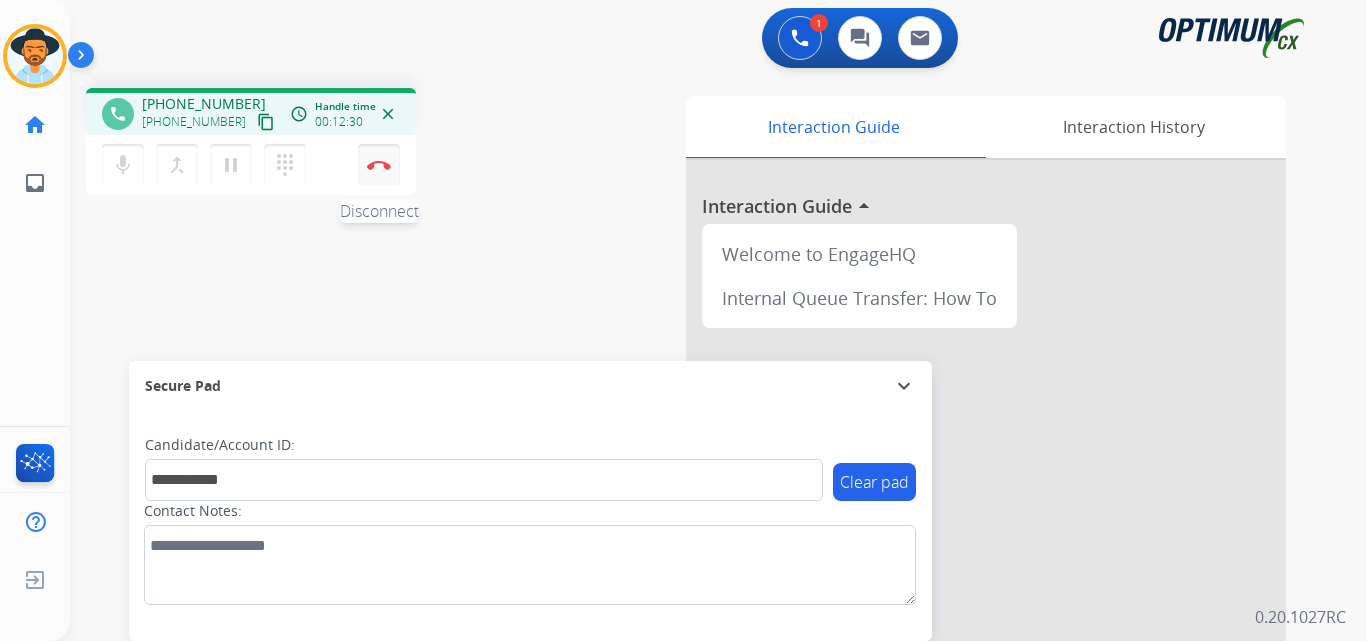 click at bounding box center (379, 165) 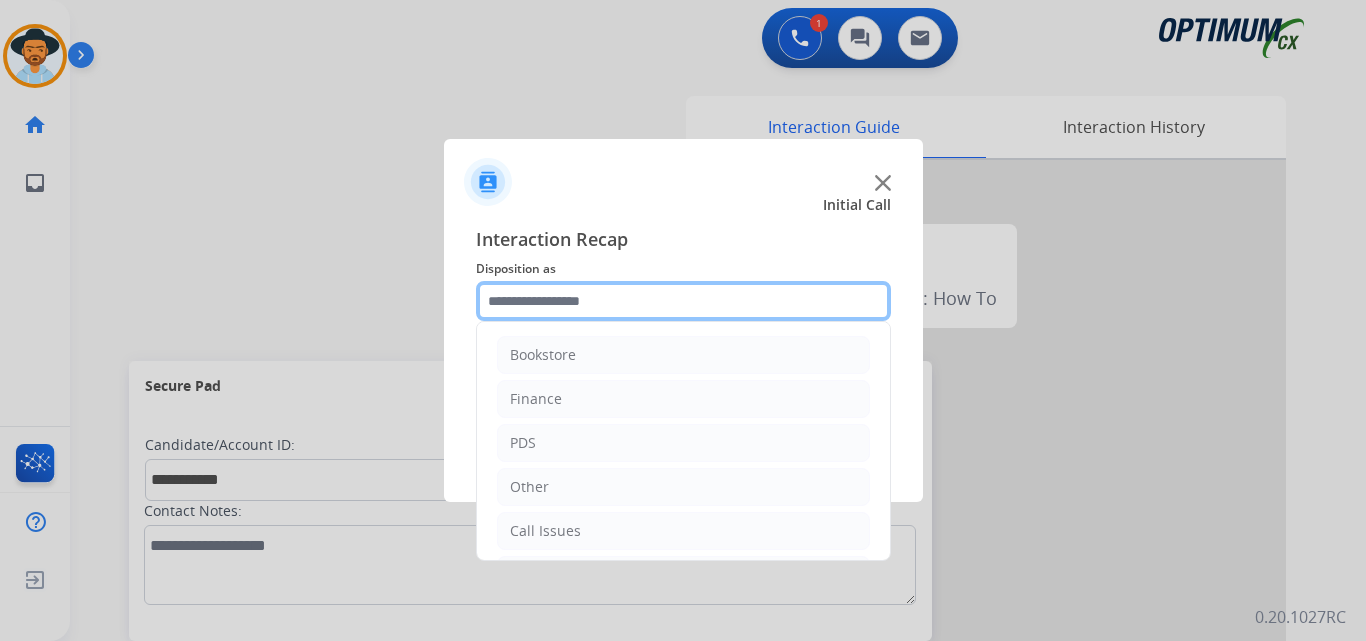 click 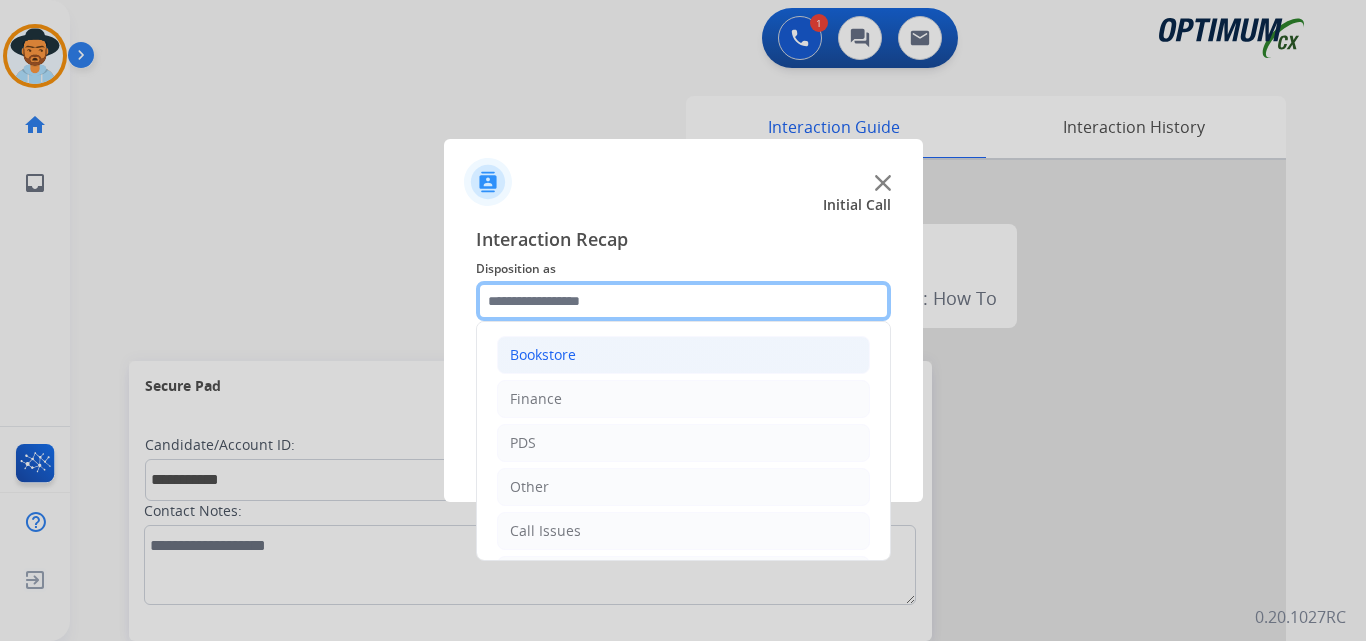 scroll, scrollTop: 136, scrollLeft: 0, axis: vertical 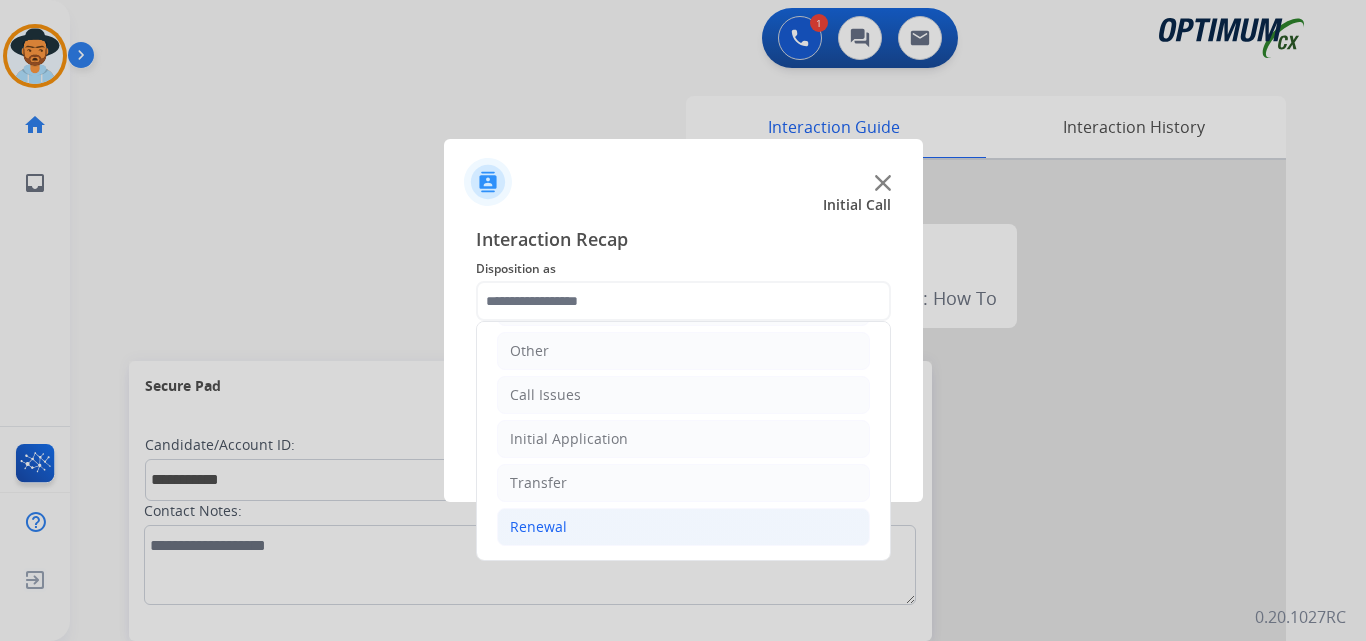 click on "Renewal" 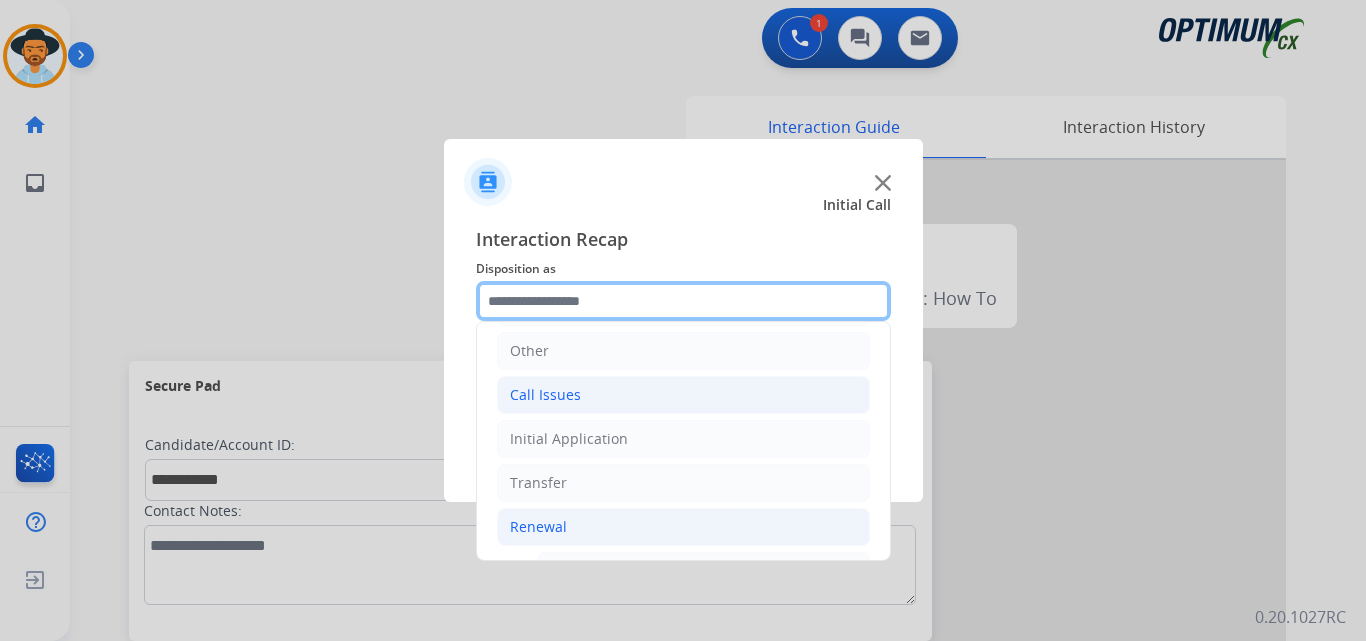 scroll, scrollTop: 772, scrollLeft: 0, axis: vertical 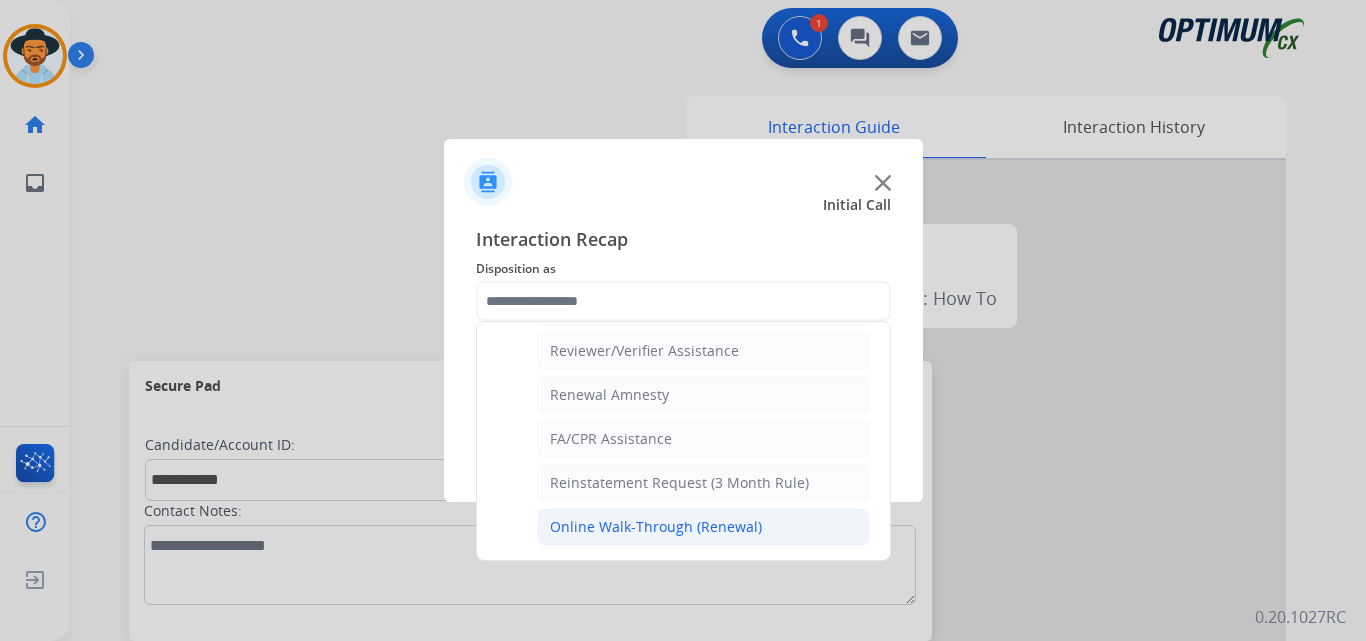 click on "Online Walk-Through (Renewal)" 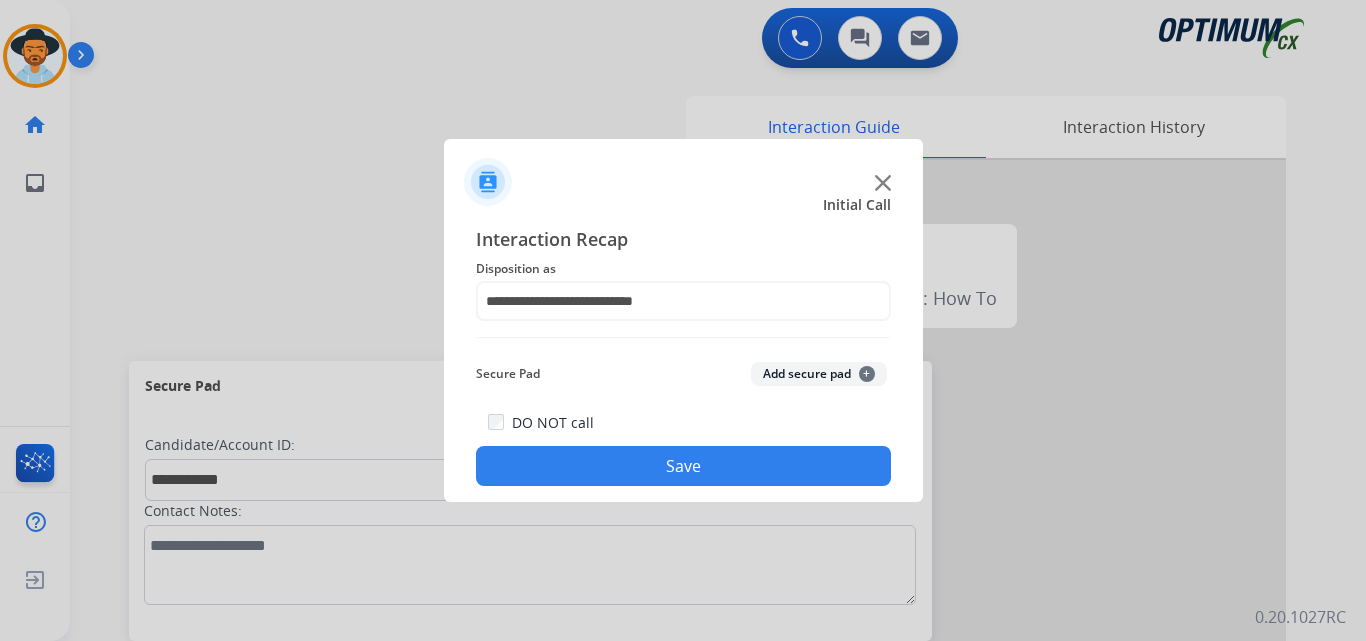 click on "Save" 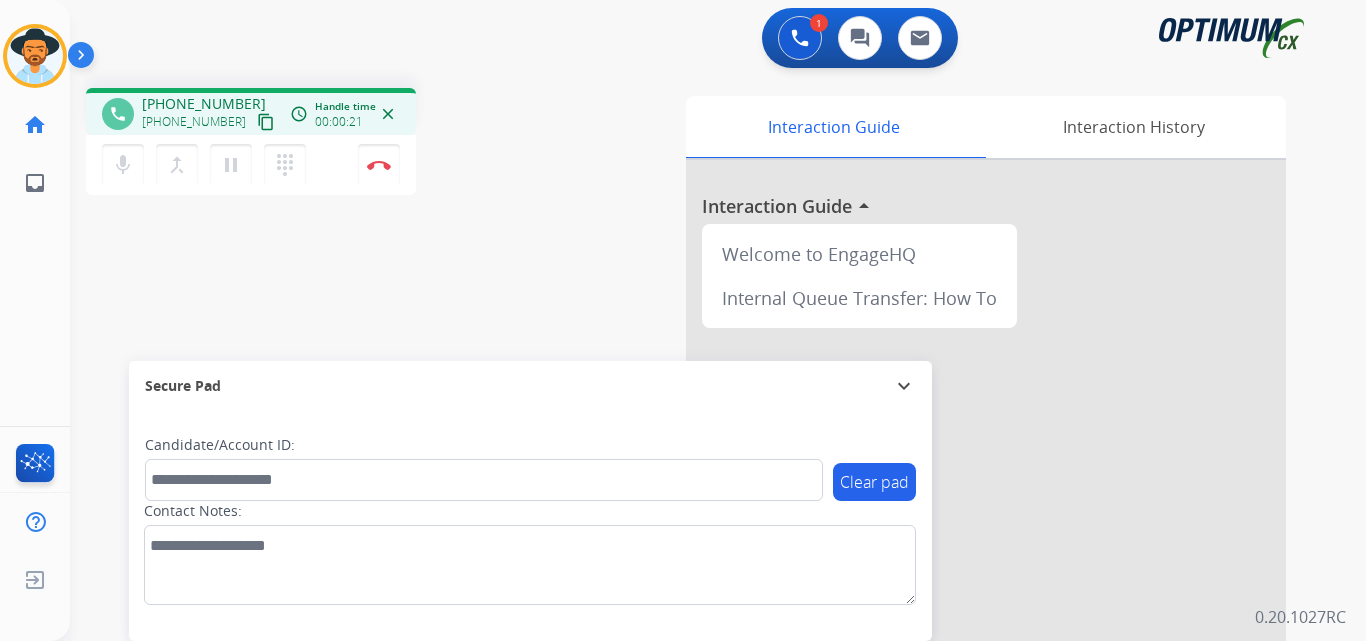 click on "+19088237021" at bounding box center [204, 104] 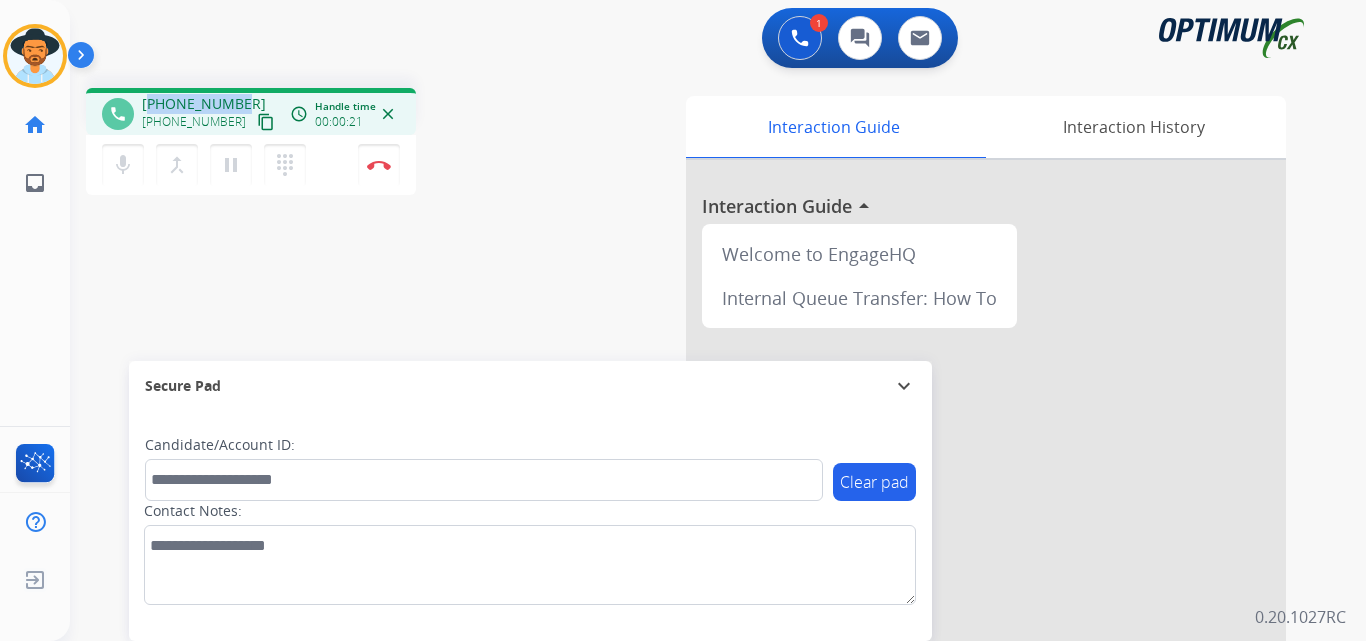 click on "+19088237021" at bounding box center [204, 104] 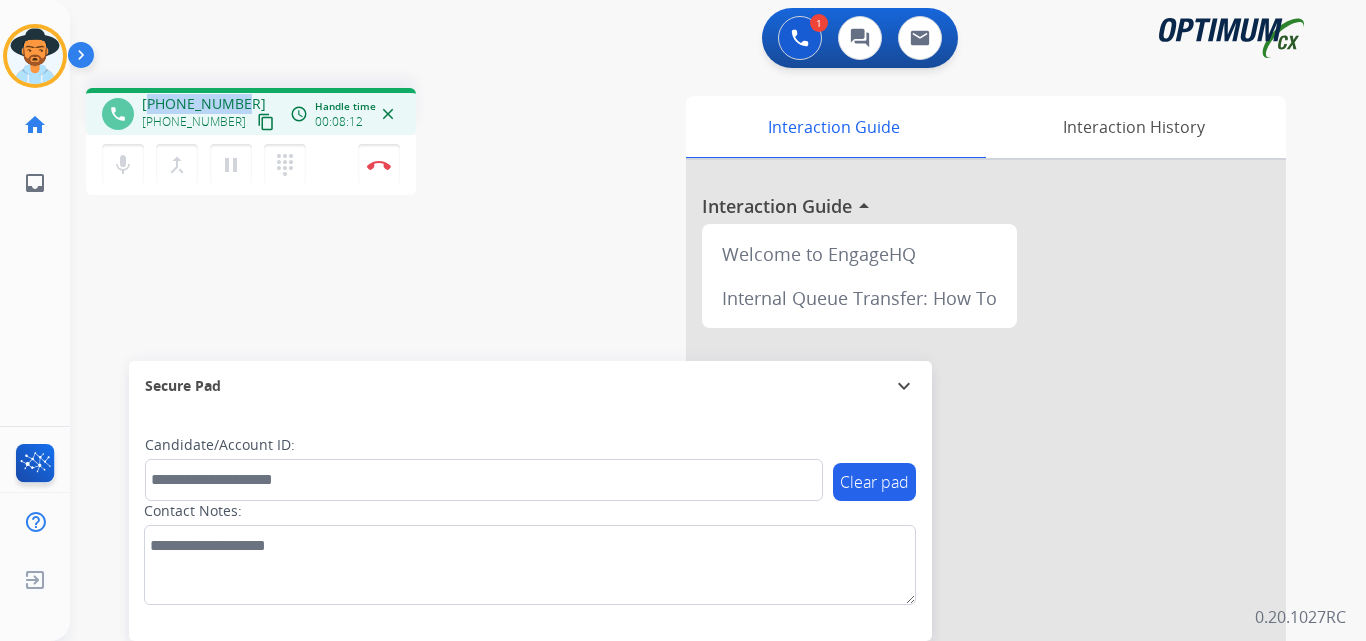 click on "+19088237021" at bounding box center [204, 104] 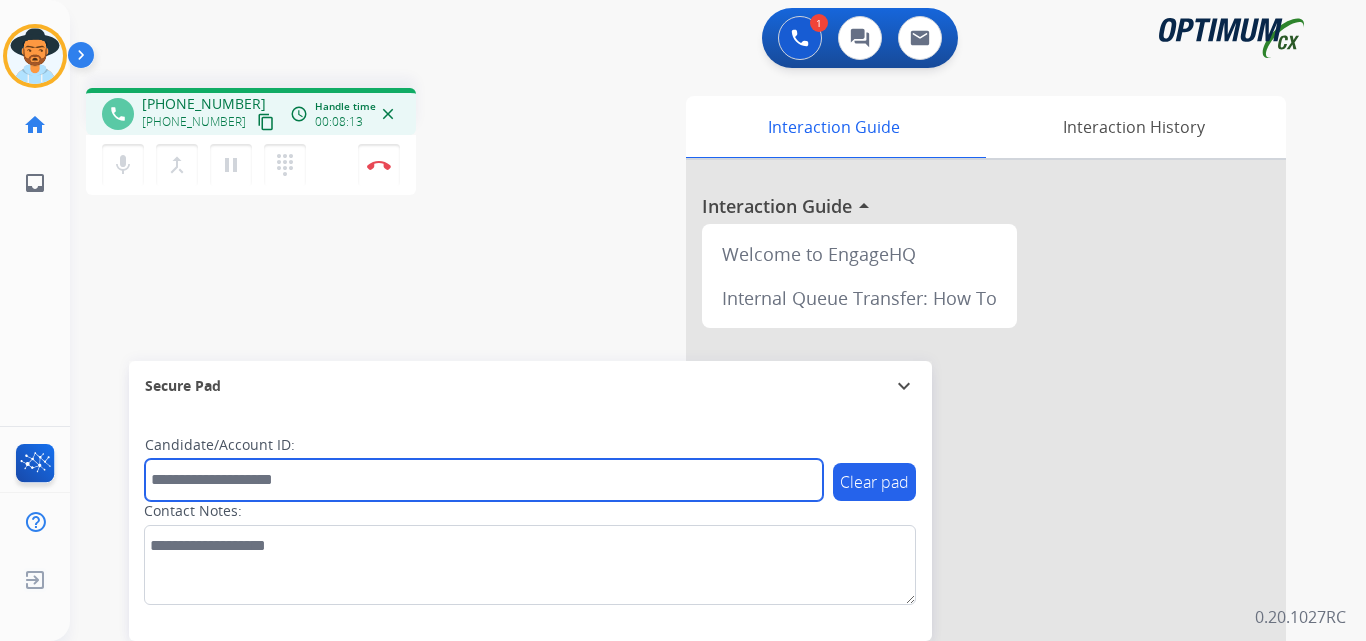 click at bounding box center (484, 480) 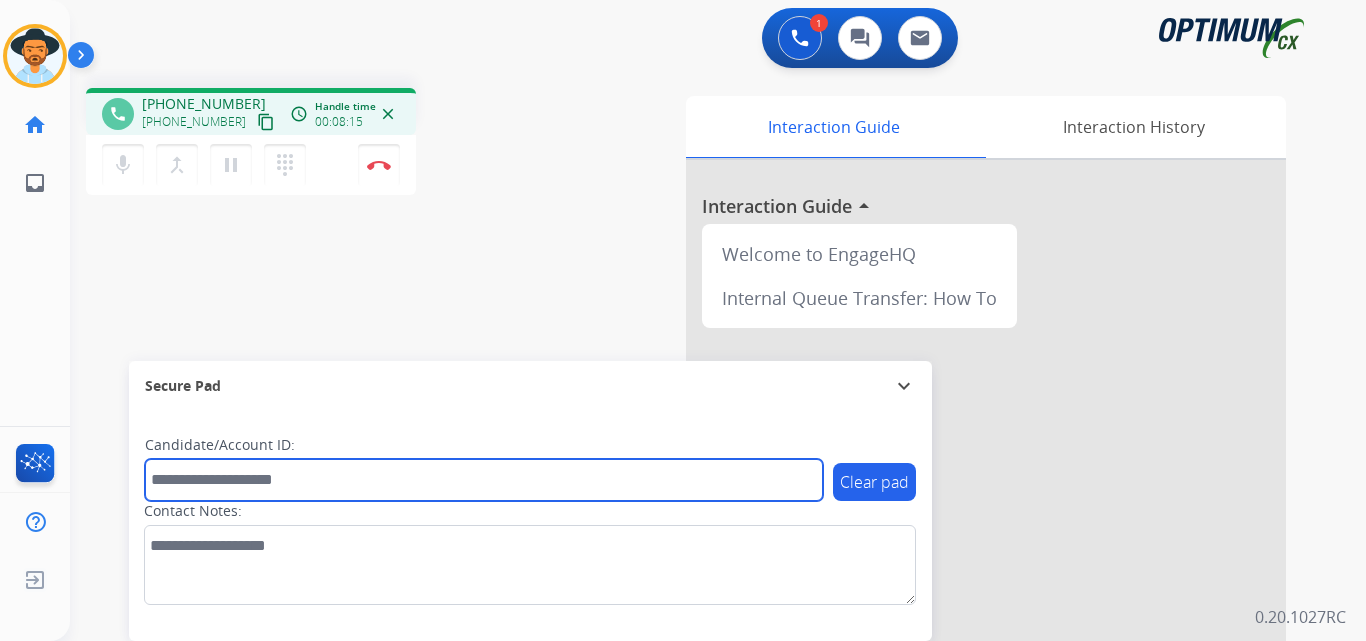 paste on "**********" 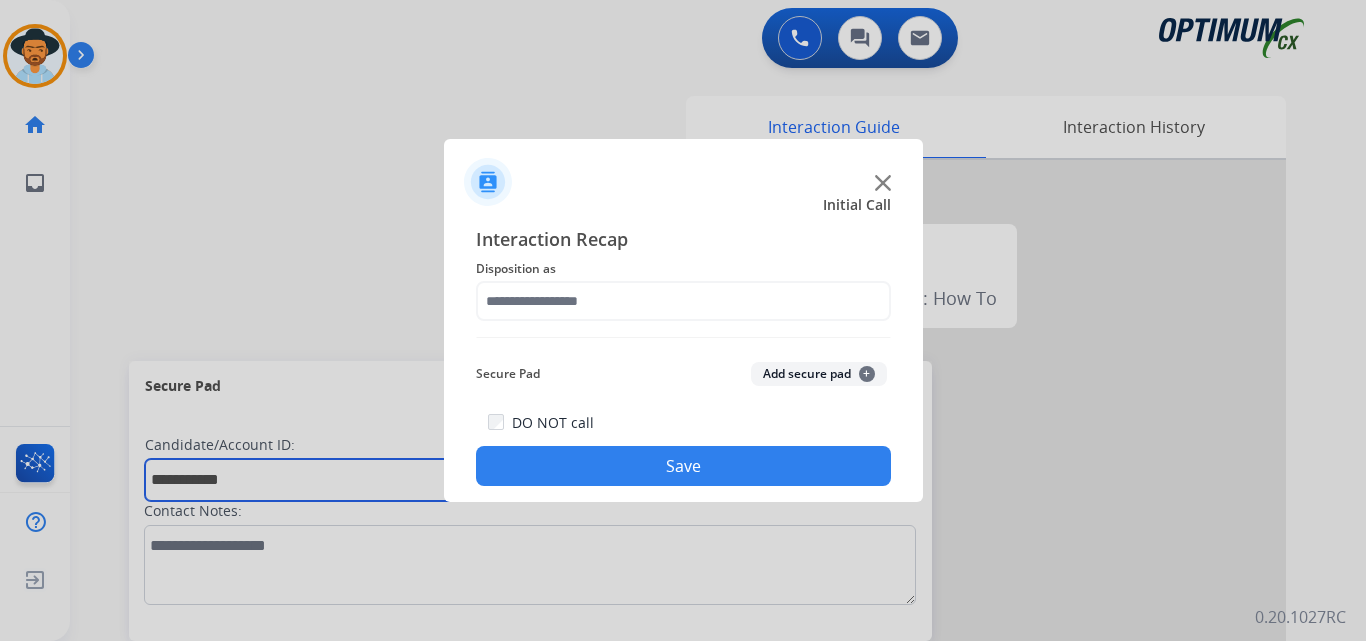 type on "**********" 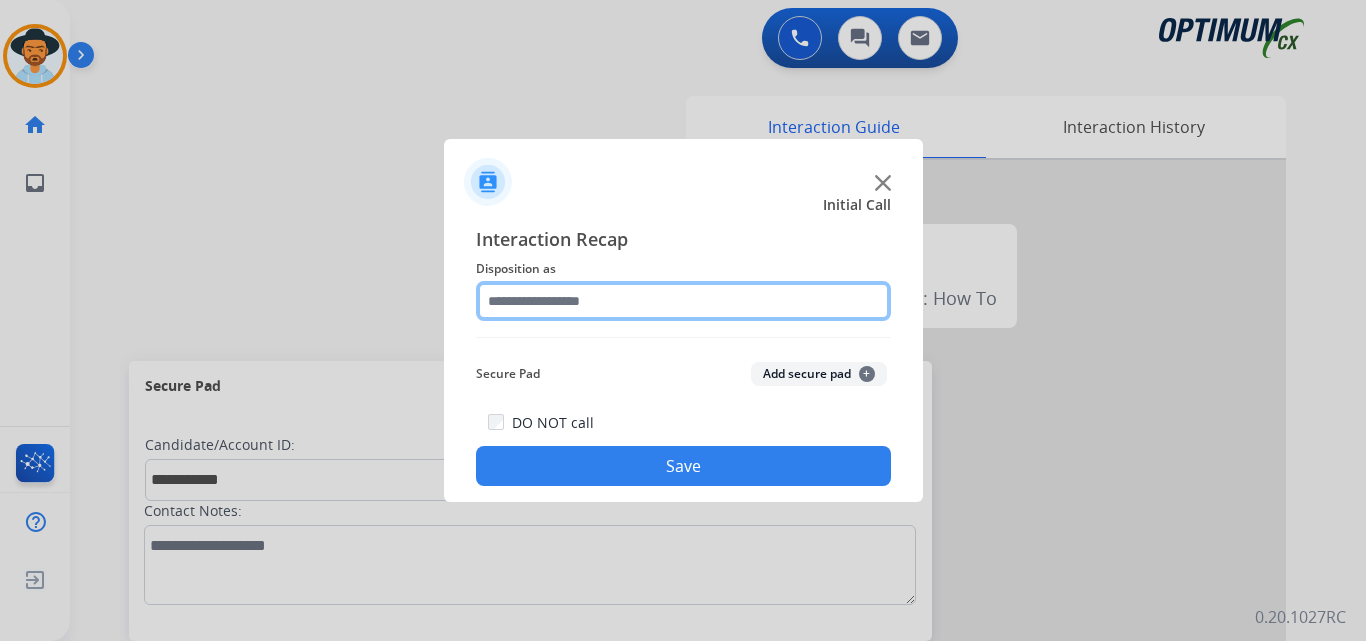 click 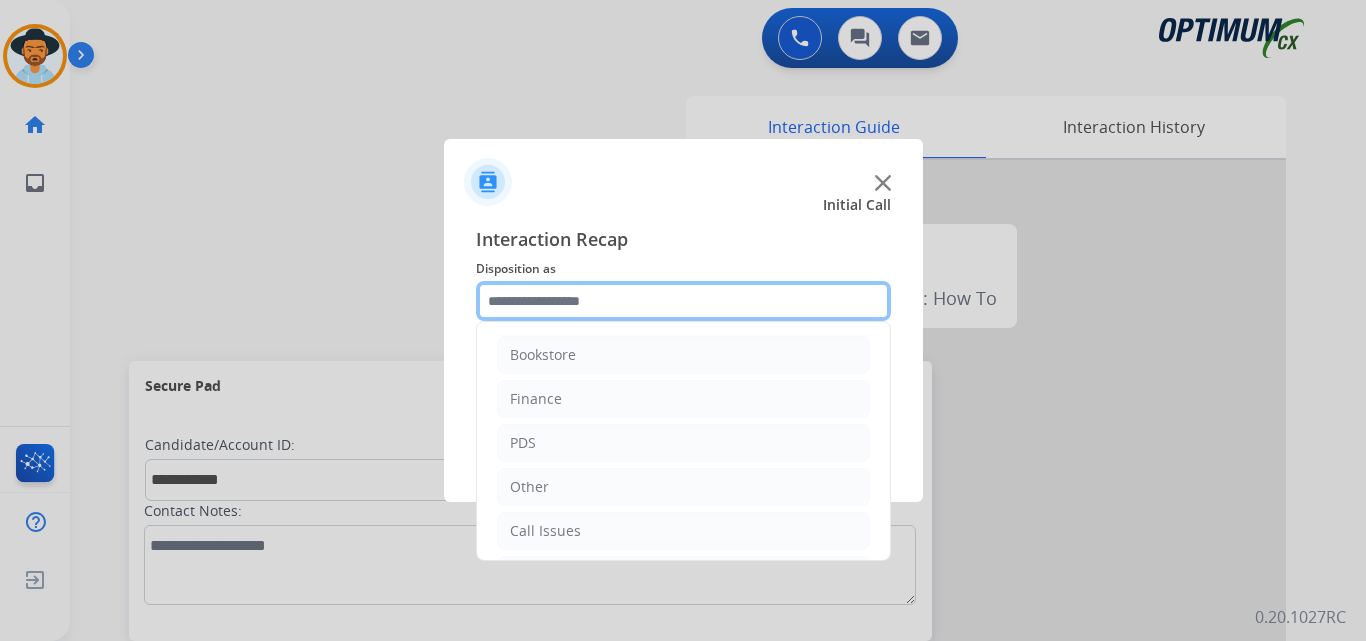 scroll, scrollTop: 136, scrollLeft: 0, axis: vertical 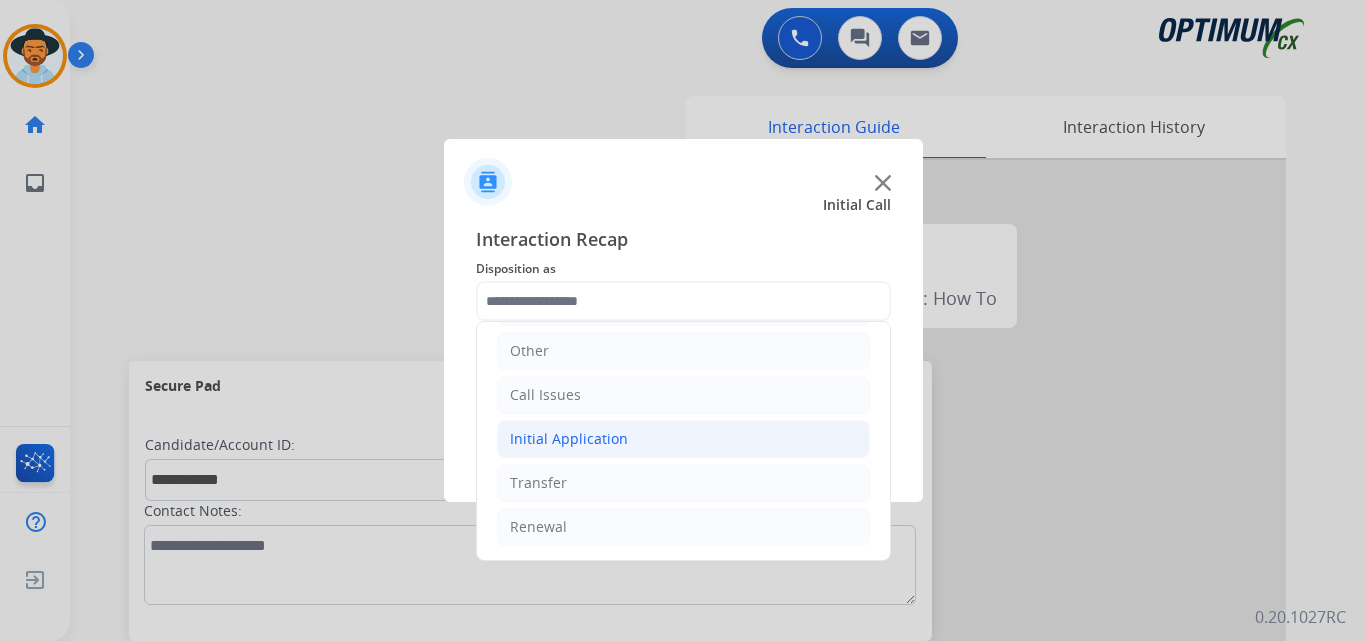 click on "Initial Application" 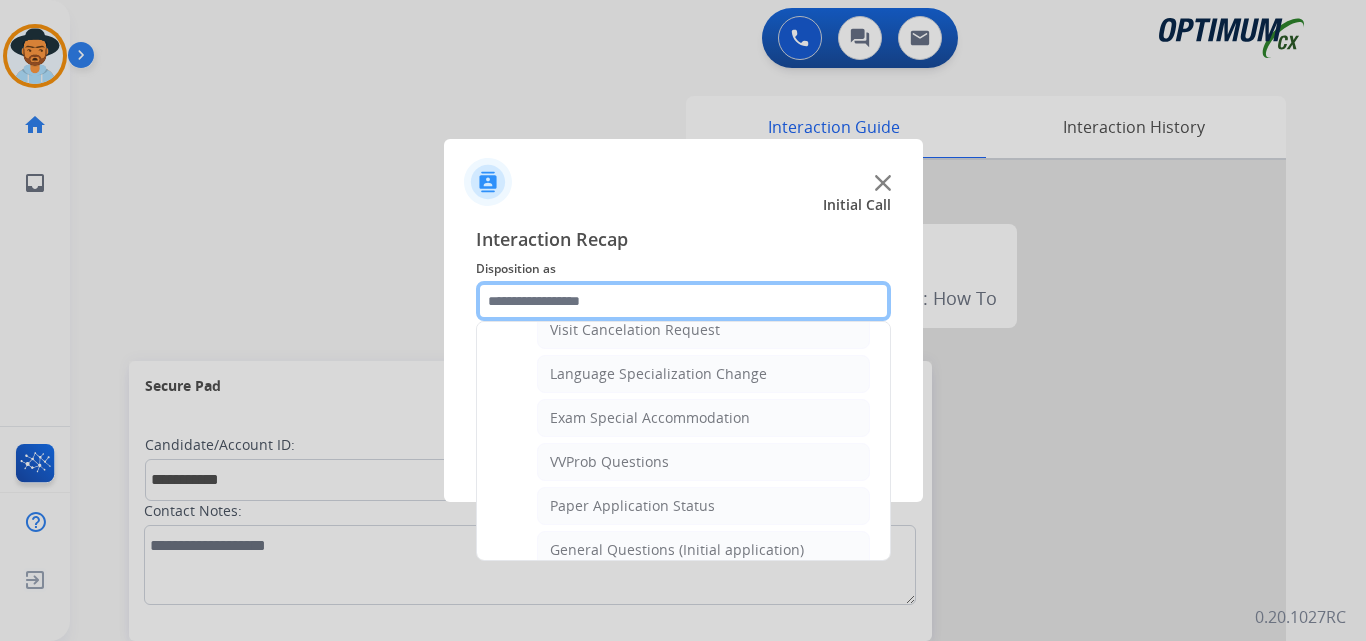 scroll, scrollTop: 1136, scrollLeft: 0, axis: vertical 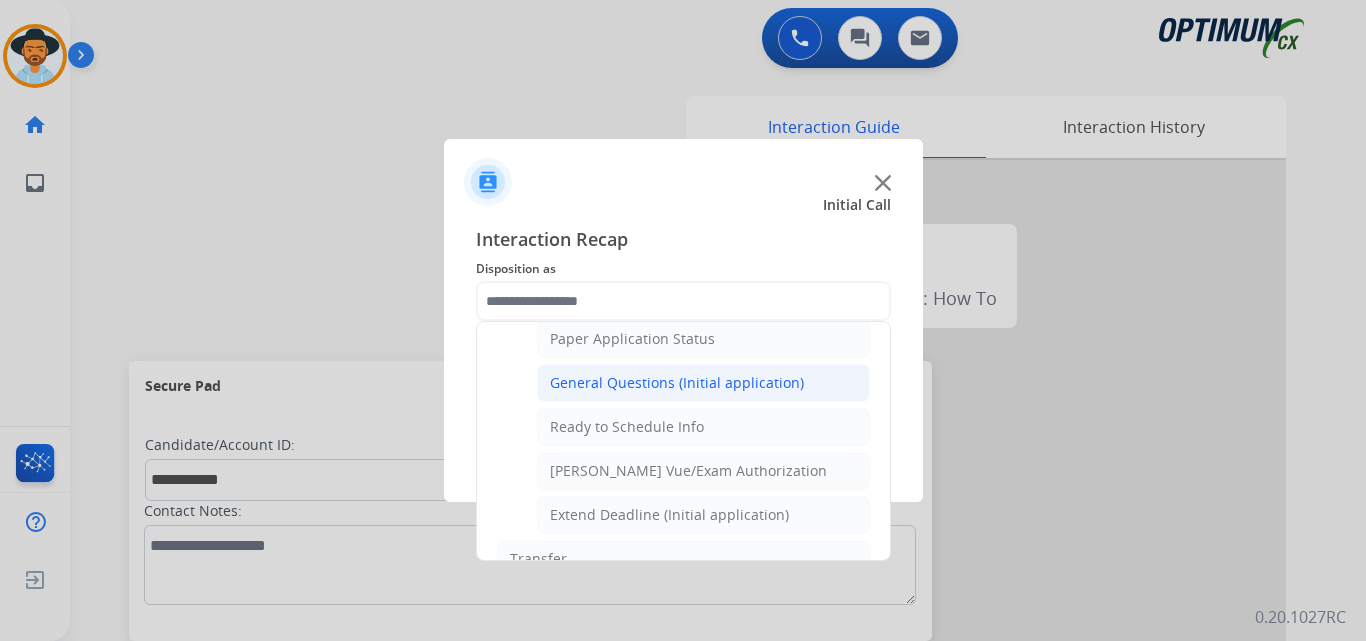 click on "General Questions (Initial application)" 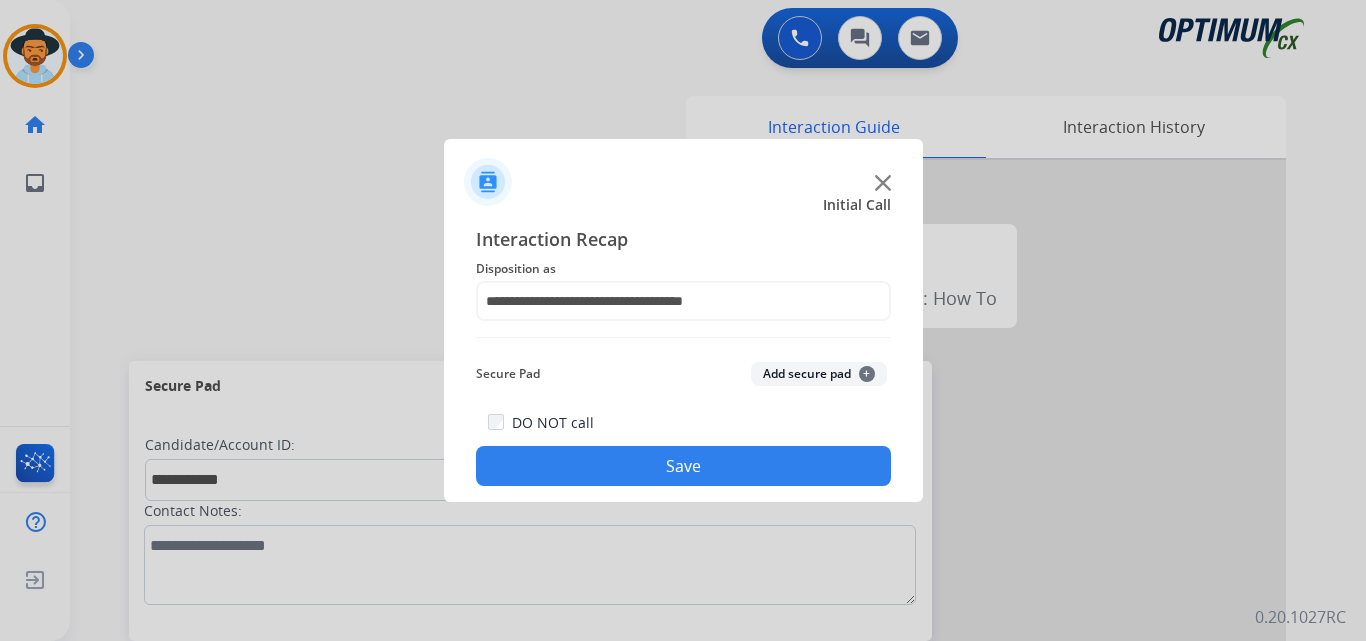 click on "Save" 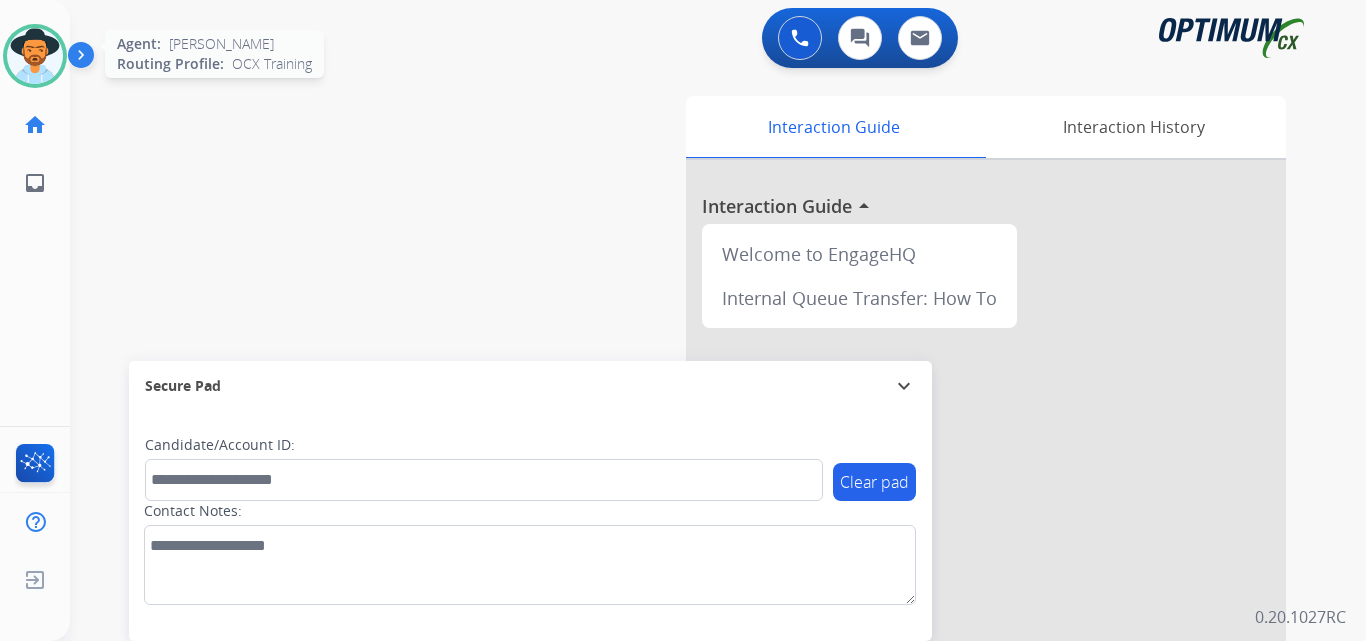 click at bounding box center [35, 56] 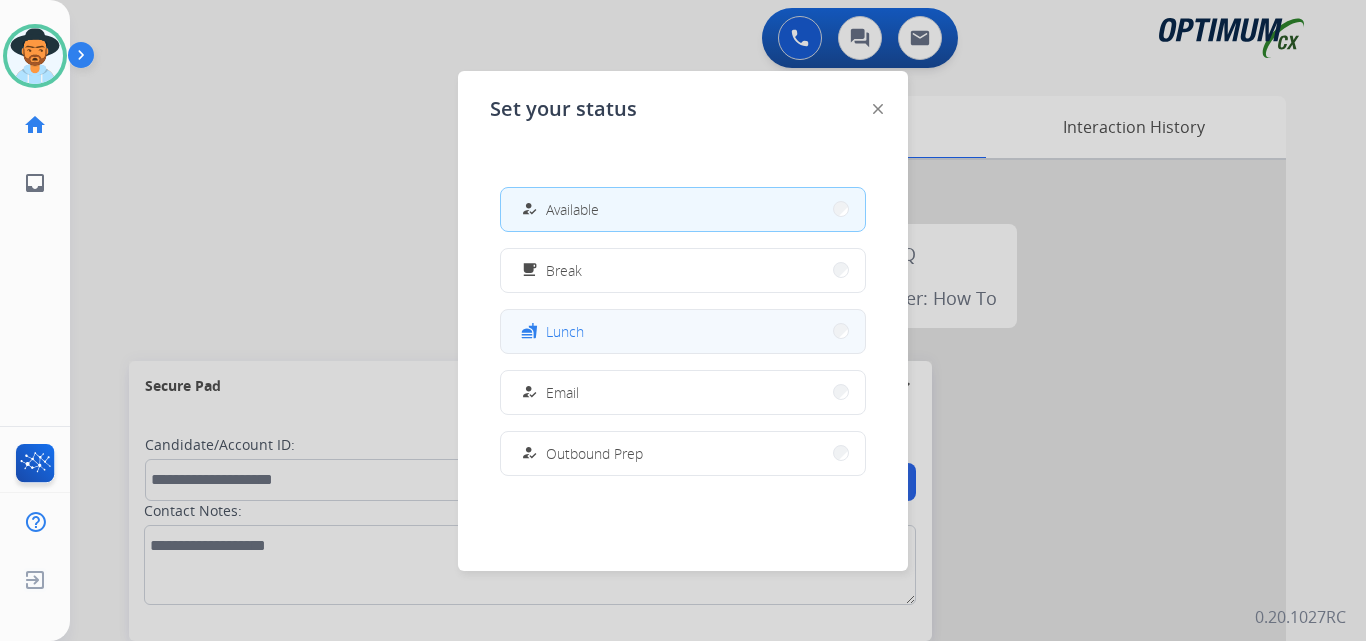 click on "fastfood Lunch" at bounding box center [683, 331] 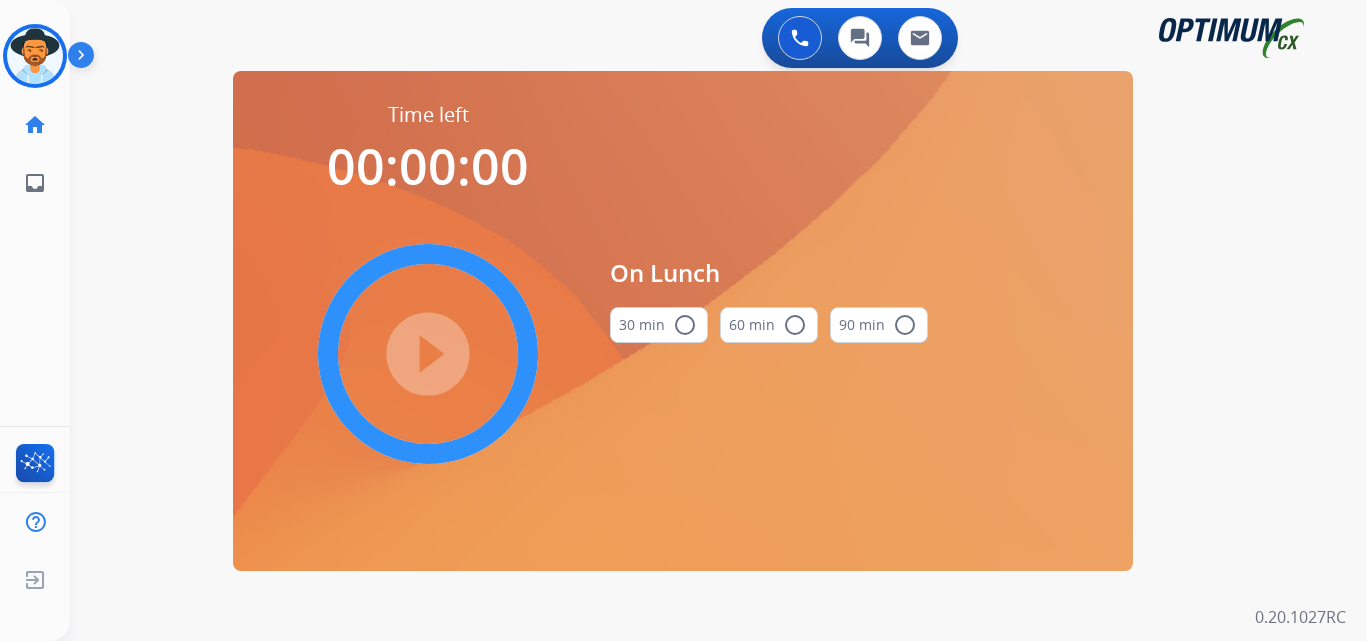 click on "radio_button_unchecked" at bounding box center [685, 325] 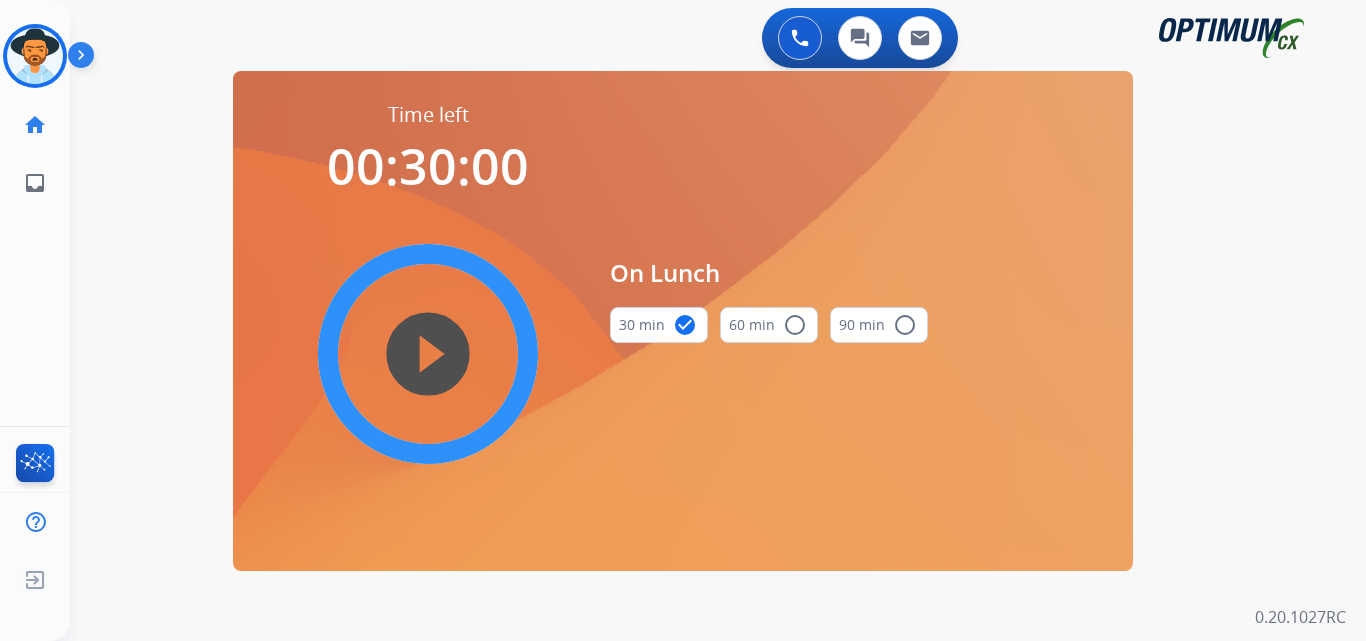 click on "play_circle_filled" at bounding box center [428, 354] 